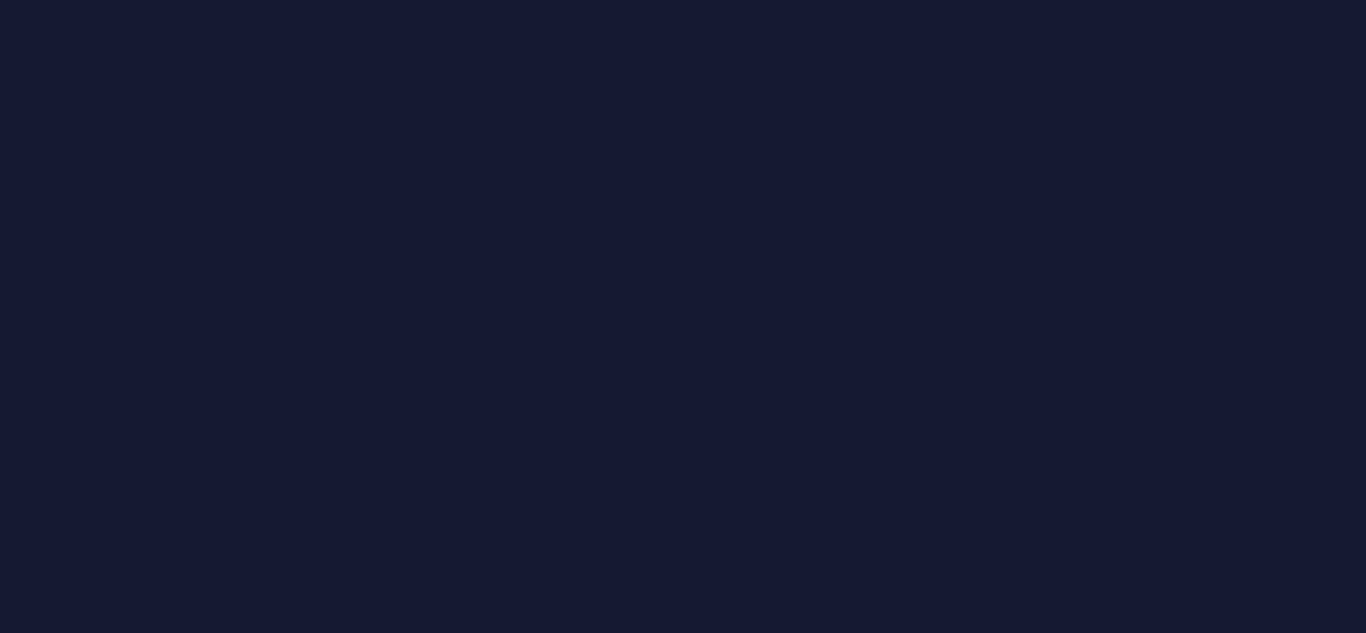 scroll, scrollTop: 0, scrollLeft: 0, axis: both 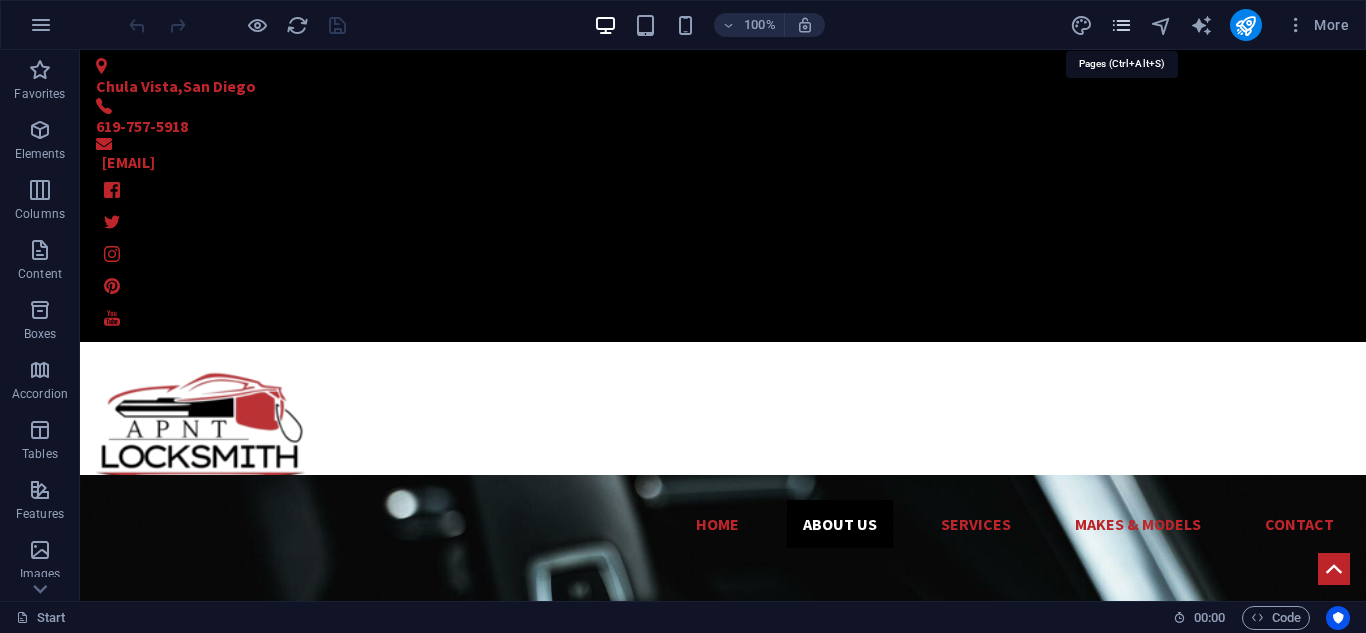 click at bounding box center (1121, 25) 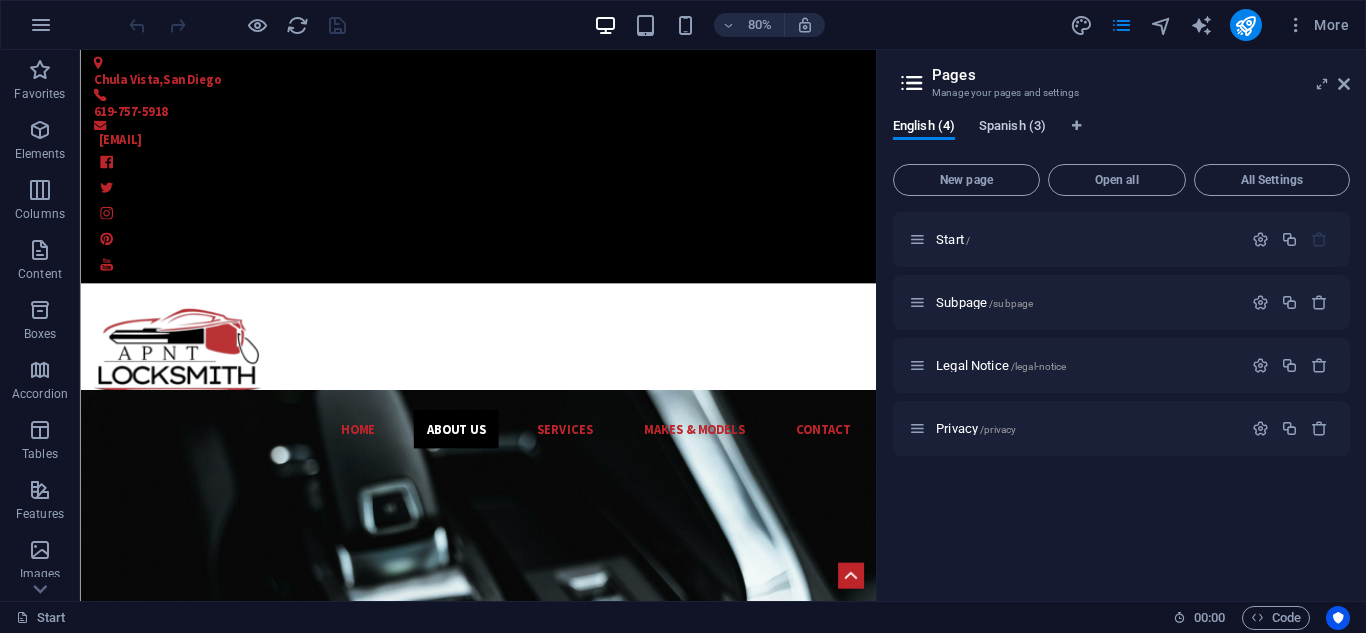 click on "Spanish (3)" at bounding box center (1012, 128) 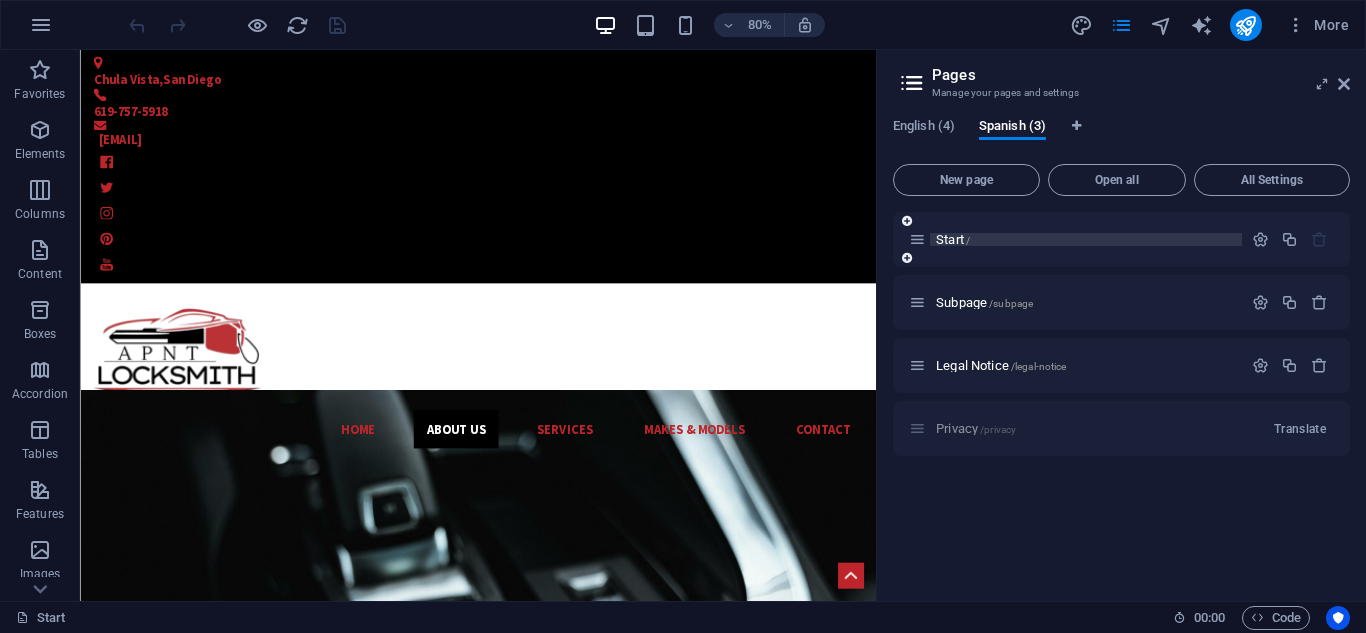 click on "Start /" at bounding box center [953, 239] 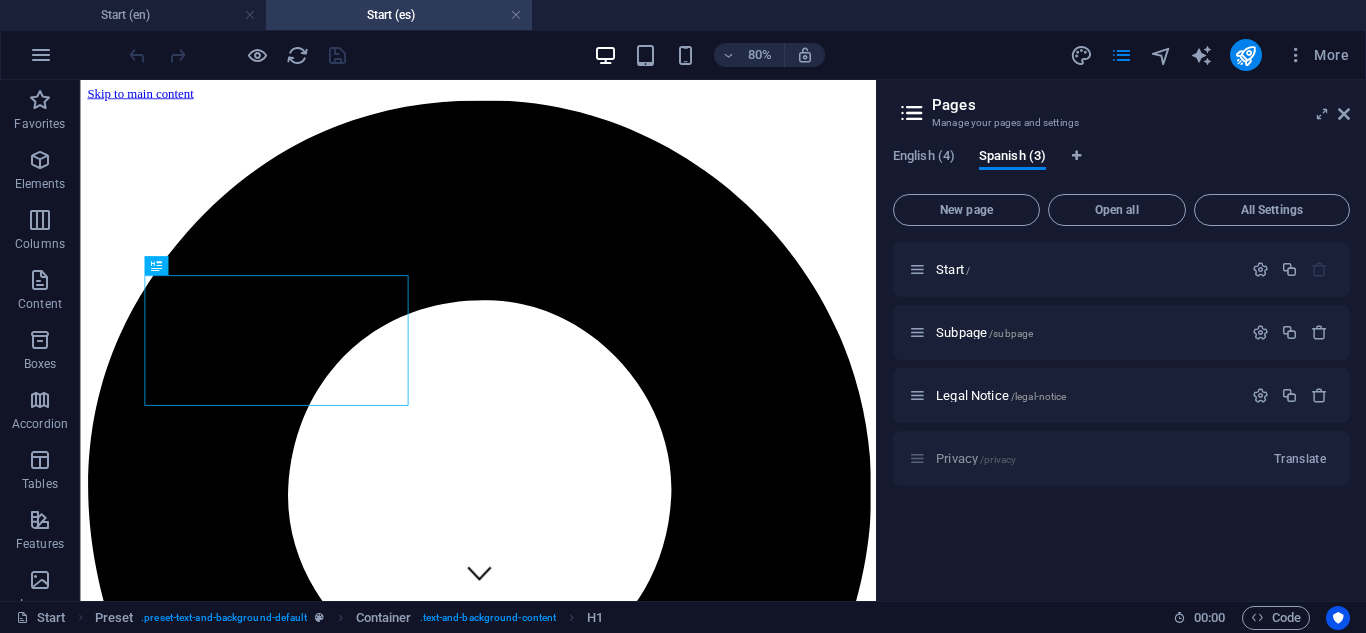 scroll, scrollTop: 702, scrollLeft: 0, axis: vertical 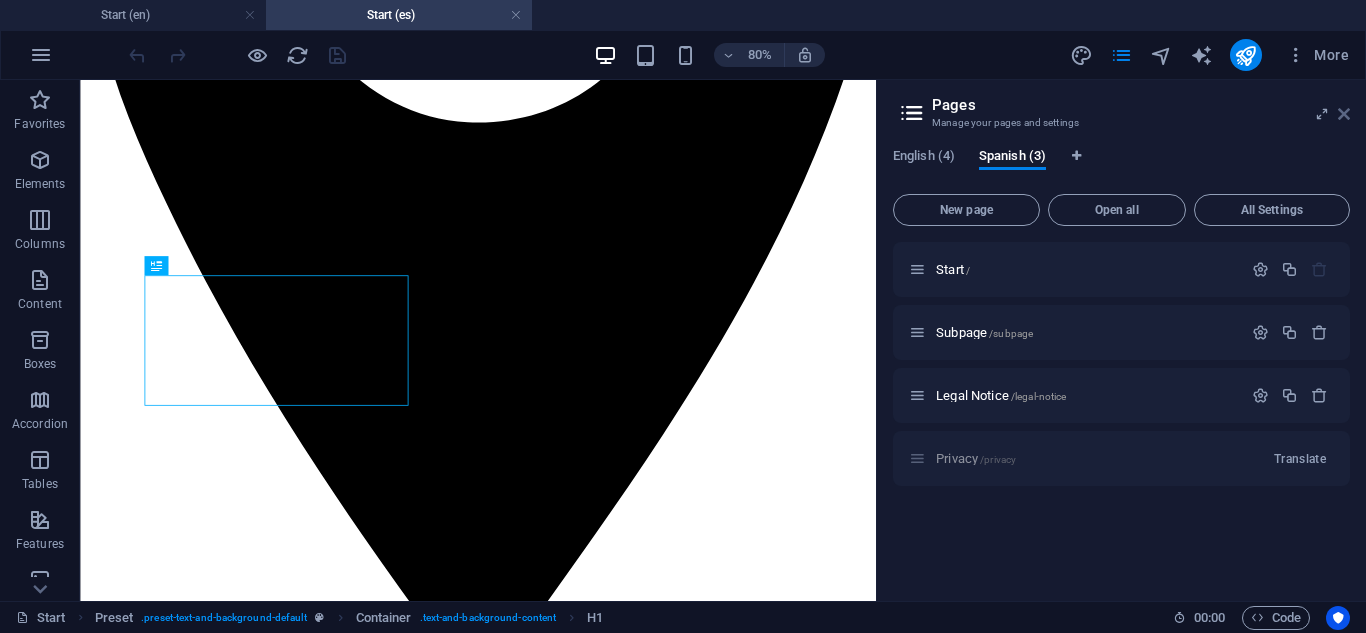 click at bounding box center [1344, 114] 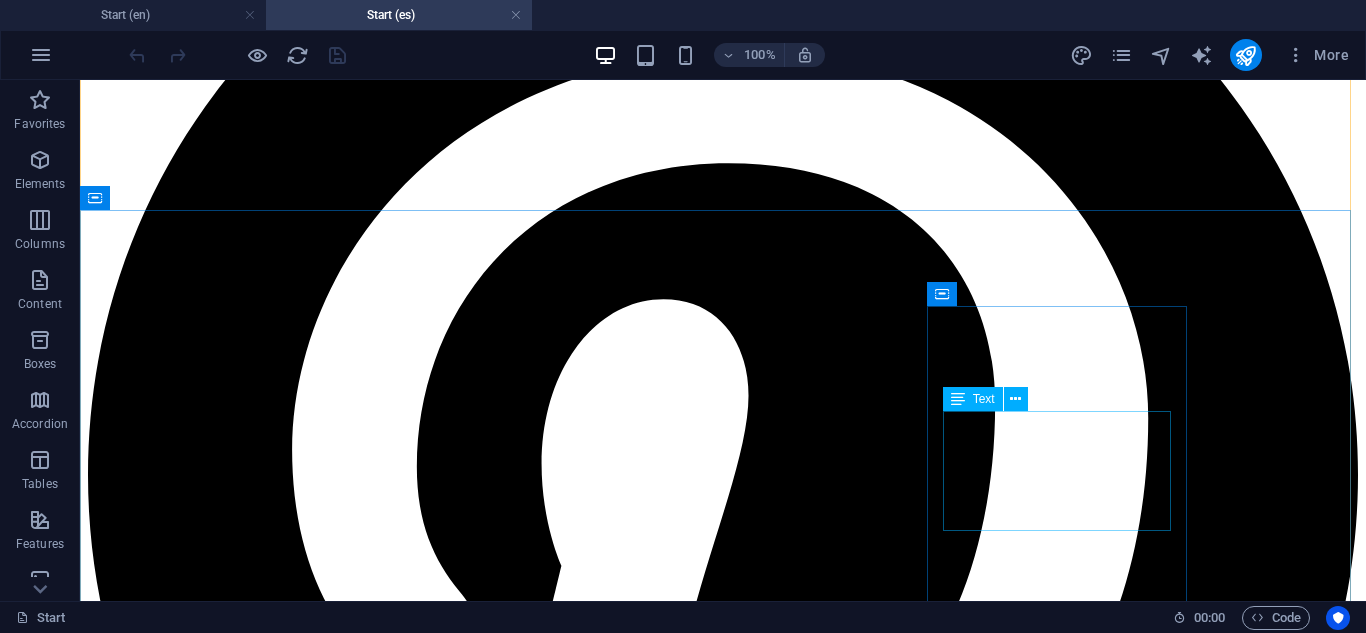 scroll, scrollTop: 8249, scrollLeft: 0, axis: vertical 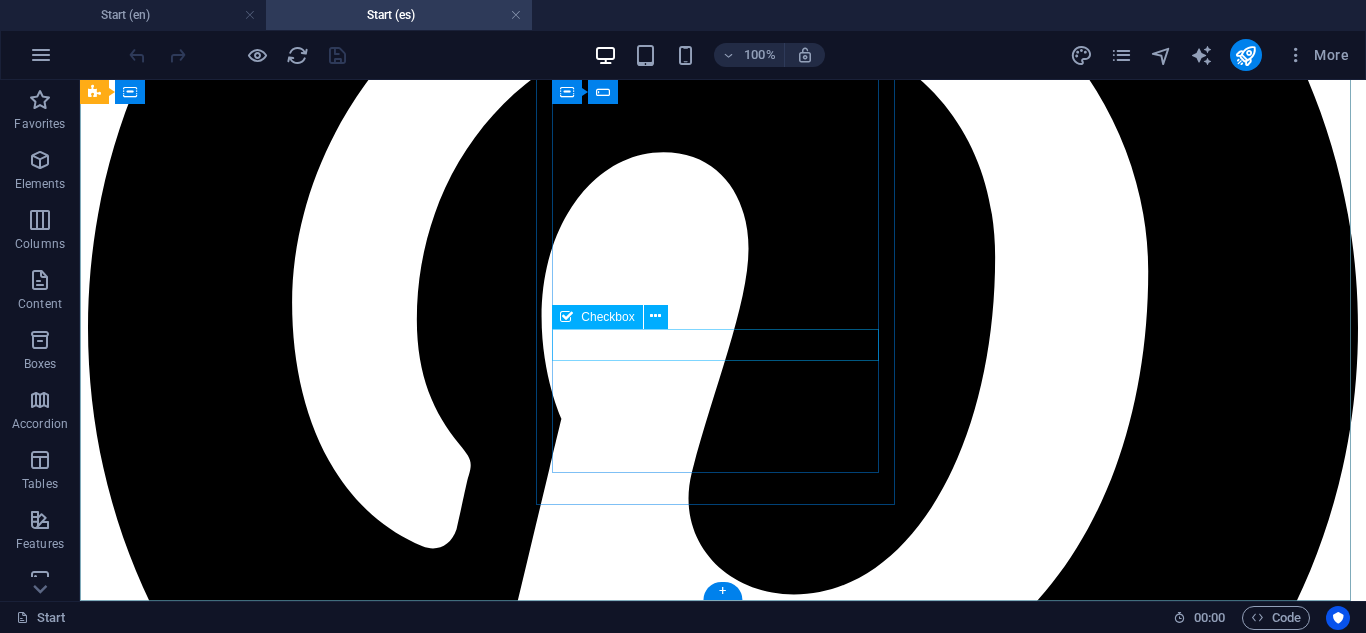 click on "I have read and understand the privacy policy." at bounding box center (723, 37403) 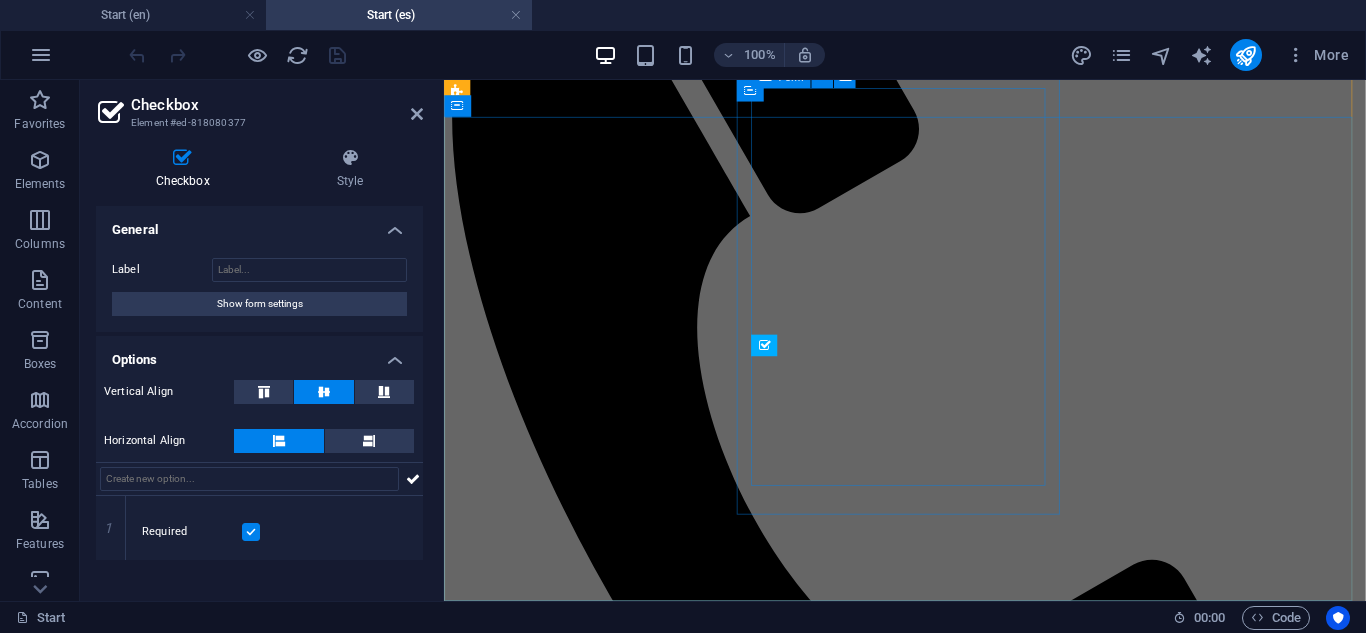 click on "I have read and understand the privacy policy. Unreadable? Load new Send" at bounding box center (956, 32629) 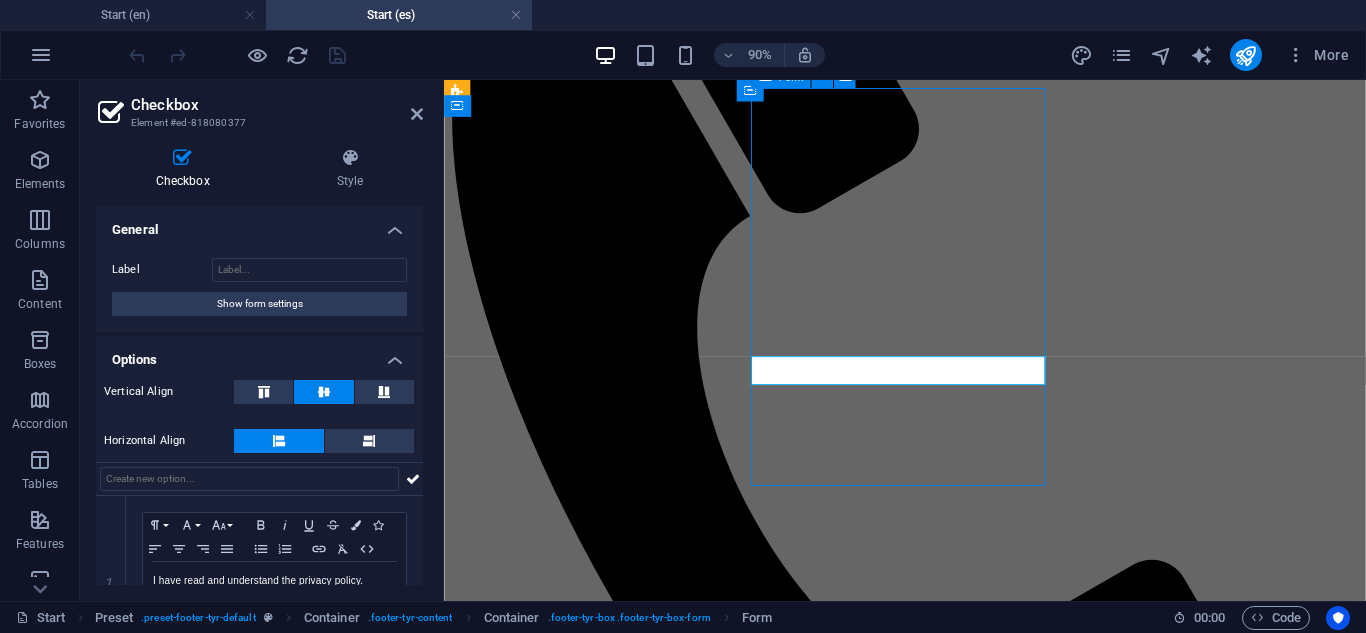 scroll, scrollTop: 8248, scrollLeft: 0, axis: vertical 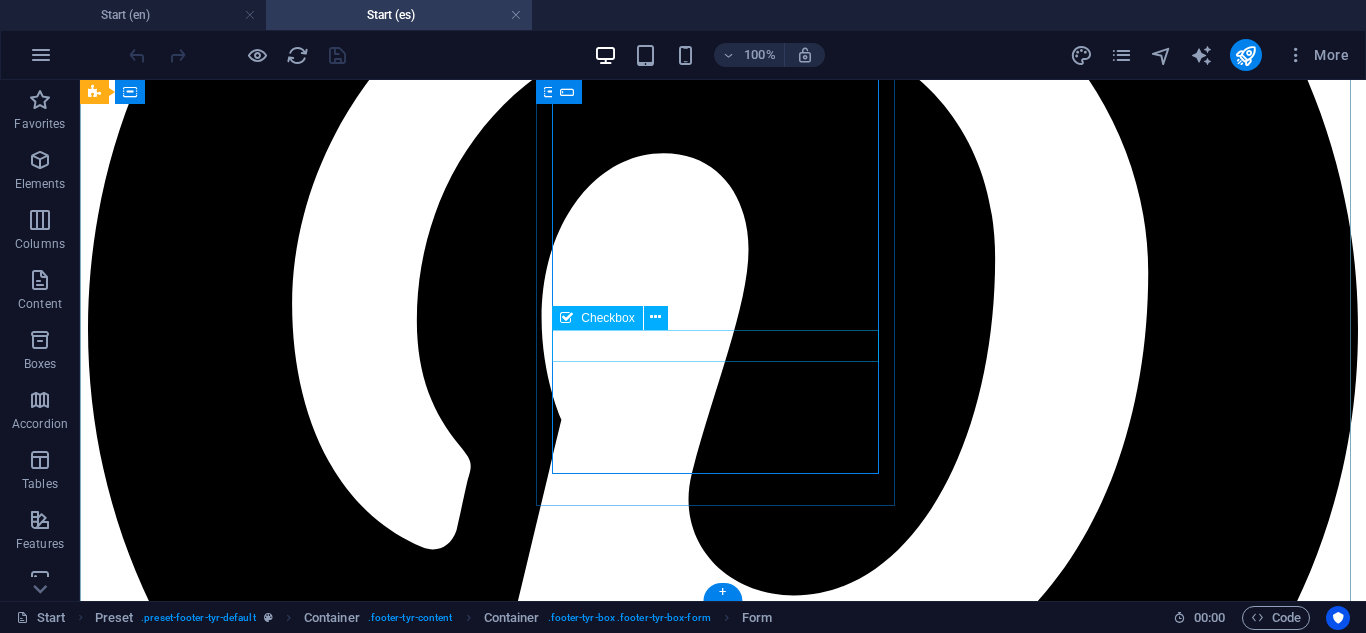 click on "I have read and understand the privacy policy." at bounding box center (723, 38018) 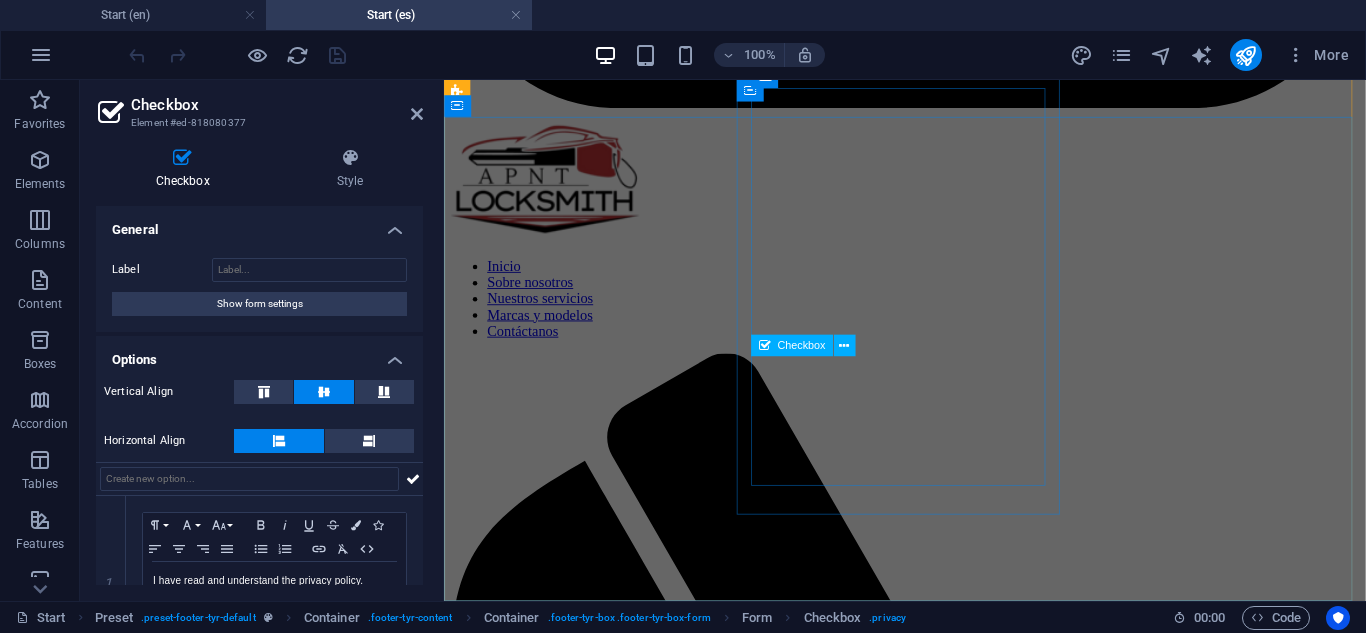 scroll, scrollTop: 8838, scrollLeft: 0, axis: vertical 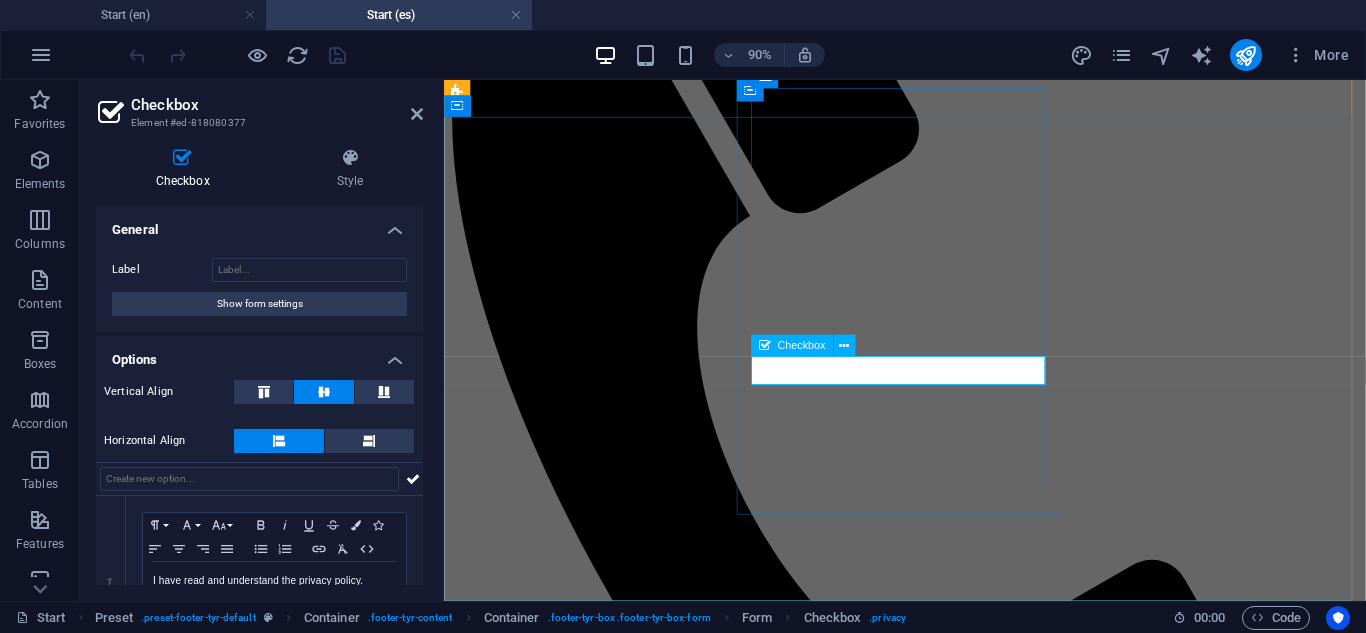 click on "I have read and understand the privacy policy." at bounding box center (956, 33264) 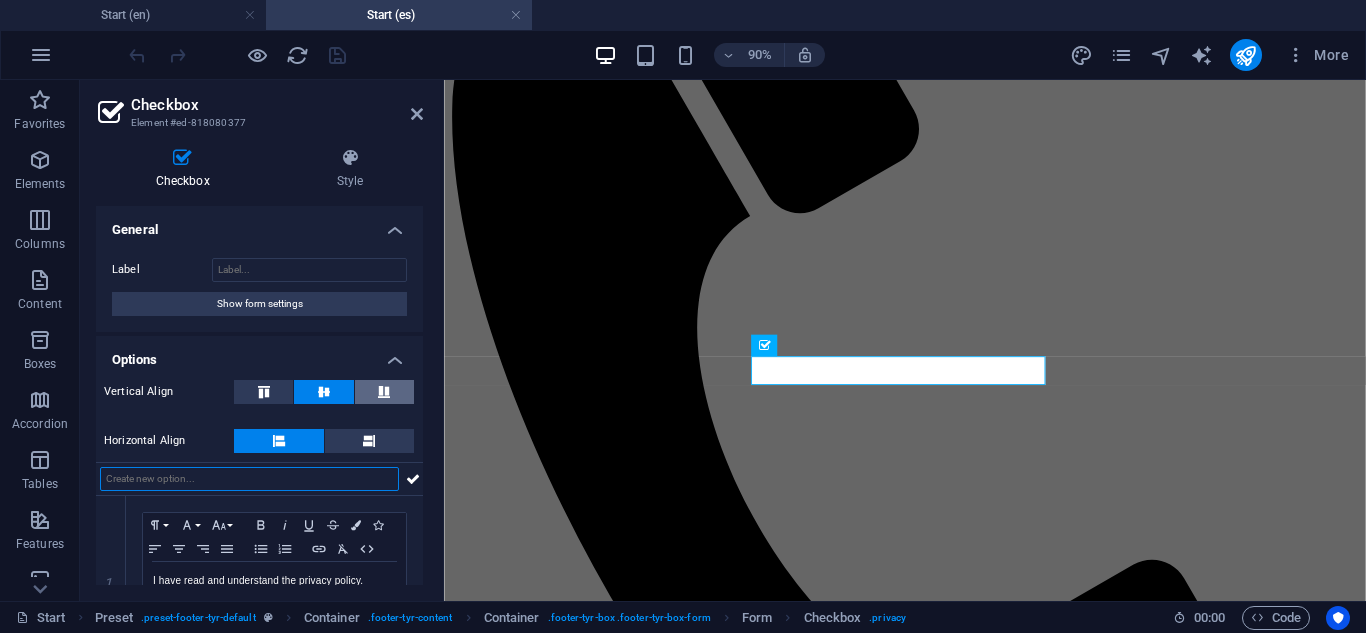 scroll, scrollTop: 86, scrollLeft: 0, axis: vertical 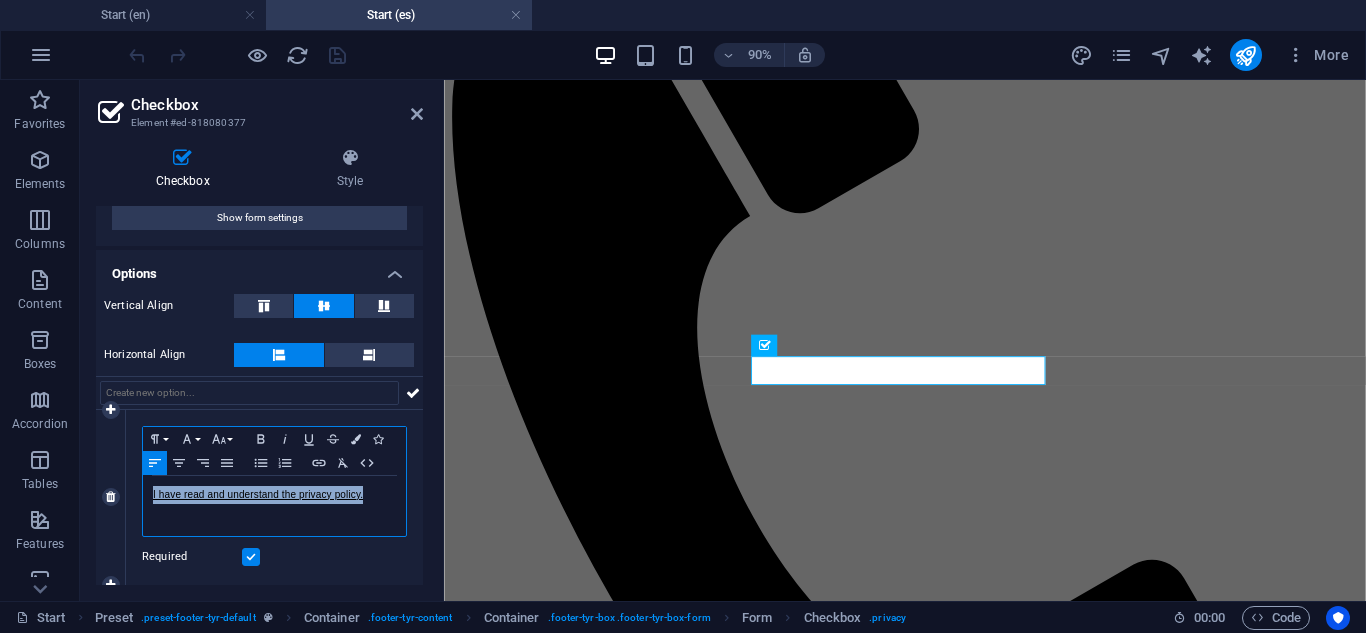 drag, startPoint x: 371, startPoint y: 495, endPoint x: 137, endPoint y: 493, distance: 234.00854 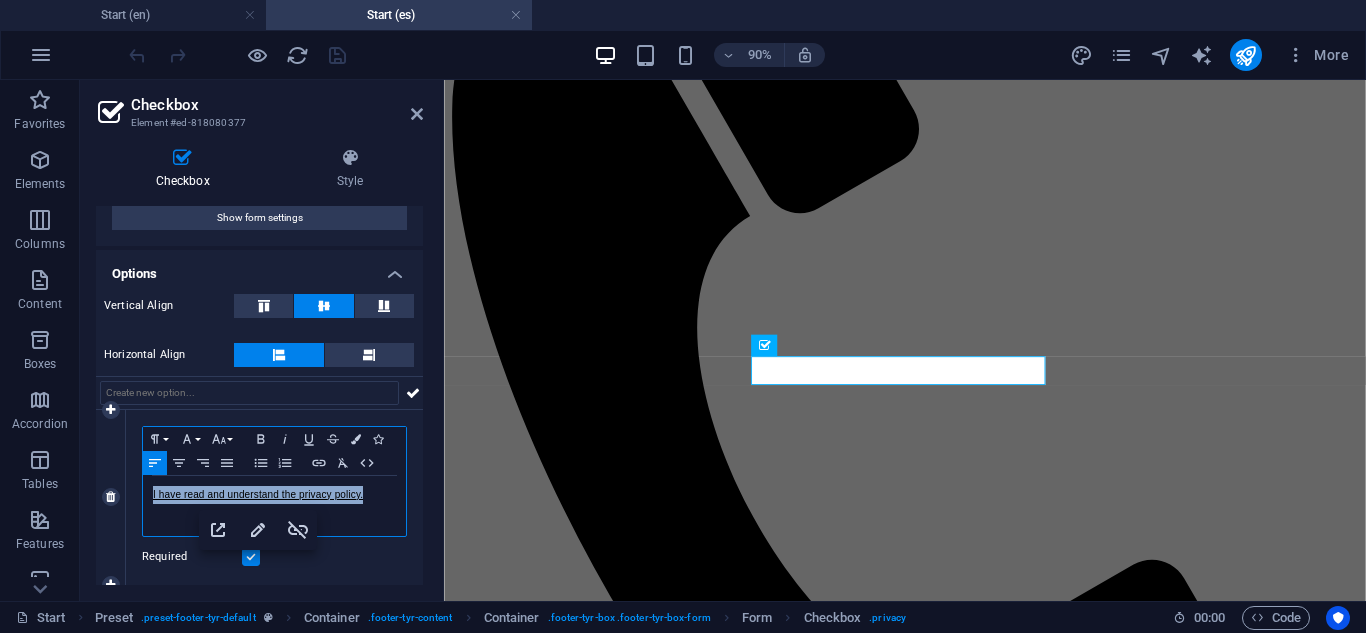 copy on "I have read and understand the privacy policy." 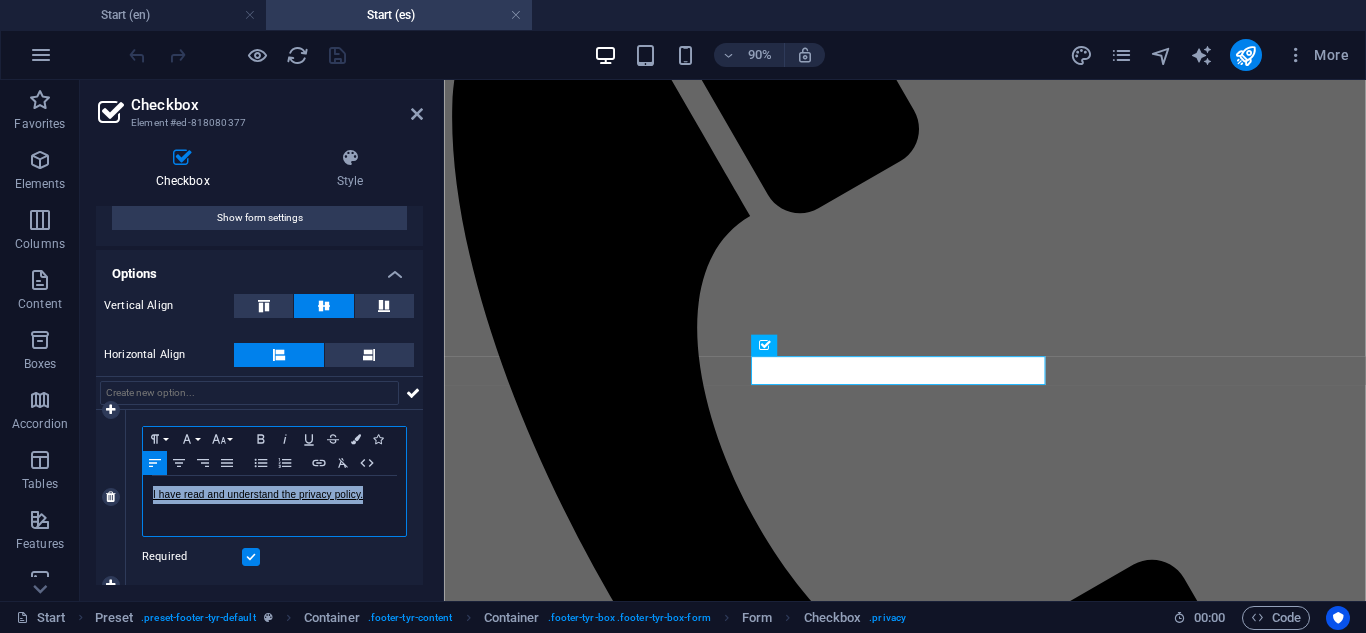copy on "I have read and understand the privacy policy." 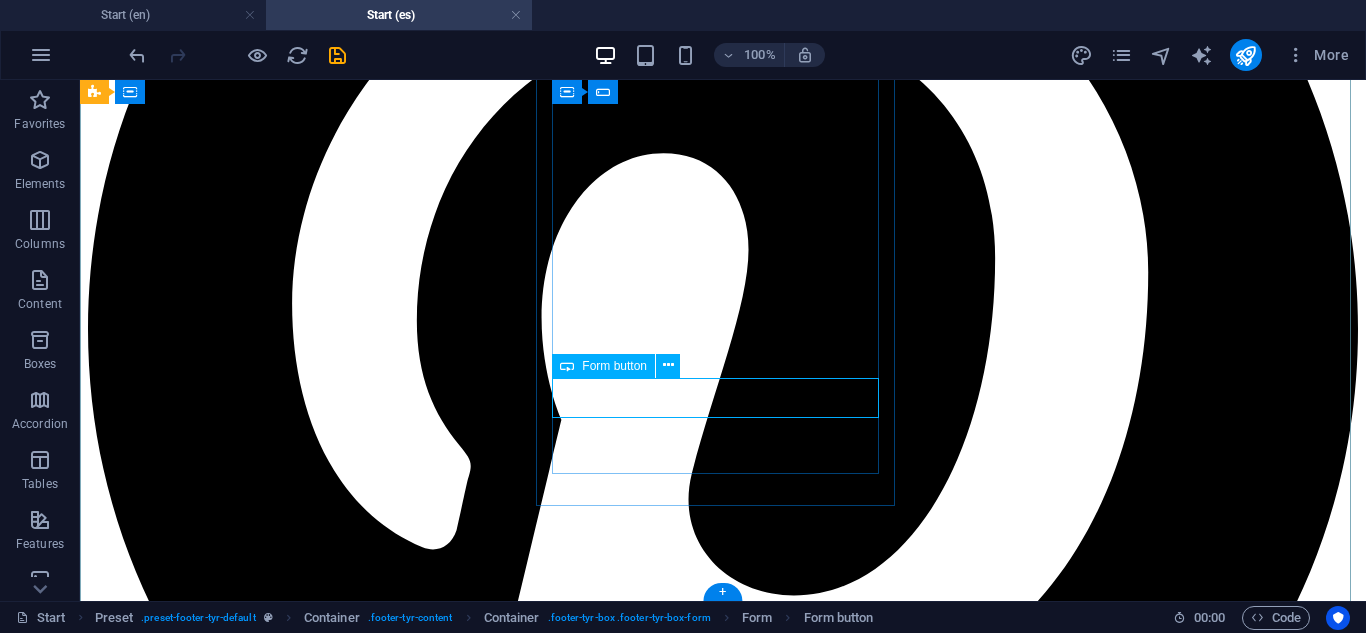 drag, startPoint x: 766, startPoint y: 340, endPoint x: 682, endPoint y: 313, distance: 88.23265 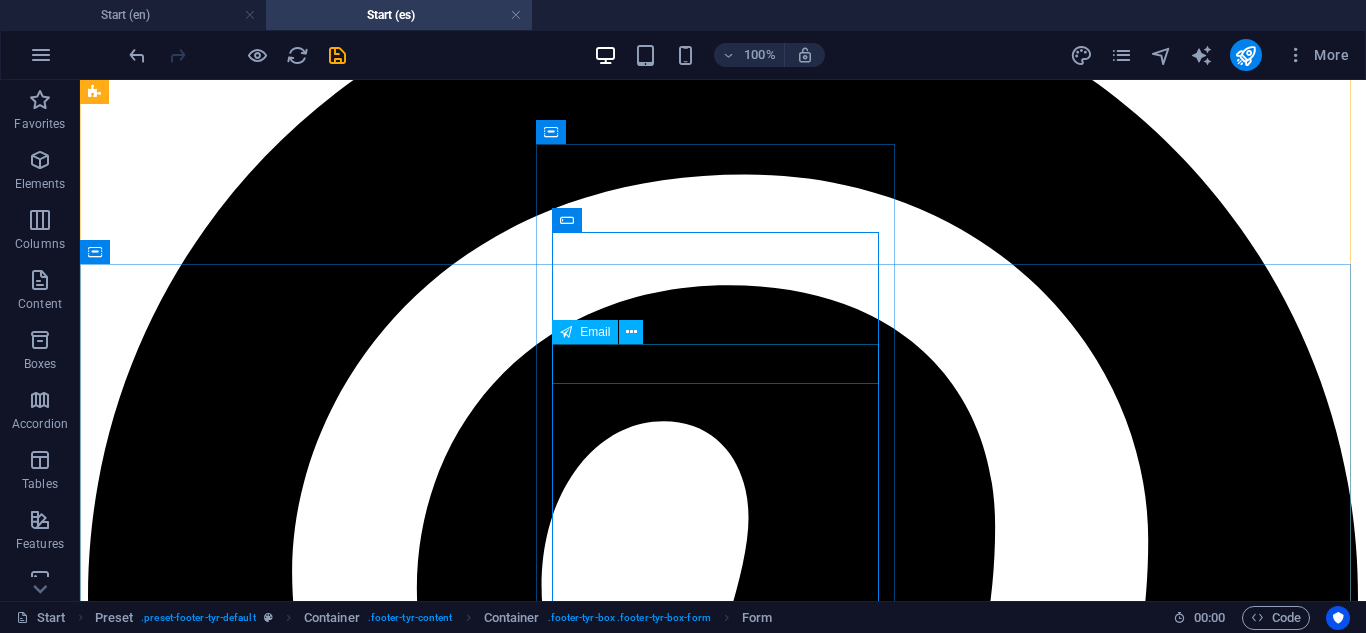 scroll, scrollTop: 7948, scrollLeft: 0, axis: vertical 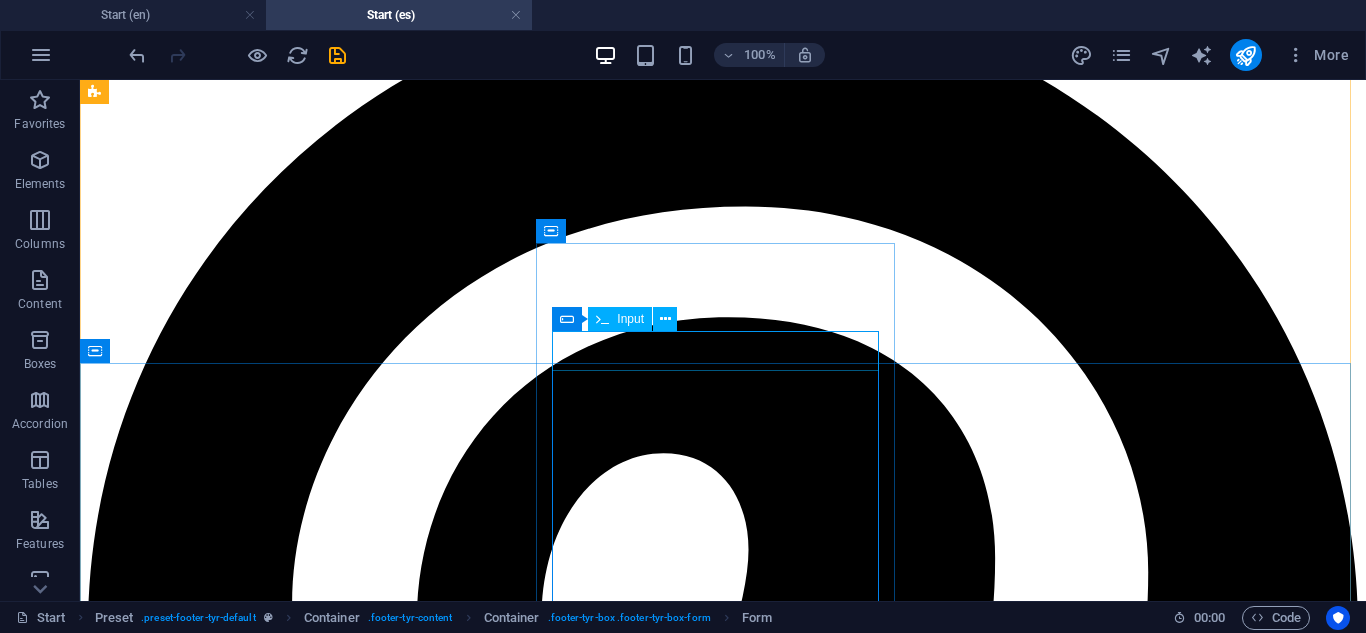 click at bounding box center [723, 37526] 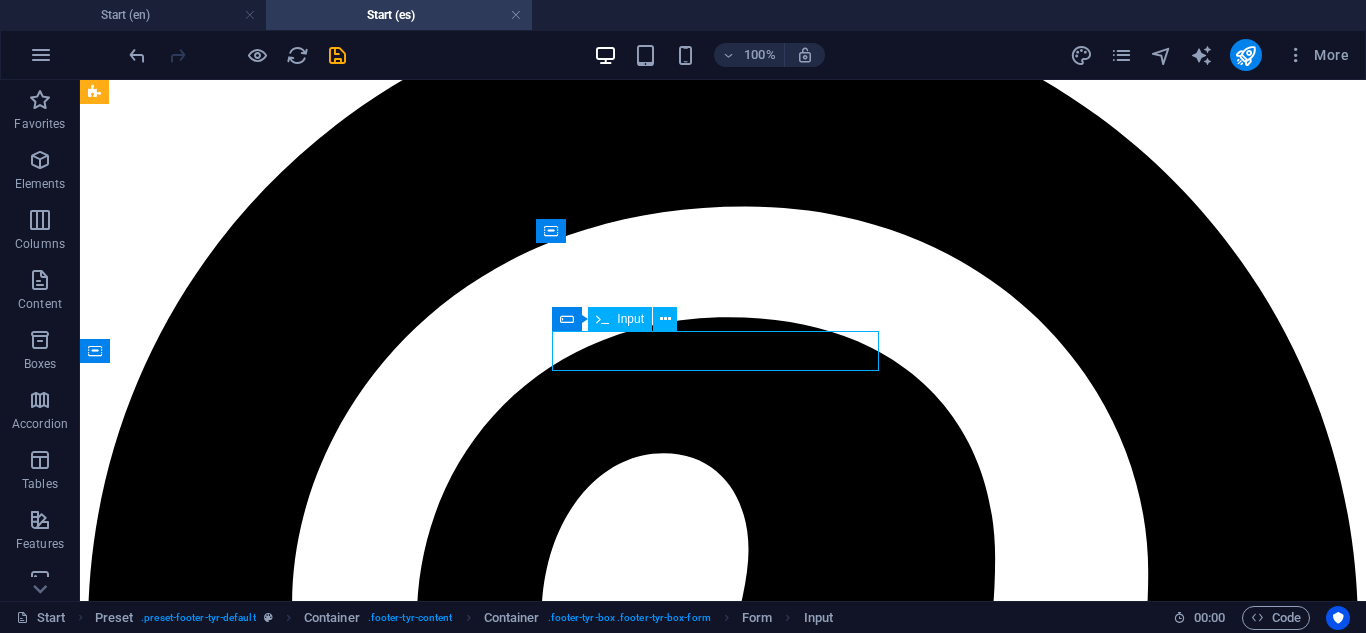 click at bounding box center [723, 37526] 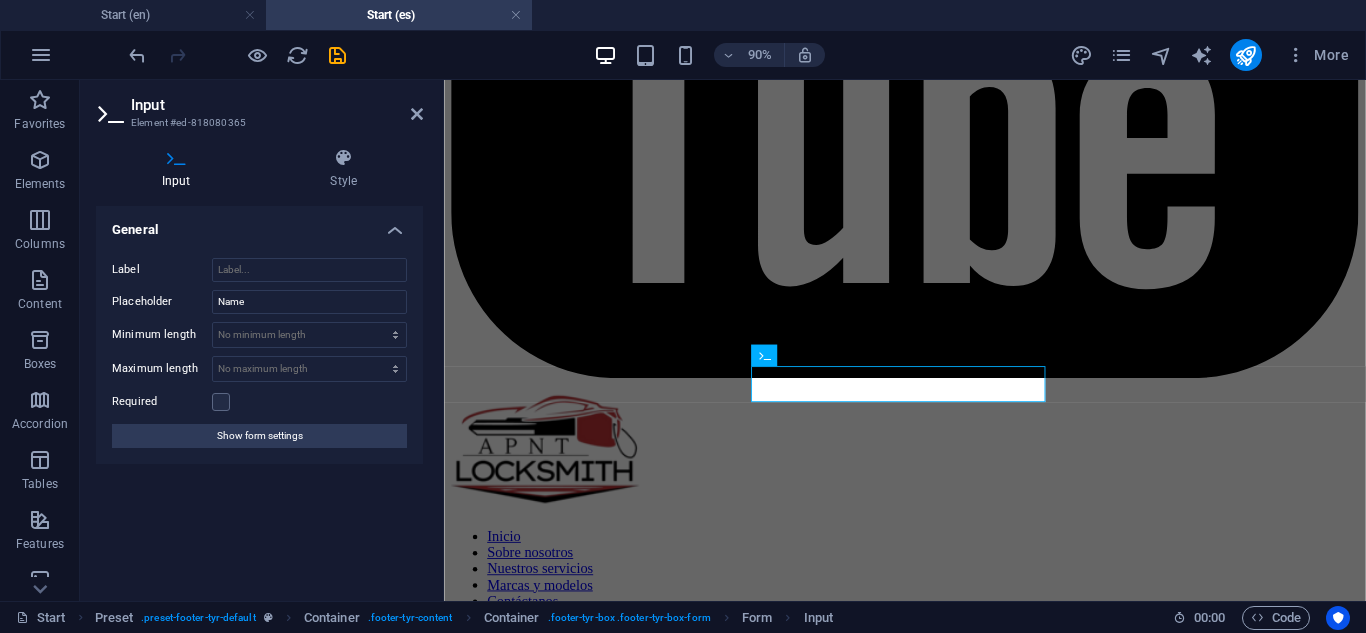 scroll, scrollTop: 8529, scrollLeft: 0, axis: vertical 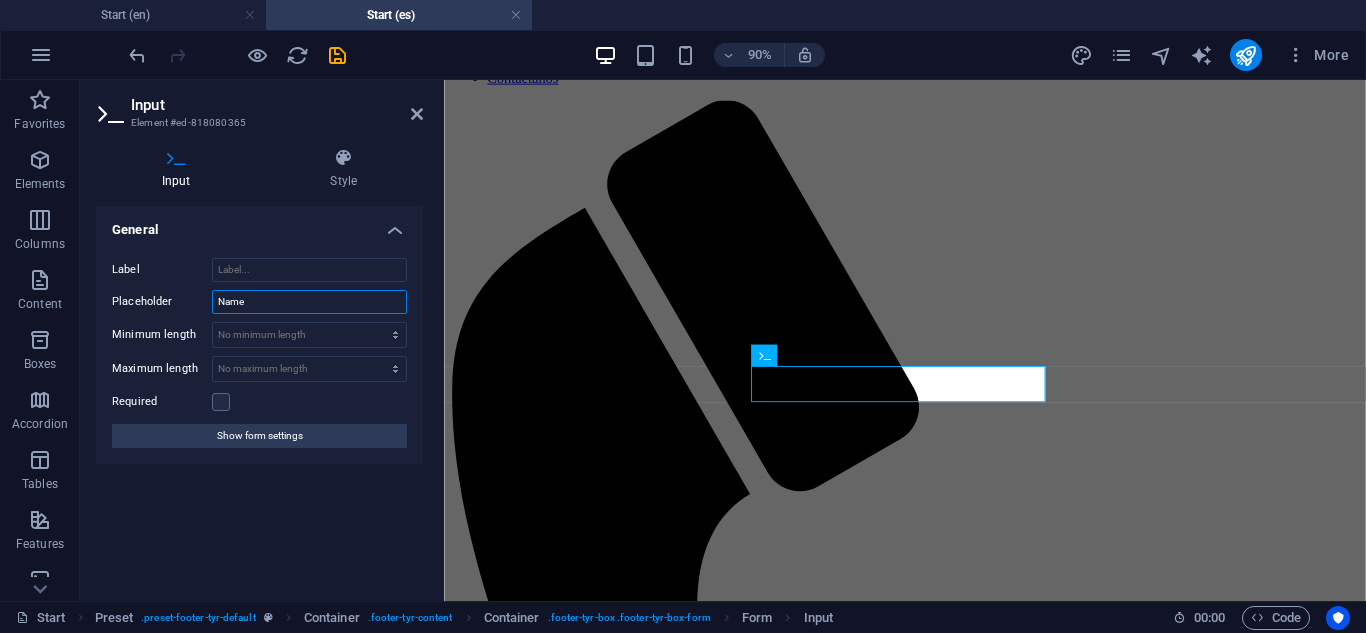drag, startPoint x: 259, startPoint y: 302, endPoint x: 160, endPoint y: 301, distance: 99.00505 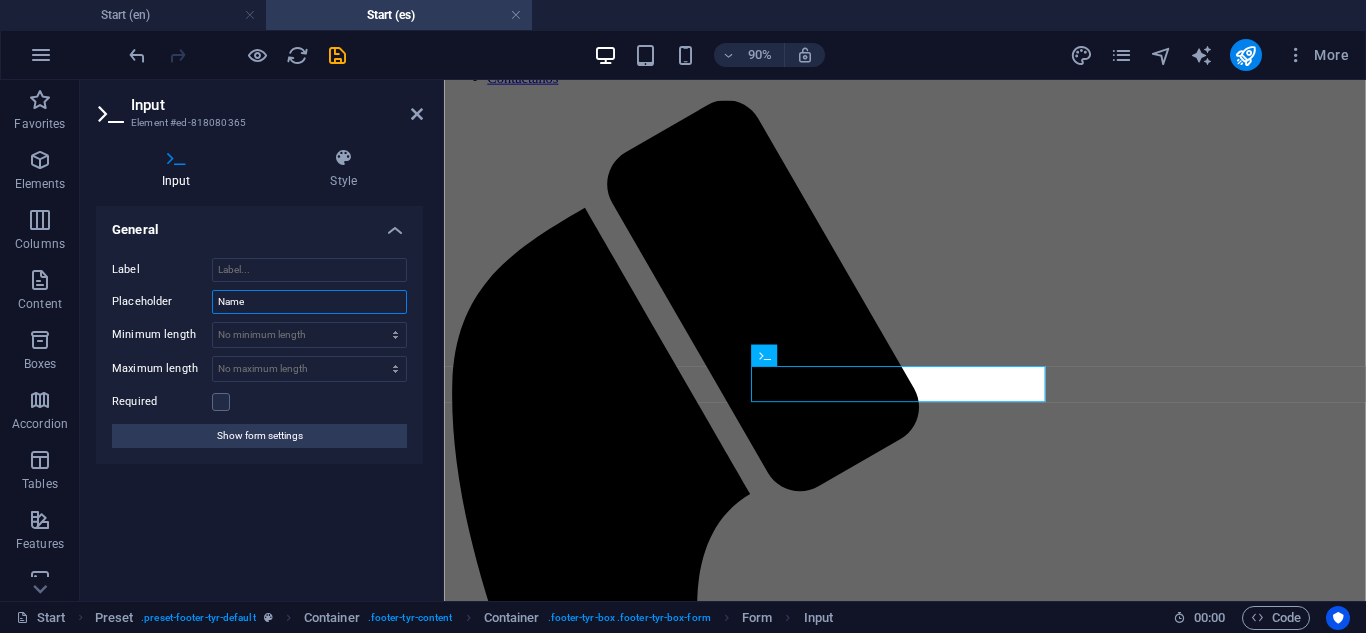 click on "Placeholder Name" at bounding box center (259, 302) 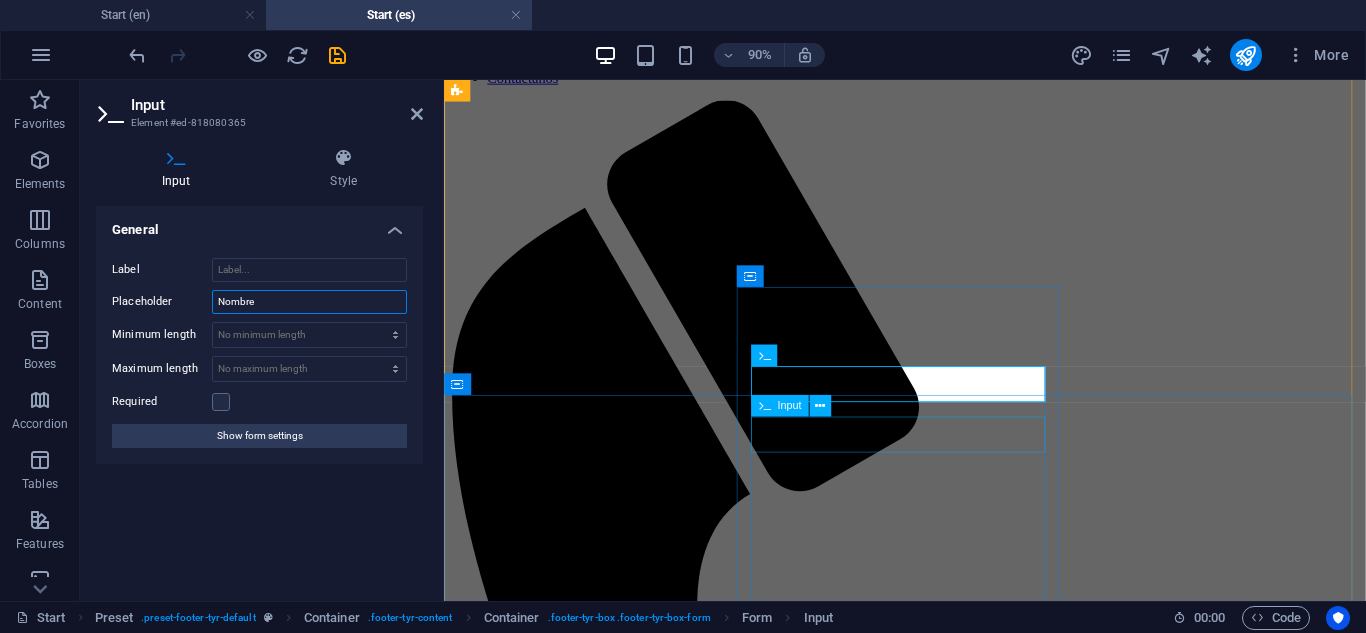 type on "Nombre" 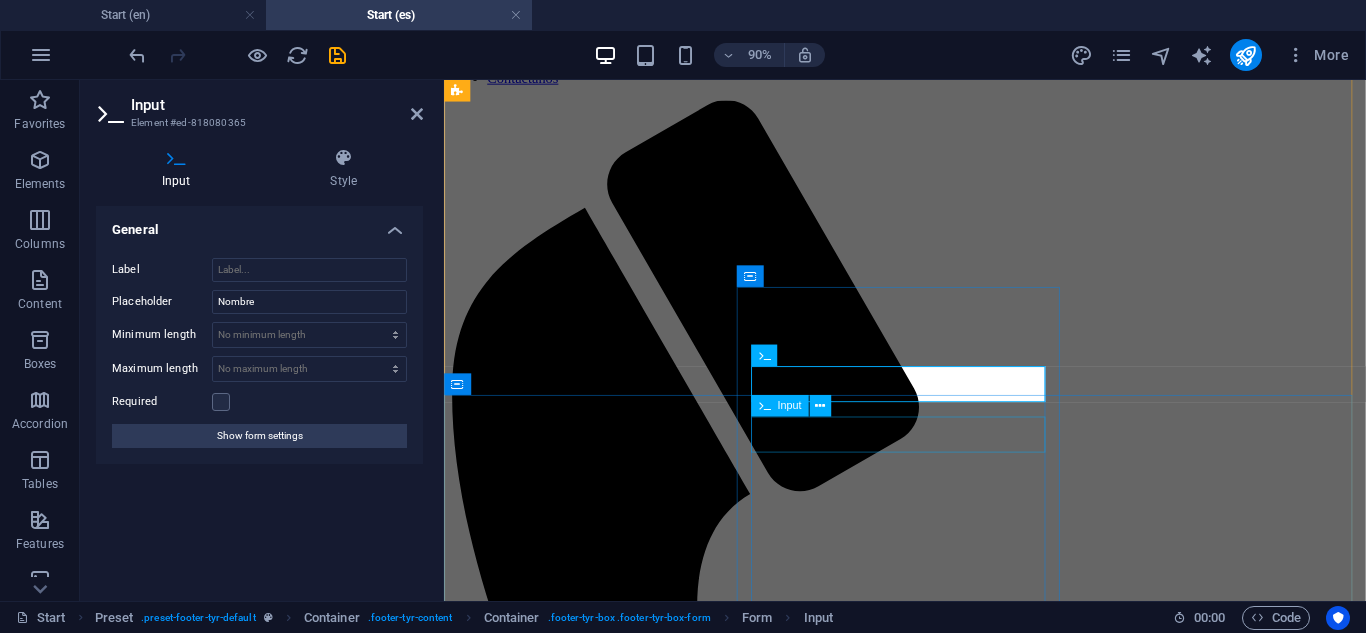 click at bounding box center [956, 33416] 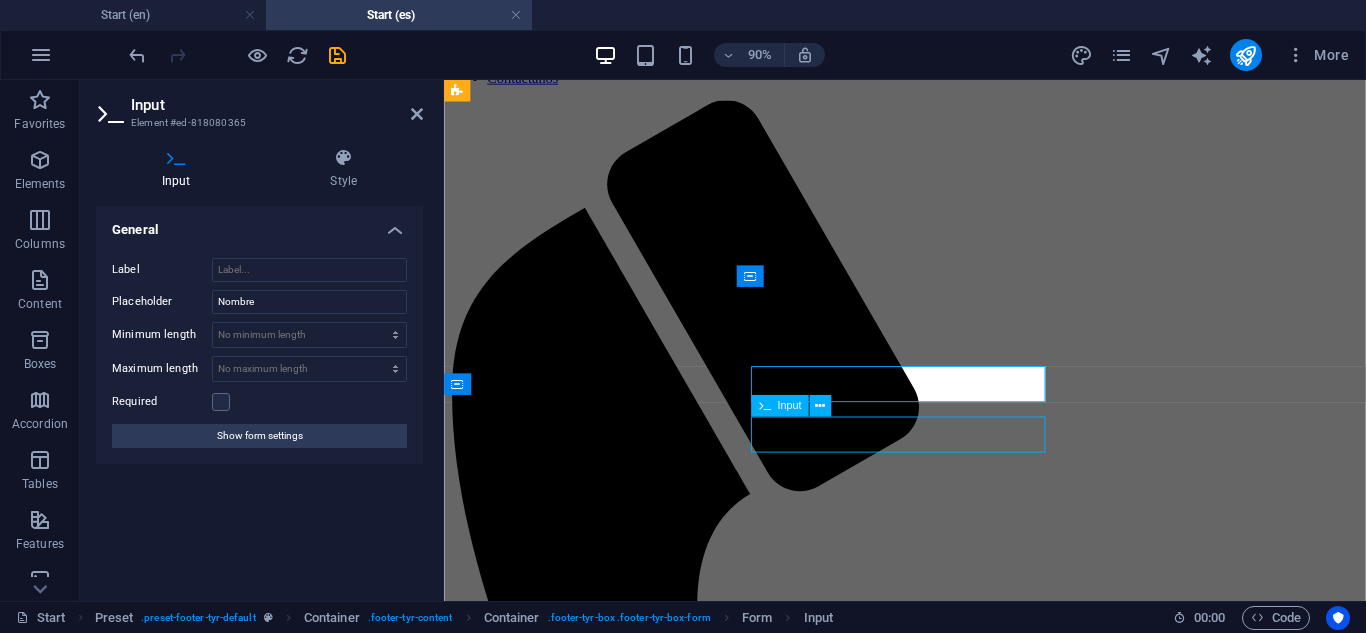 click at bounding box center (956, 33416) 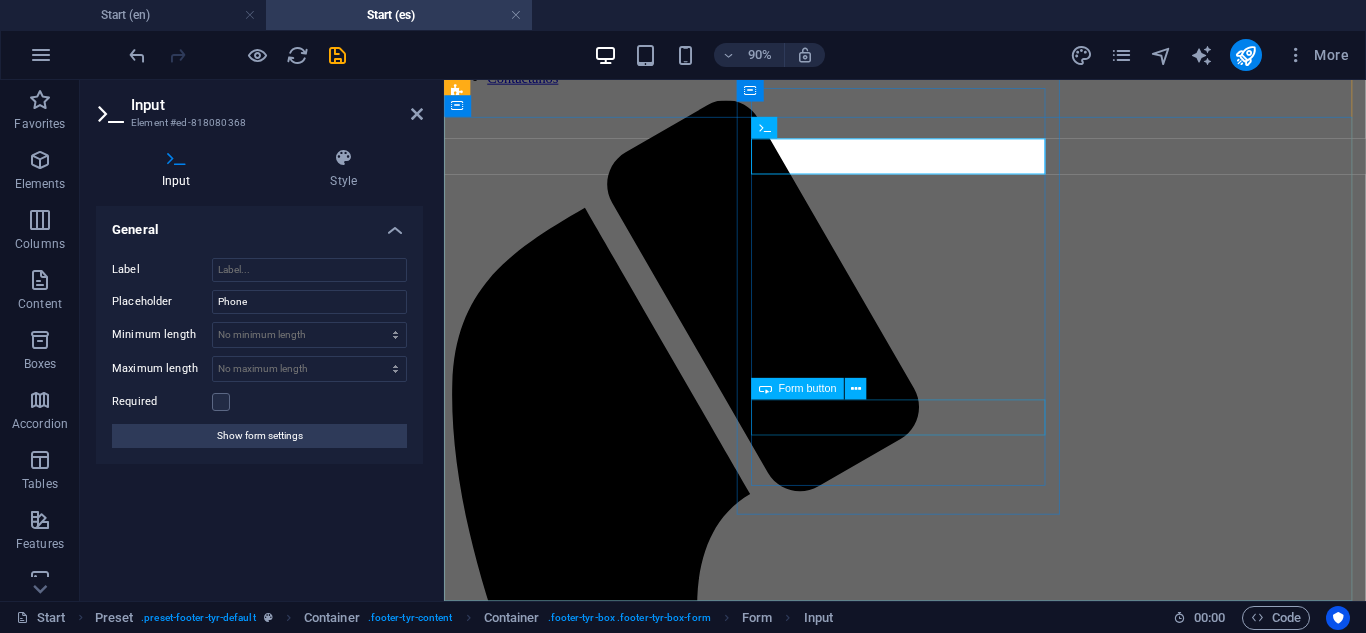 scroll, scrollTop: 8838, scrollLeft: 0, axis: vertical 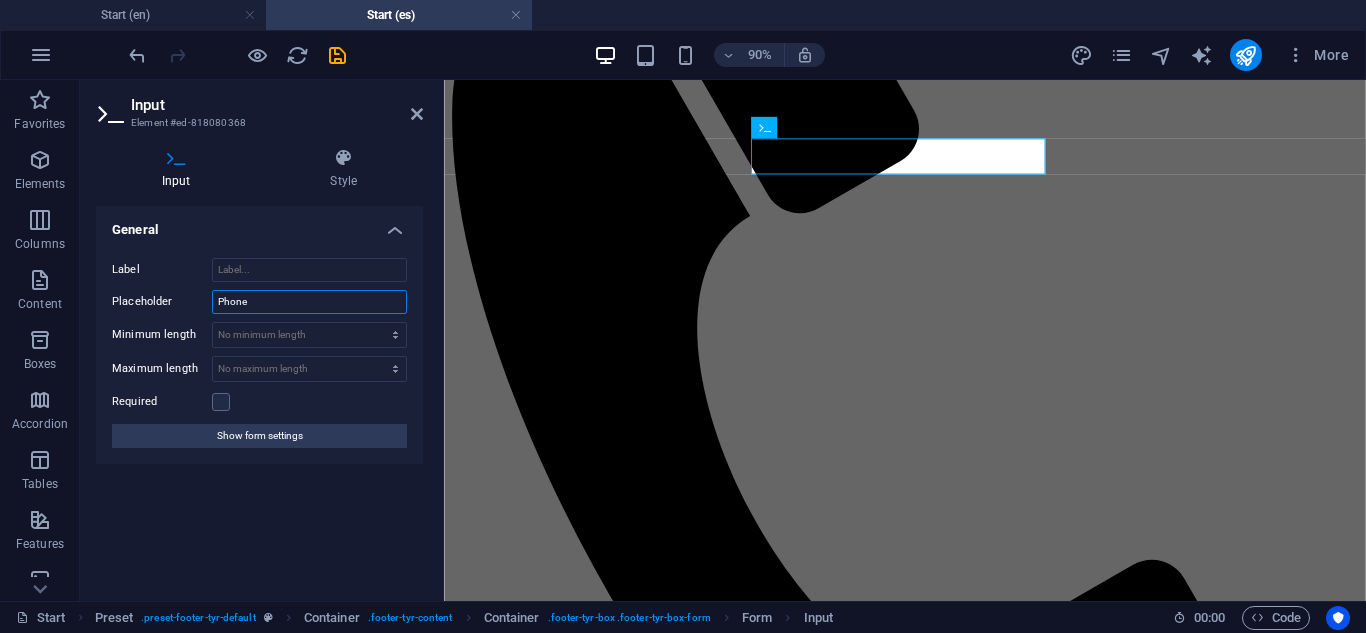 drag, startPoint x: 202, startPoint y: 297, endPoint x: 181, endPoint y: 297, distance: 21 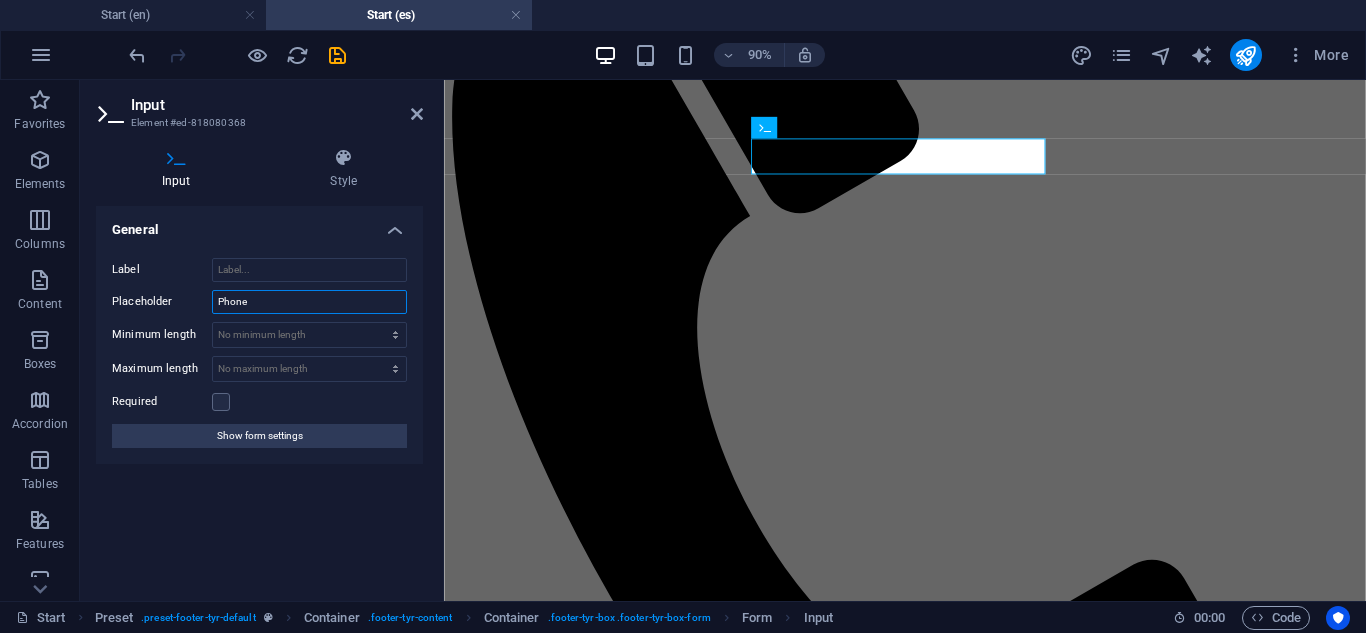 click on "Placeholder Phone" at bounding box center (259, 302) 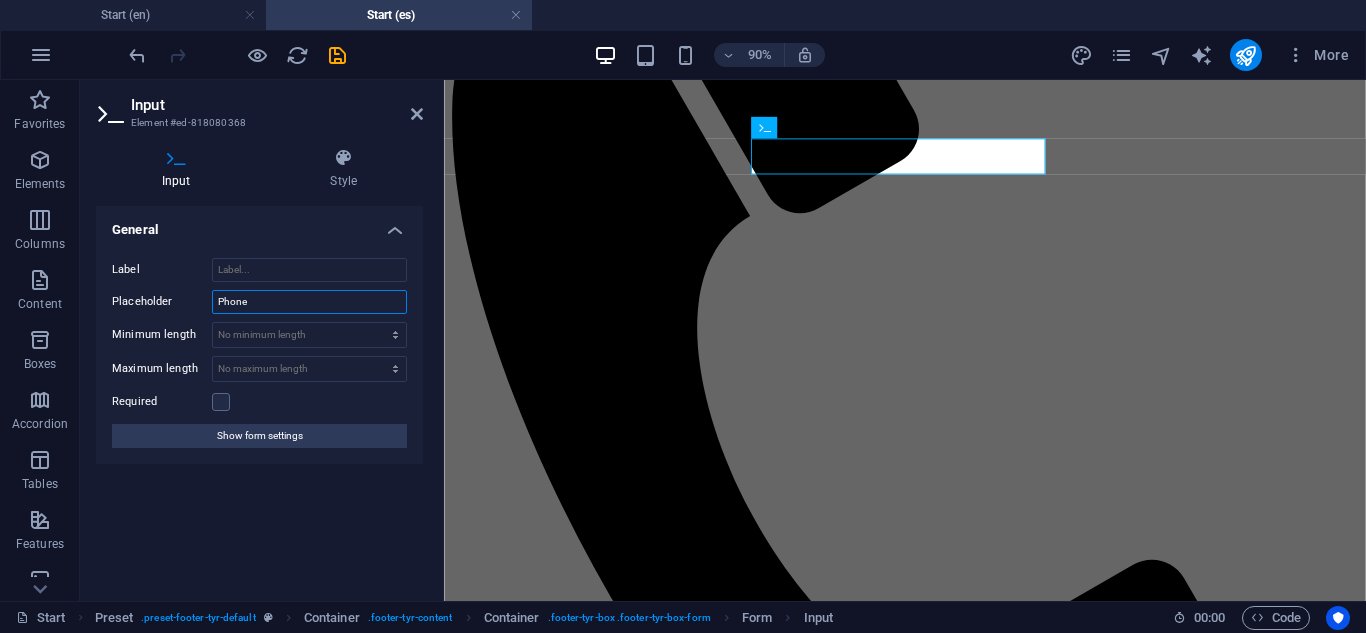 paste on "Teléfono" 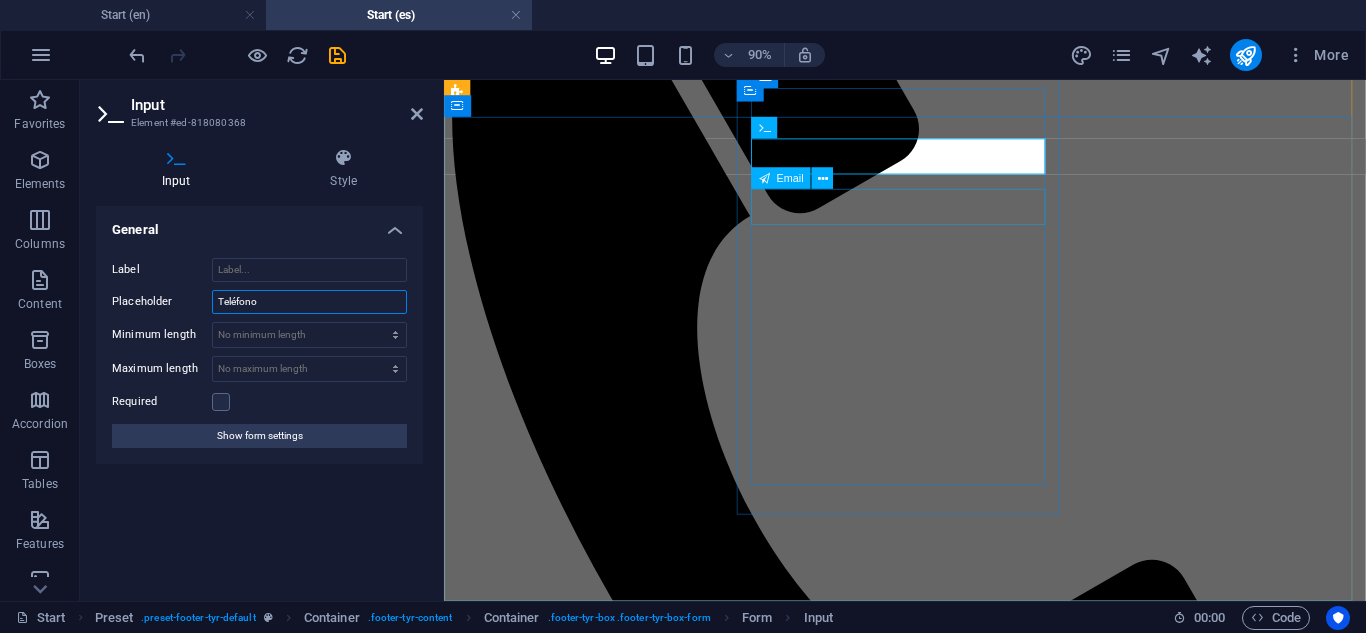 type on "Teléfono" 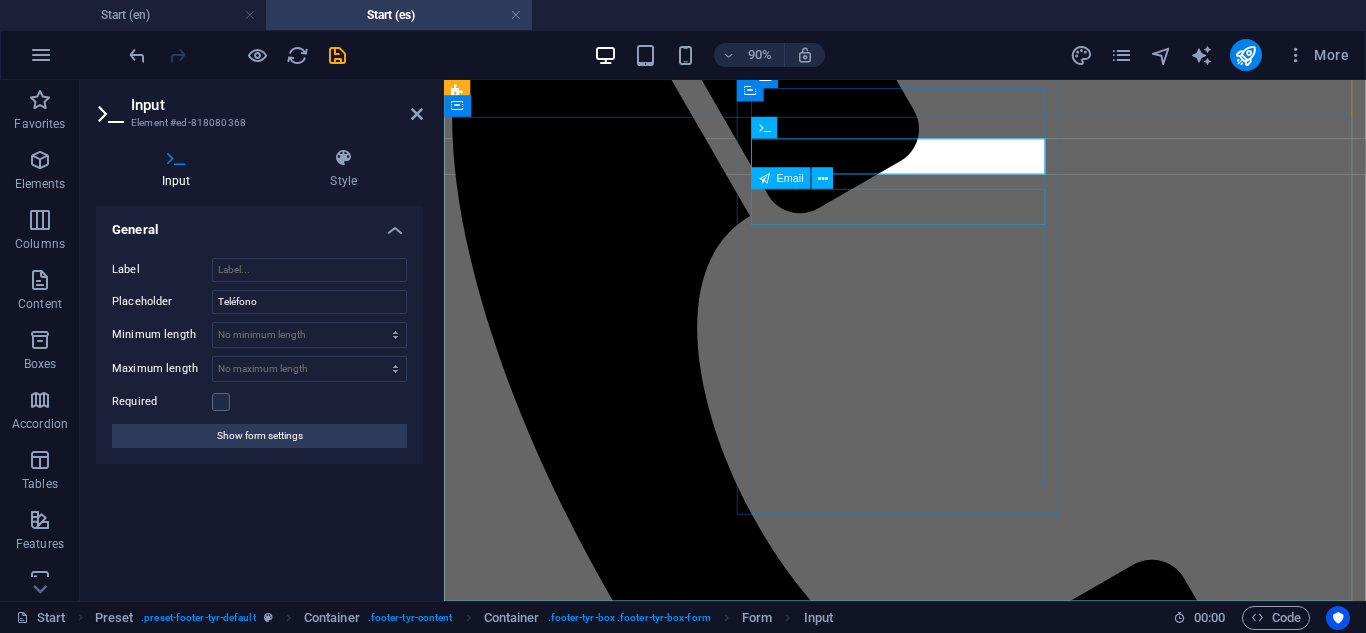 click at bounding box center [956, 33128] 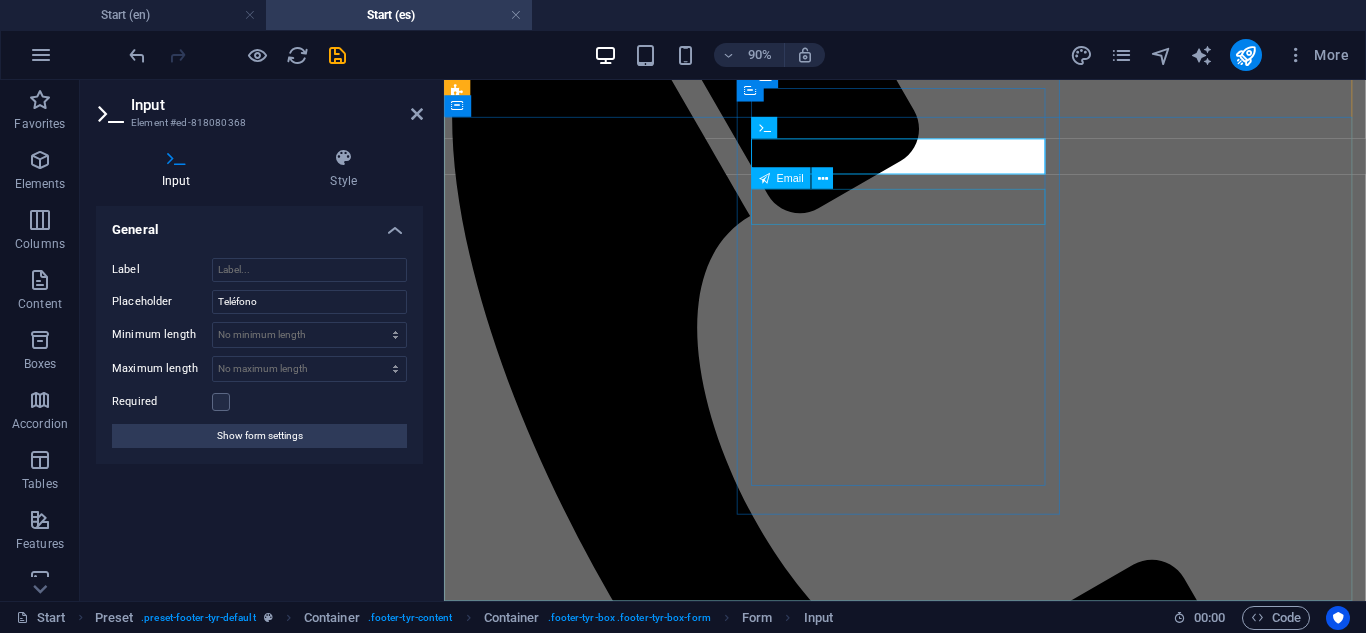 click at bounding box center [956, 33128] 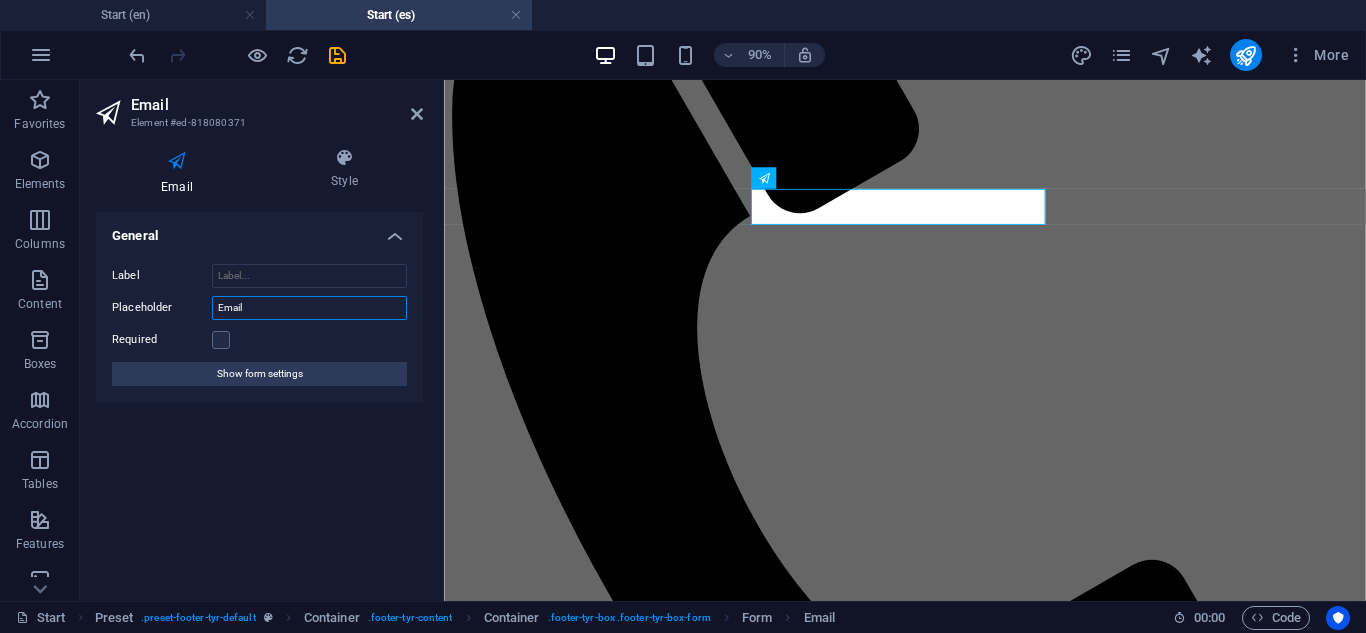 click on "Email" at bounding box center (309, 308) 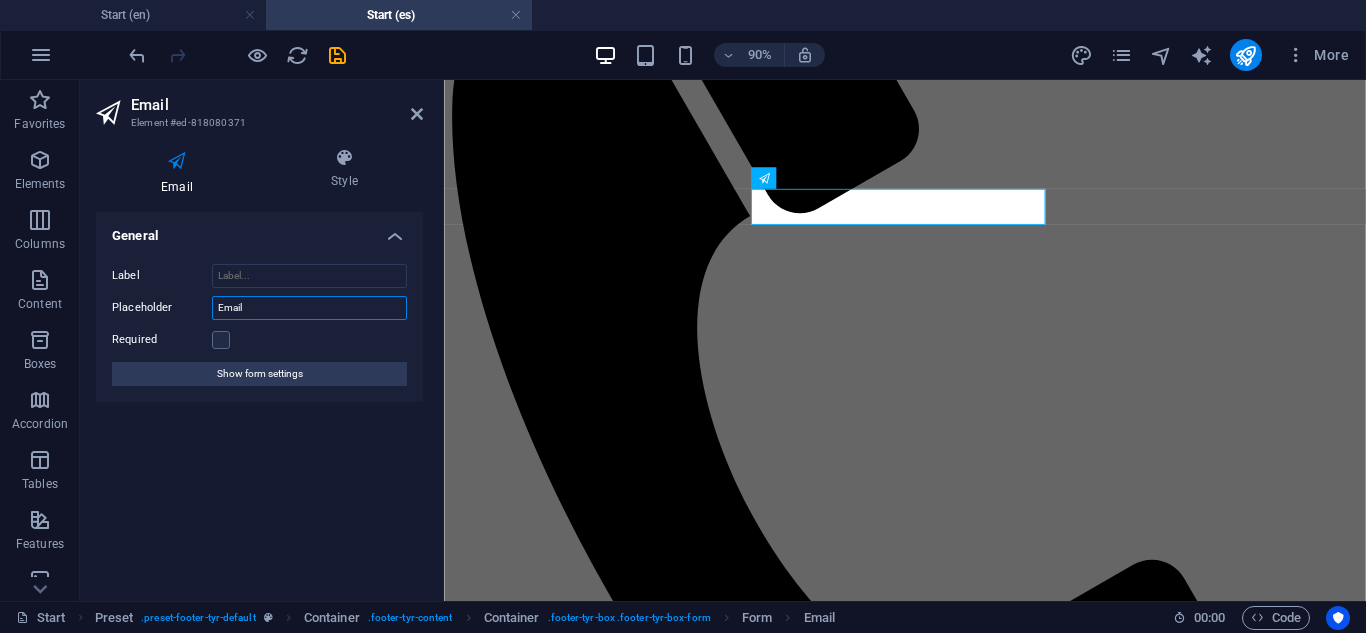 drag, startPoint x: 227, startPoint y: 315, endPoint x: 211, endPoint y: 314, distance: 16.03122 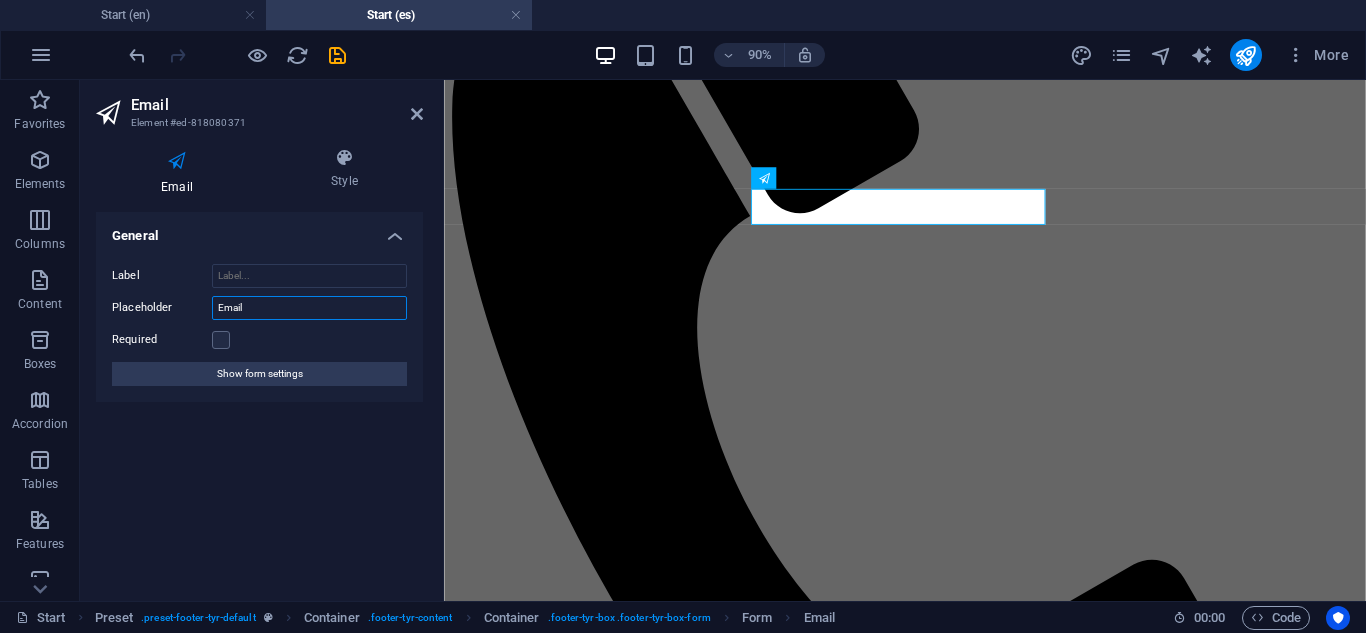 paste on "Correo electrónico" 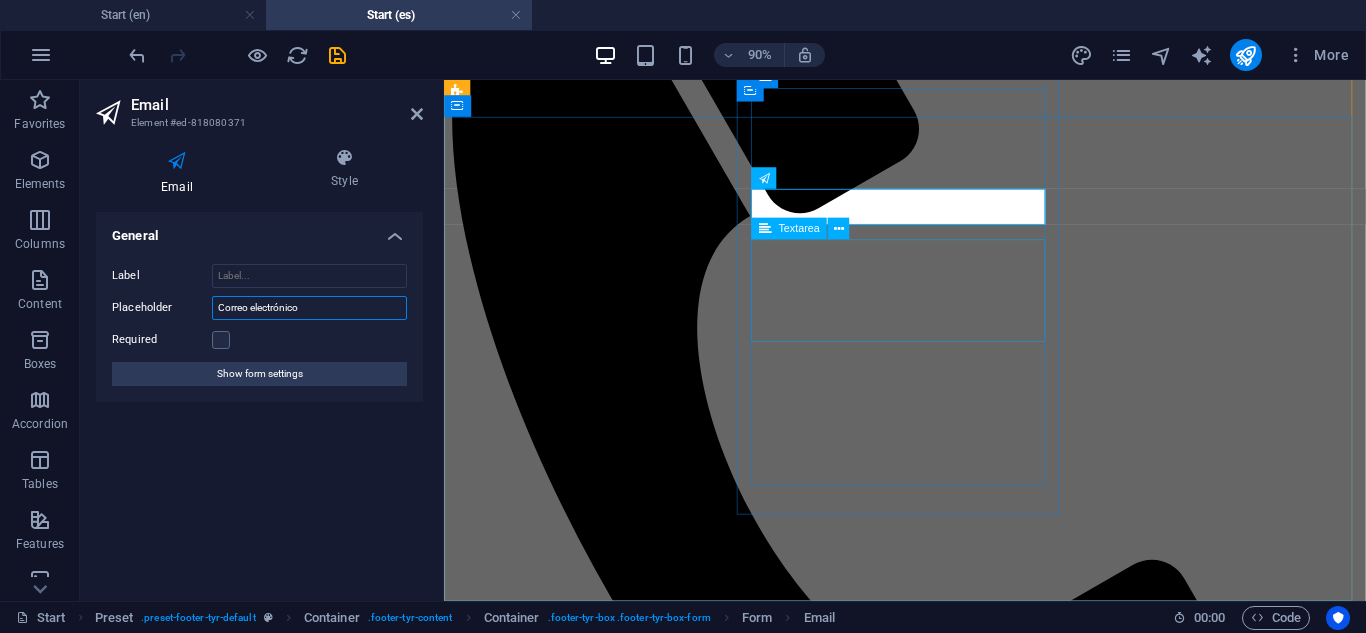 type on "Correo electrónico" 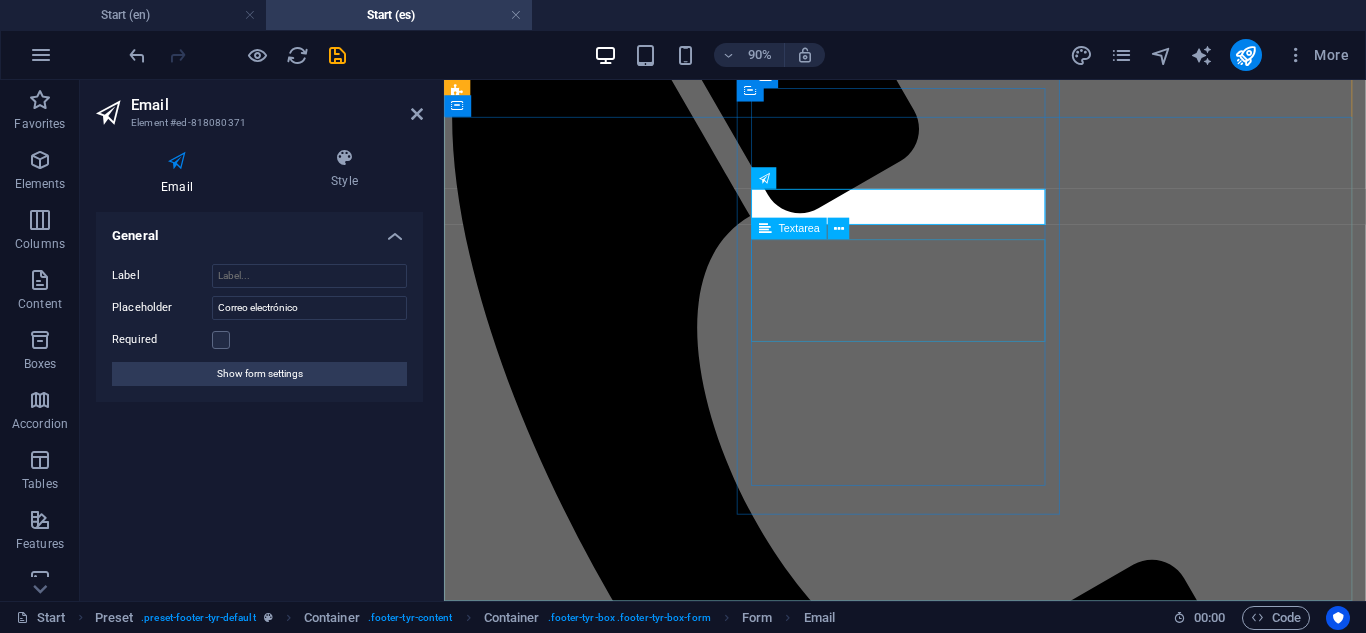 click at bounding box center [956, 33180] 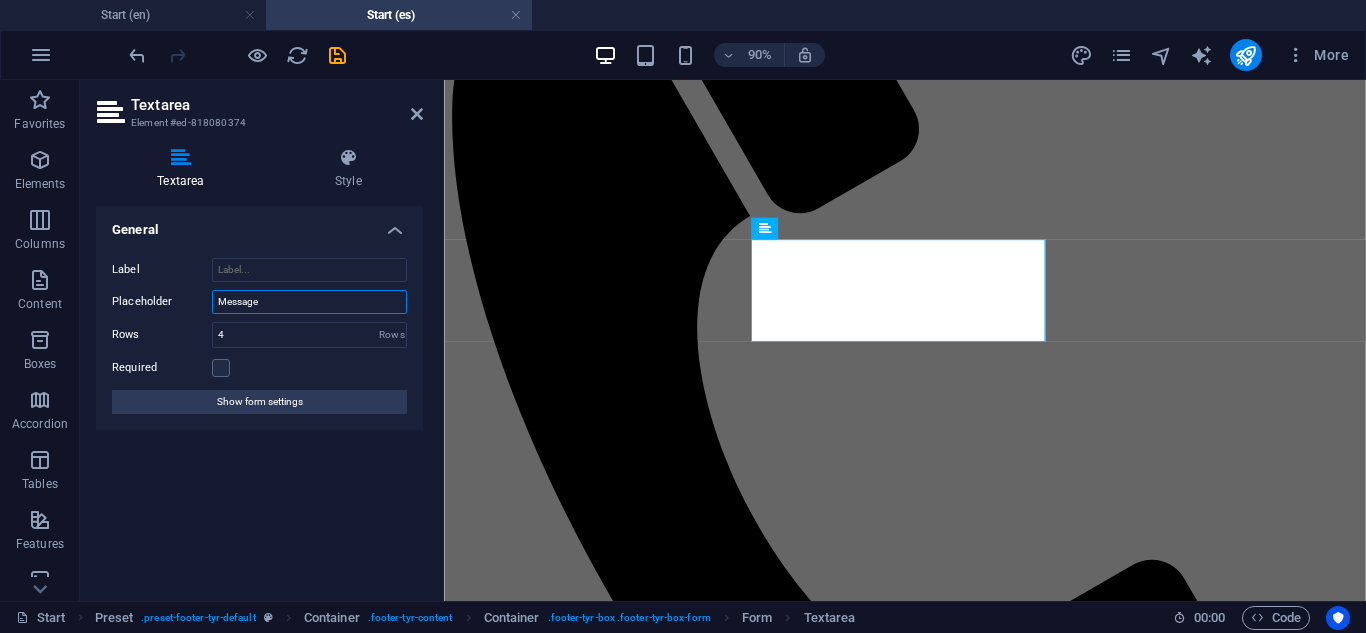 drag, startPoint x: 274, startPoint y: 295, endPoint x: 189, endPoint y: 295, distance: 85 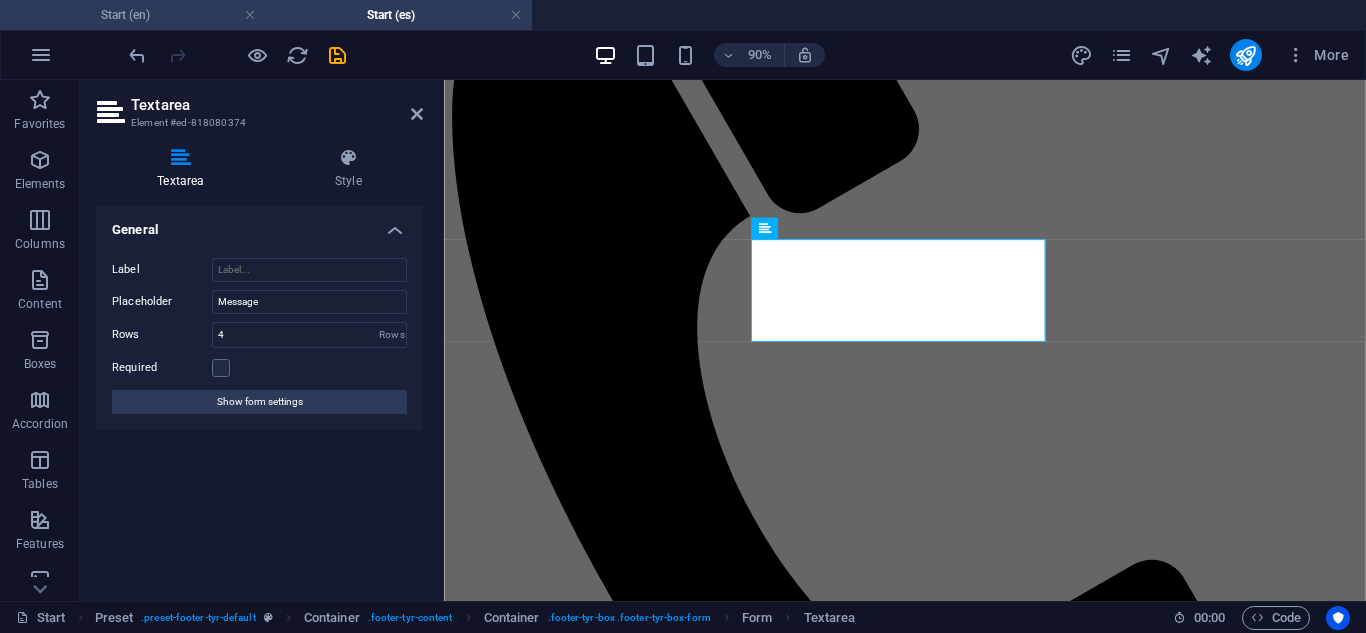 click on "Start (en)" at bounding box center [133, 15] 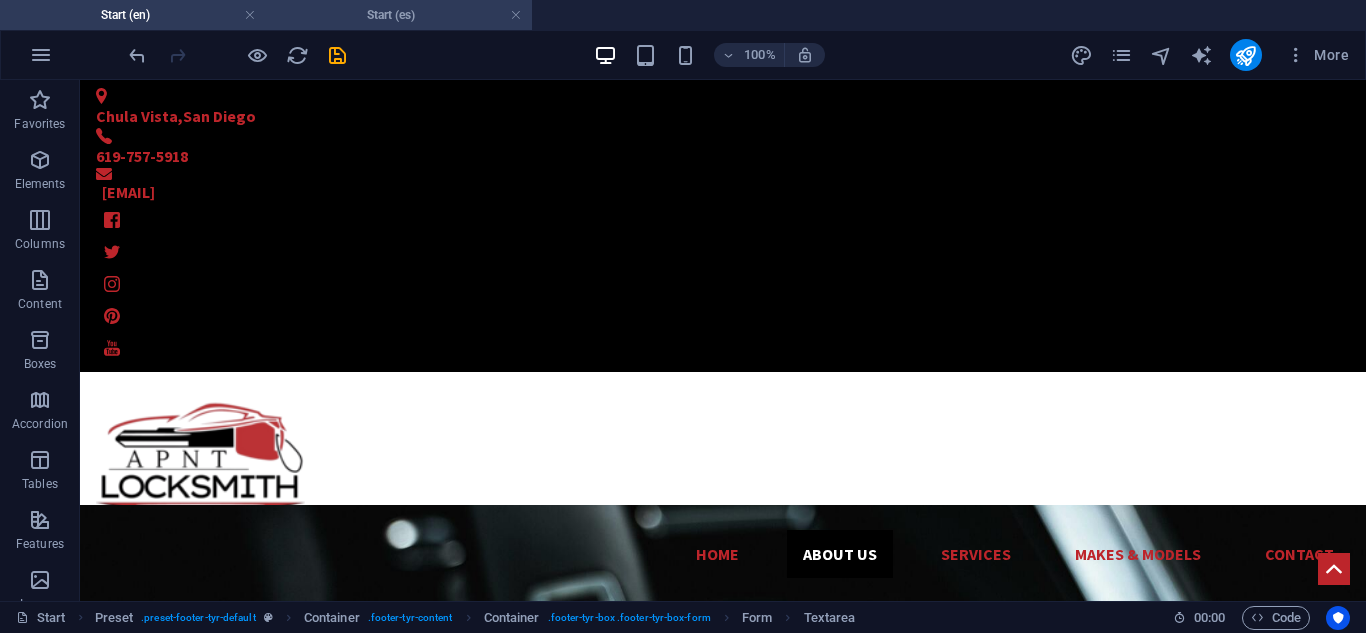 click on "Start (es)" at bounding box center [399, 15] 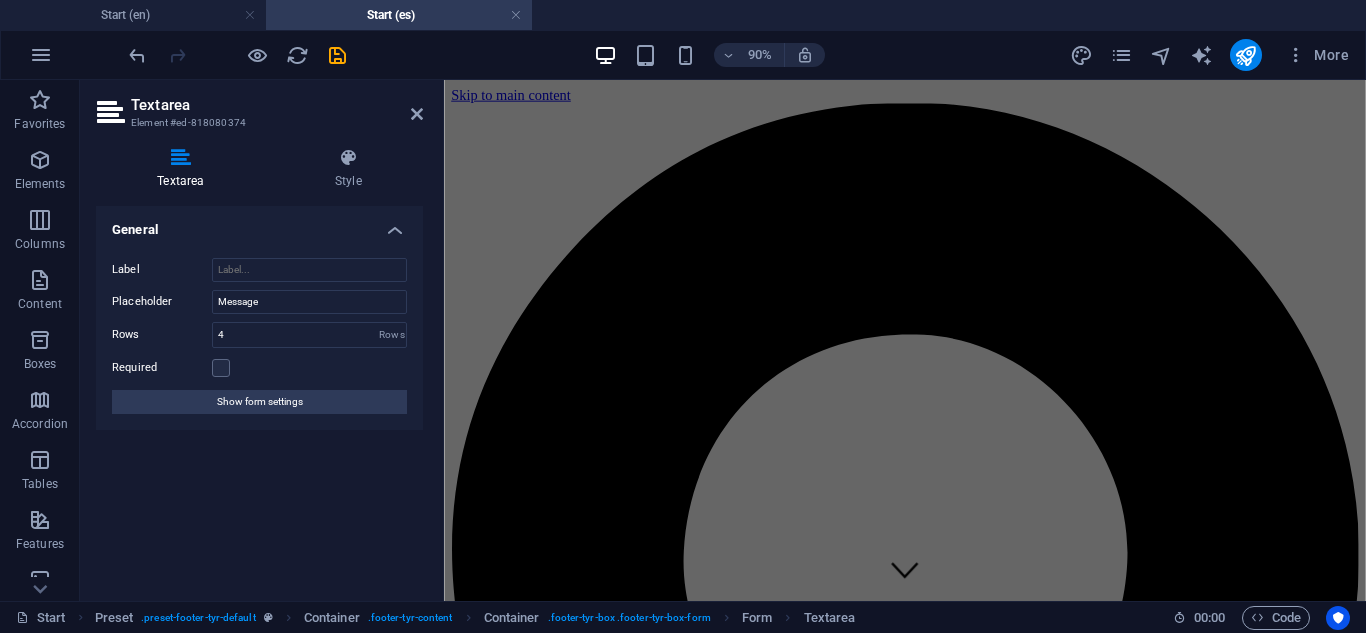 scroll, scrollTop: 8838, scrollLeft: 0, axis: vertical 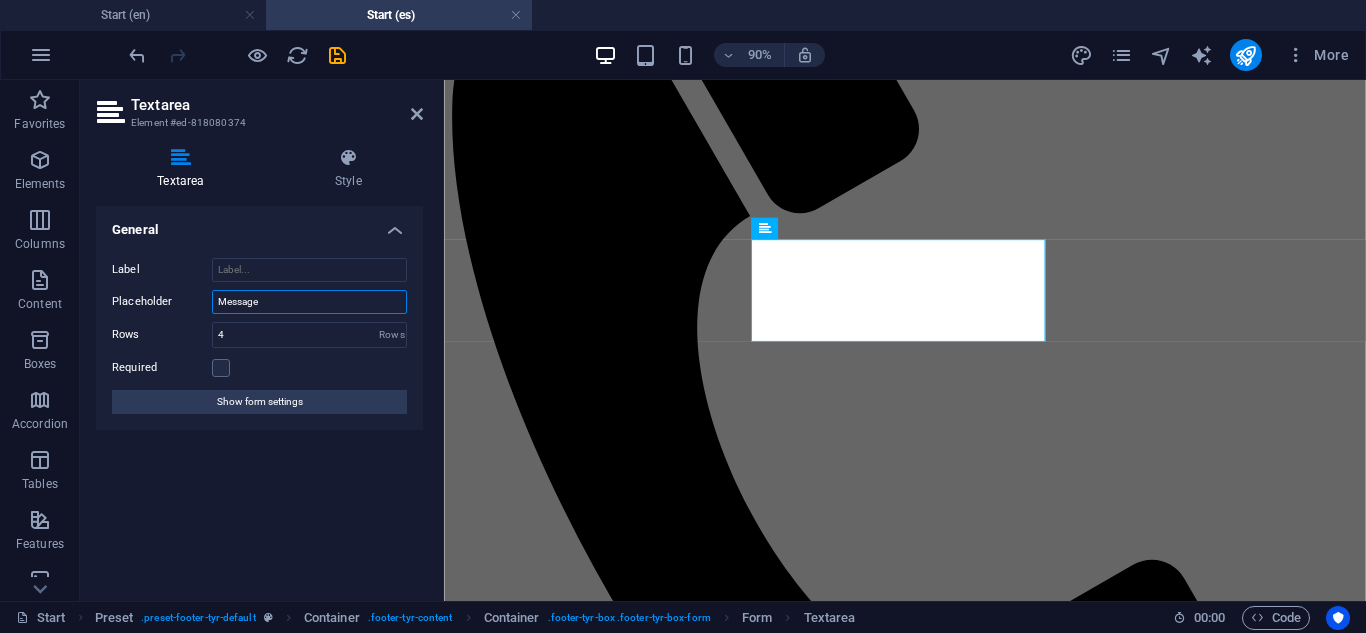paste on "nsaj" 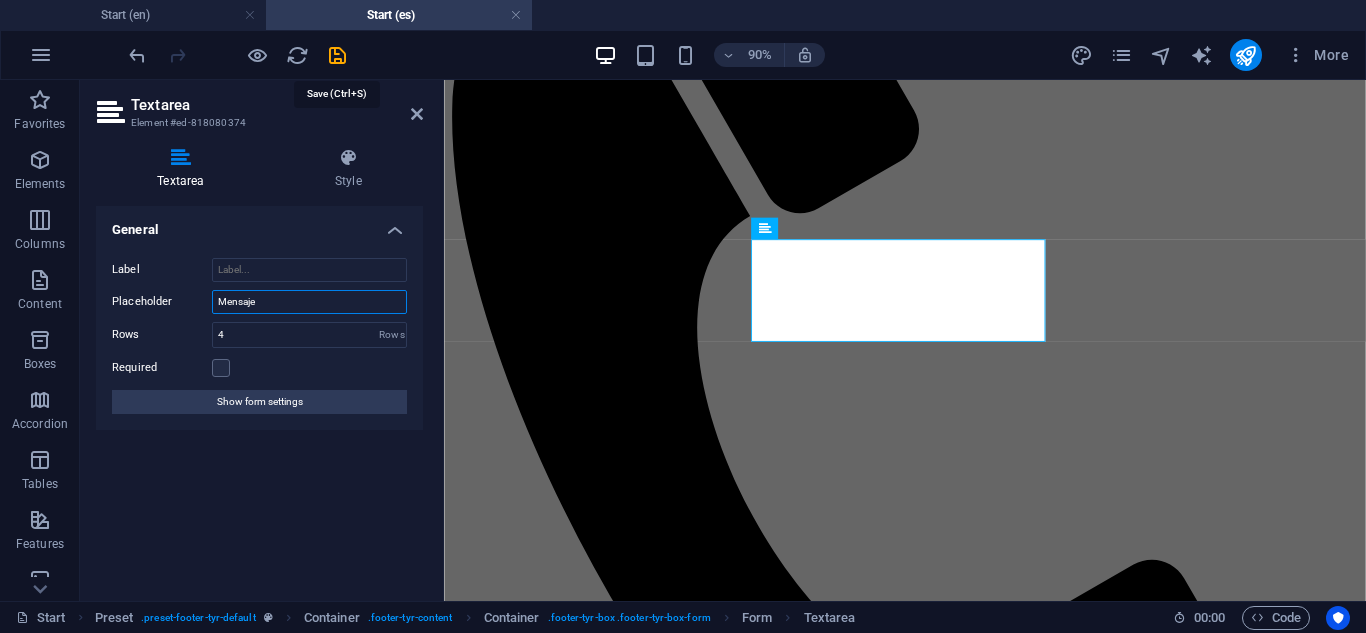 type on "Mensaje" 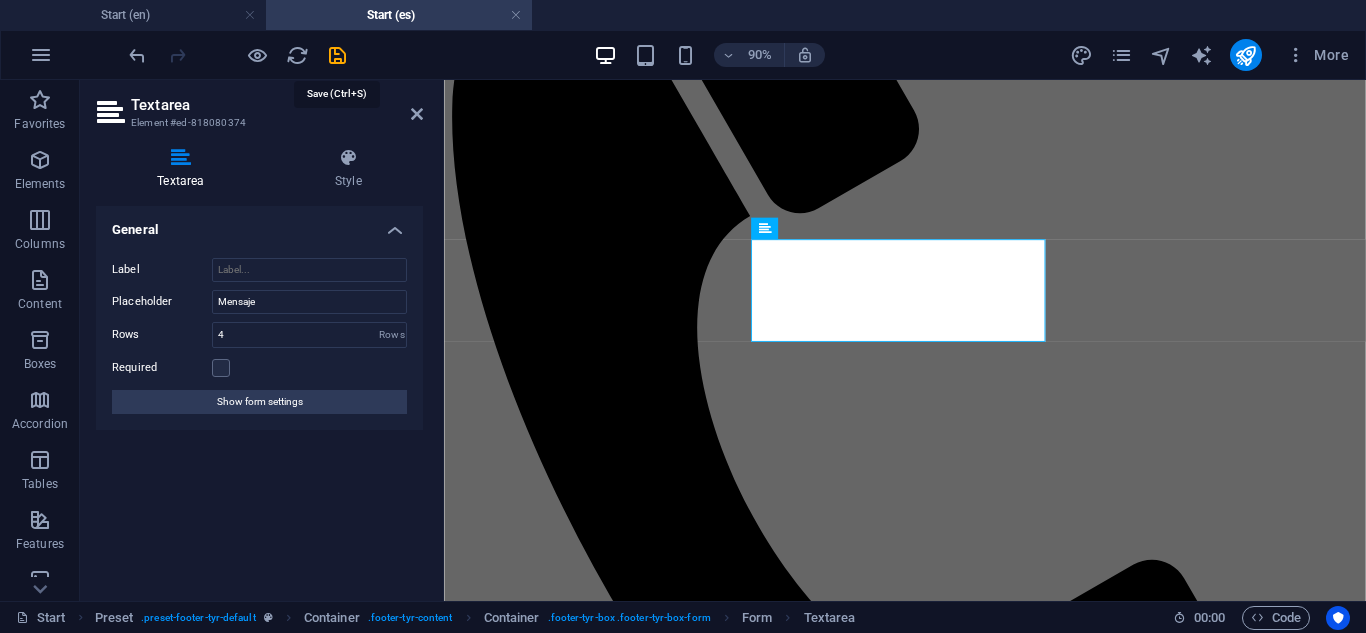 click at bounding box center [337, 55] 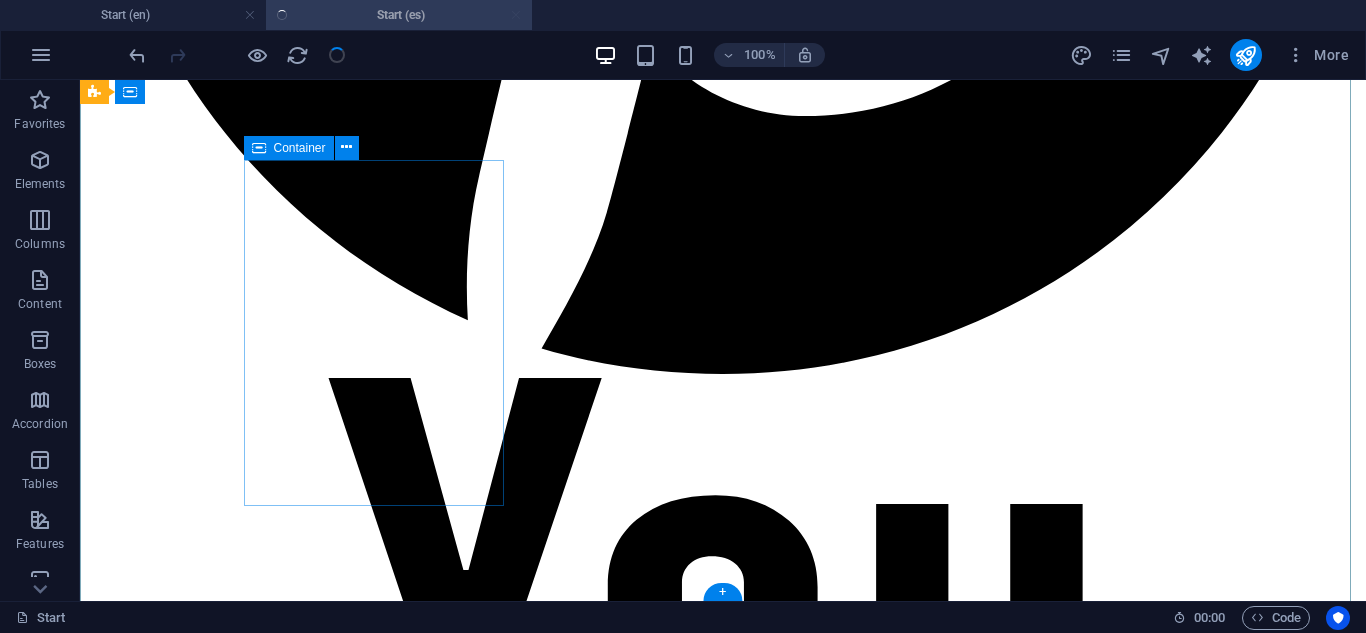 scroll, scrollTop: 8248, scrollLeft: 0, axis: vertical 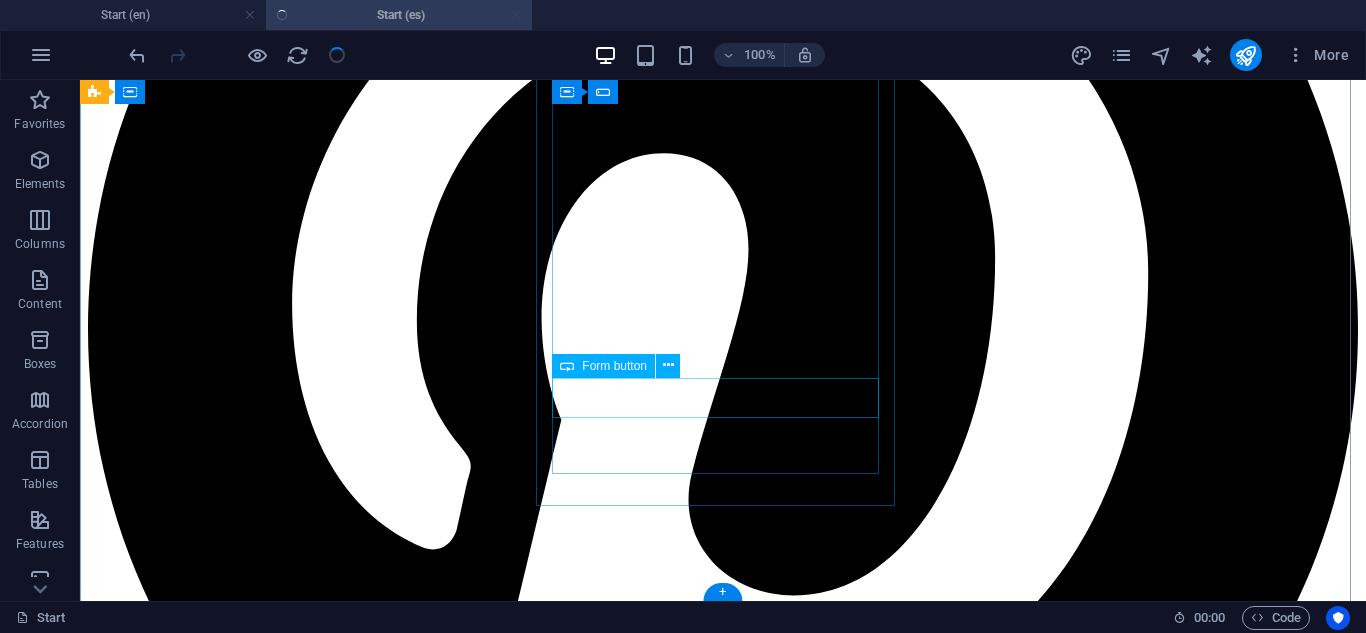 click on "Send" at bounding box center [723, 37457] 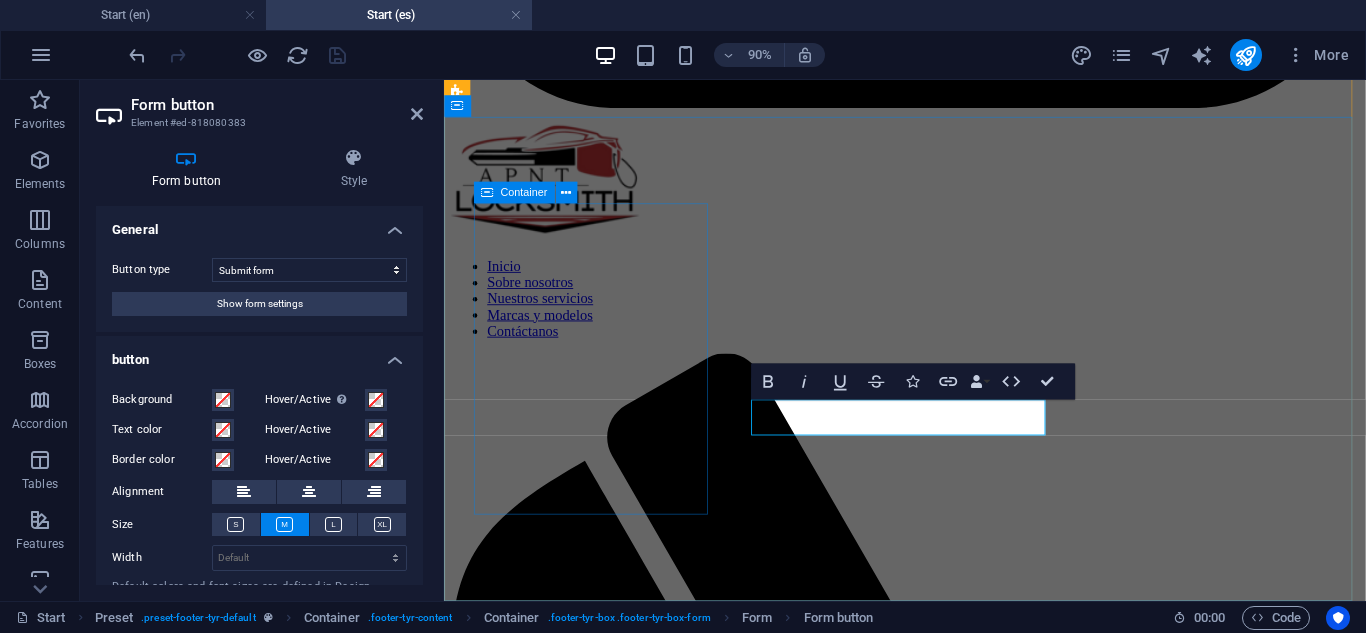 scroll, scrollTop: 8838, scrollLeft: 0, axis: vertical 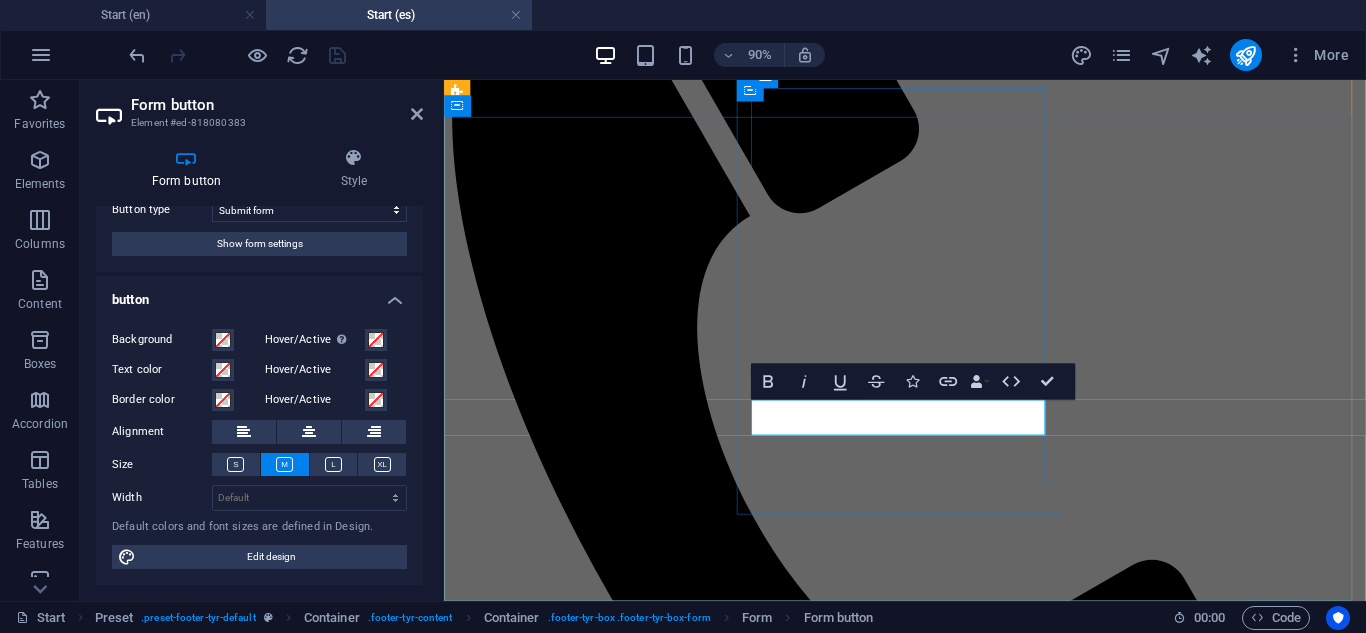 type on "SEnd" 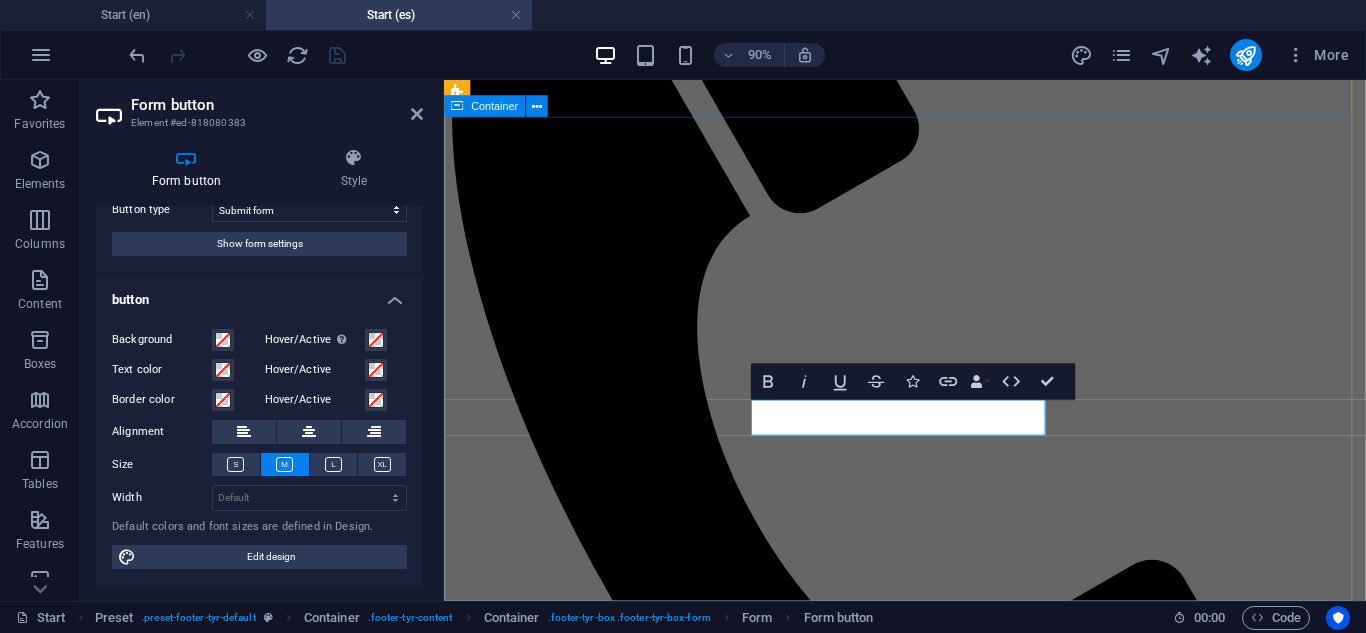 drag, startPoint x: 527, startPoint y: 569, endPoint x: 894, endPoint y: 536, distance: 368.48065 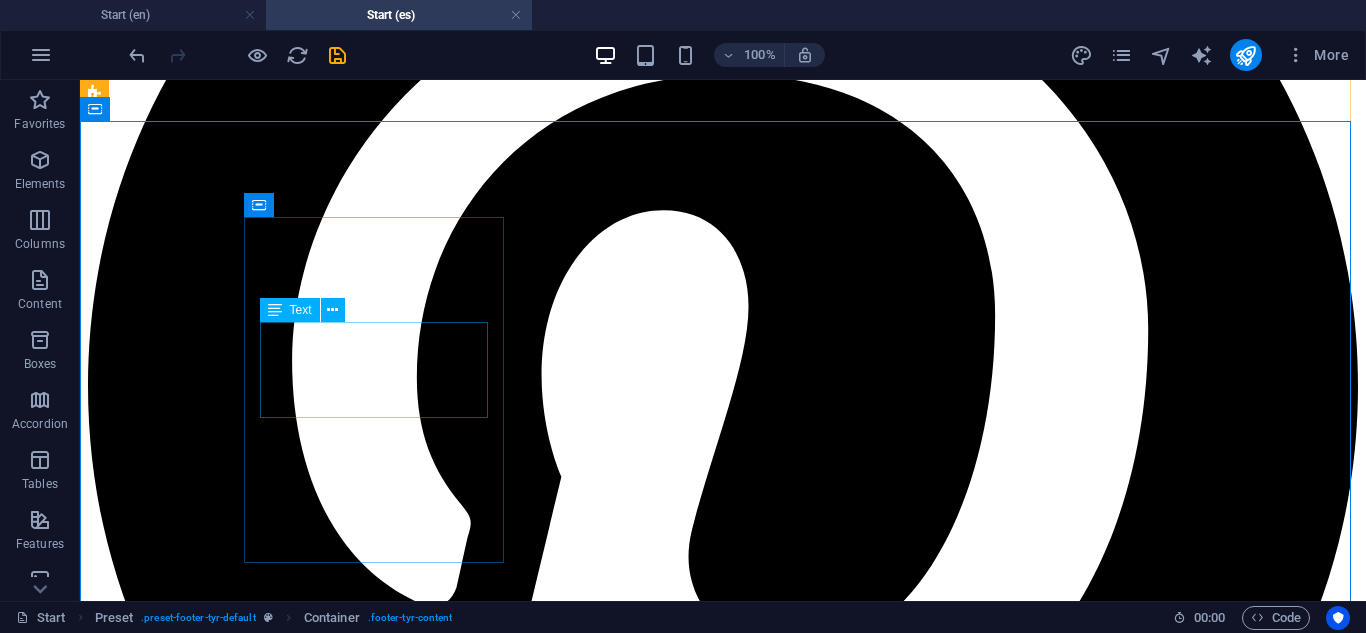 click on "[CITY]  [CITY]   Legal Notice  |  Privacy" at bounding box center [723, 37163] 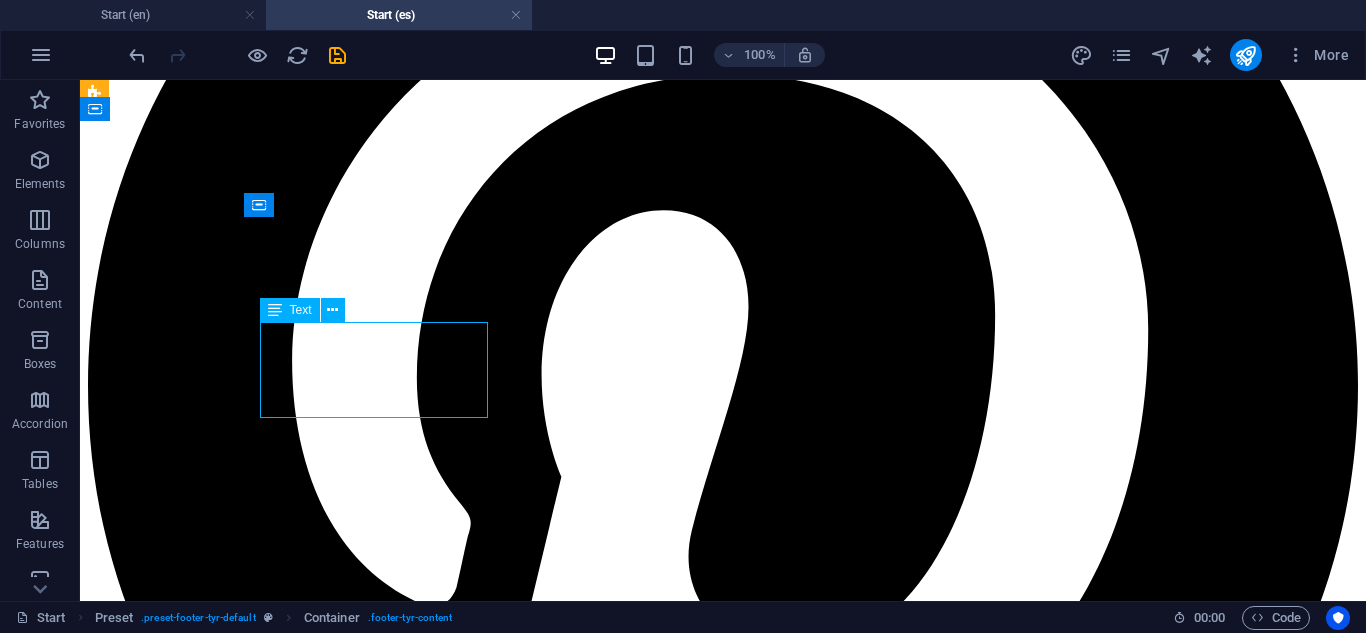 click on "[CITY]  [CITY]   Legal Notice  |  Privacy" at bounding box center (723, 37163) 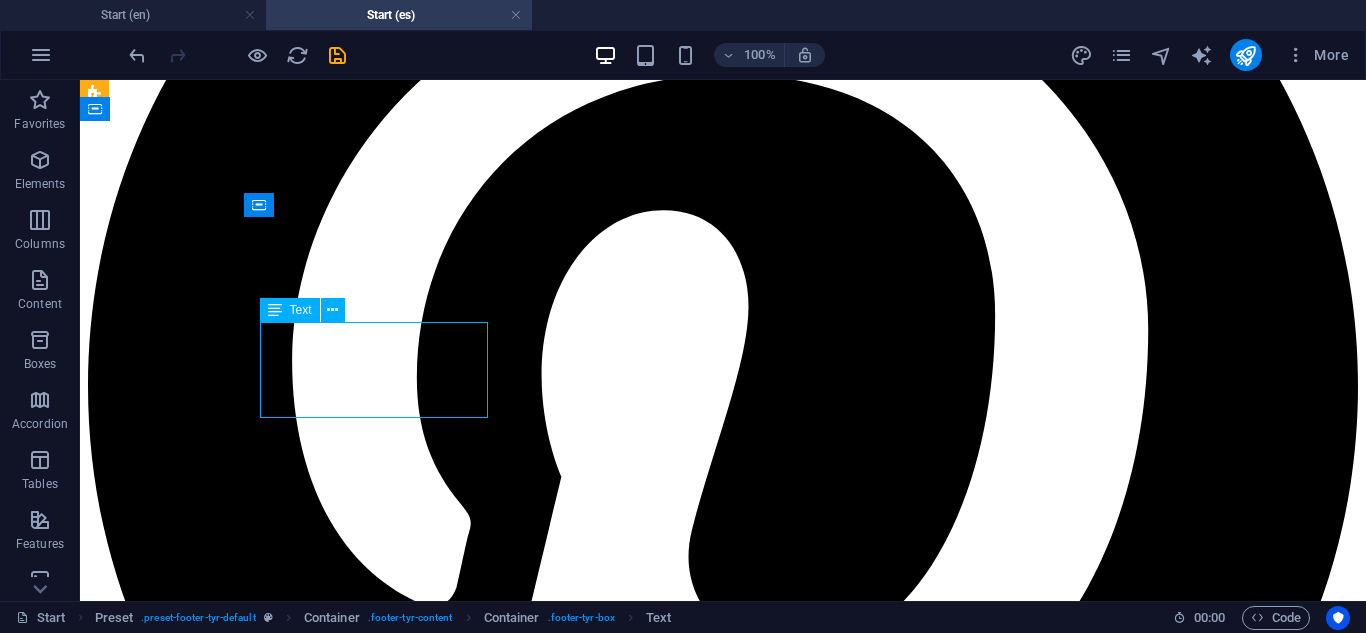 click on "[CITY]  [CITY]   Legal Notice  |  Privacy" at bounding box center [723, 37163] 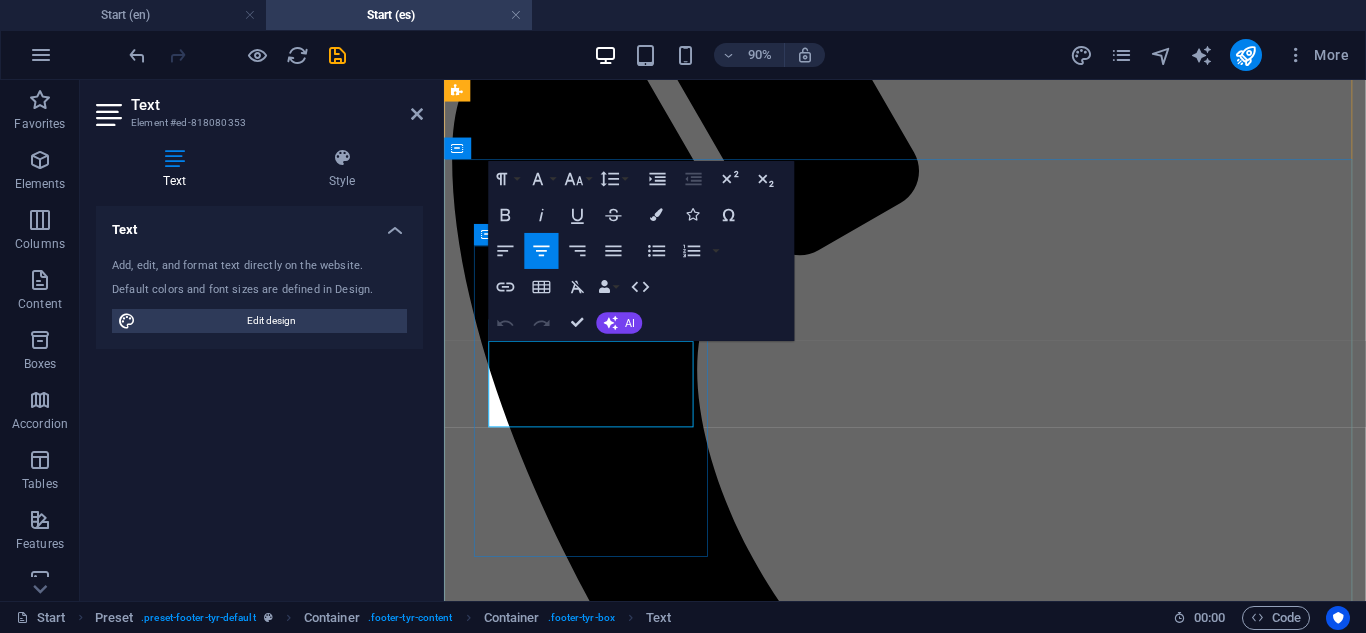 drag, startPoint x: 617, startPoint y: 453, endPoint x: 532, endPoint y: 451, distance: 85.02353 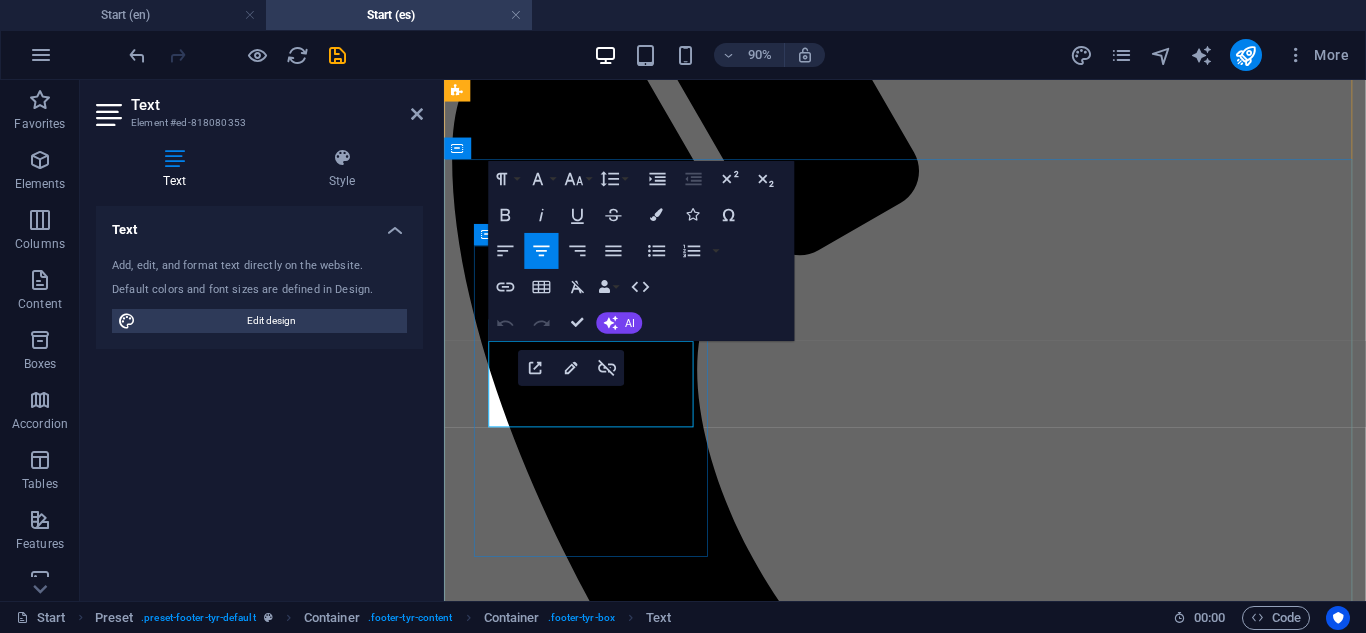copy on "Legal Notice" 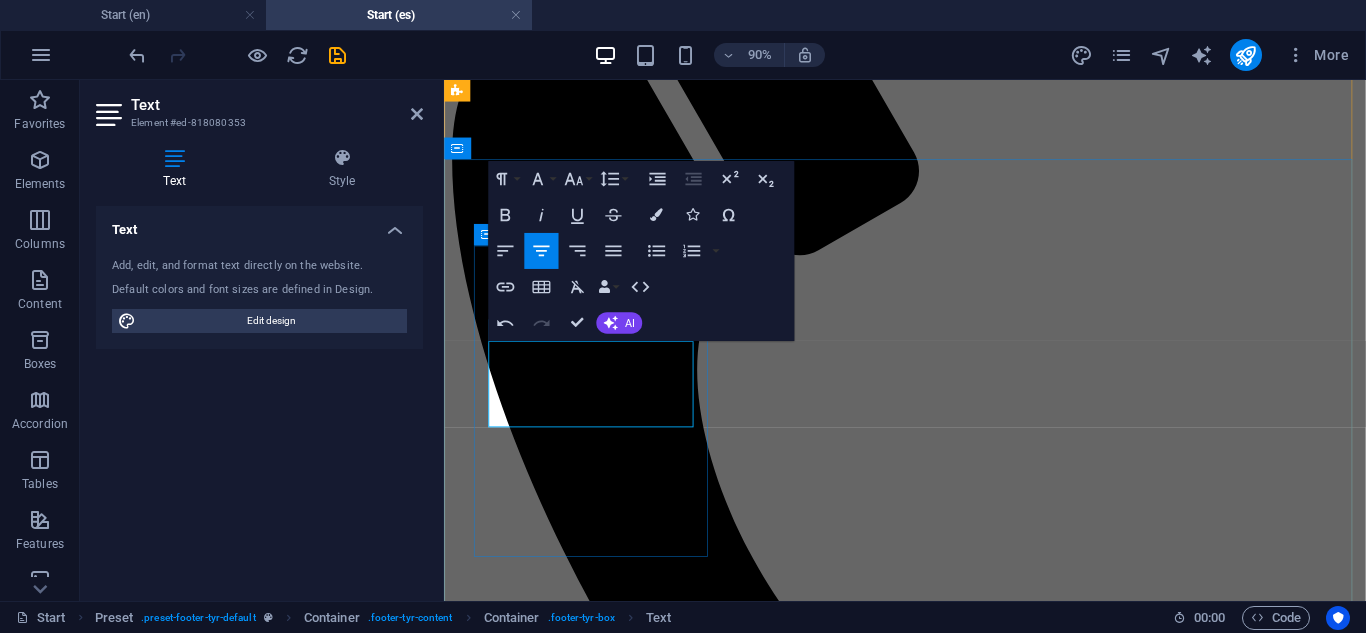drag, startPoint x: 680, startPoint y: 452, endPoint x: 626, endPoint y: 453, distance: 54.00926 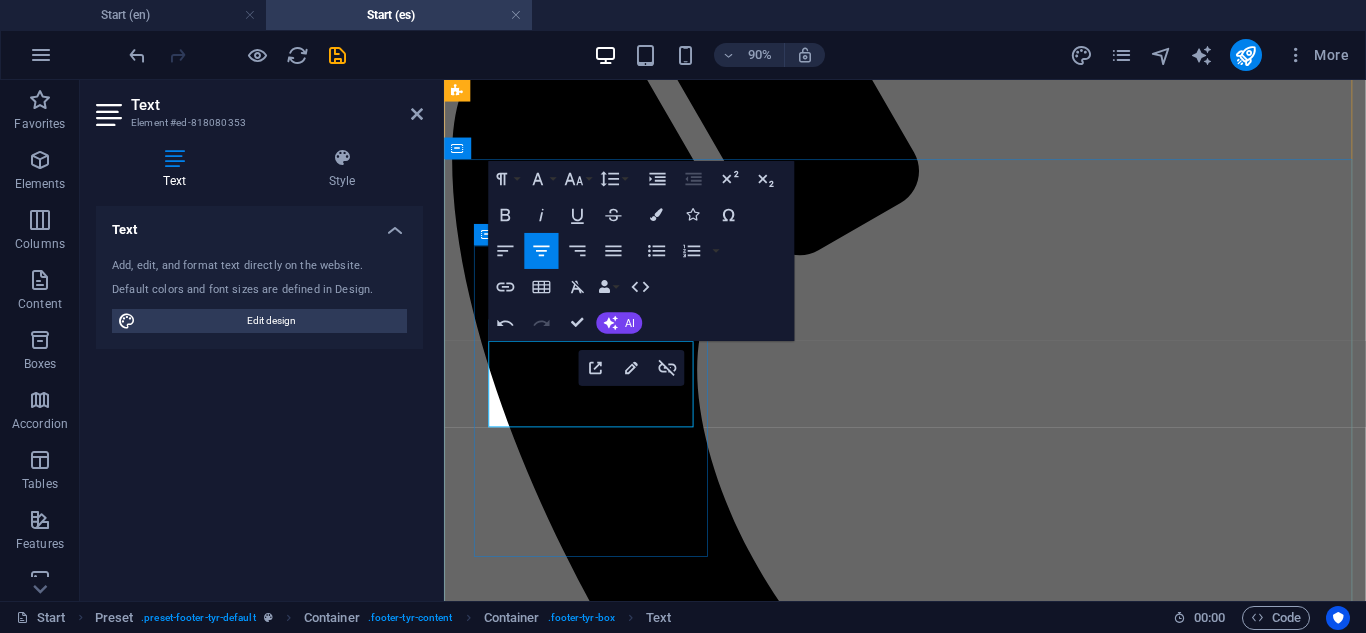 copy on "Privacy" 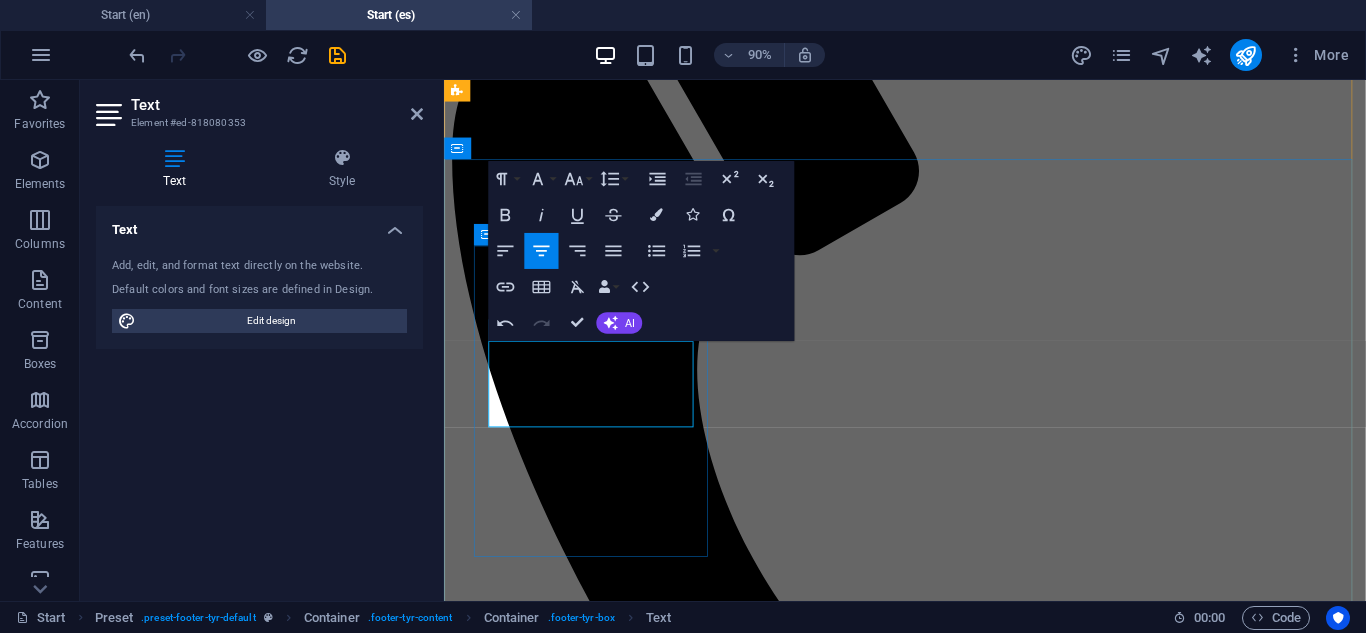click on "Encuéntranos [CITY]  [CITY]   Aviso legal | Privacidad" at bounding box center (956, 32477) 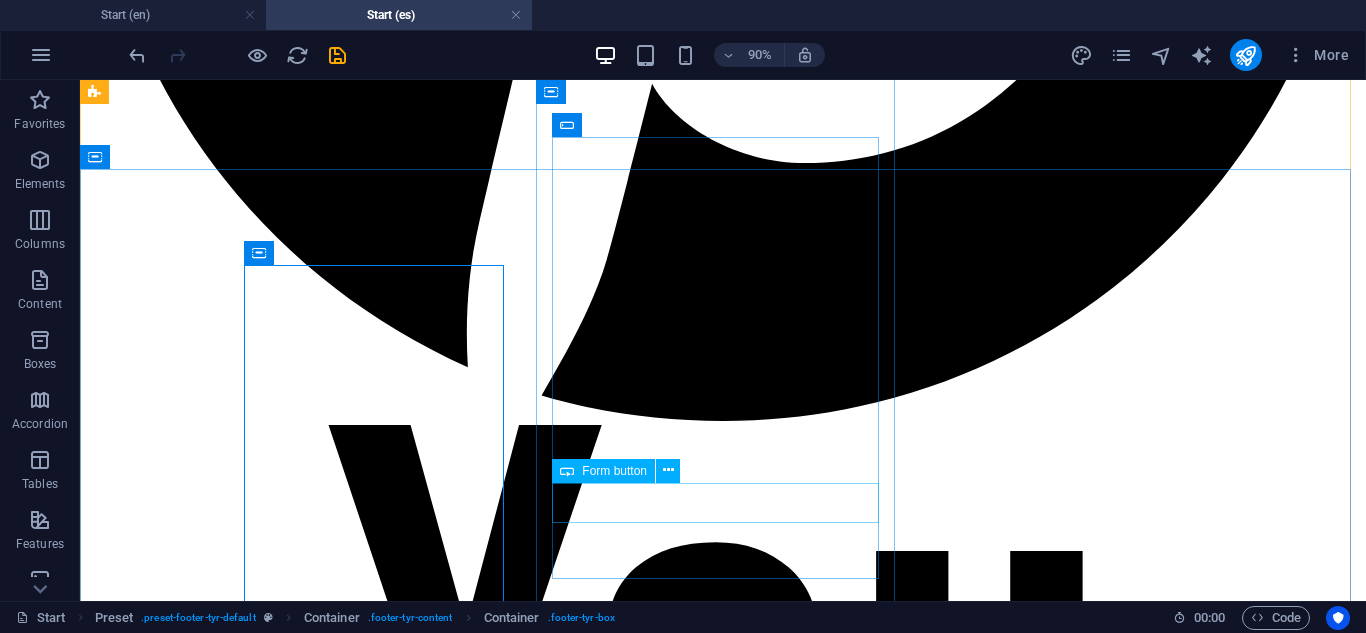 scroll, scrollTop: 8143, scrollLeft: 0, axis: vertical 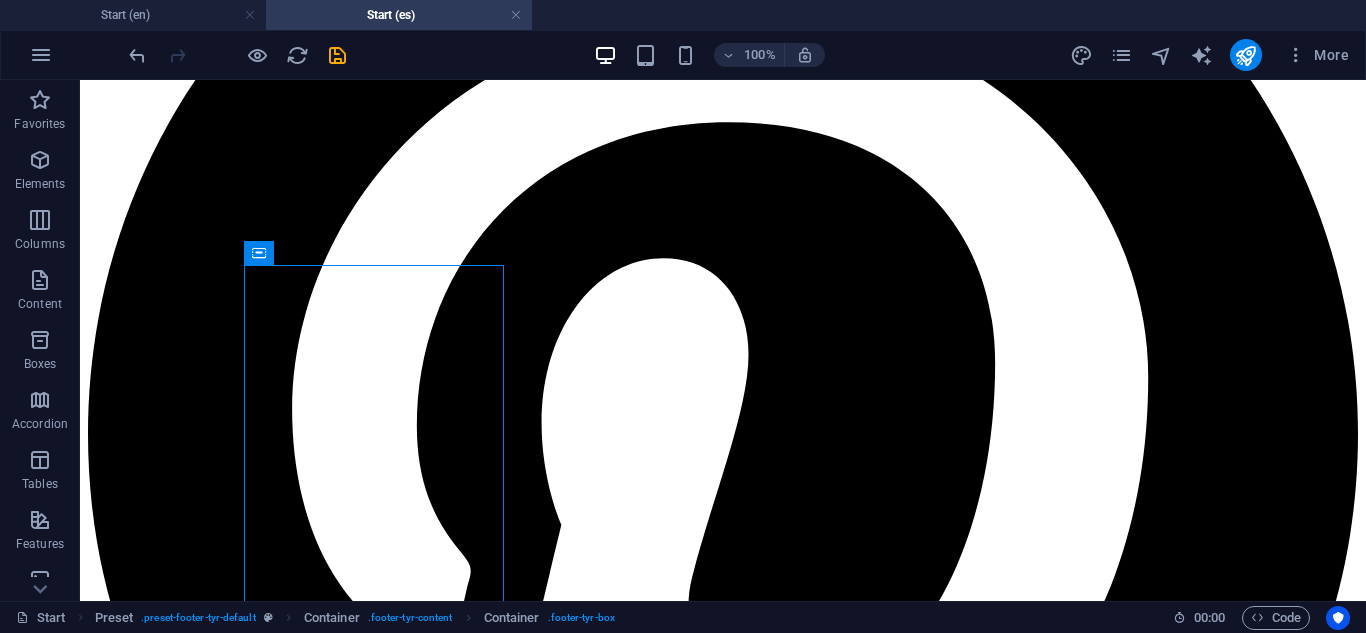 drag, startPoint x: 359, startPoint y: 83, endPoint x: 340, endPoint y: 61, distance: 29.068884 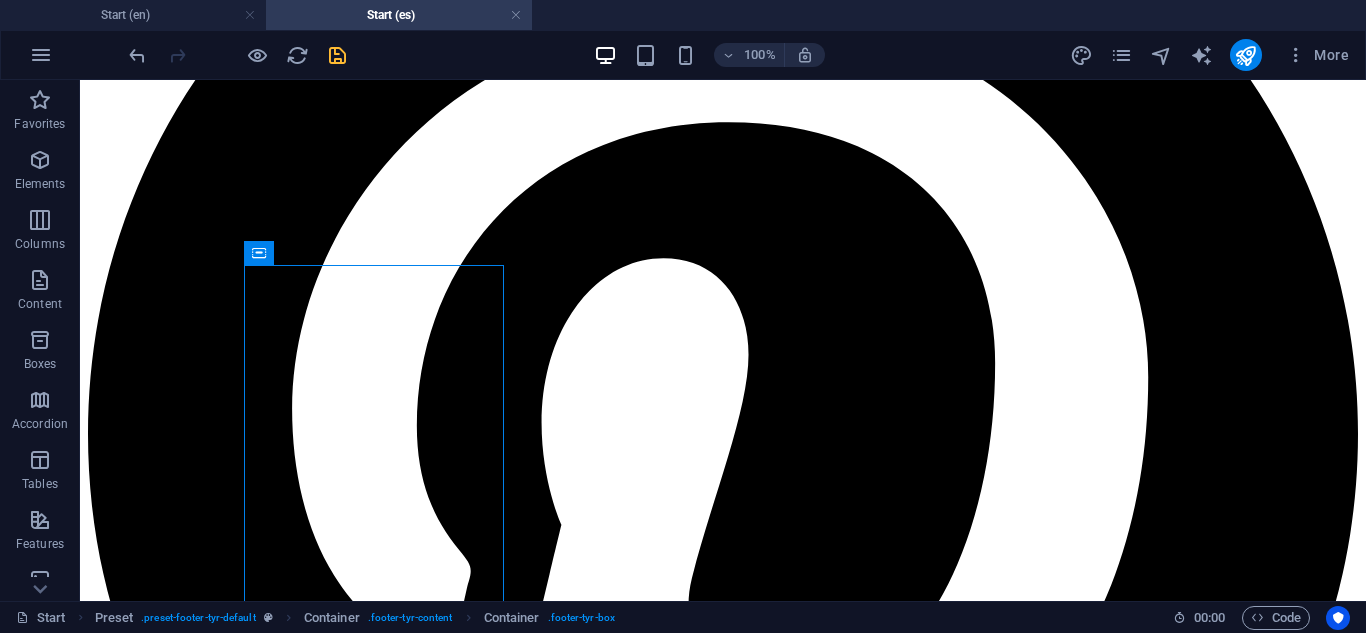 click at bounding box center [337, 55] 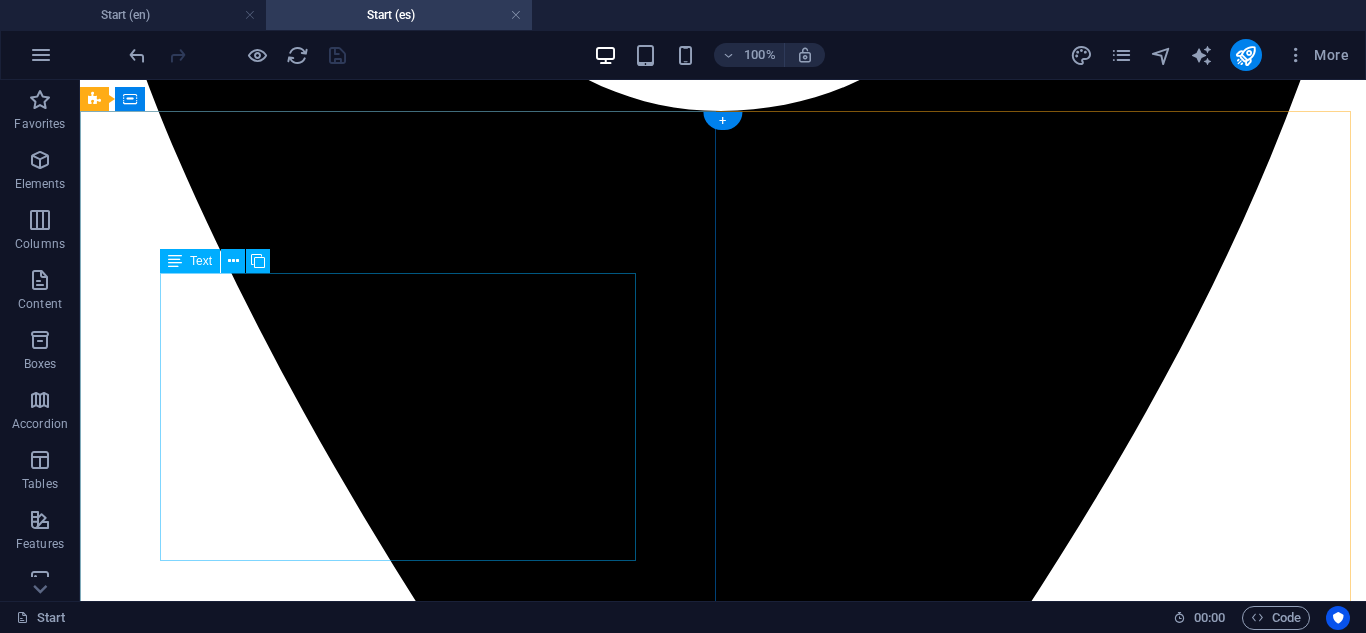 scroll, scrollTop: 1200, scrollLeft: 0, axis: vertical 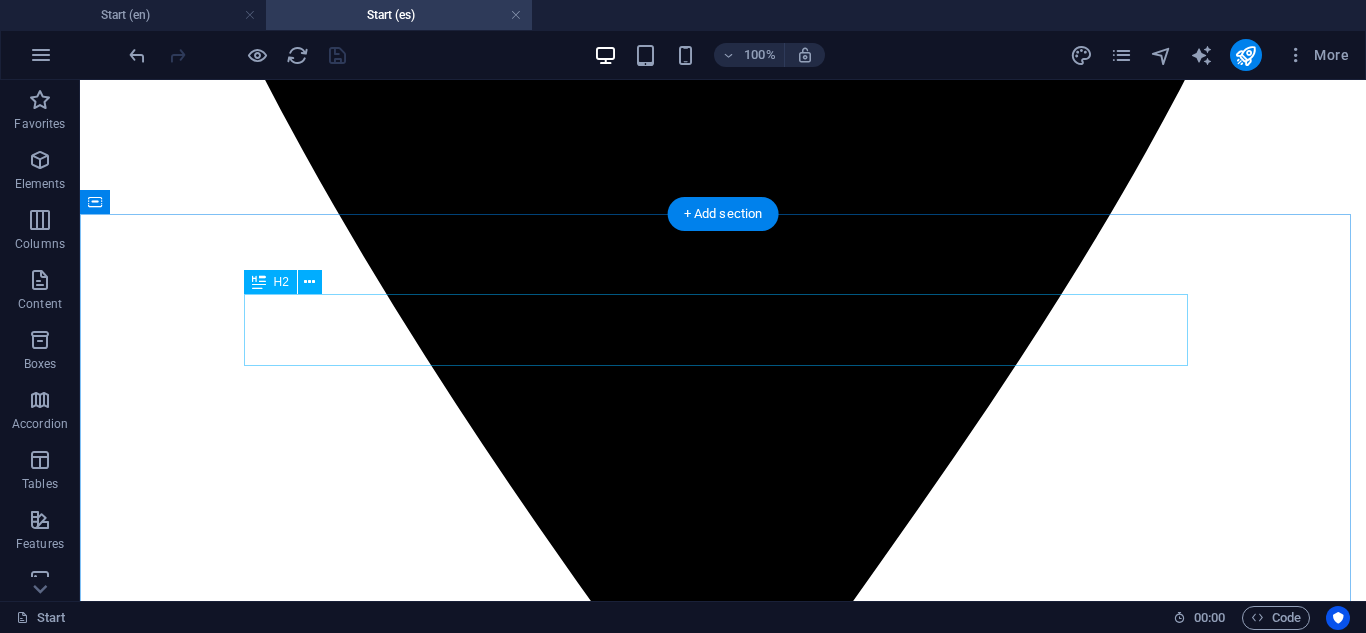 click on "Servicios" at bounding box center (723, 13112) 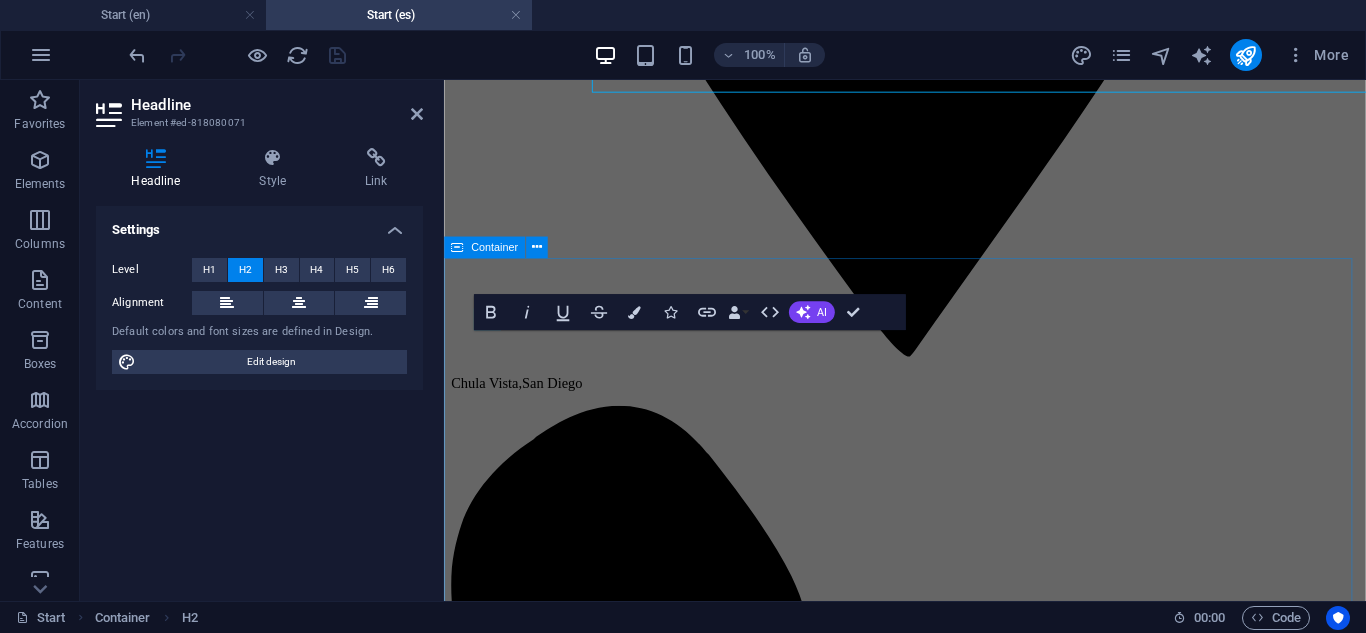 scroll, scrollTop: 1472, scrollLeft: 0, axis: vertical 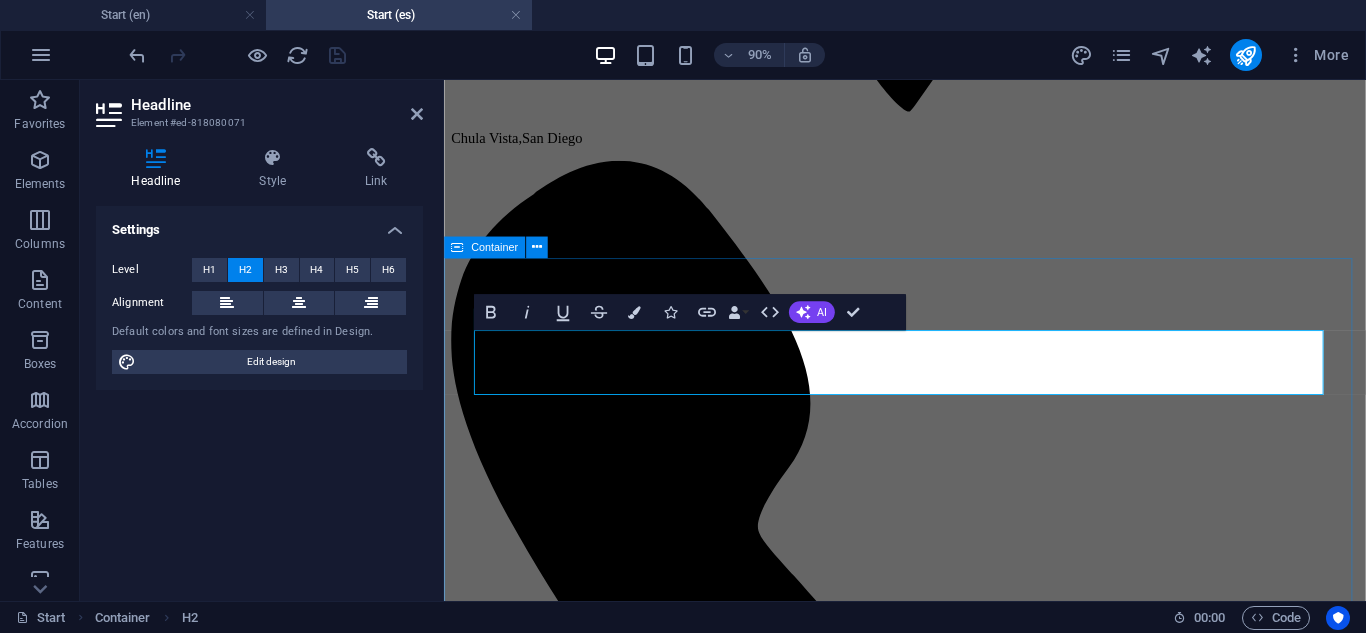 click on "Servicios
¿Perdiste tus llaves del auto? Remplazo de llaves, ofrecemos reemplazo de llaves rápido y confiable para la mayoría de las marcas y modelos de vehículos. Más detalles
¿Tu llave inteligente o control remoto ya no funciona? Programamos llaves electrónicas al instante para la mayoría de los vehículos modernos. Más detalles
Duplicado de llaves con chip Realizamos duplicados de llaves con transponder y chip de seguridad para que puedas acceder a tu vehículo de manera segura y asequible. Más detalles
Reparación y reemplazo del sistema de encendido ¿Tu coche no arranca? Reparación y reemplazo rápido del  módulo de arranque , sin necesidad de remolcar tu vehículo. Más detalles
Acceso rápido a tu vehículo en caso de emergencia ¿Te quedaste fuera de tu auto? Nuestro servicio de emergencia  te permite volver a entrar en cuestión de minutos. Más detalles" at bounding box center (956, 14177) 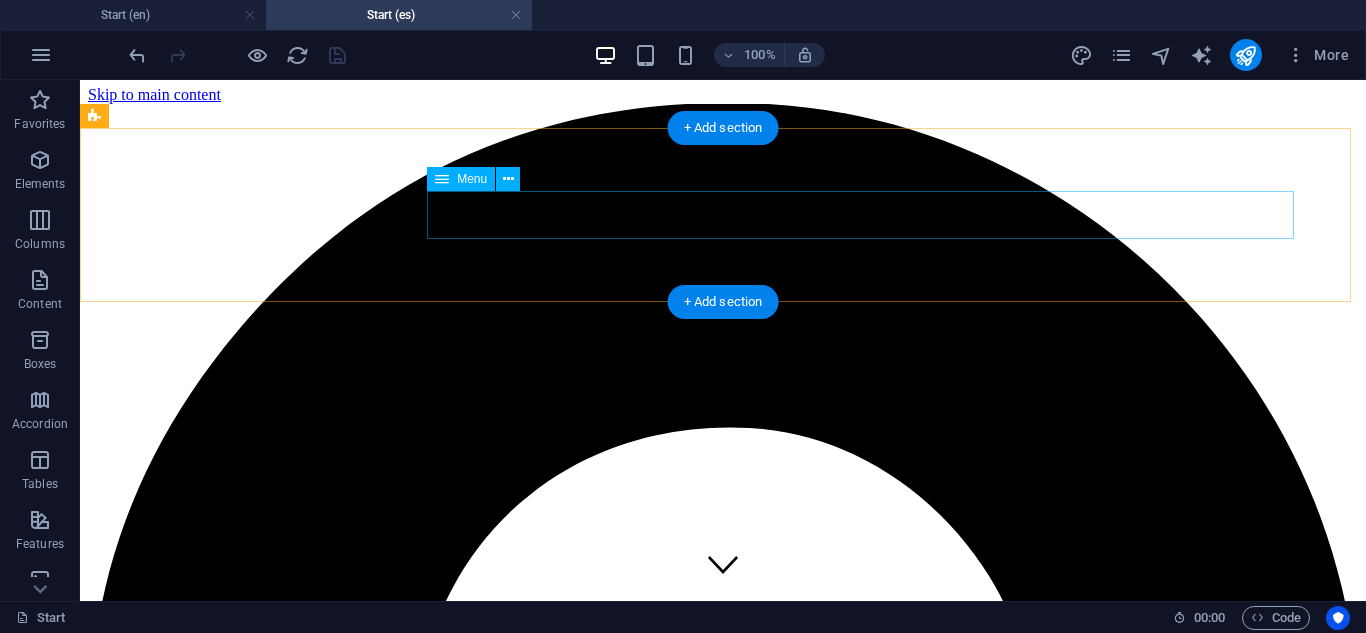 scroll, scrollTop: 0, scrollLeft: 0, axis: both 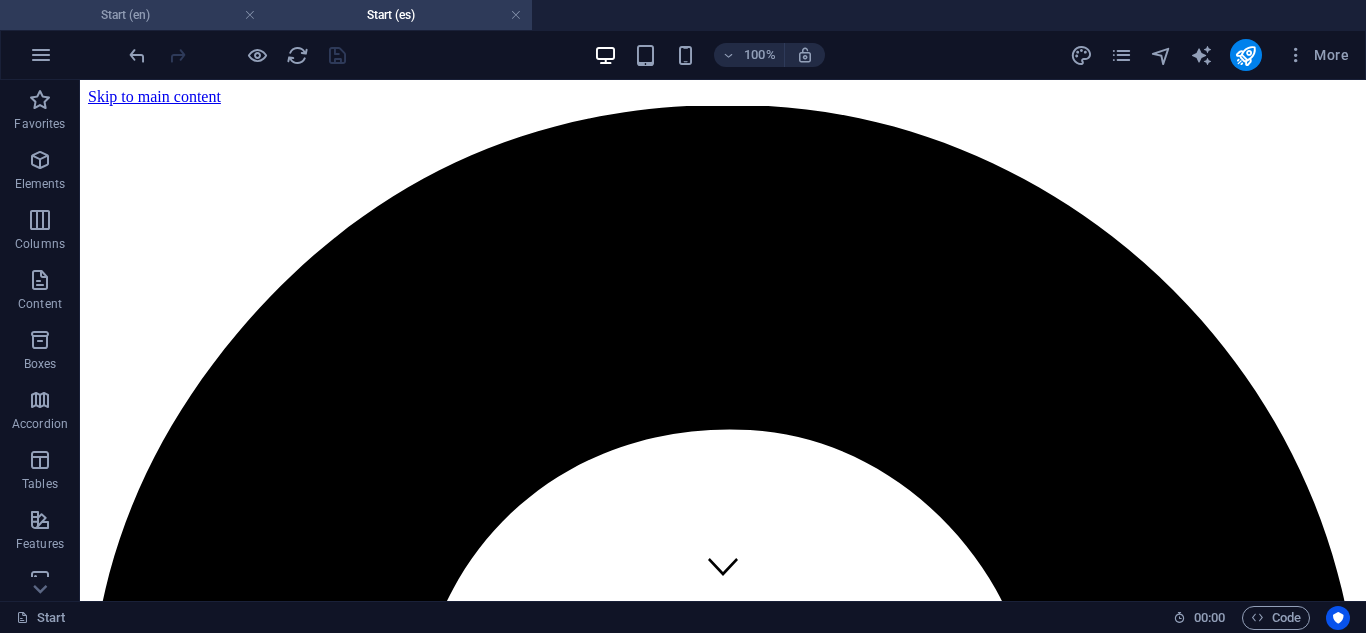 click on "Start (en)" at bounding box center (133, 15) 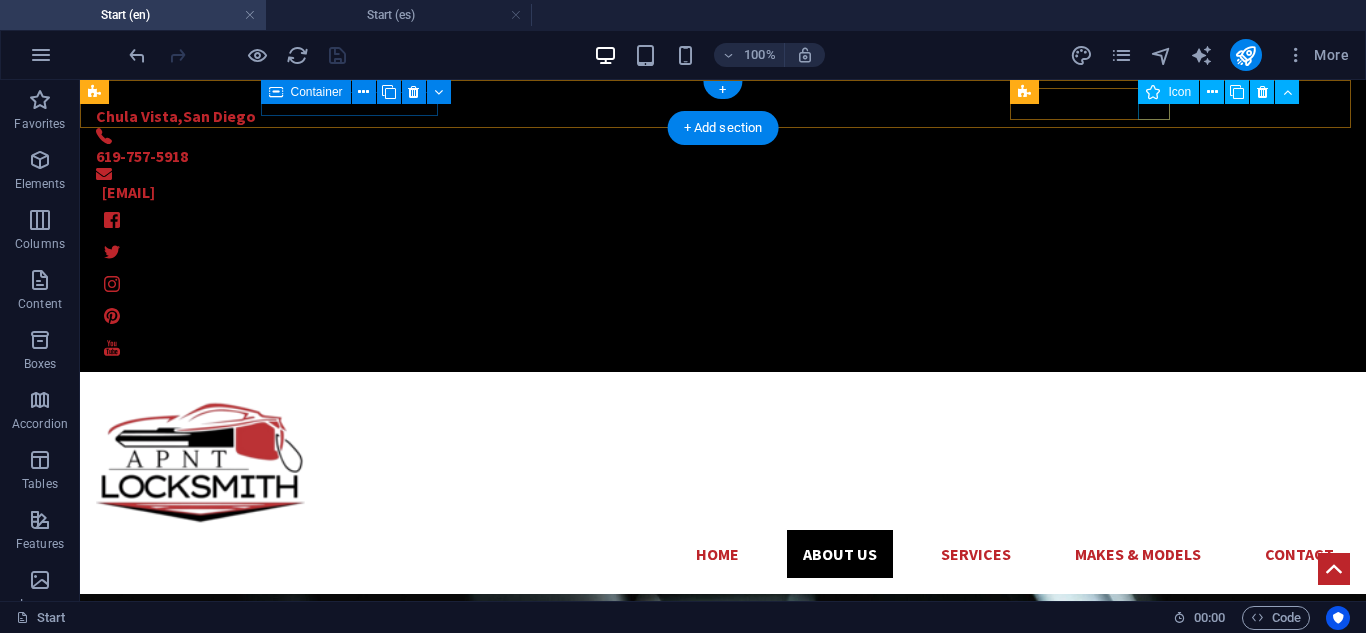 click at bounding box center [723, 348] 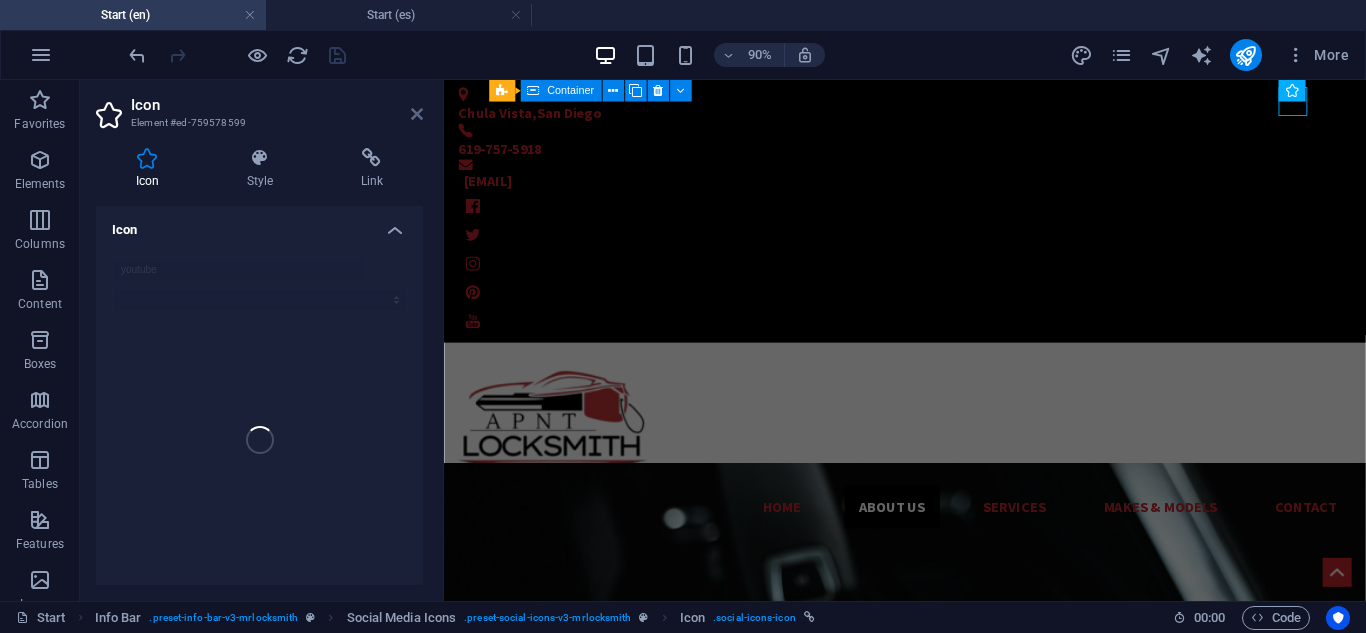 drag, startPoint x: 422, startPoint y: 109, endPoint x: 586, endPoint y: 83, distance: 166.04819 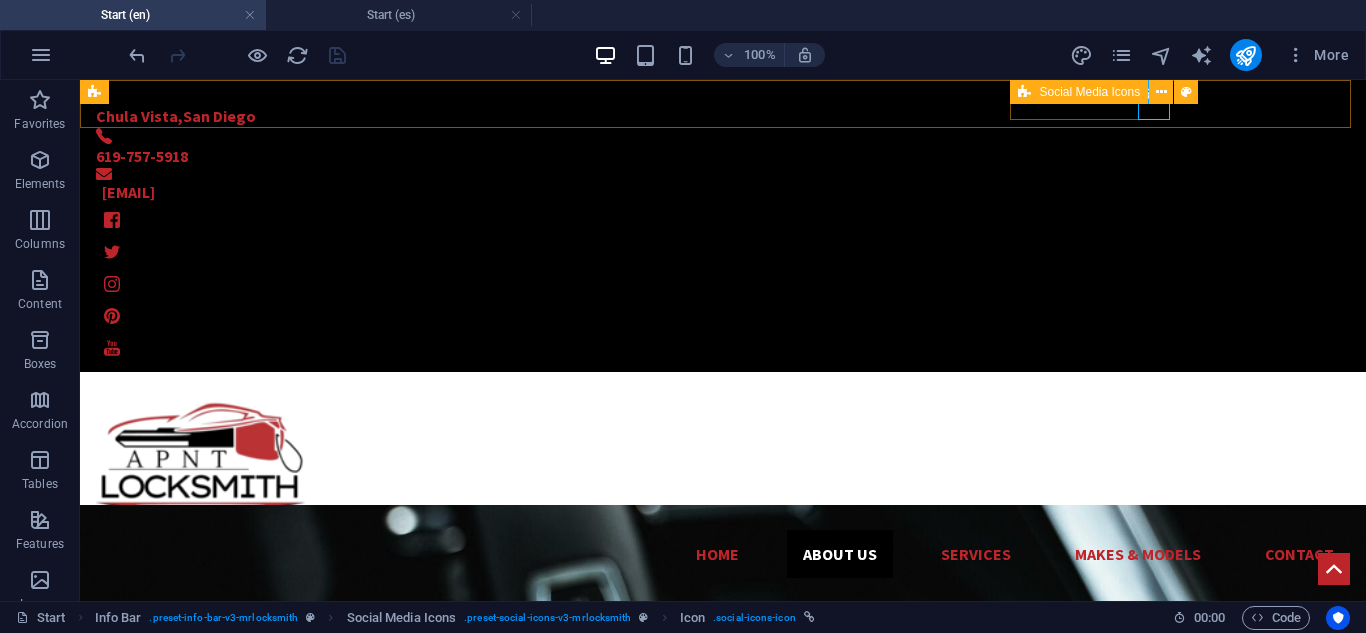 click at bounding box center [1024, 92] 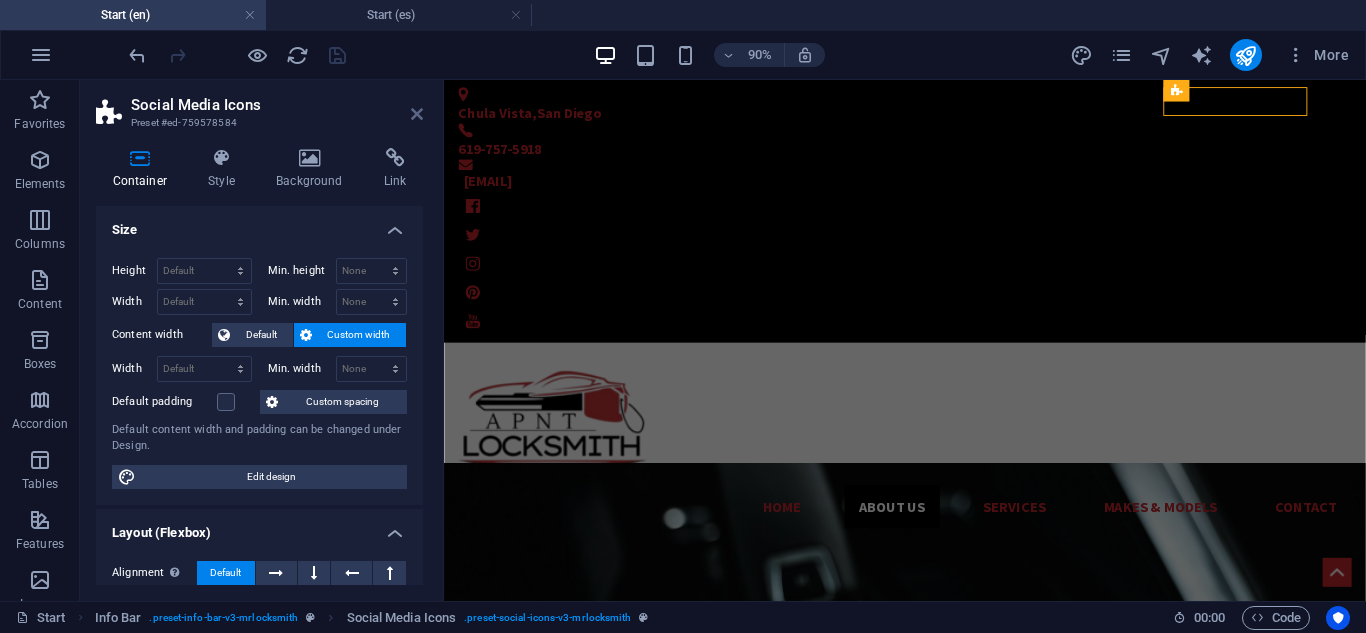 drag, startPoint x: 419, startPoint y: 114, endPoint x: 312, endPoint y: 43, distance: 128.41339 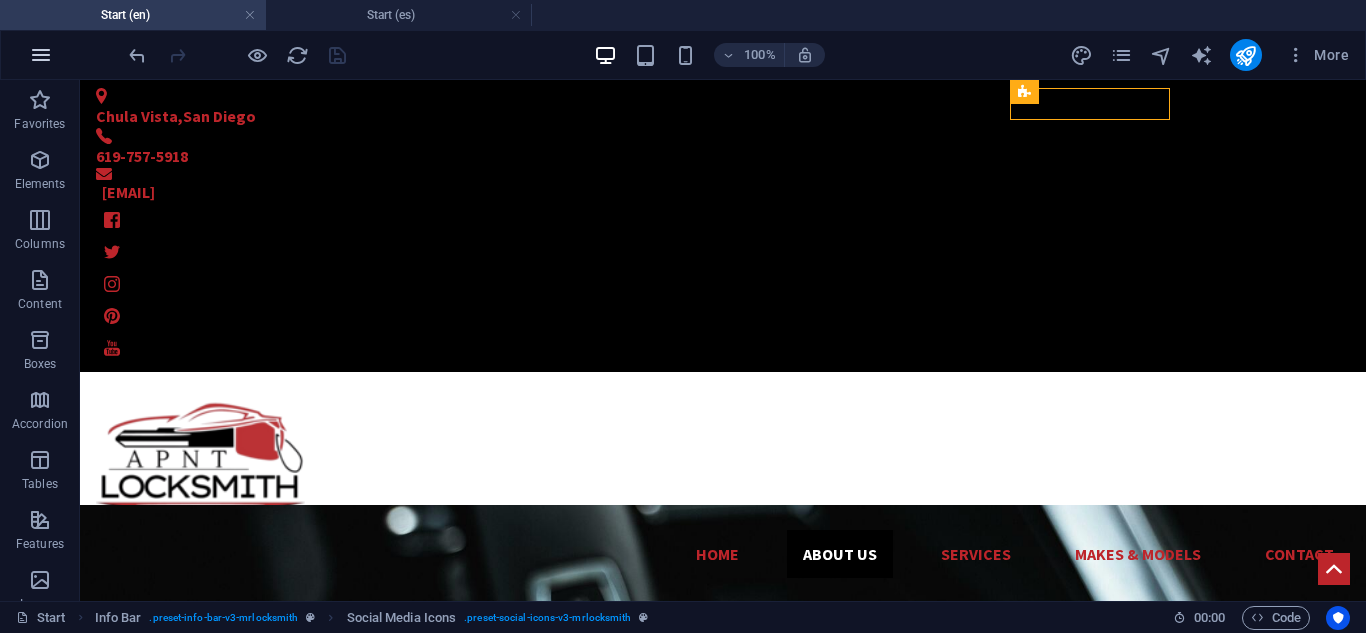 click at bounding box center (41, 55) 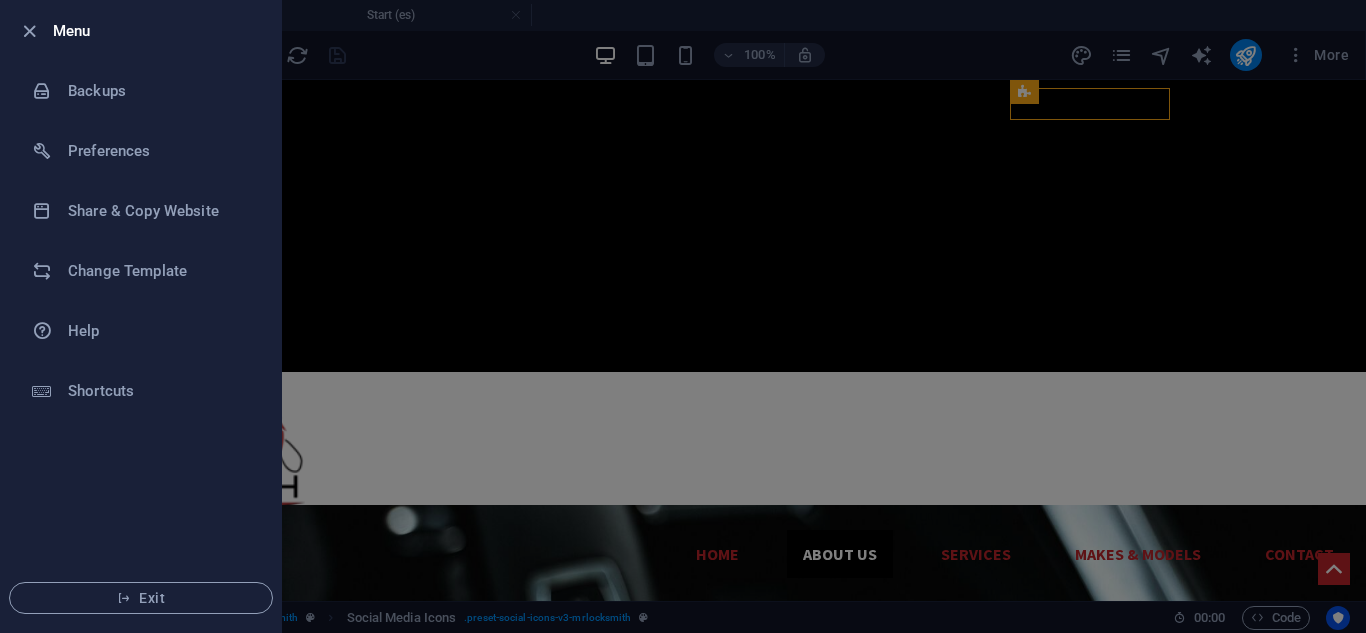 click at bounding box center [683, 316] 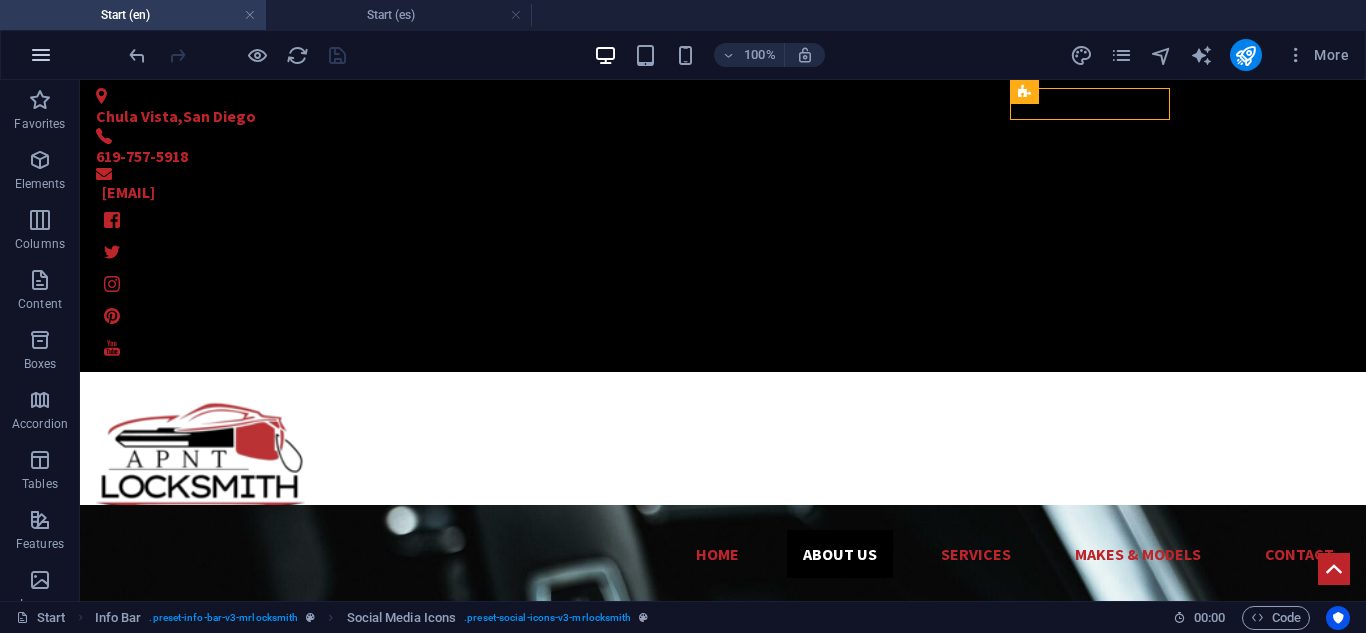 click at bounding box center [41, 55] 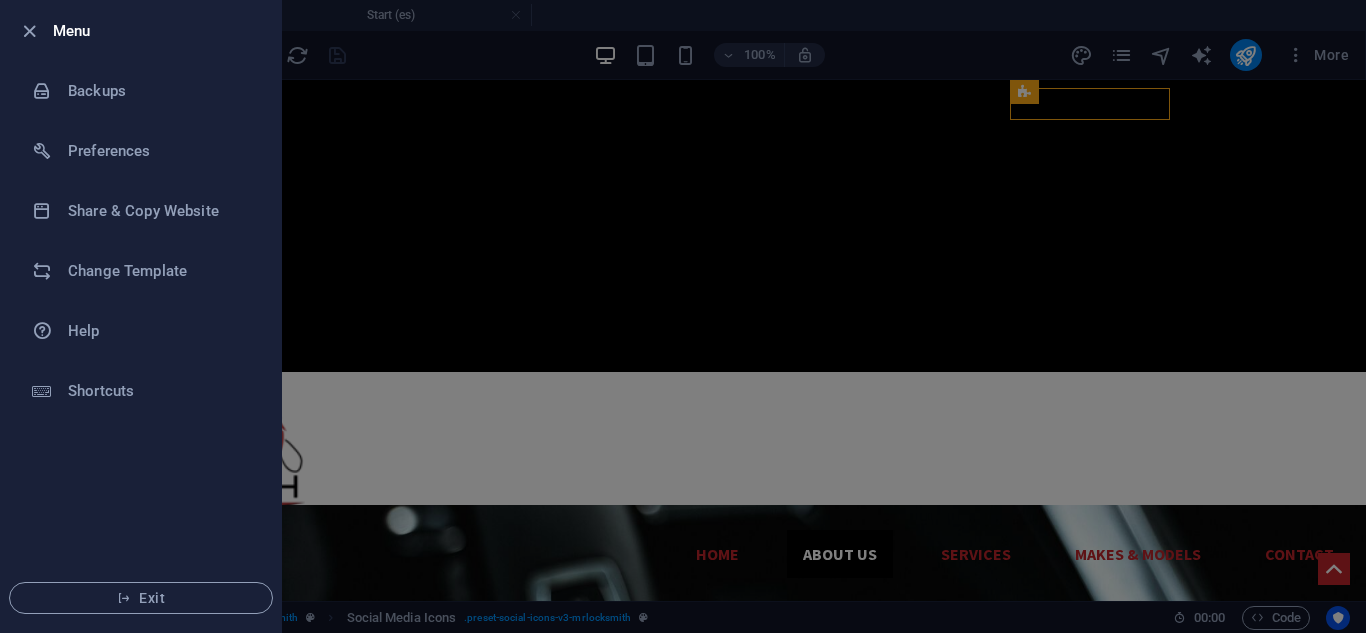 click at bounding box center [683, 316] 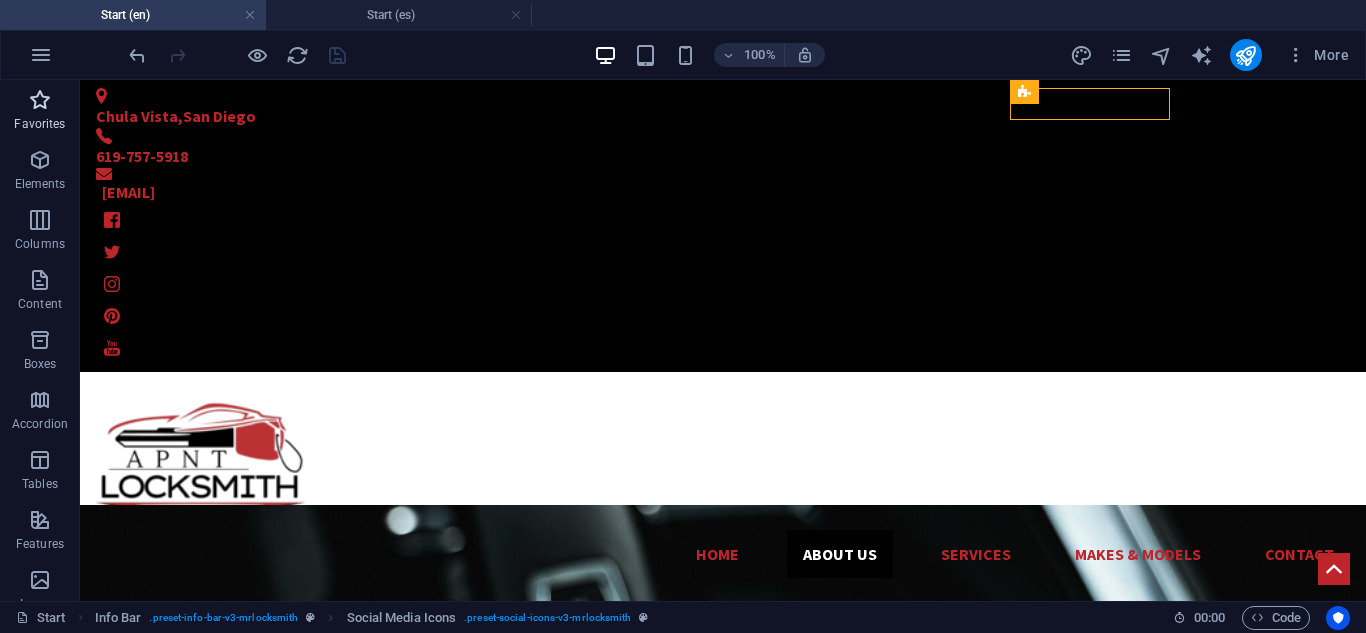 click on "Favorites" at bounding box center (39, 124) 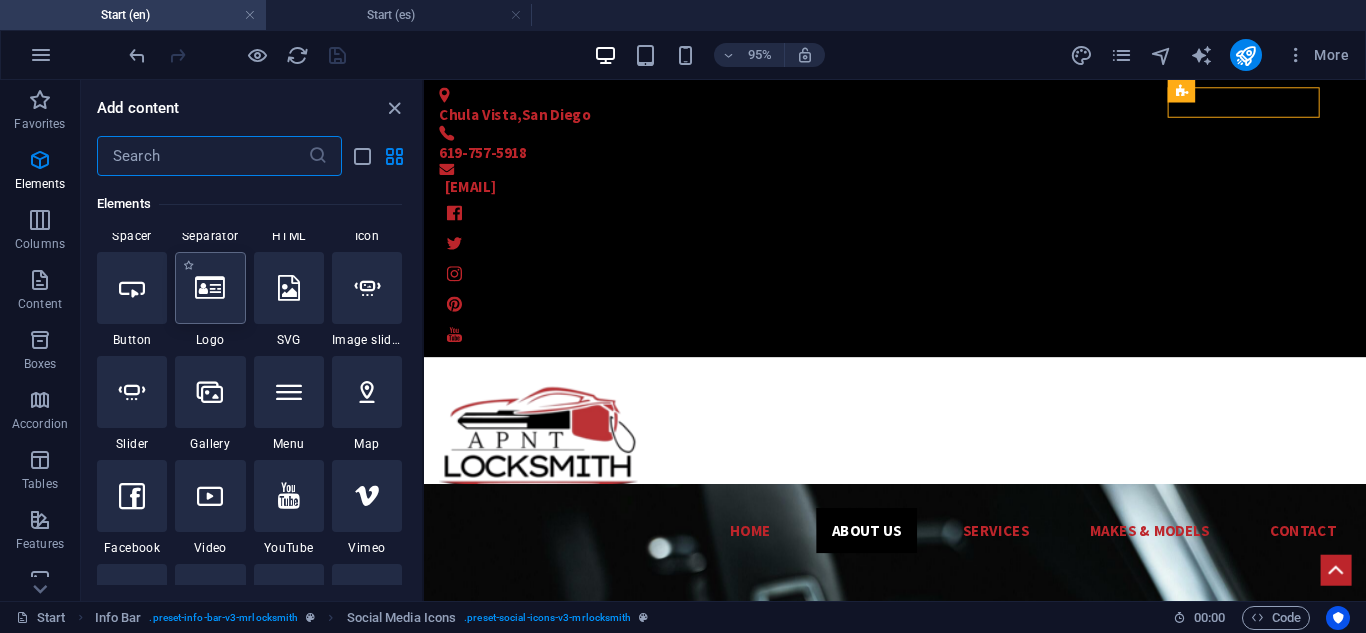 scroll, scrollTop: 300, scrollLeft: 0, axis: vertical 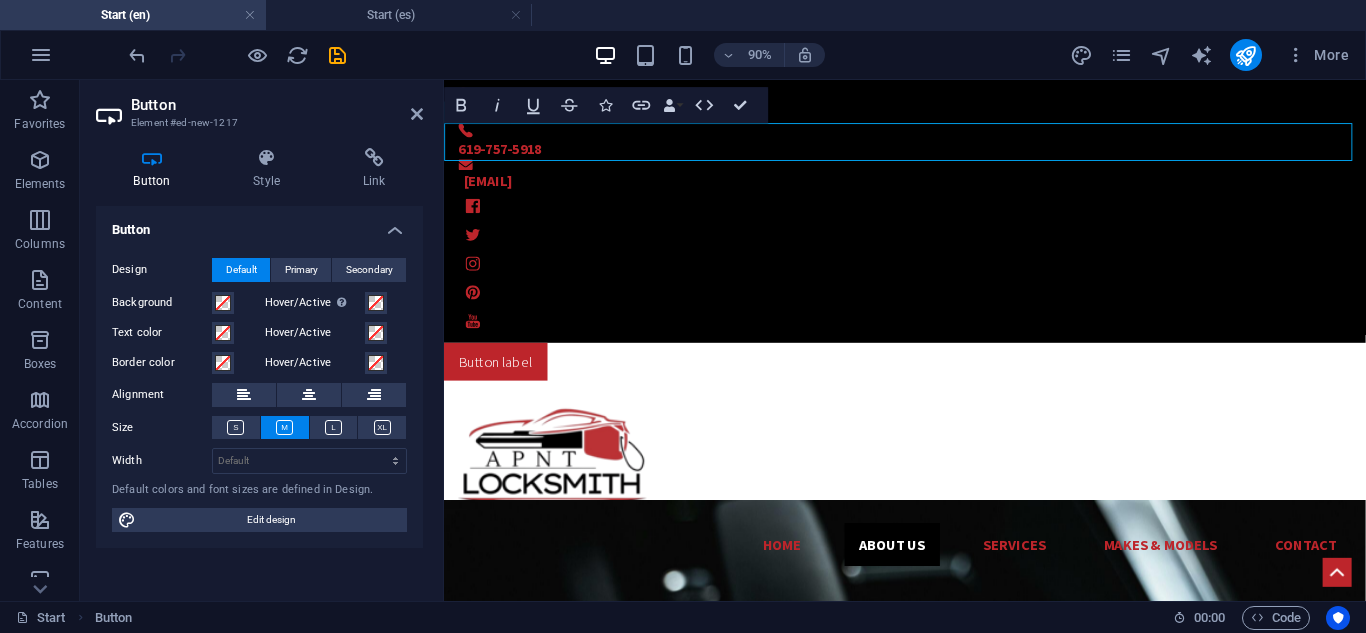click on "Button label" at bounding box center [956, 393] 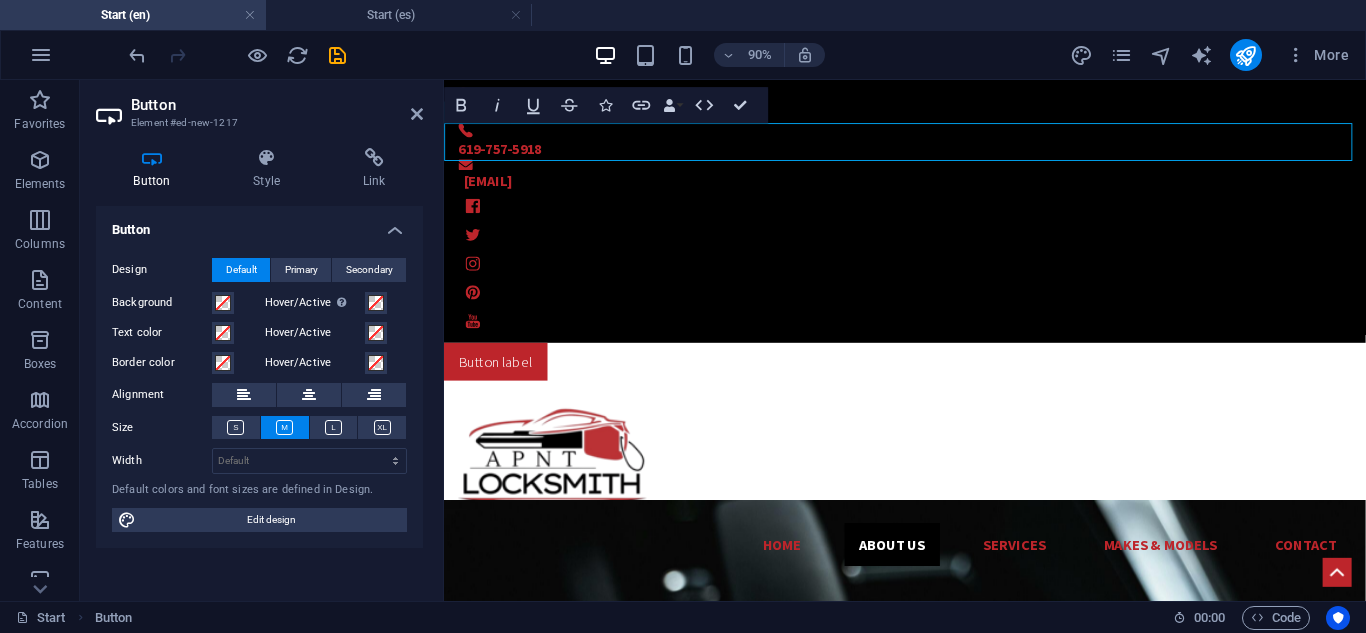 click on "Button label" at bounding box center [956, 393] 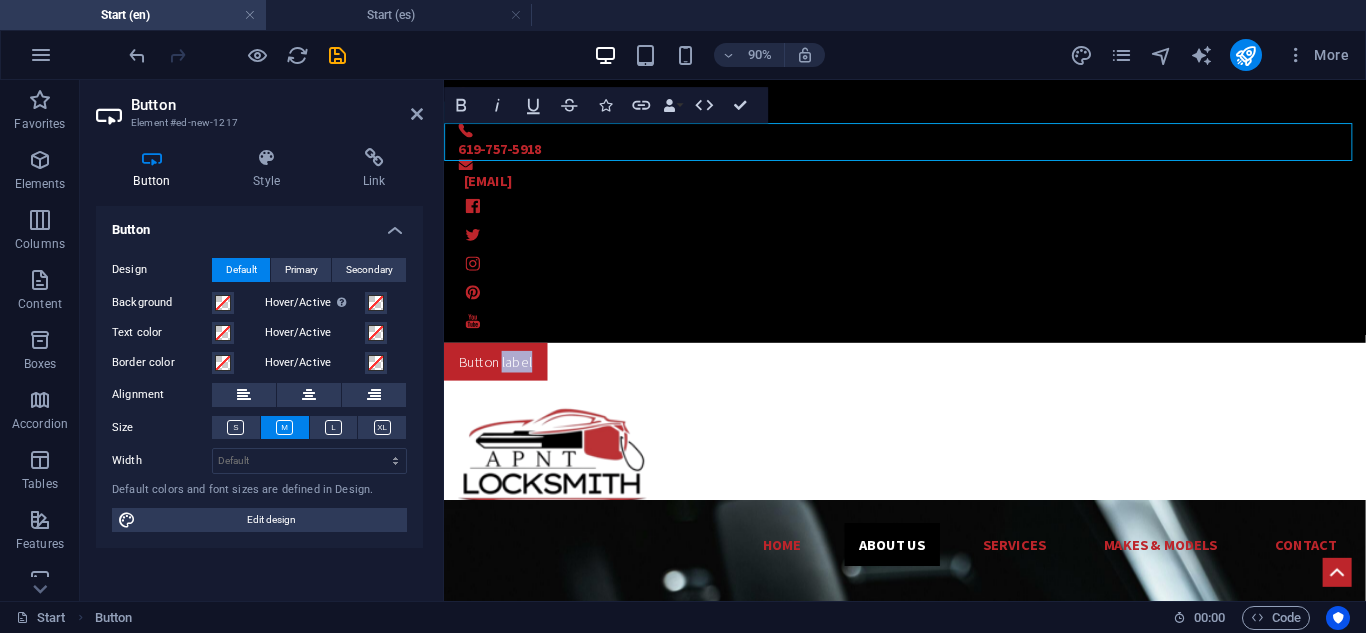 click on "Button label" at bounding box center [956, 393] 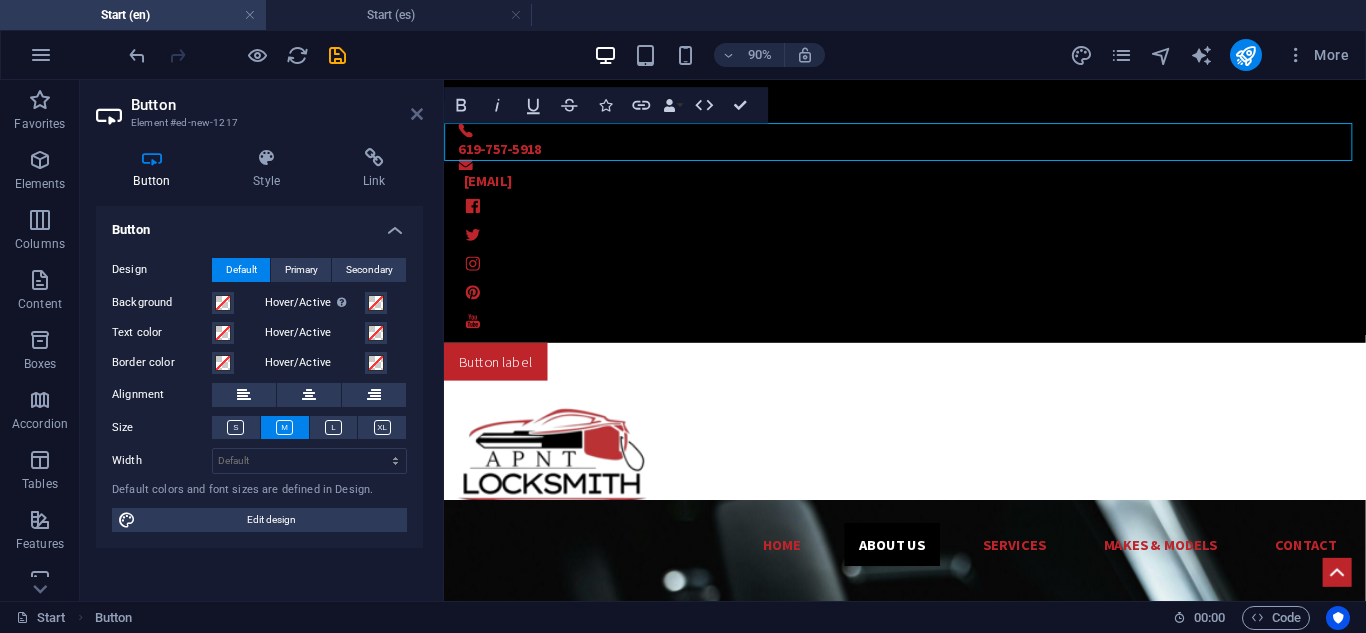 click at bounding box center (417, 114) 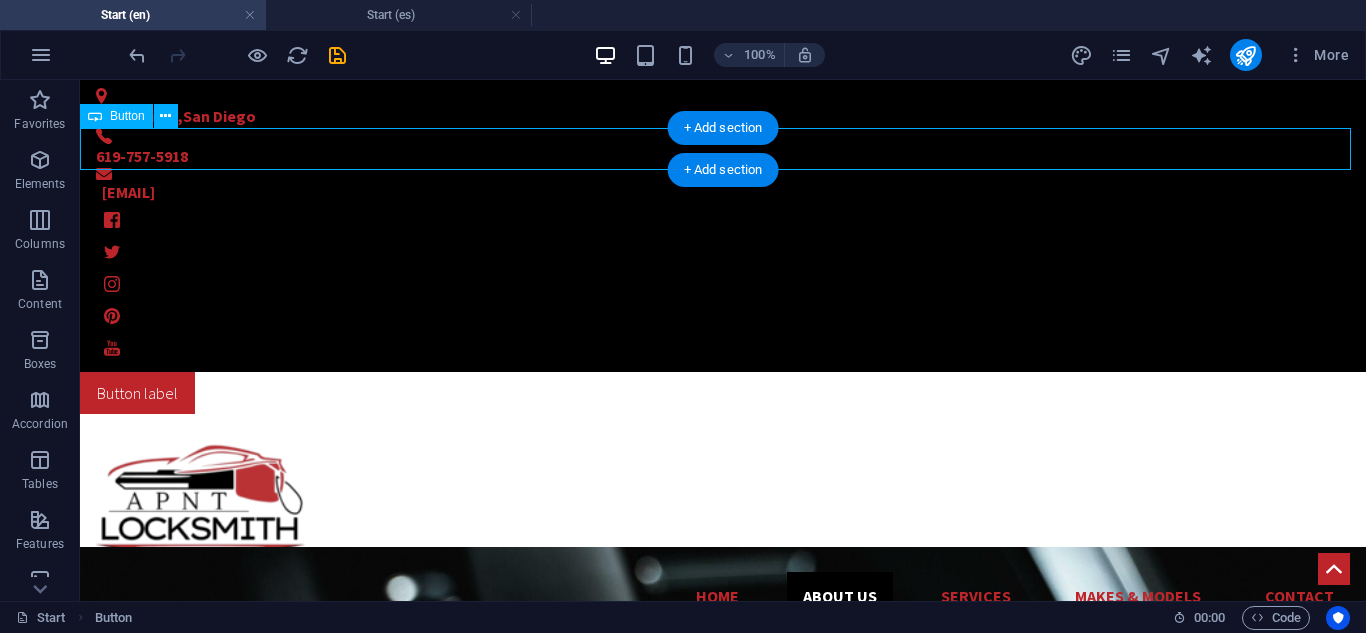 click on "Button label" at bounding box center [723, 393] 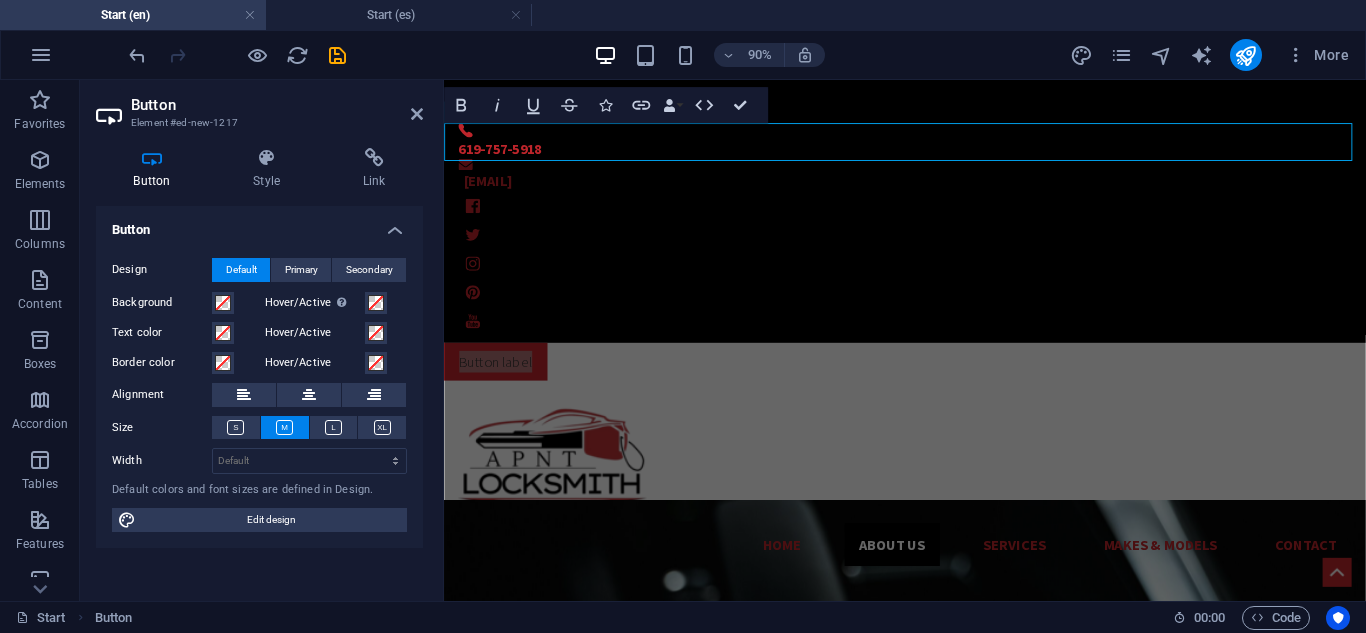 click on "Button Element #ed-new-1217" at bounding box center (259, 106) 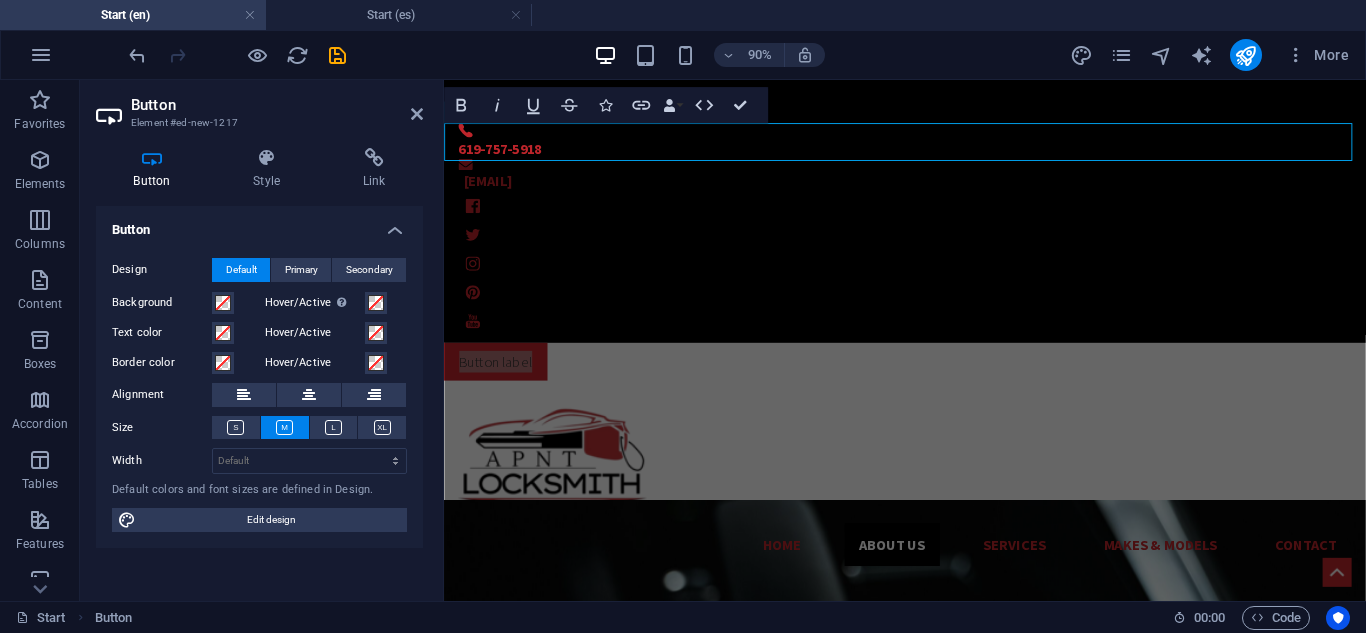click on "Button" at bounding box center (277, 105) 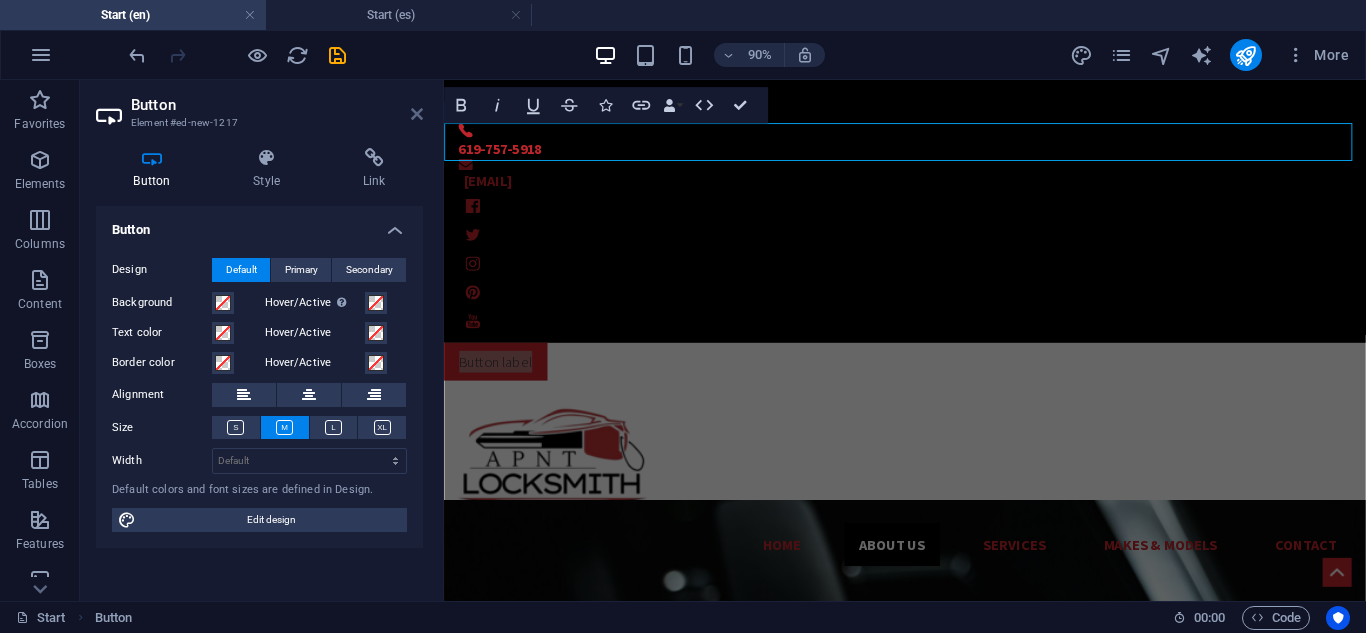 click at bounding box center [417, 114] 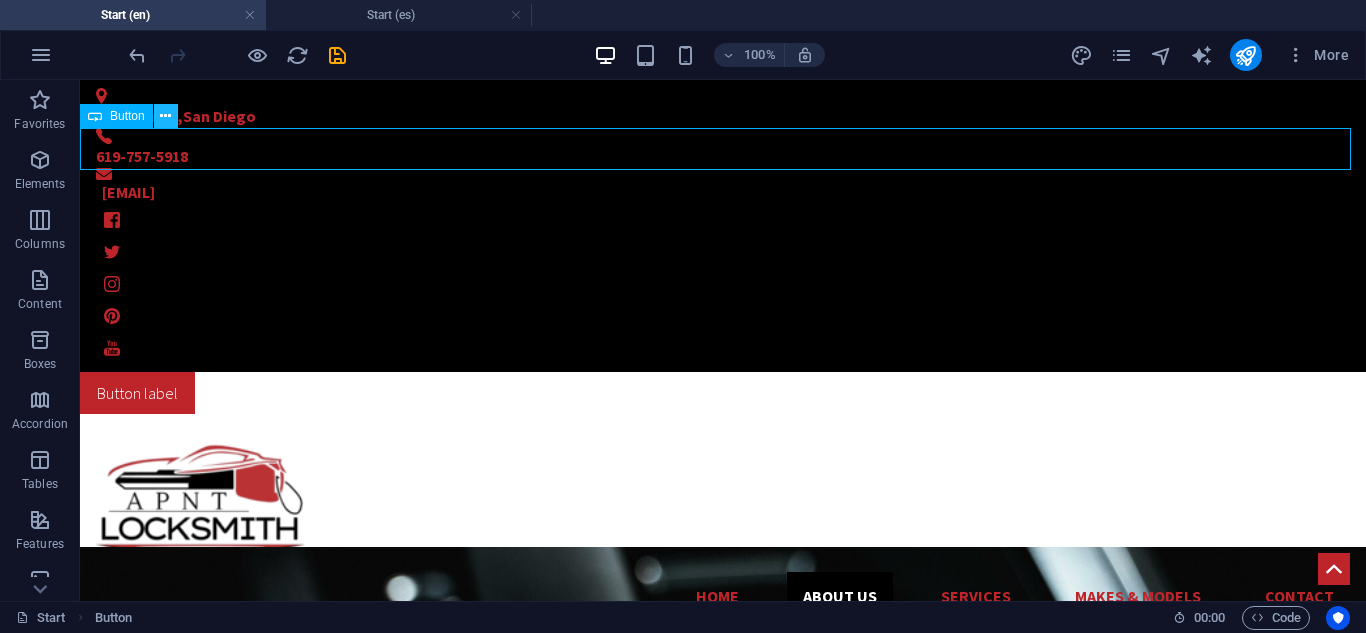 click at bounding box center (165, 116) 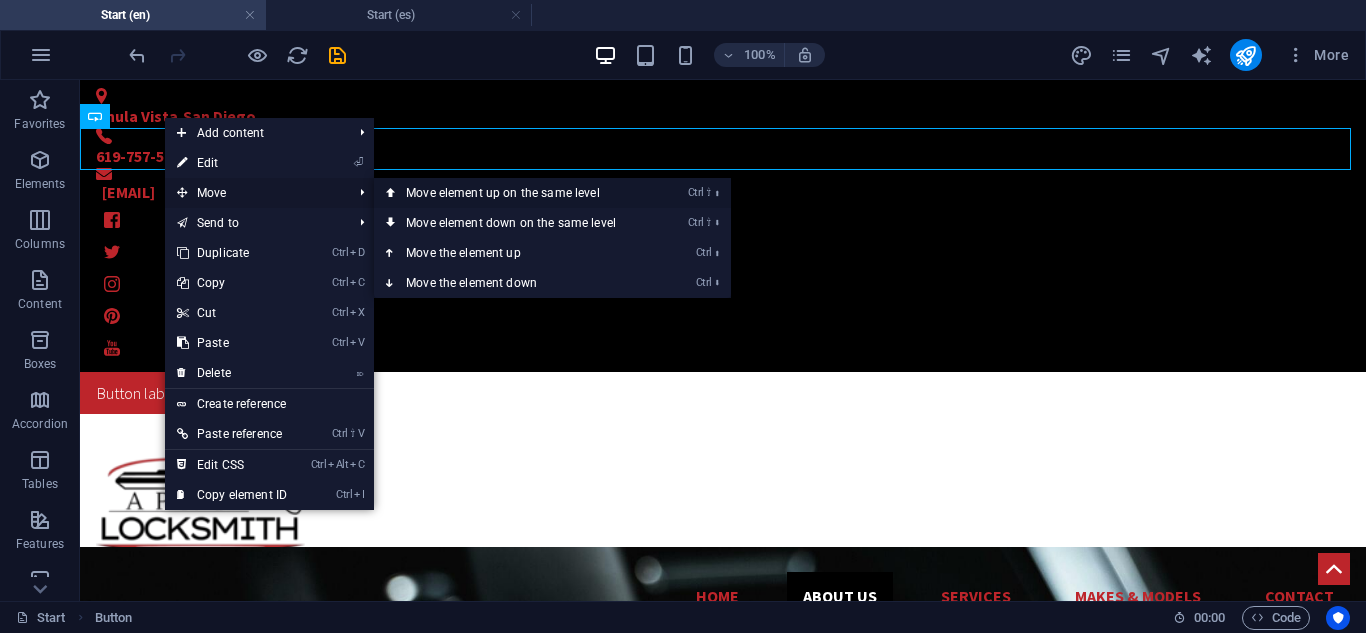 click on "Ctrl ⇧ ⬆  Move element up on the same level" at bounding box center (515, 193) 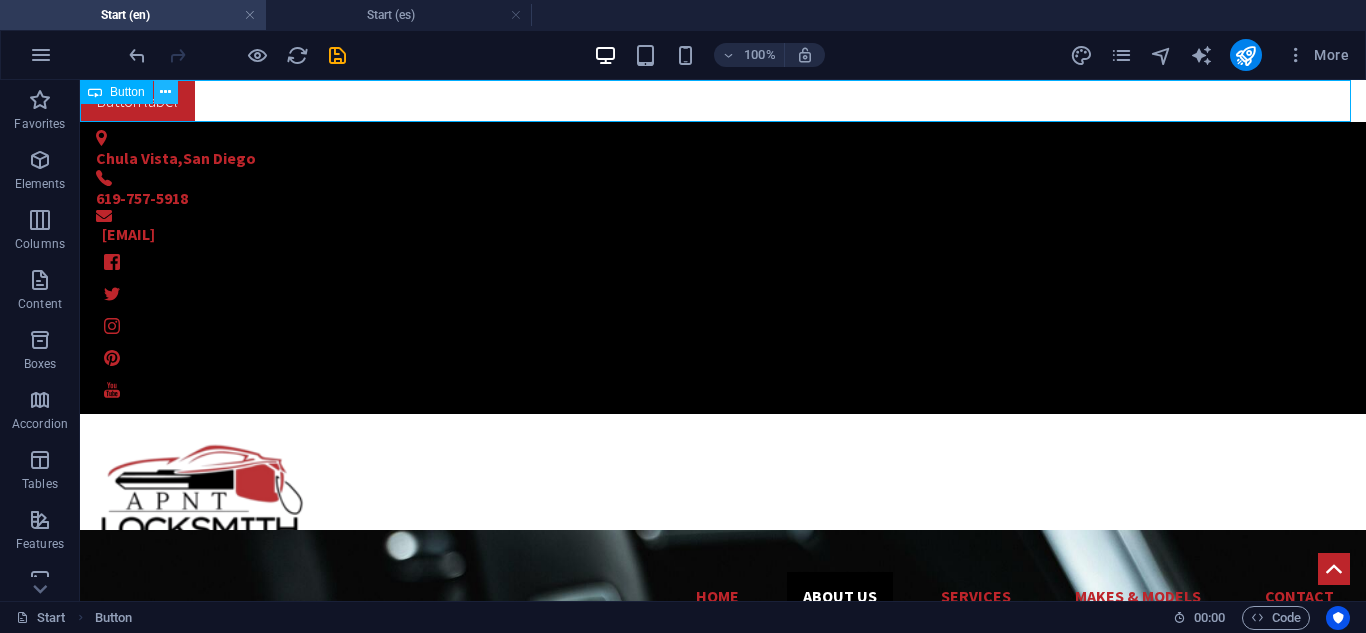 click at bounding box center [165, 92] 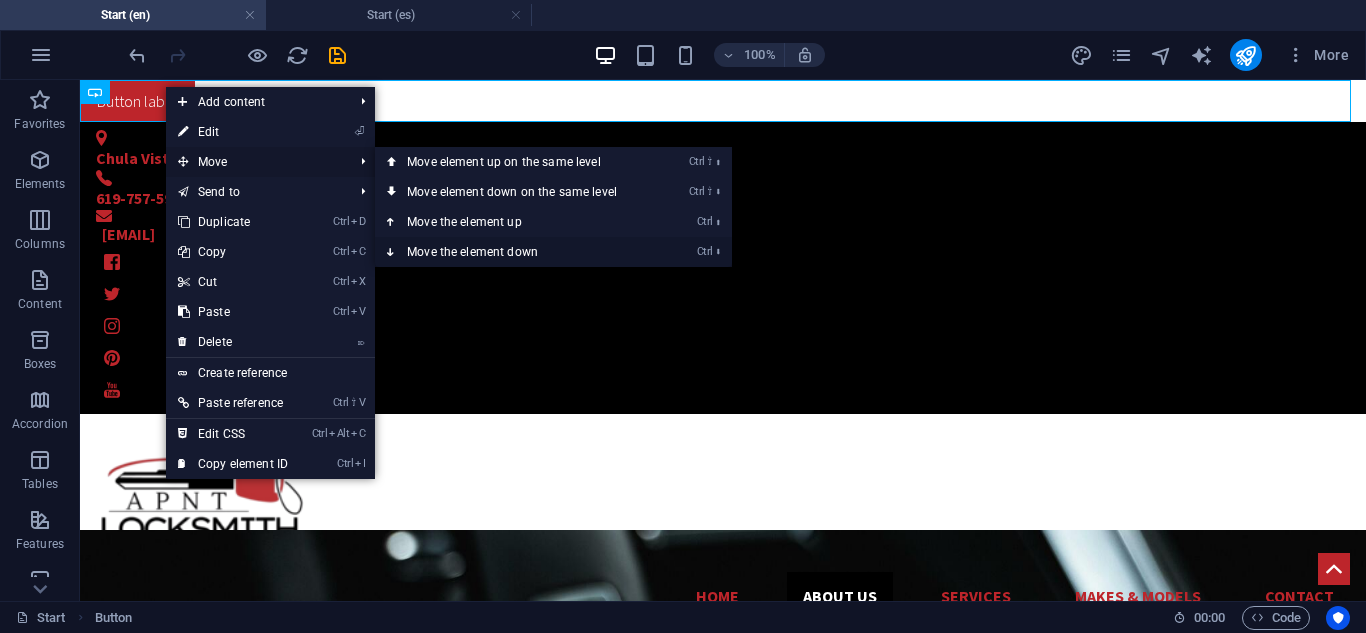 click on "Ctrl ⬇  Move the element down" at bounding box center (516, 252) 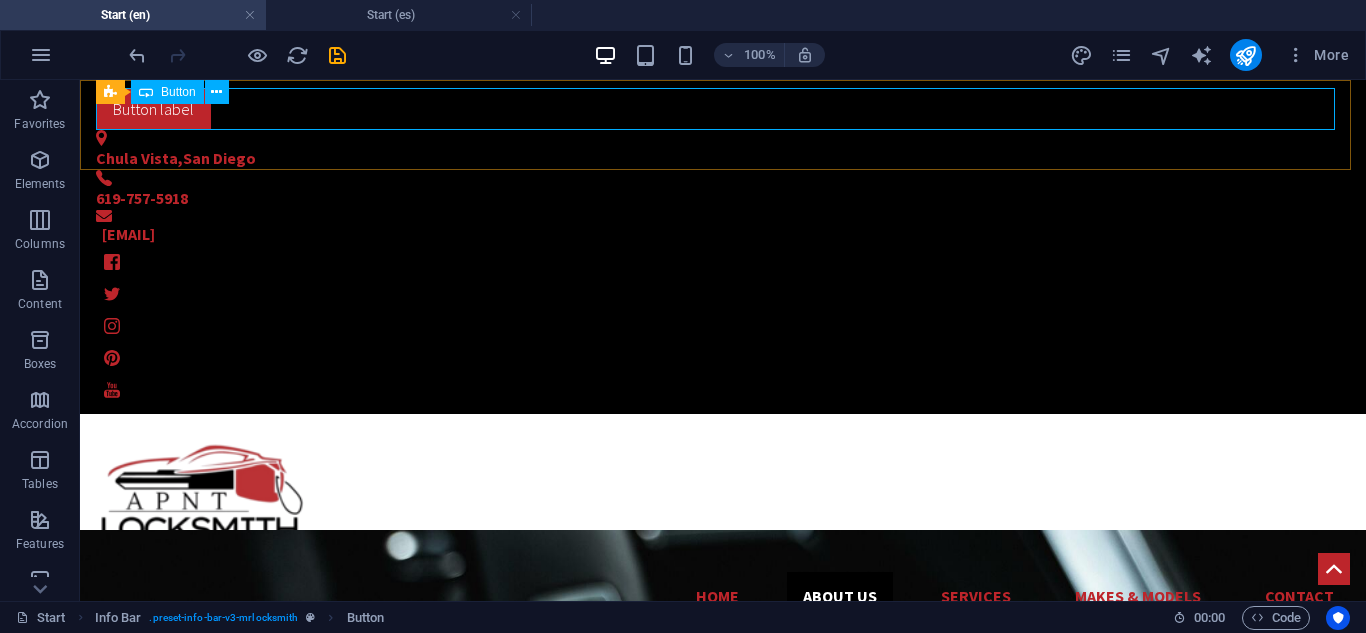 click on "Button" at bounding box center [167, 92] 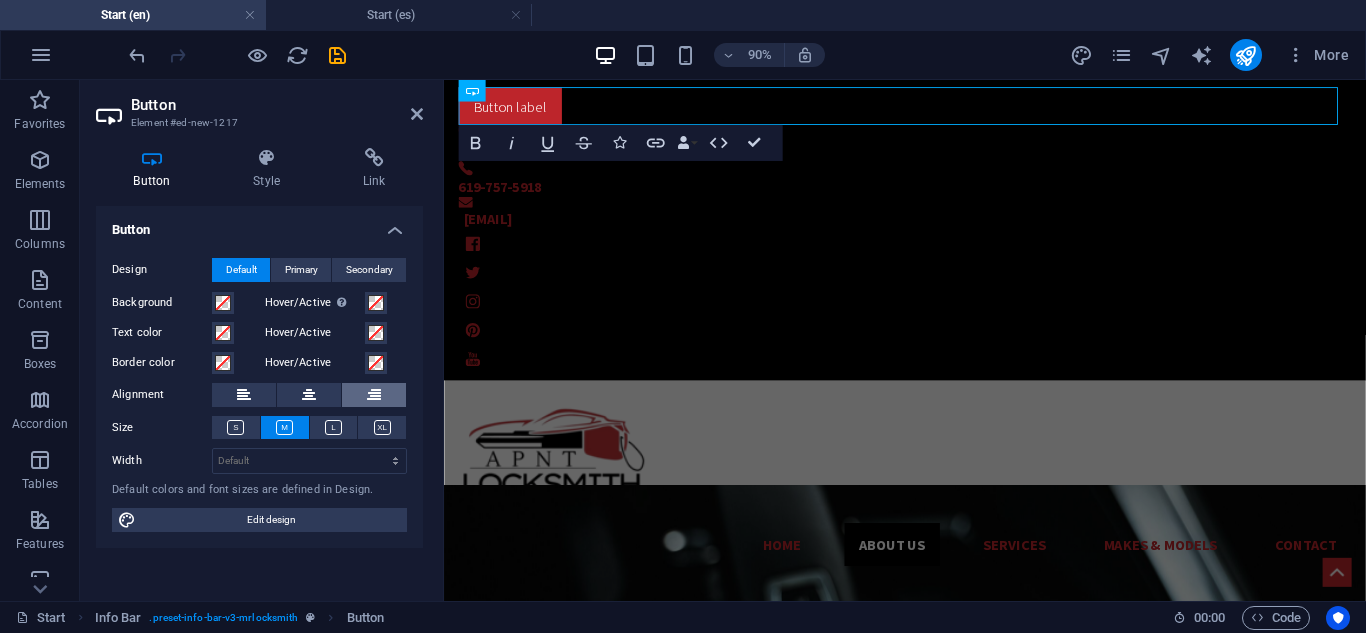 click at bounding box center [374, 395] 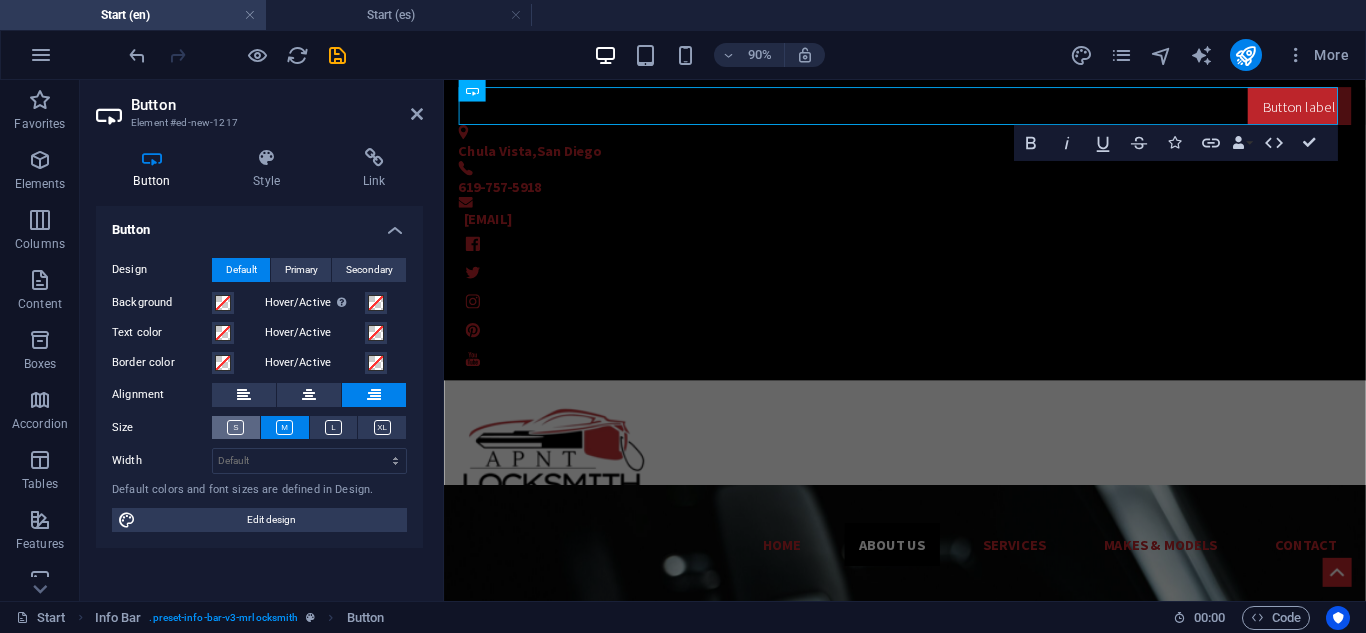 click at bounding box center (235, 427) 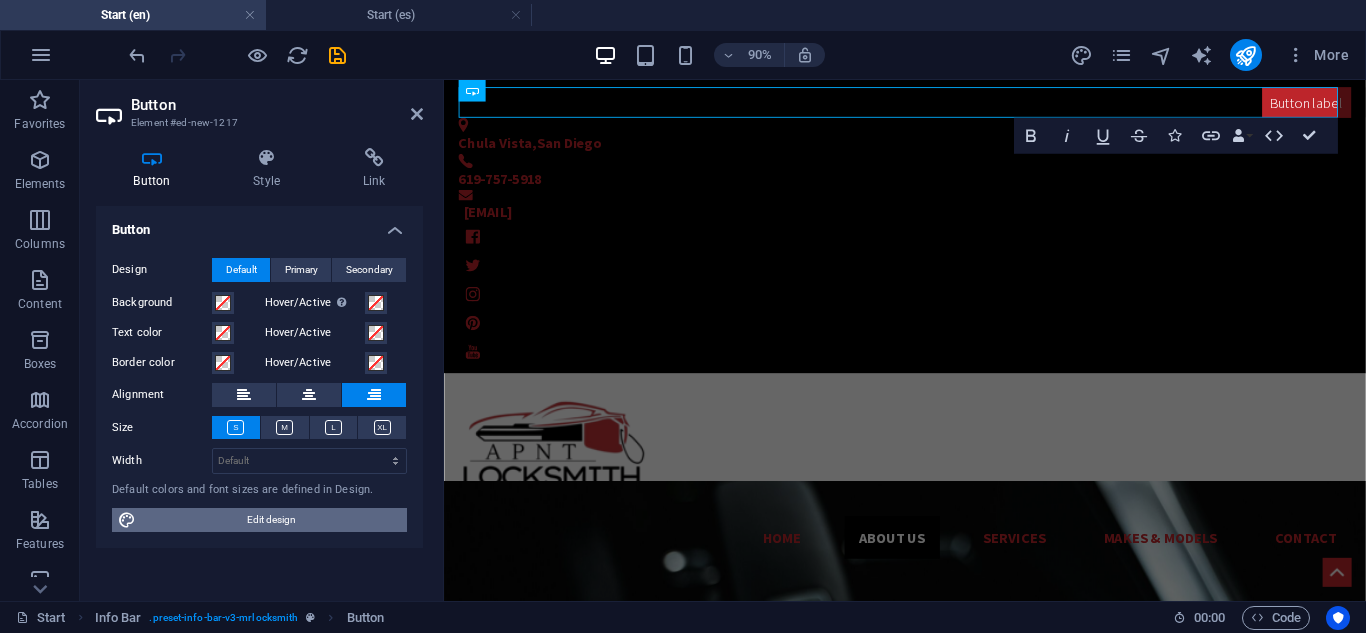 click on "Edit design" at bounding box center (271, 520) 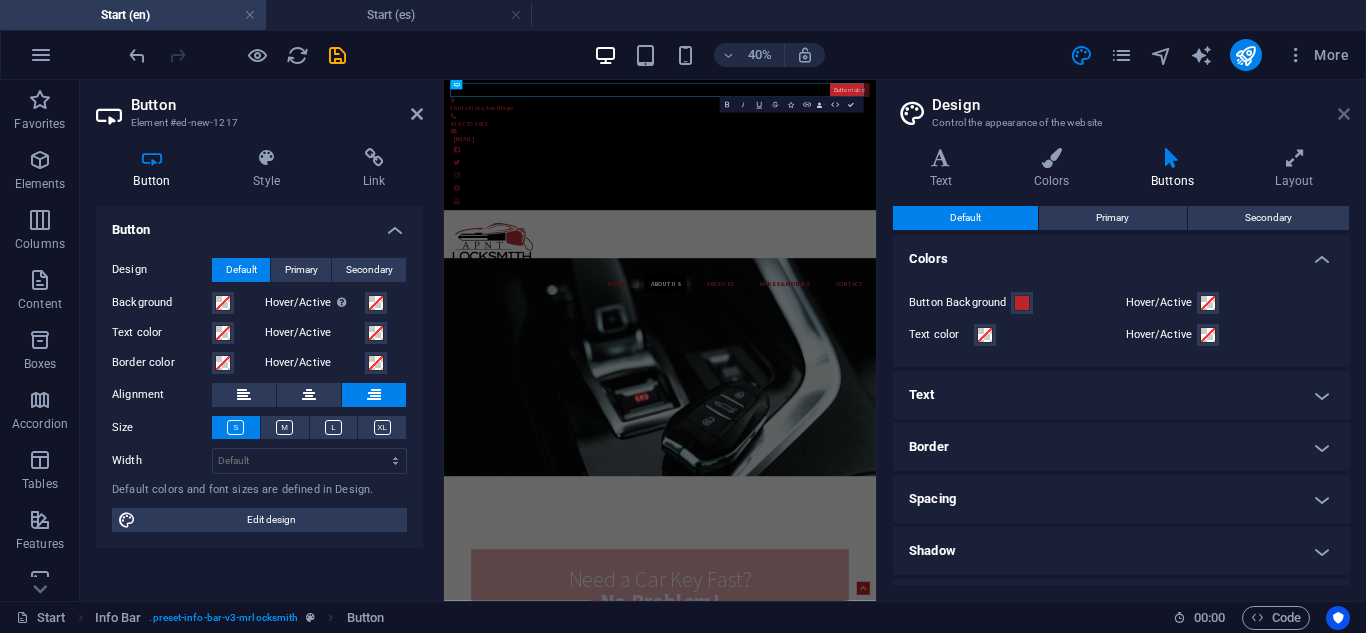 click at bounding box center [1344, 114] 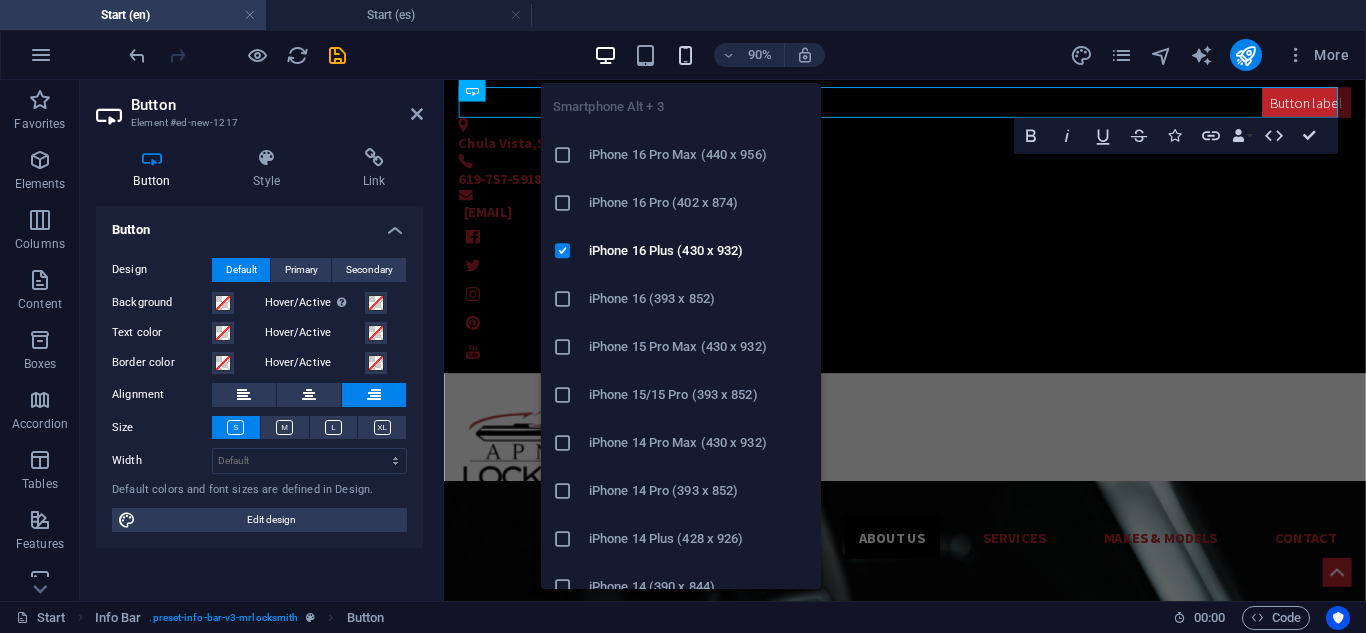 click at bounding box center (685, 55) 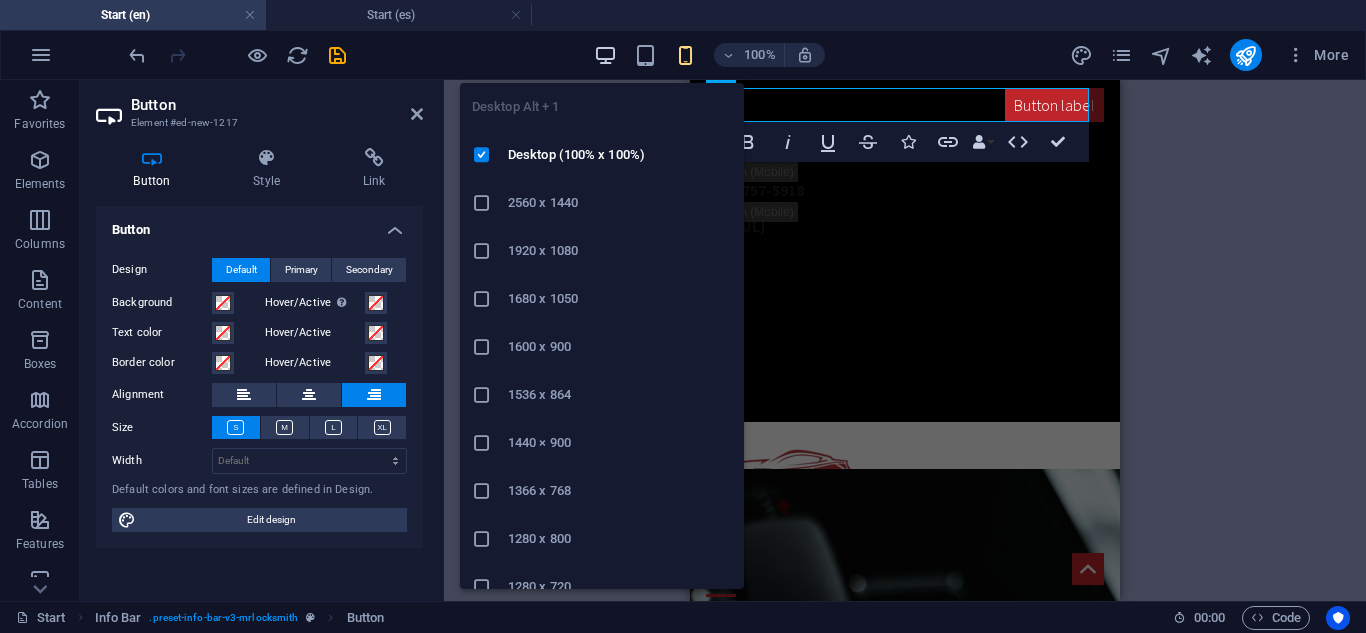 click at bounding box center [605, 55] 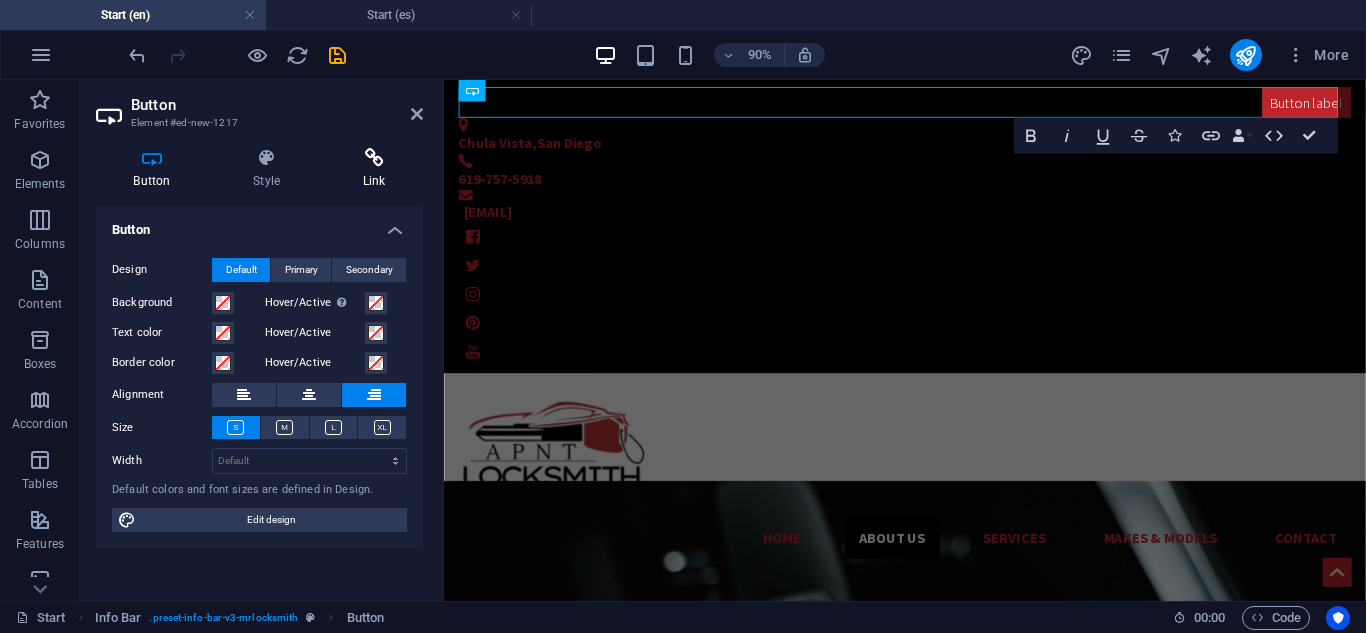 click at bounding box center (374, 158) 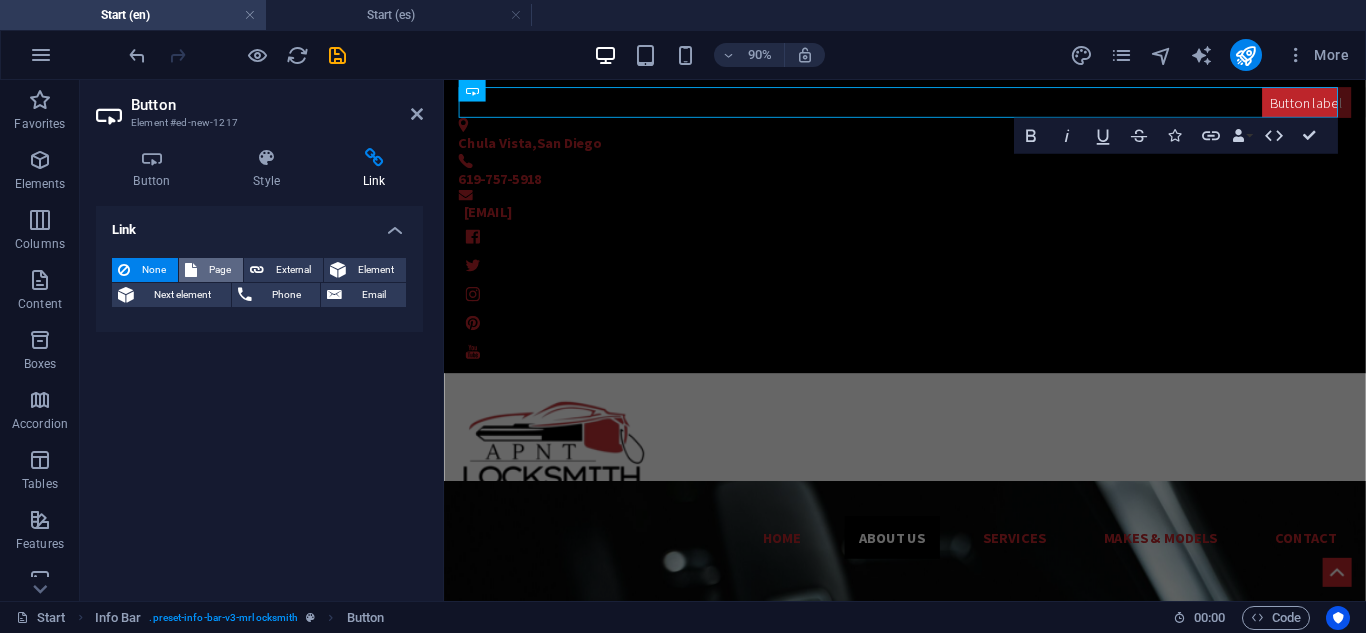 click on "Page" at bounding box center [211, 270] 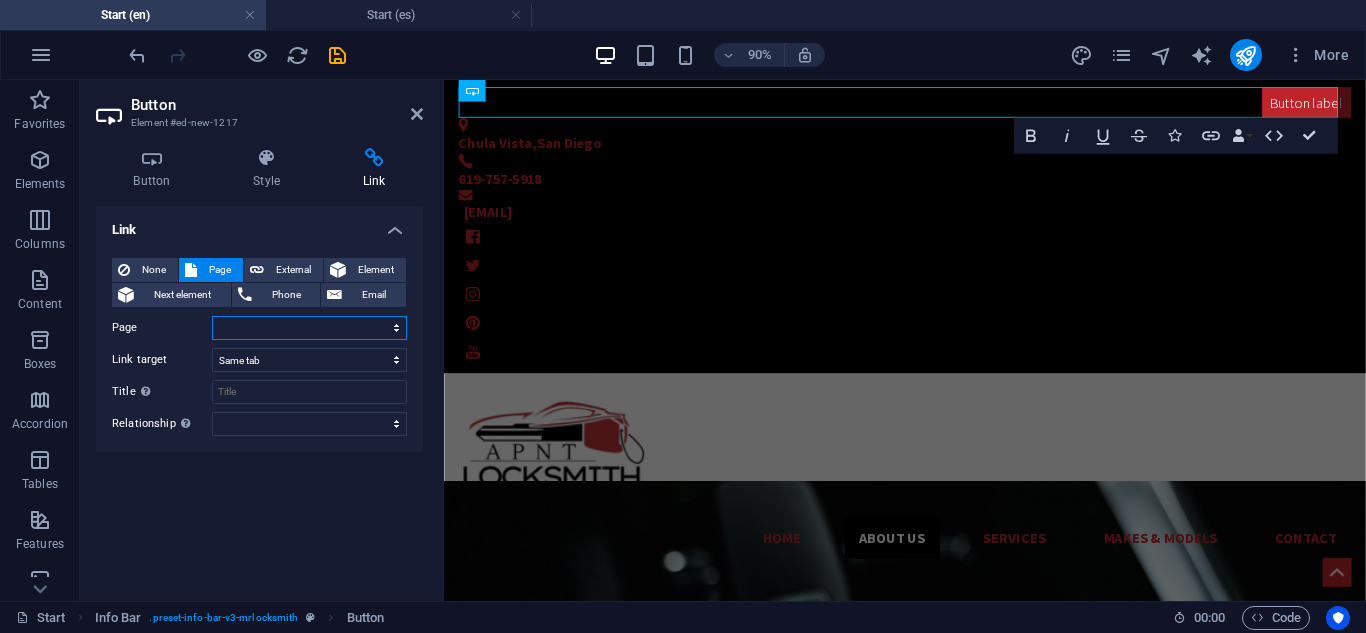 click on "Start Subpage Legal Notice Privacy Start Subpage Legal Notice" at bounding box center [309, 328] 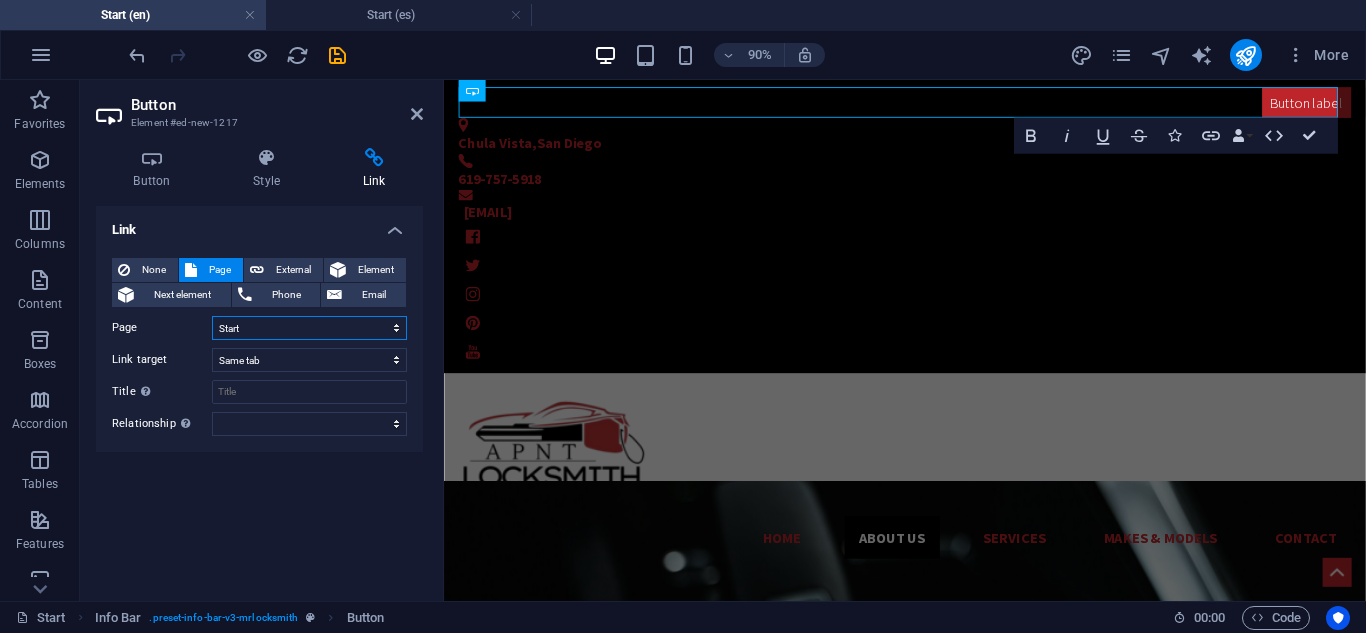 click on "Start Subpage Legal Notice Privacy Start Subpage Legal Notice" at bounding box center (309, 328) 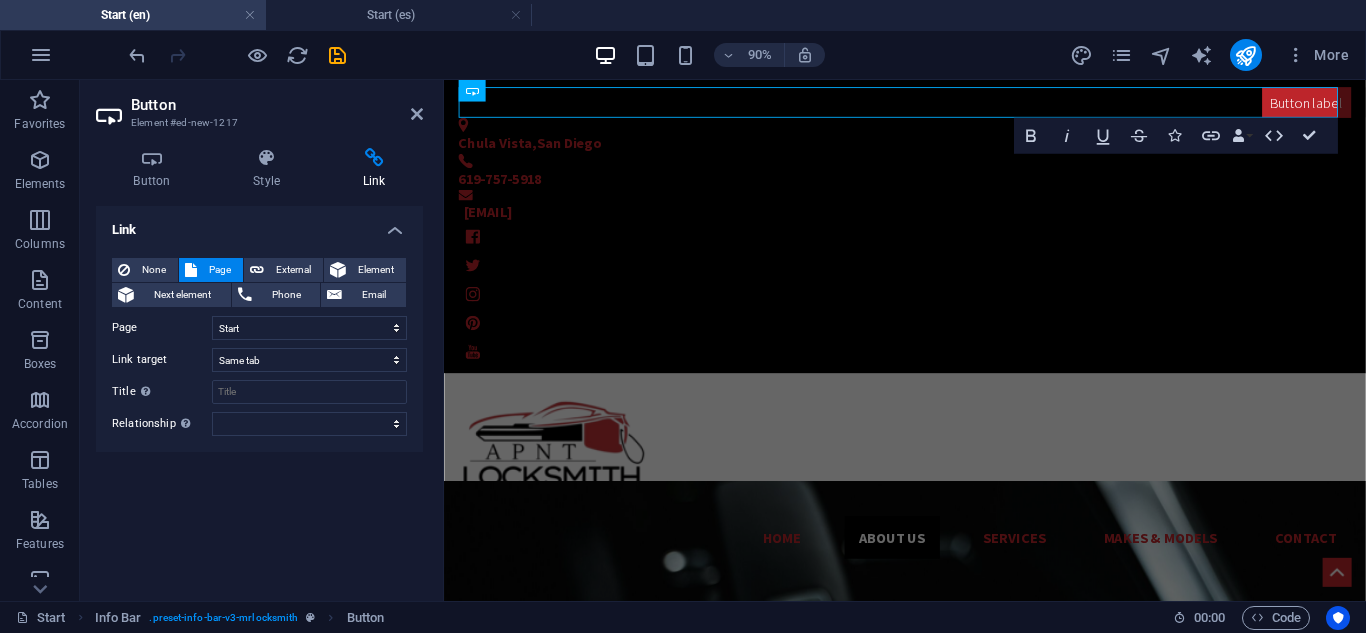 click on "Button Style Link Button Design Default Primary Secondary Background Hover/Active Switch to preview mode to test the active/hover state Text color Hover/Active Border color Hover/Active Alignment Size Width Default px rem % em vh vw Default colors and font sizes are defined in Design. Edit design Preset Element Layout How this element expands within the layout (Flexbox). Size Default auto px % 1/1 1/2 1/3 1/4 1/5 1/6 1/7 1/8 1/9 1/10 Grow Shrink Order Container layout Visible Visible Opacity 100 % Overflow Spacing Margin Default auto px % rem vw vh Custom Custom auto px % rem vw vh auto px % rem vw vh auto px % rem vw vh auto px % rem vw vh Padding Default px rem % vh vw Custom Custom px rem % vh vw px rem % vh vw px rem % vh vw px rem % vh vw Border Style              - Width 1 auto px rem % vh vw Custom Custom 1 auto px rem % vh vw 1 auto px rem % vh vw 1 auto px rem % vh vw 1 auto px rem % vh vw  - Color Round corners Default px rem % vh vw Custom Custom px rem % vh vw px rem % vh vw px rem % vh" at bounding box center (259, 366) 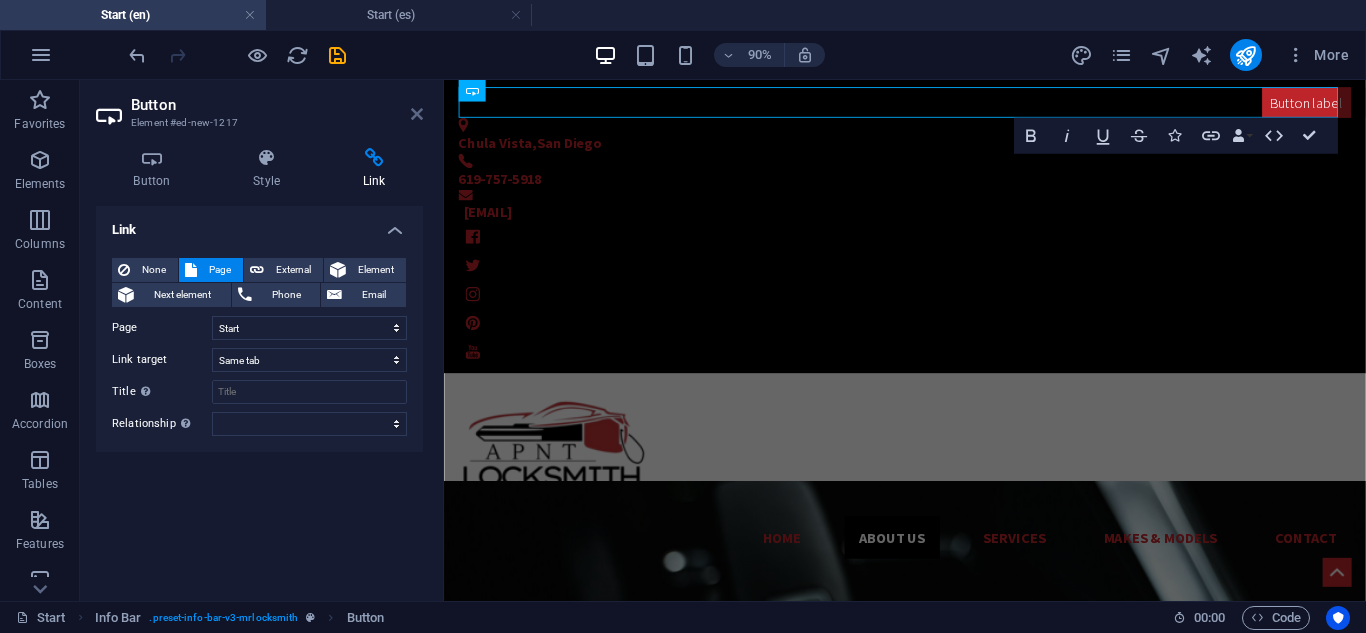 click at bounding box center (417, 114) 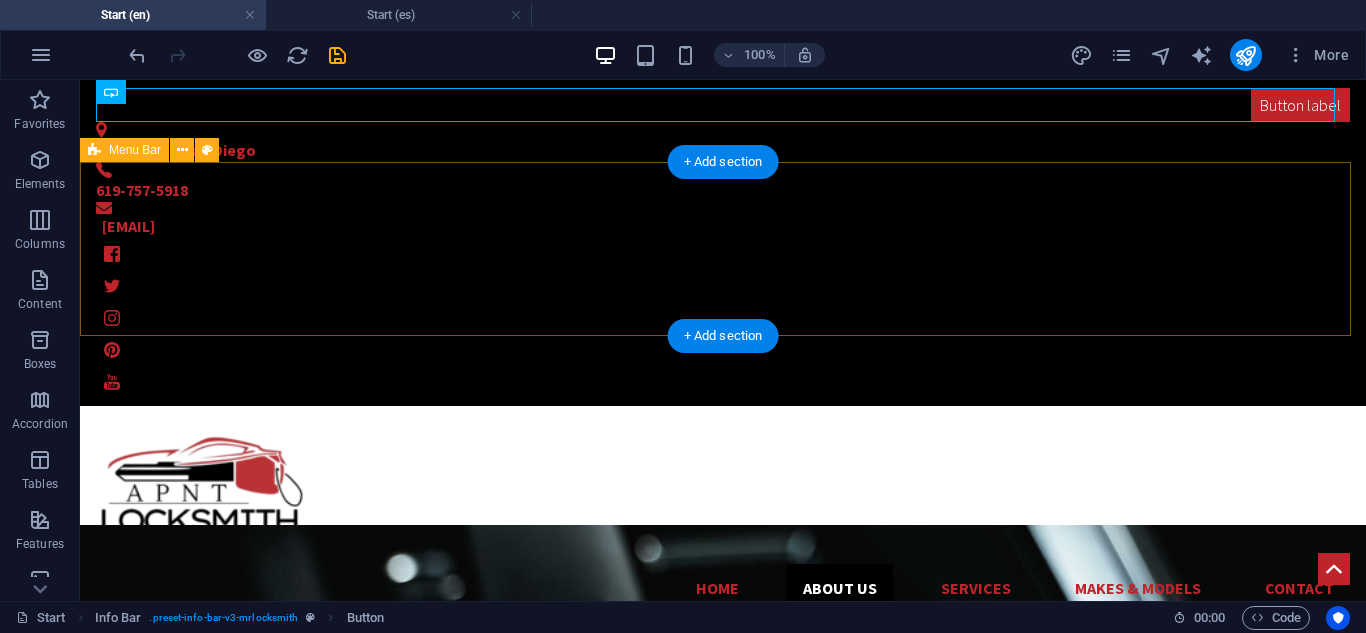 click on "Home About us Services Makes & Models Contact" at bounding box center (723, 517) 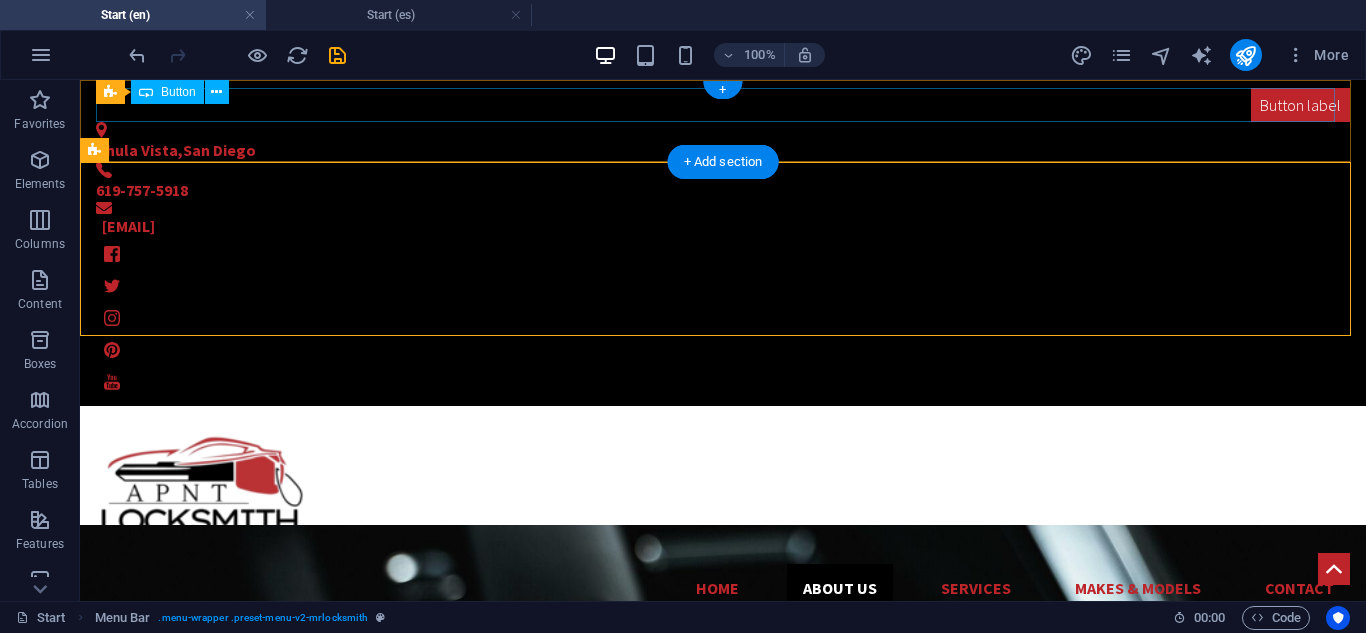 click on "Button label" at bounding box center [723, 105] 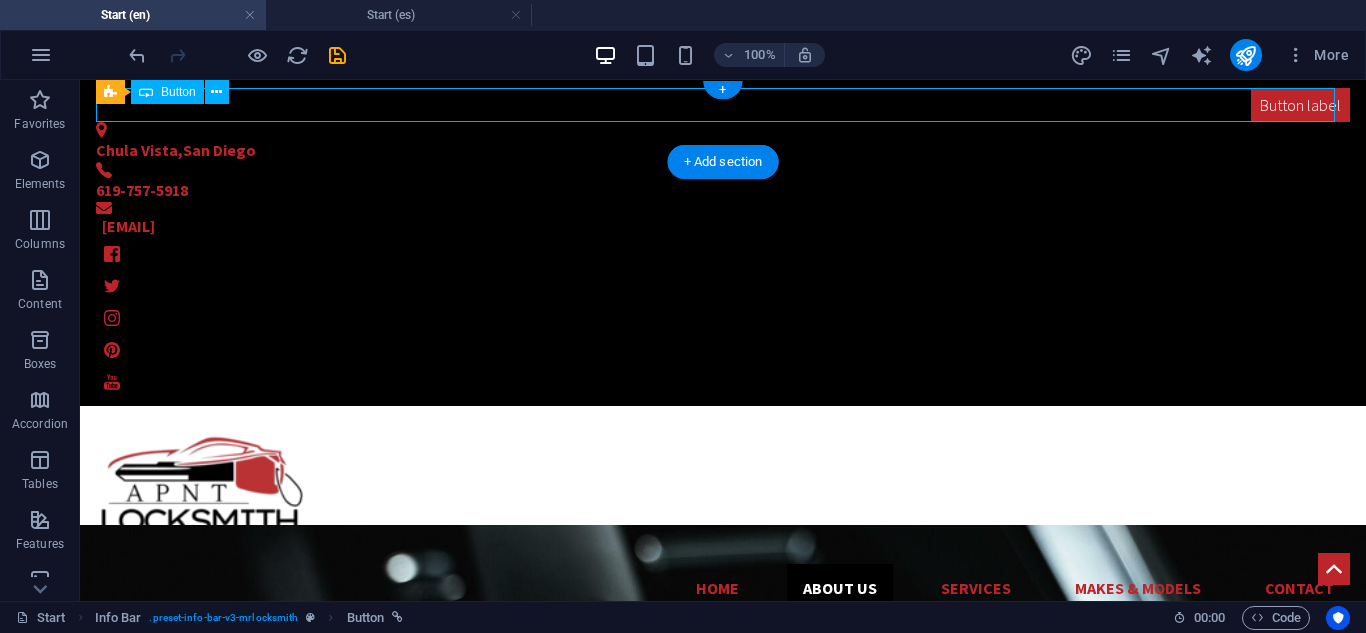click on "Button label" at bounding box center [723, 105] 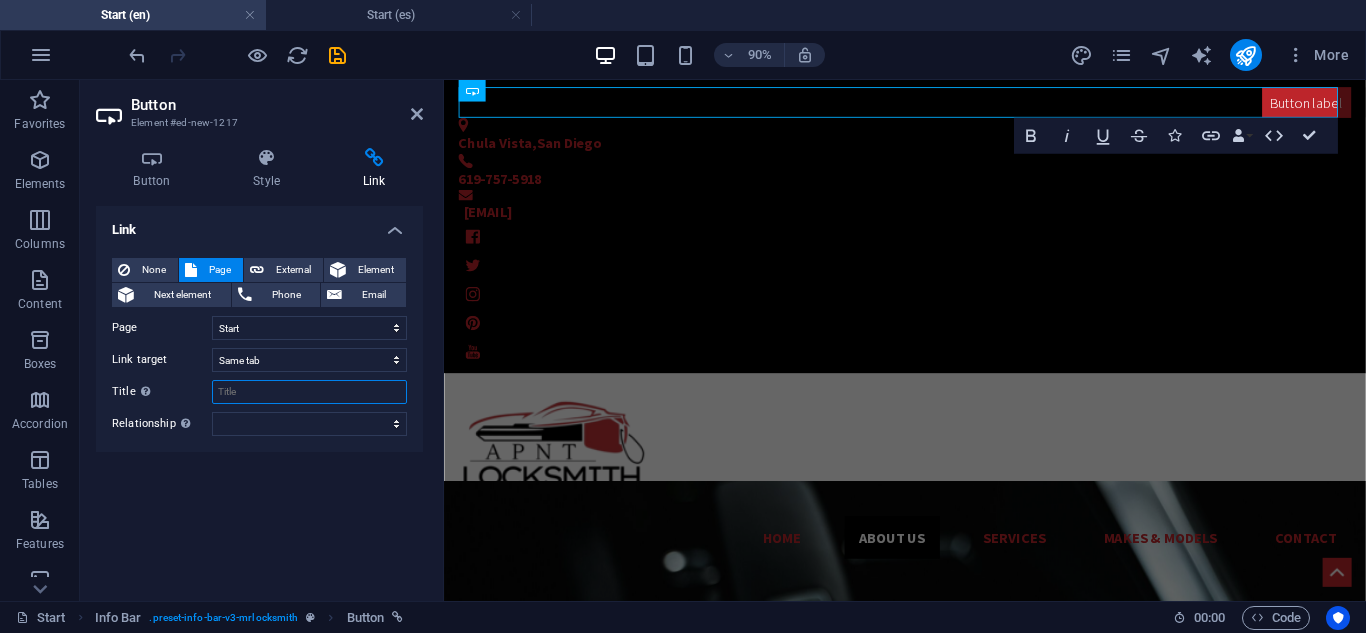 click on "Title Additional link description, should not be the same as the link text. The title is most often shown as a tooltip text when the mouse moves over the element. Leave empty if uncertain." at bounding box center (309, 392) 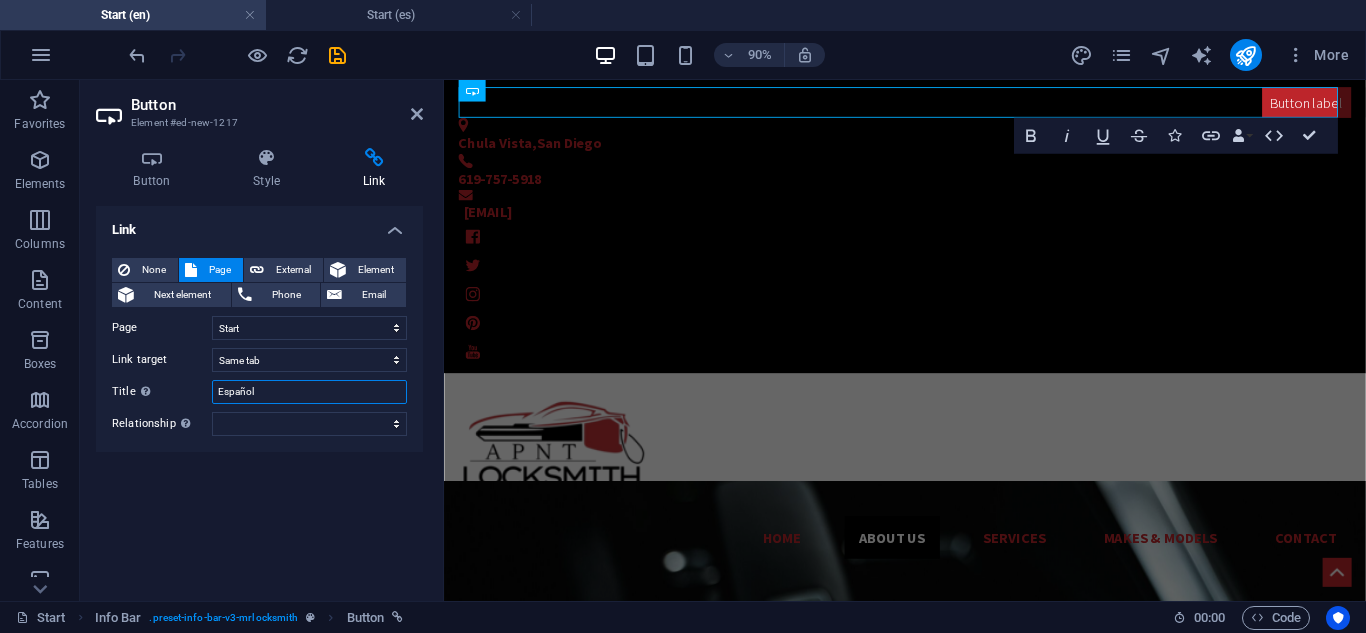 type on "Español" 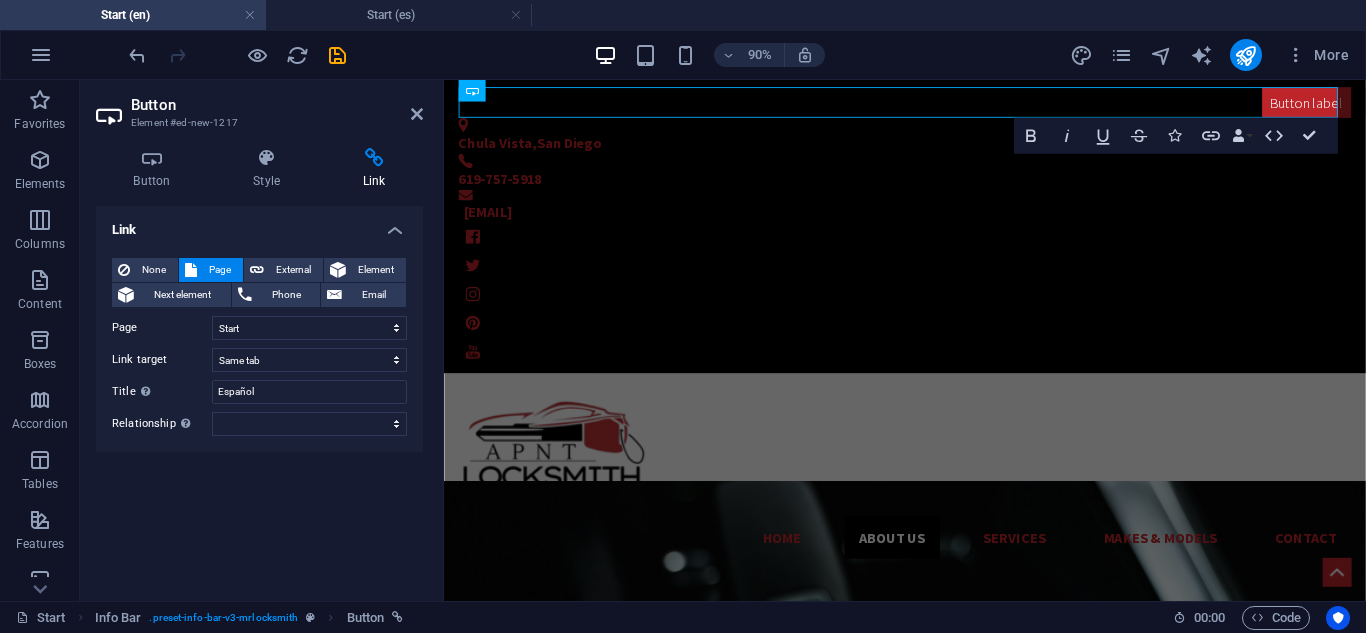 click on "Link None Page External Element Next element Phone Email Page Start Subpage Legal Notice Privacy Start Subpage Legal Notice Element
URL Phone Email Link target New tab Same tab Overlay Title Additional link description, should not be the same as the link text. The title is most often shown as a tooltip text when the mouse moves over the element. Leave empty if uncertain. Español Relationship Sets the  relationship of this link to the link target . For example, the value "nofollow" instructs search engines not to follow the link. Can be left empty. alternate author bookmark external help license next nofollow noreferrer noopener prev search tag" at bounding box center (259, 395) 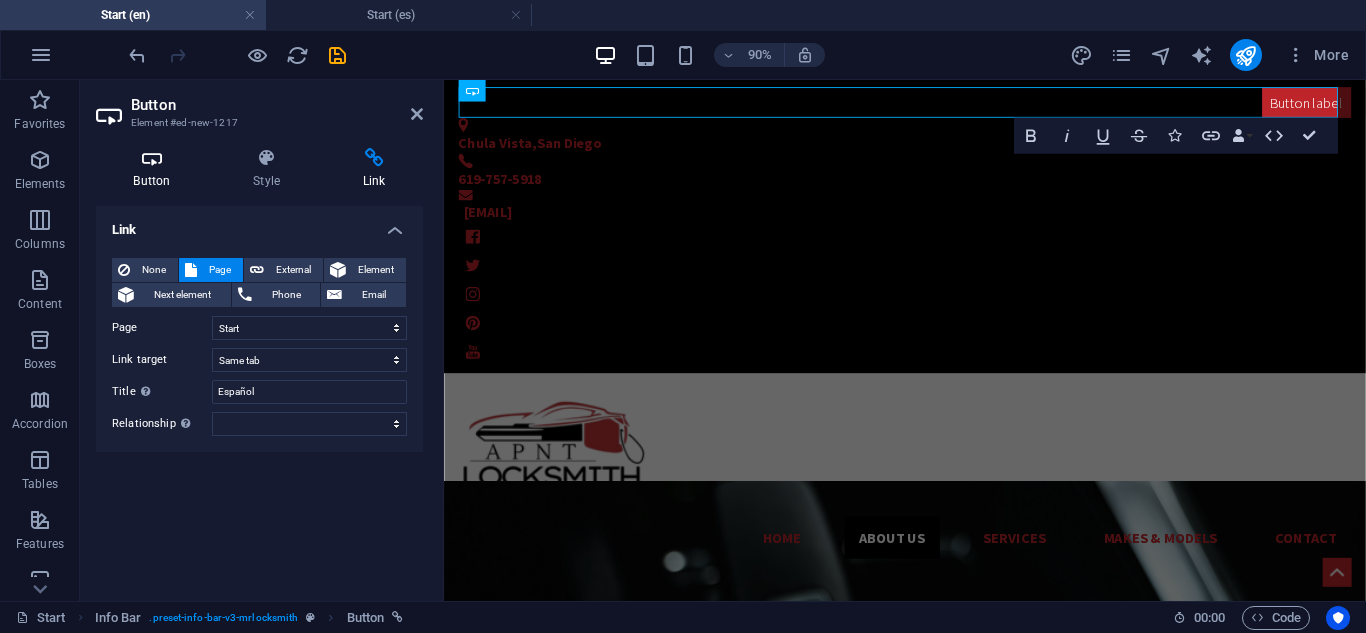 click on "Button" at bounding box center [156, 169] 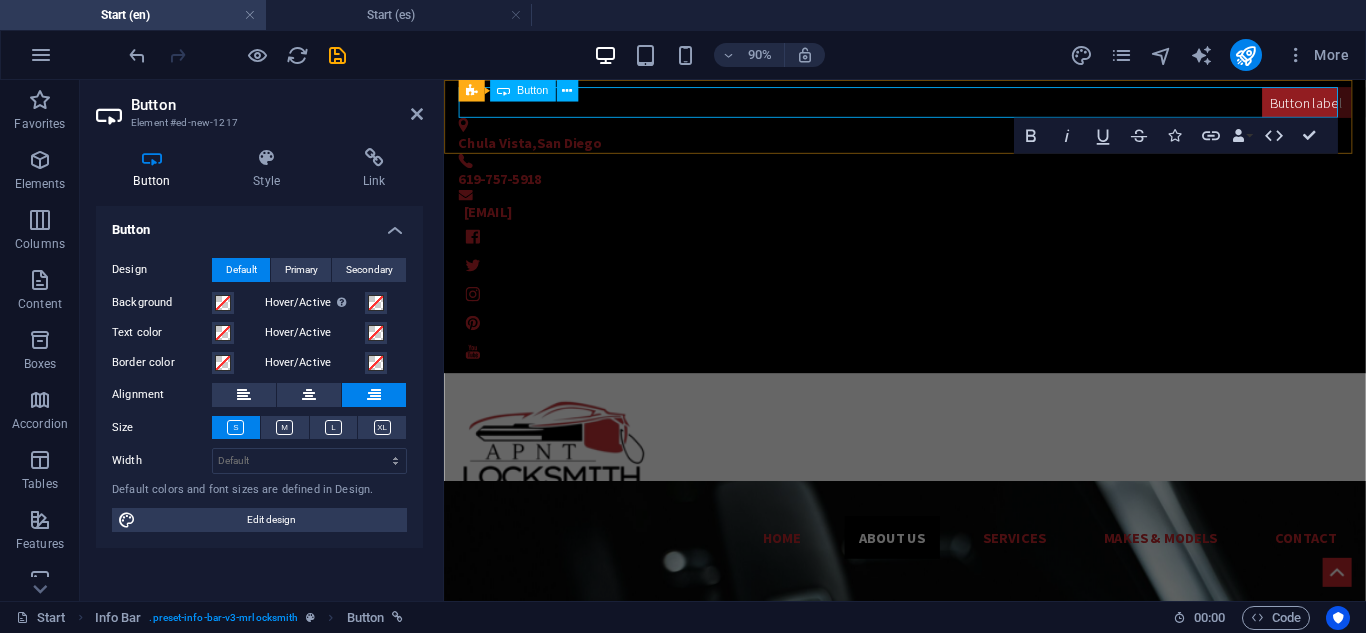 click on "Button label" at bounding box center [1402, 105] 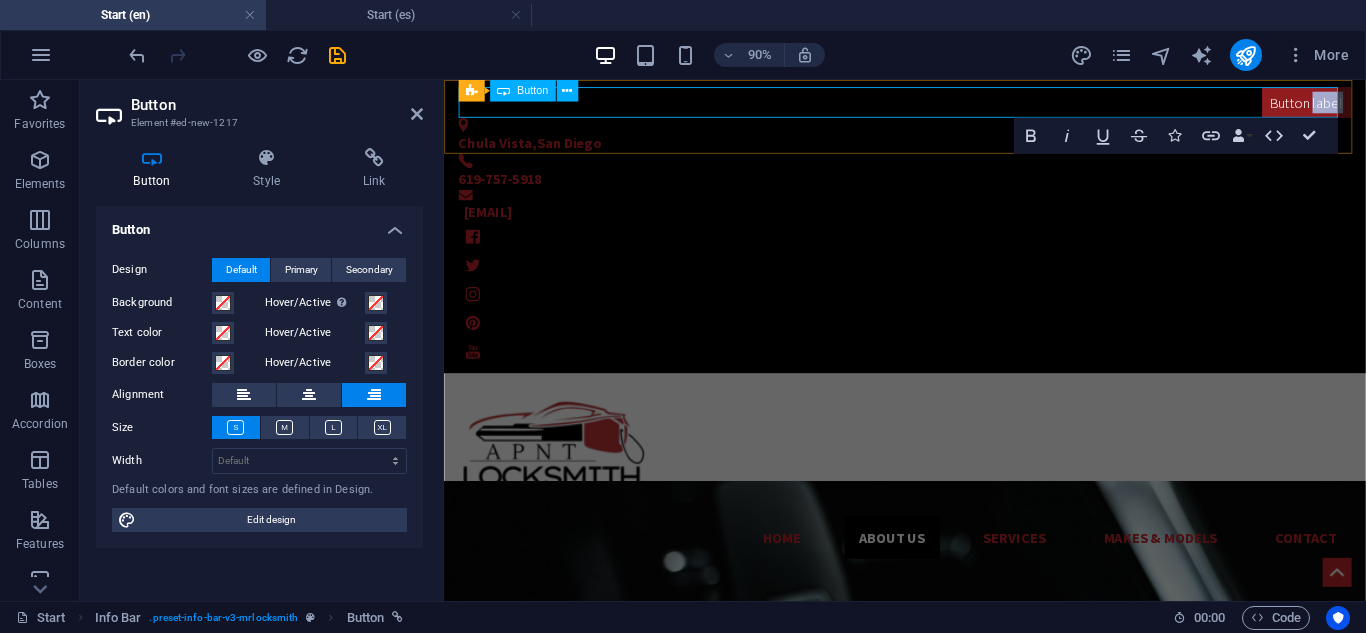 click on "Button label" at bounding box center [1402, 105] 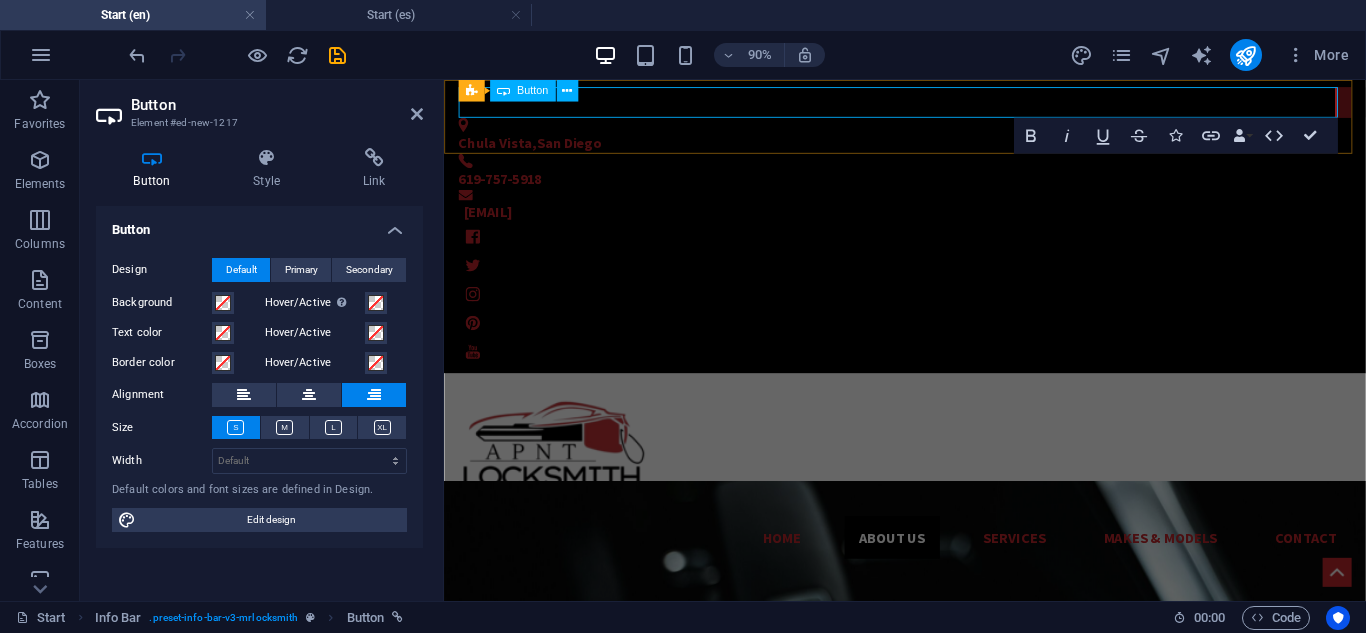 type 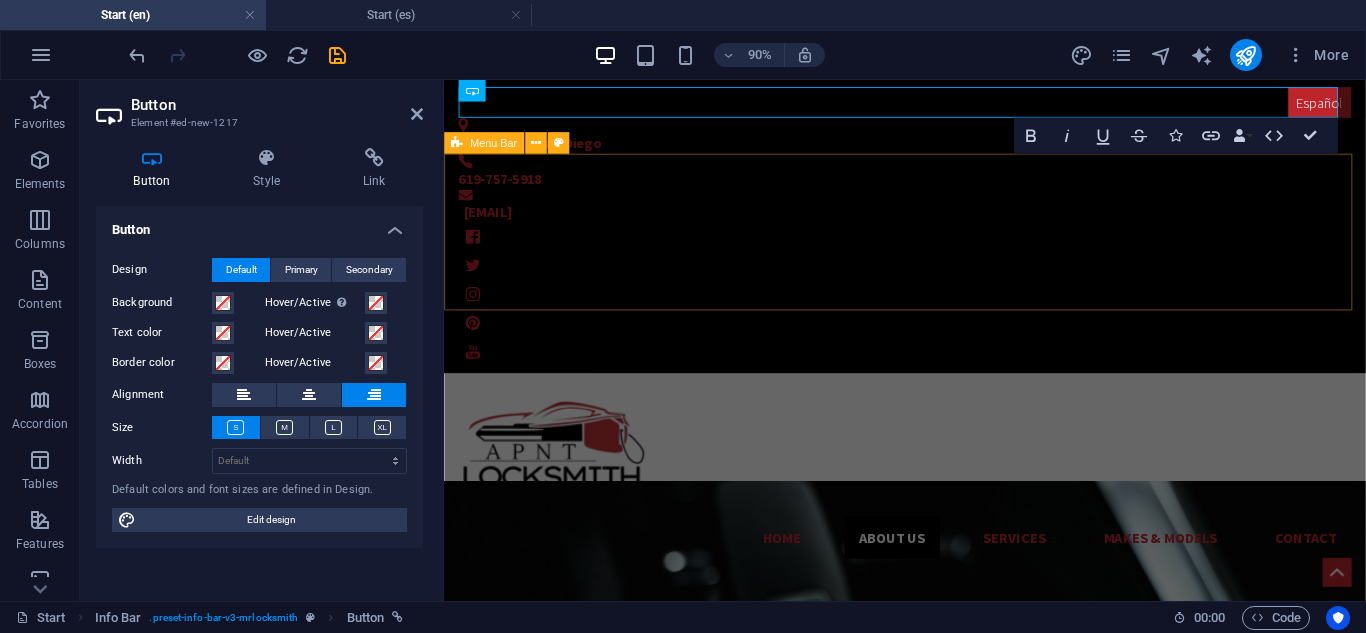 click on "Home About us Services Makes & Models Contact" at bounding box center (956, 517) 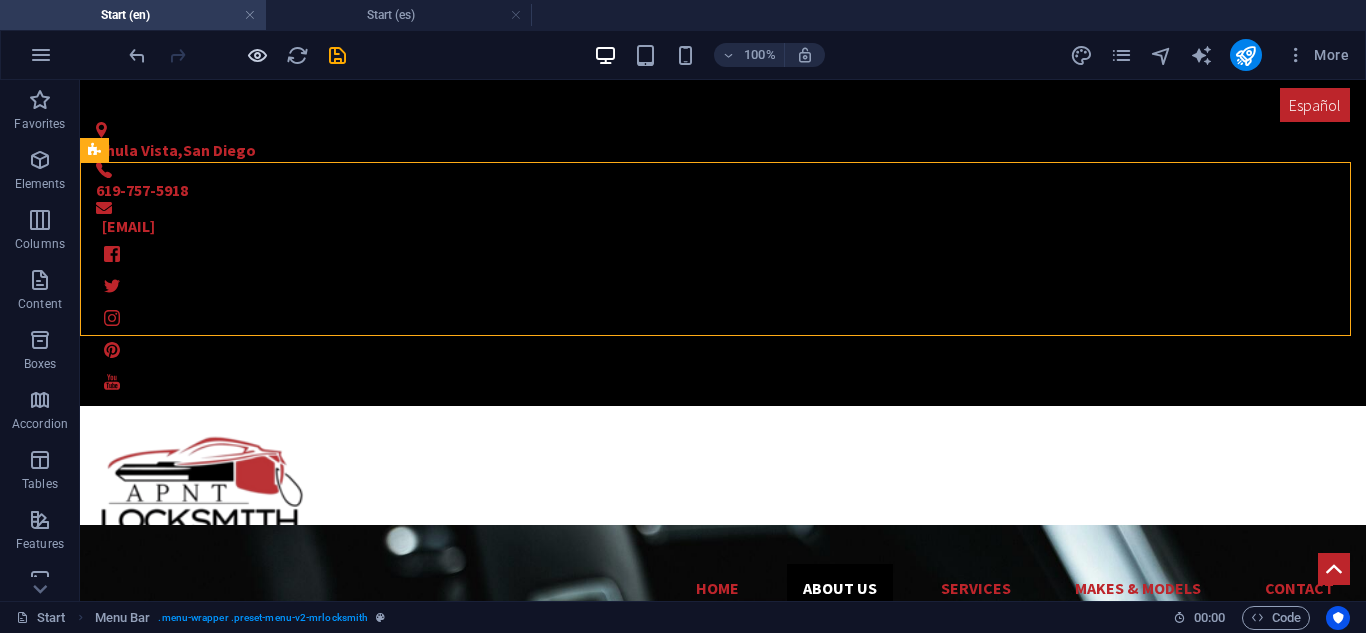 click at bounding box center [257, 55] 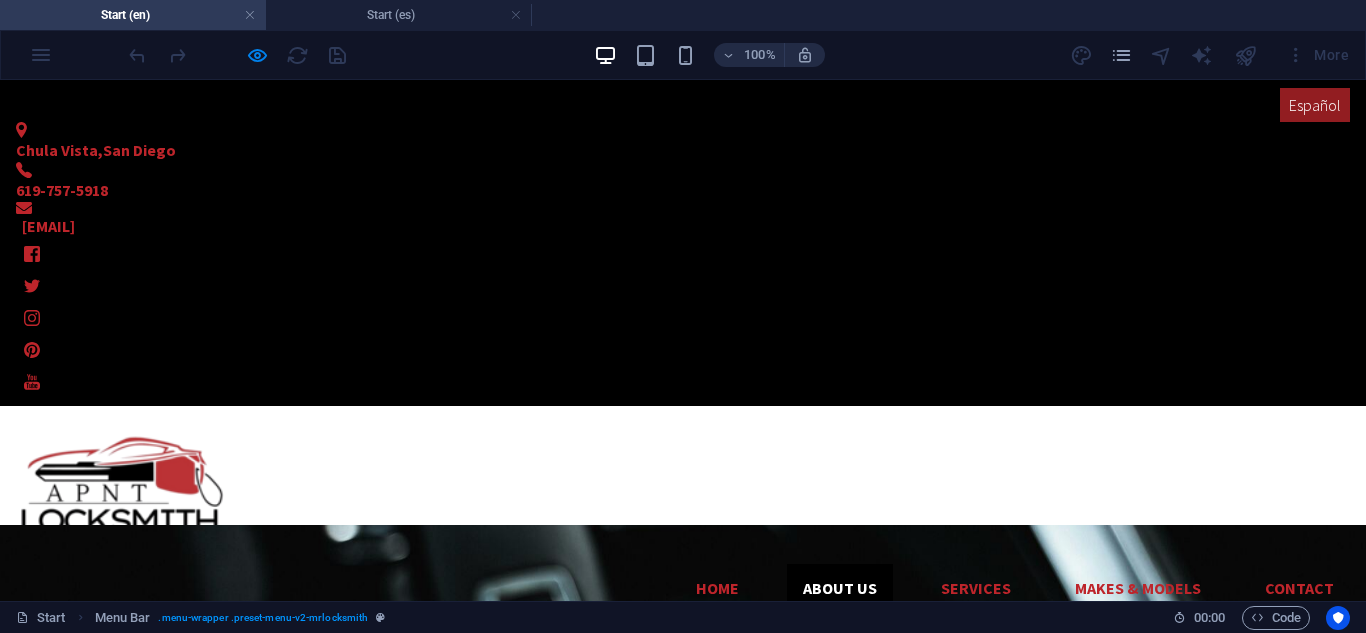 click on "Español" at bounding box center [1315, 105] 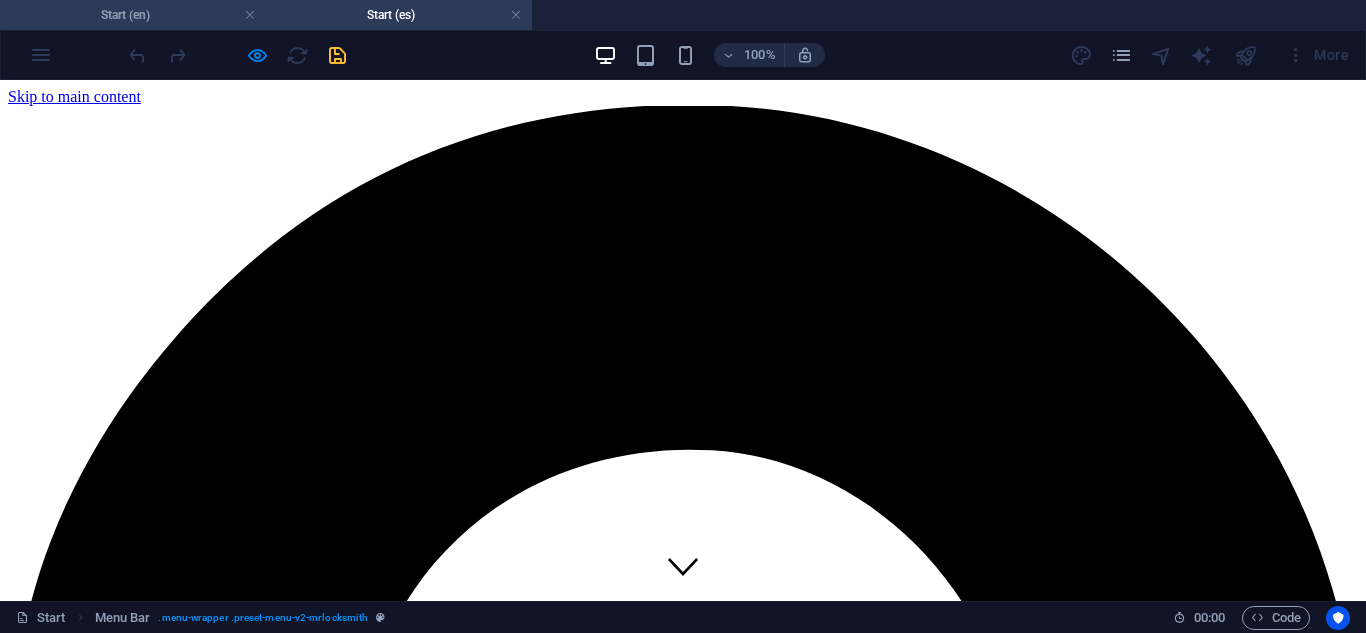 click on "Start (en)" at bounding box center (133, 15) 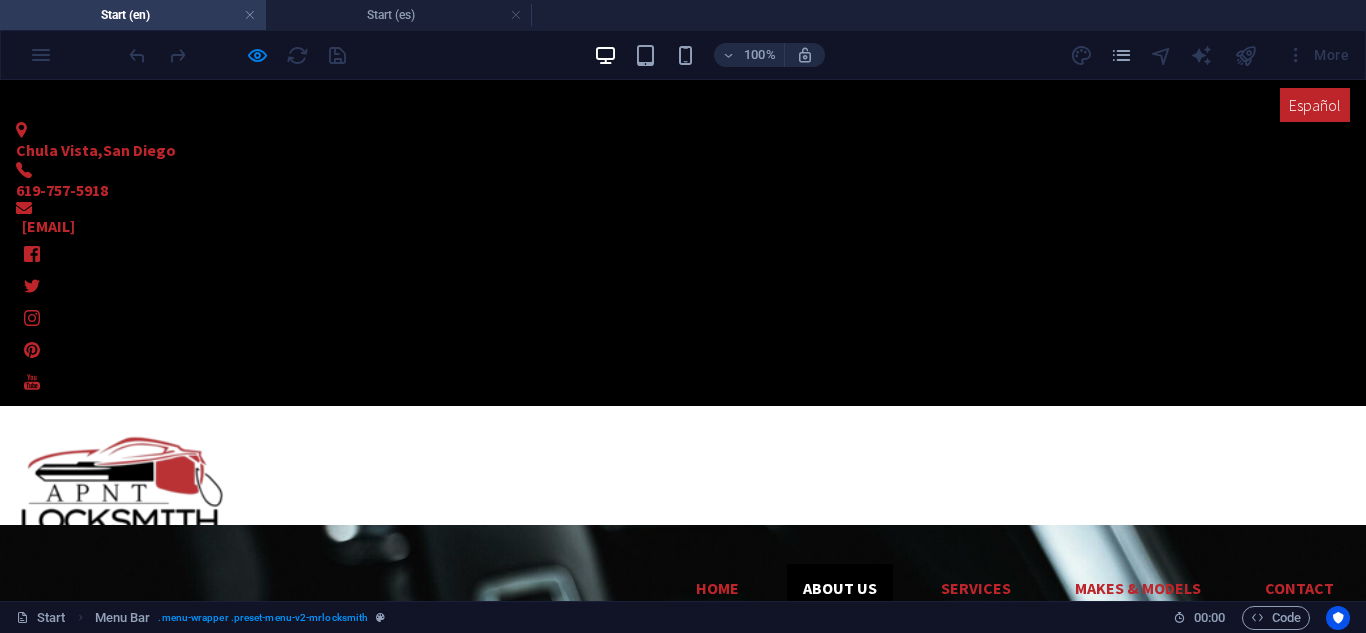 click on "Español" at bounding box center [683, 105] 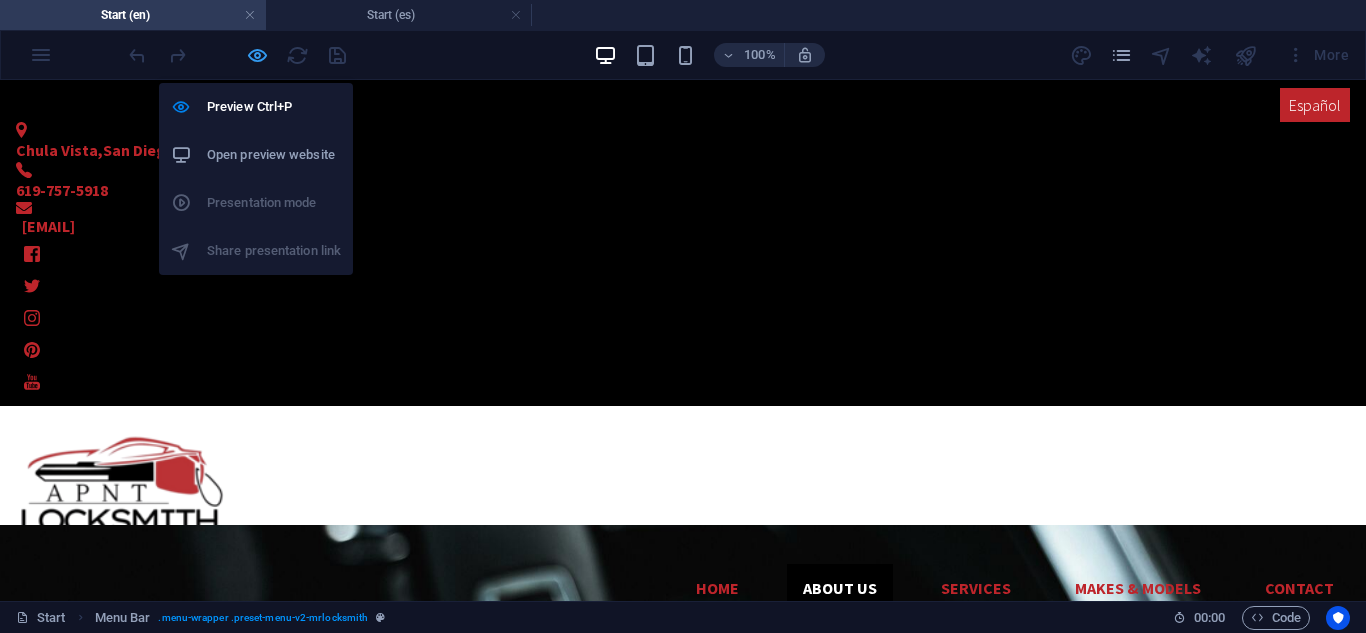 click at bounding box center [257, 55] 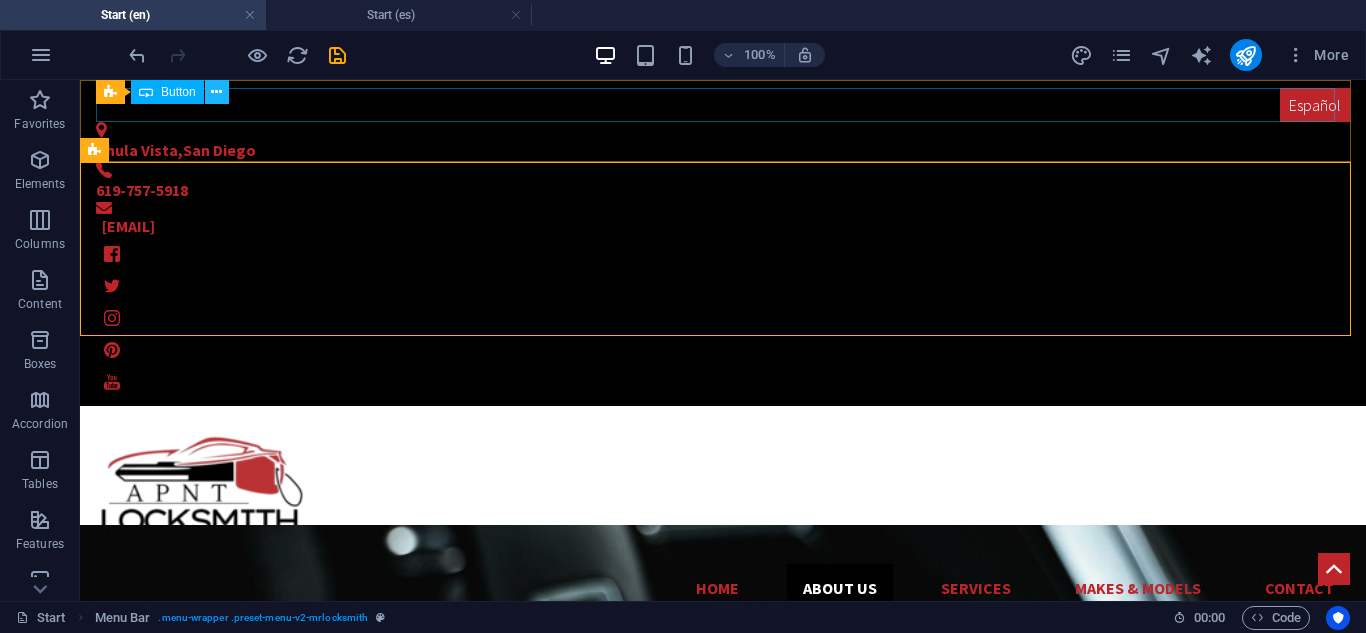 click at bounding box center (216, 92) 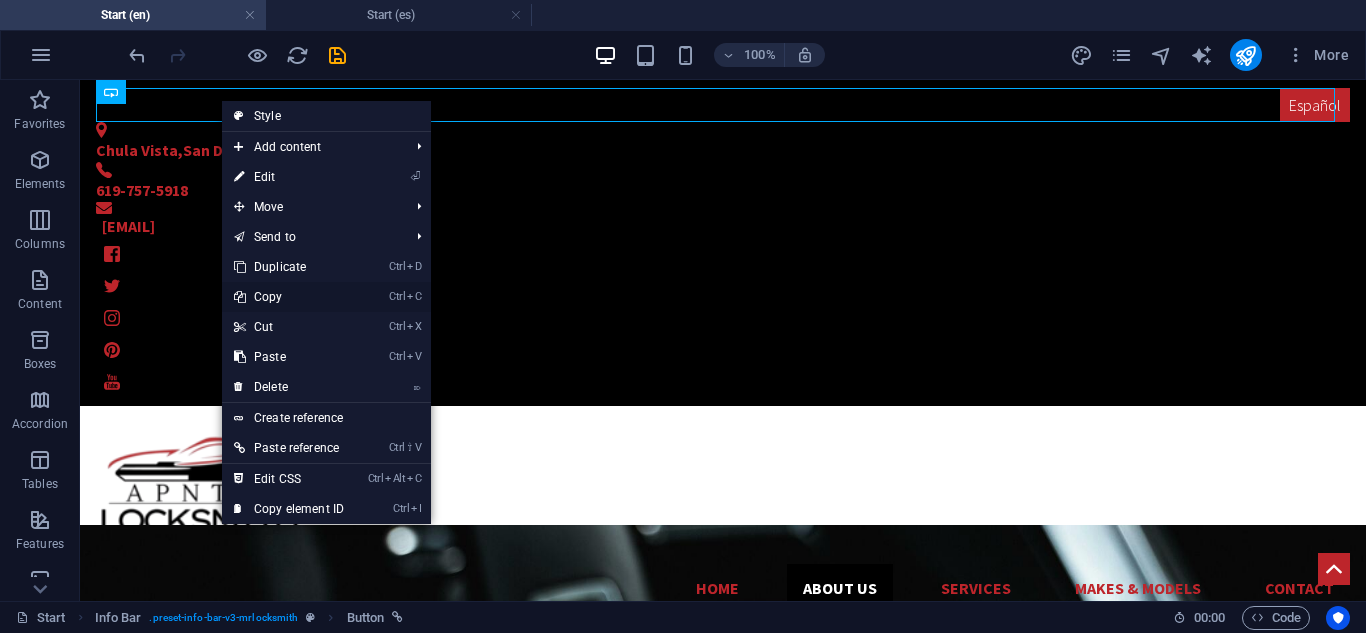 drag, startPoint x: 295, startPoint y: 298, endPoint x: 214, endPoint y: 215, distance: 115.97414 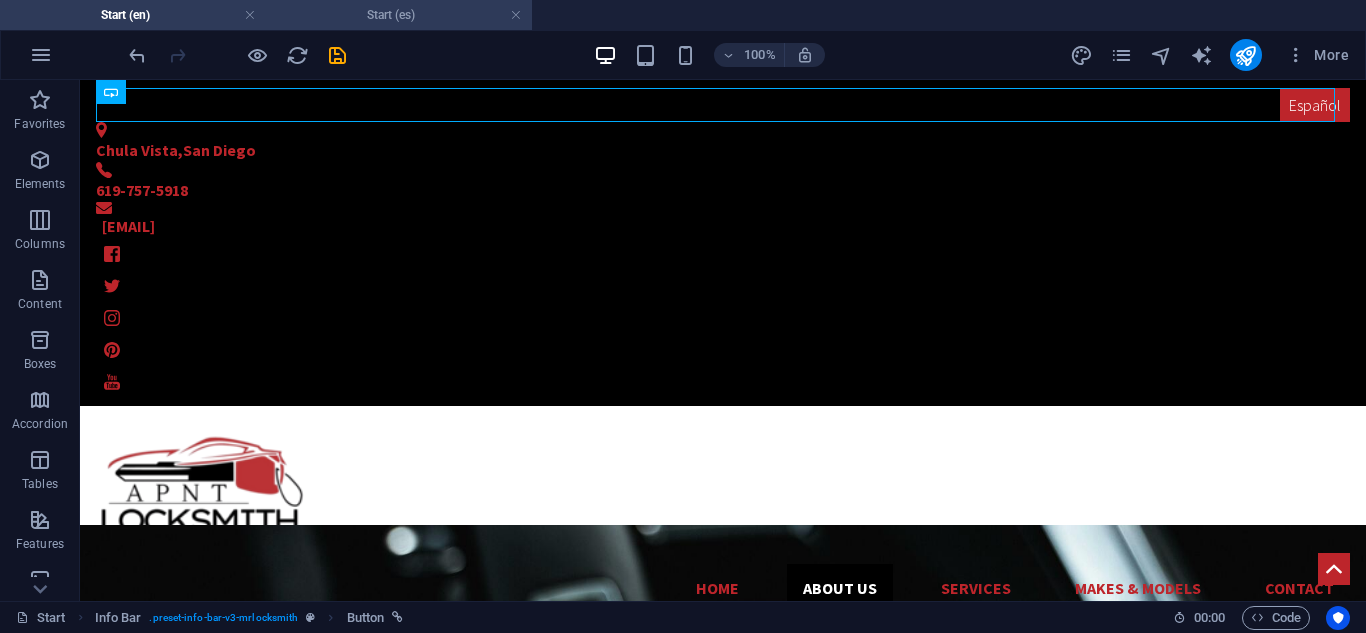 click on "Start (es)" at bounding box center [399, 15] 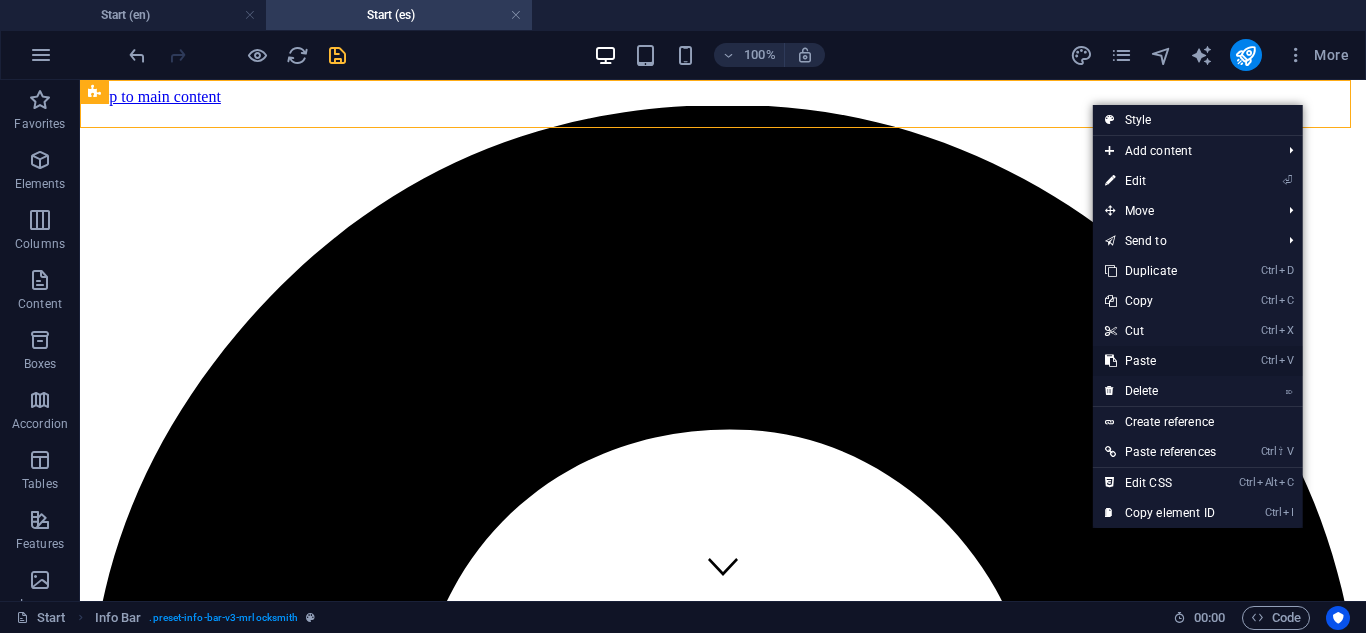 click on "Ctrl V  Paste" at bounding box center [1160, 361] 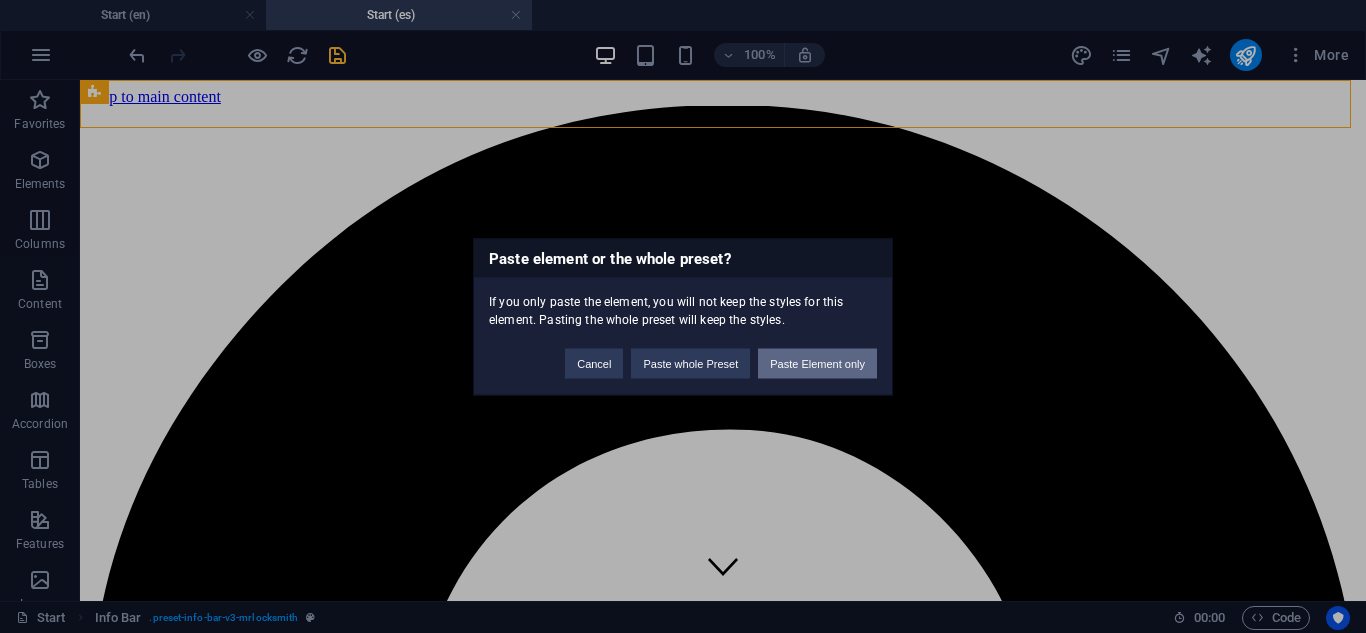 click on "Paste Element only" at bounding box center [817, 363] 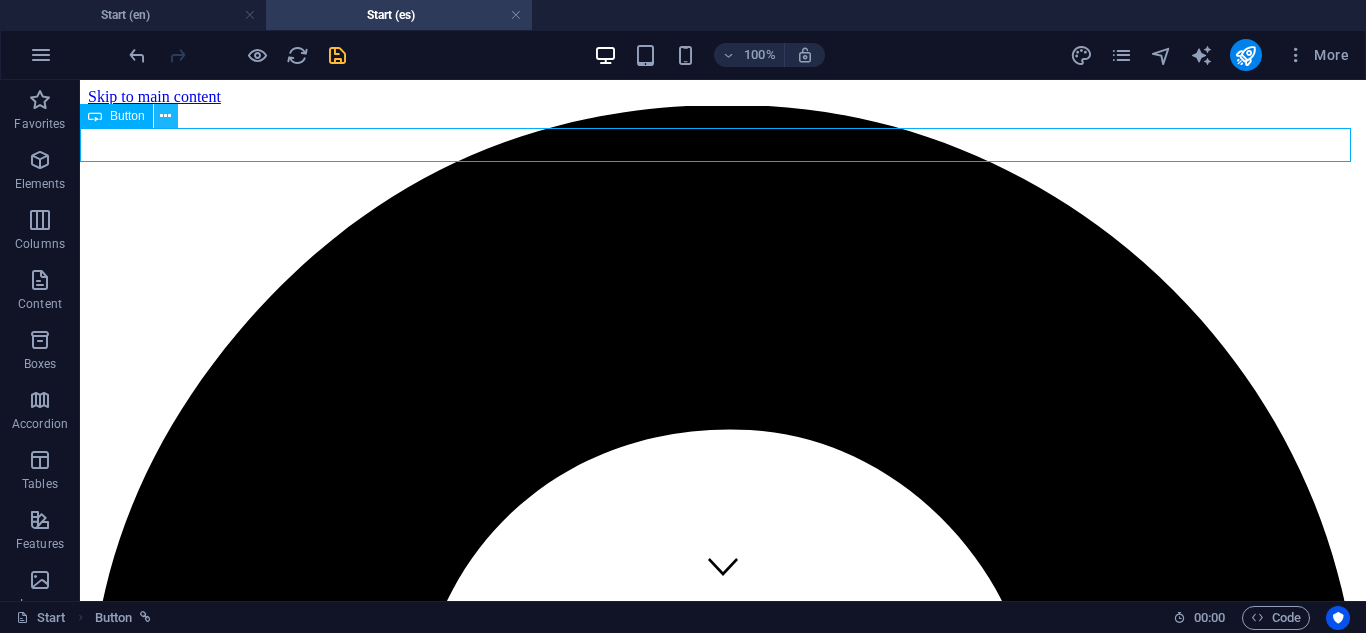 click at bounding box center (165, 116) 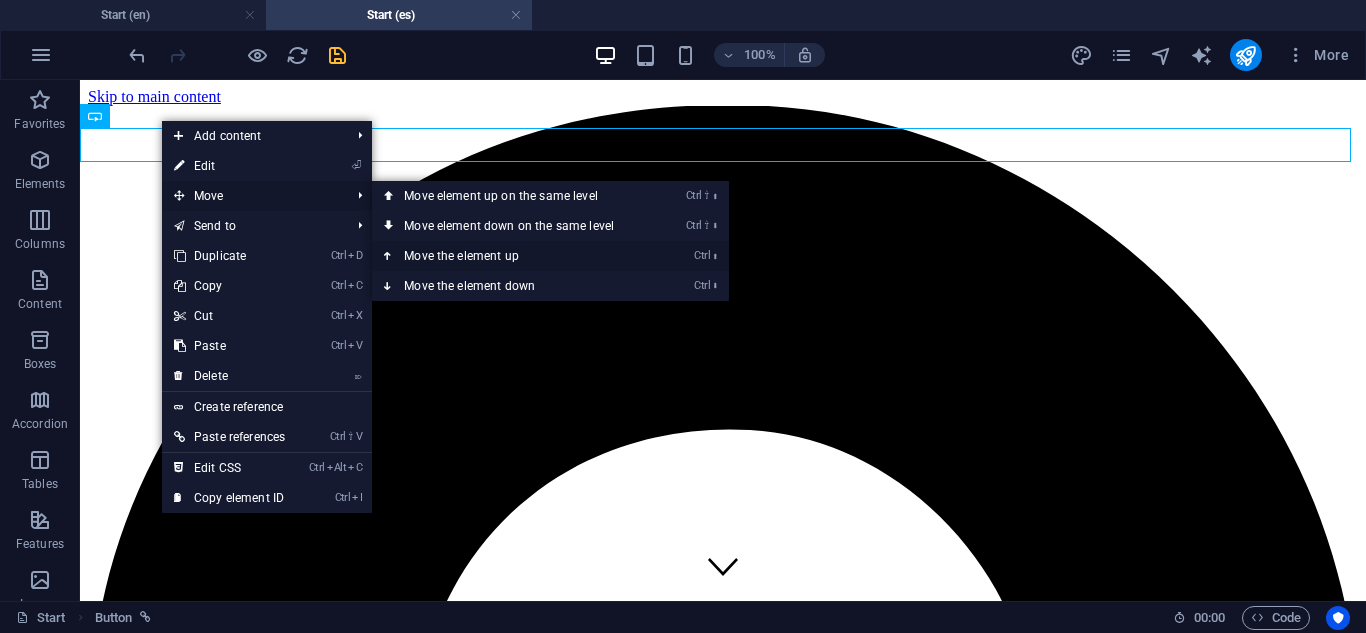 click on "Ctrl ⬆  Move the element up" at bounding box center (513, 256) 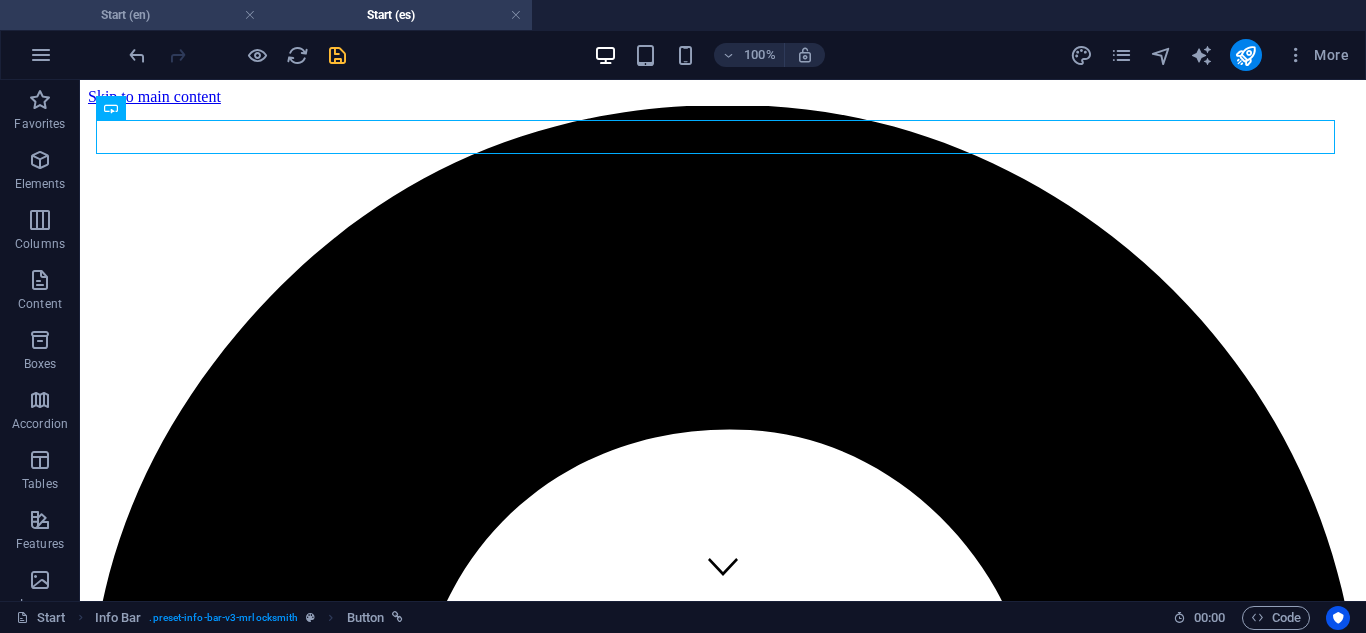 click on "Start (en)" at bounding box center (133, 15) 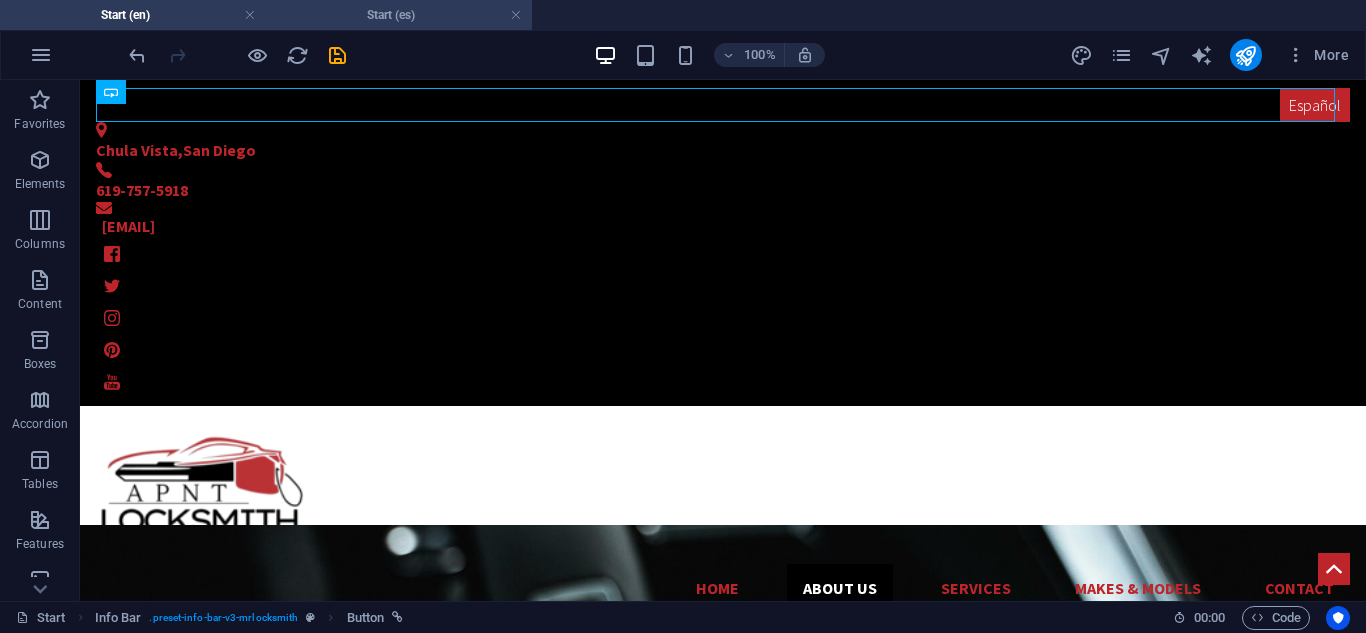 click on "Start (es)" at bounding box center [399, 15] 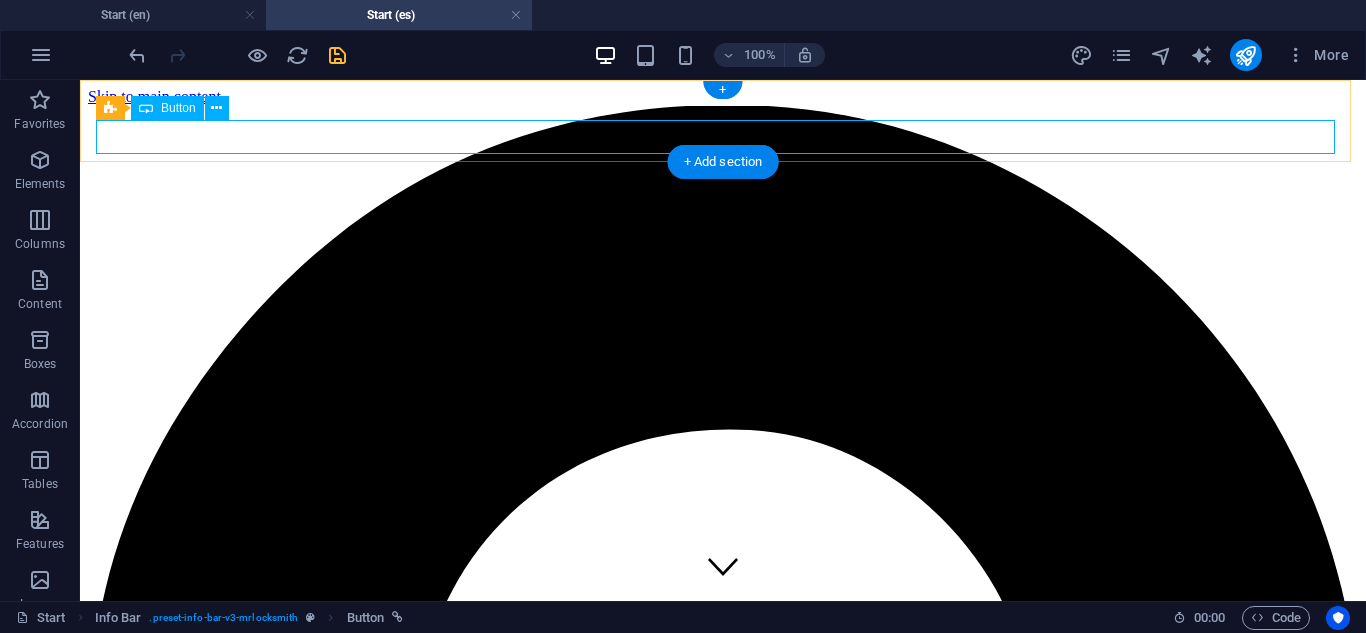 click on "Español" at bounding box center [723, 10471] 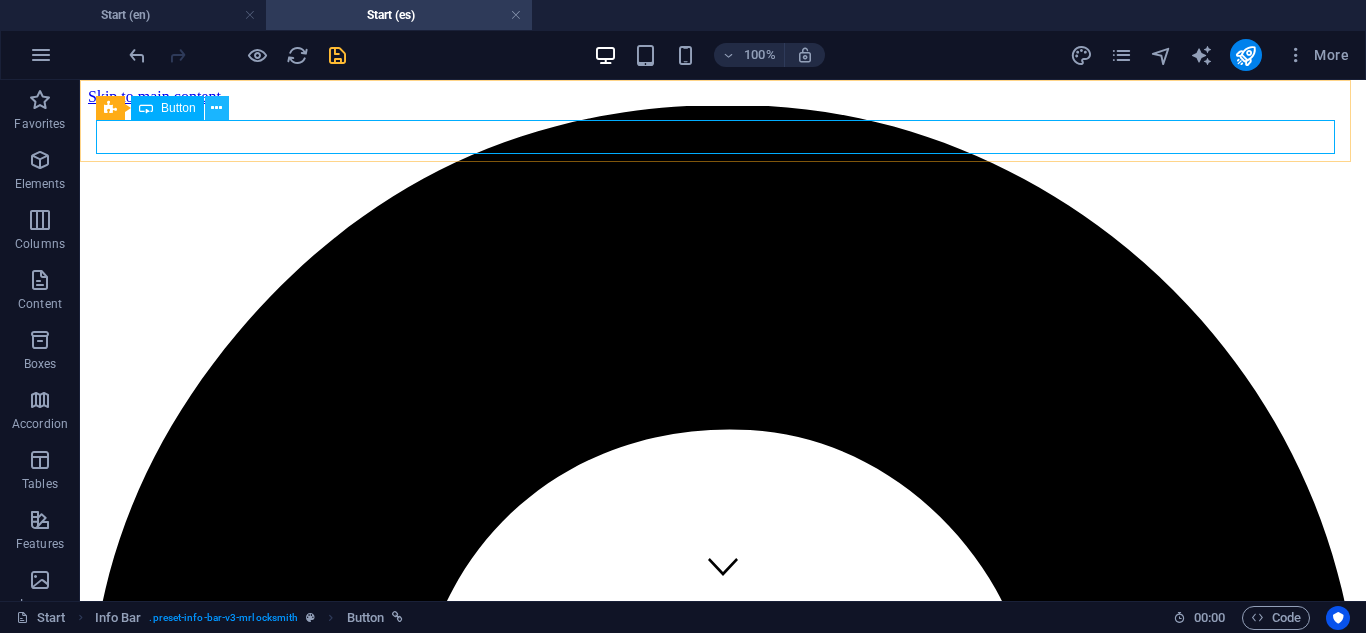 click at bounding box center (216, 108) 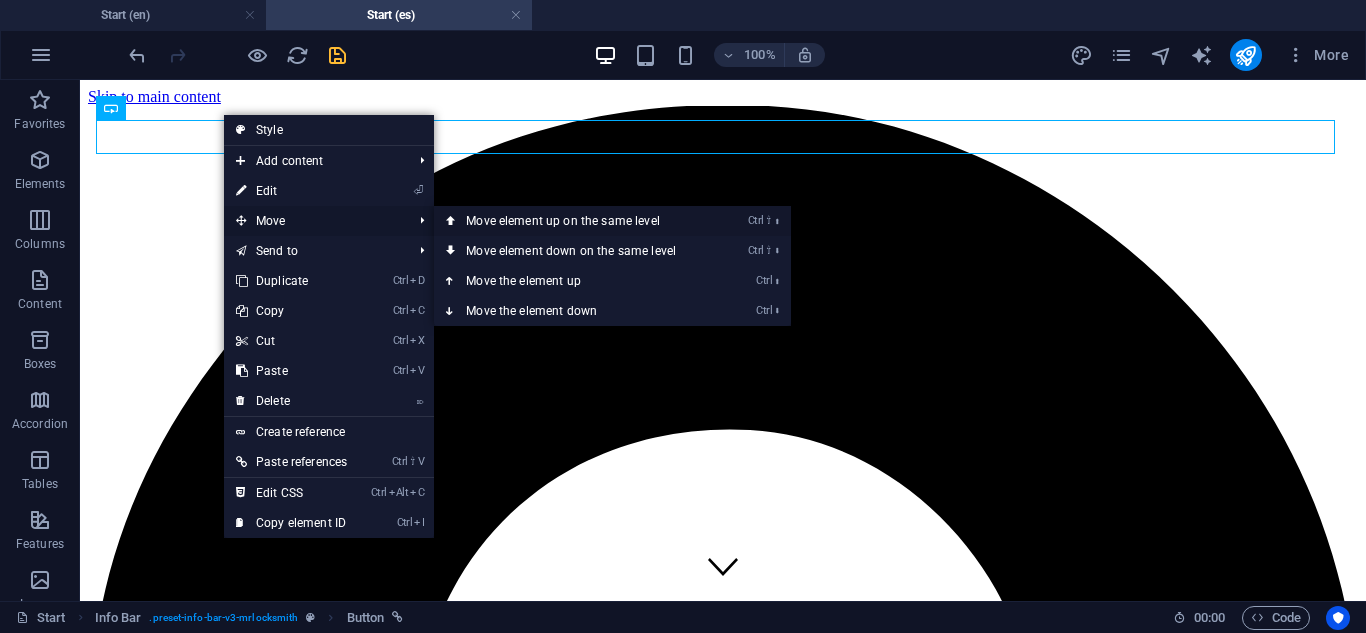 click on "Ctrl ⇧ ⬆  Move element up on the same level" at bounding box center (575, 221) 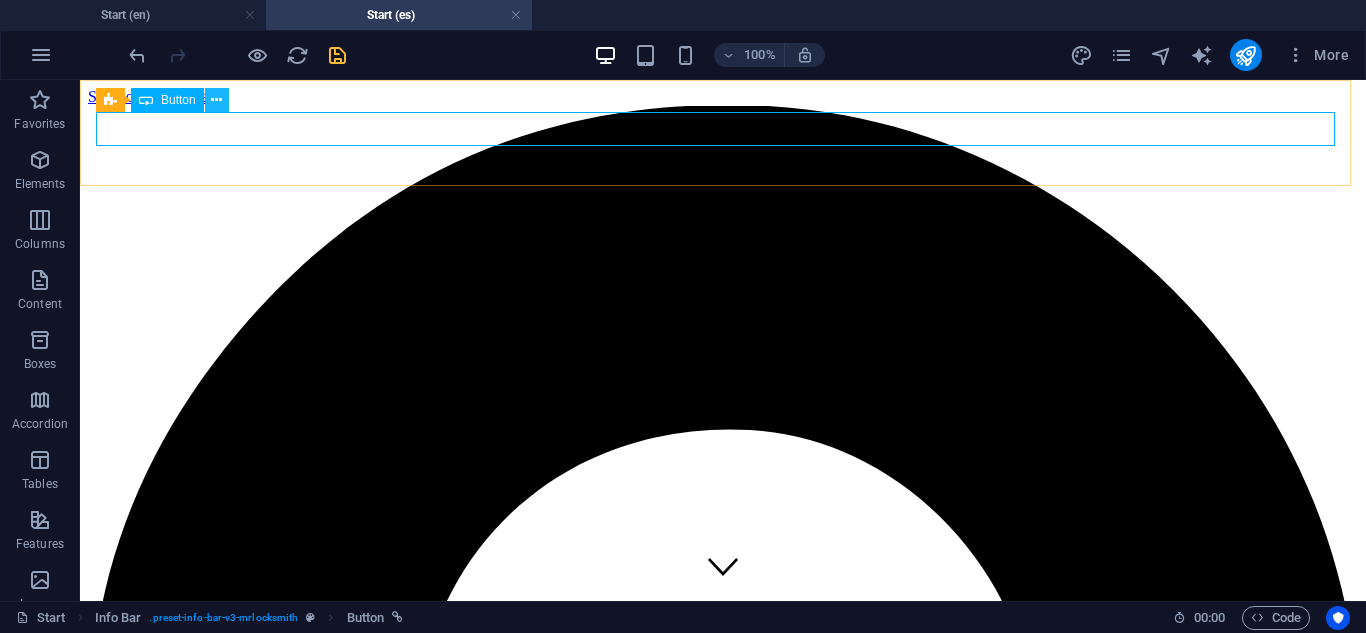 click at bounding box center [217, 100] 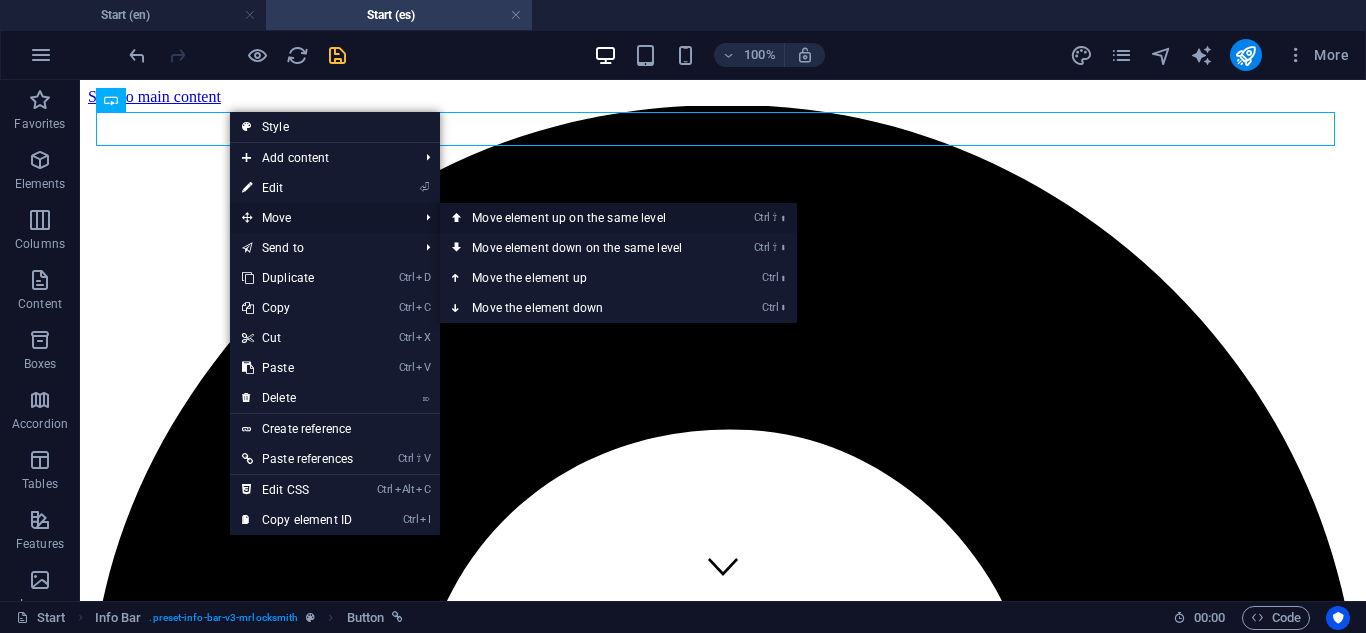 click on "Ctrl ⇧ ⬆  Move element up on the same level" at bounding box center [581, 218] 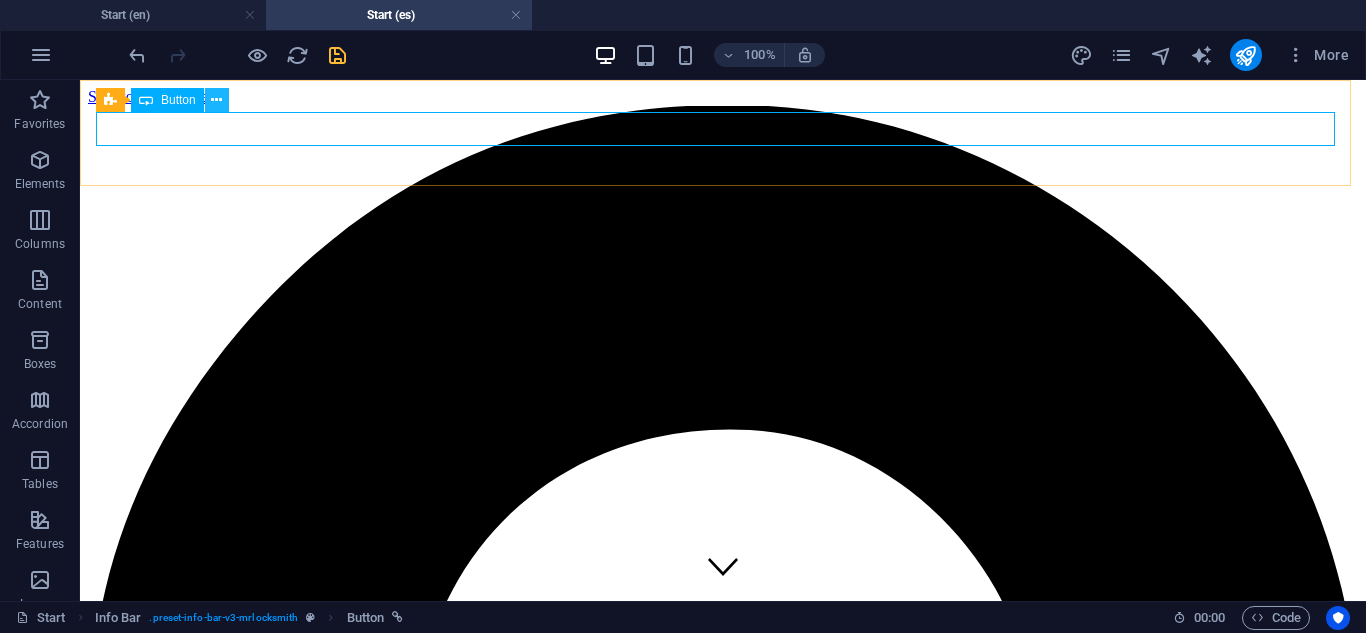 click at bounding box center (216, 100) 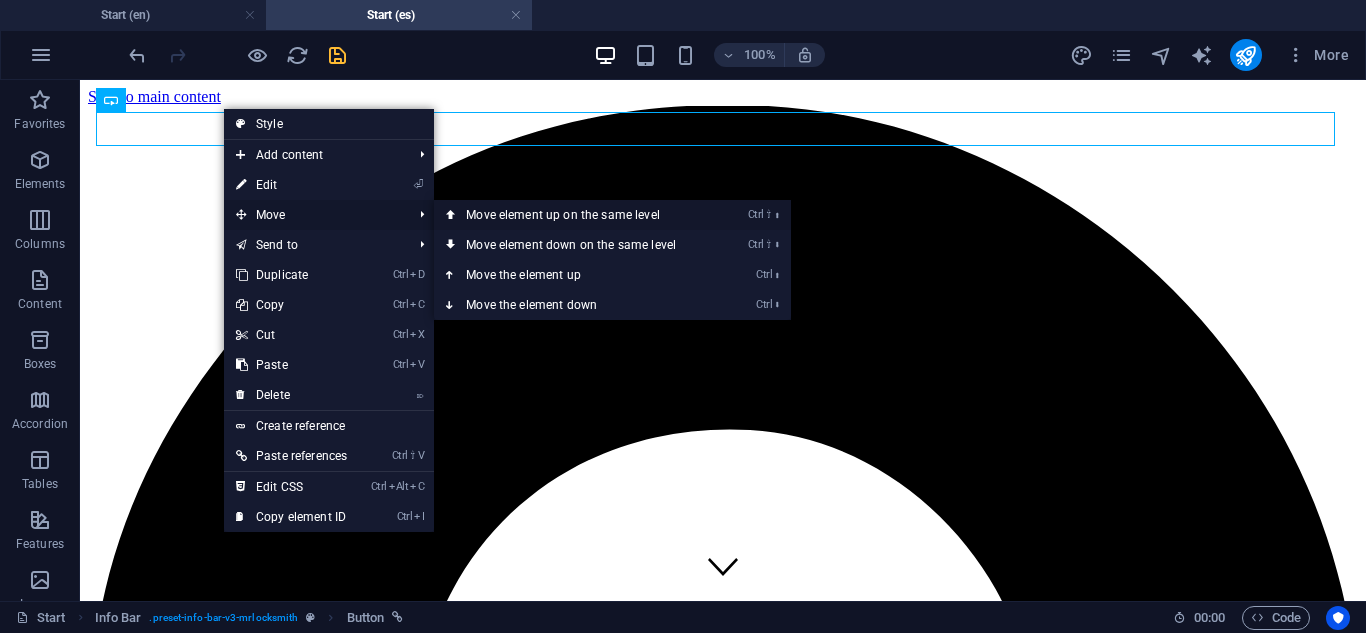 click on "Ctrl ⇧ ⬆  Move element up on the same level" at bounding box center (575, 215) 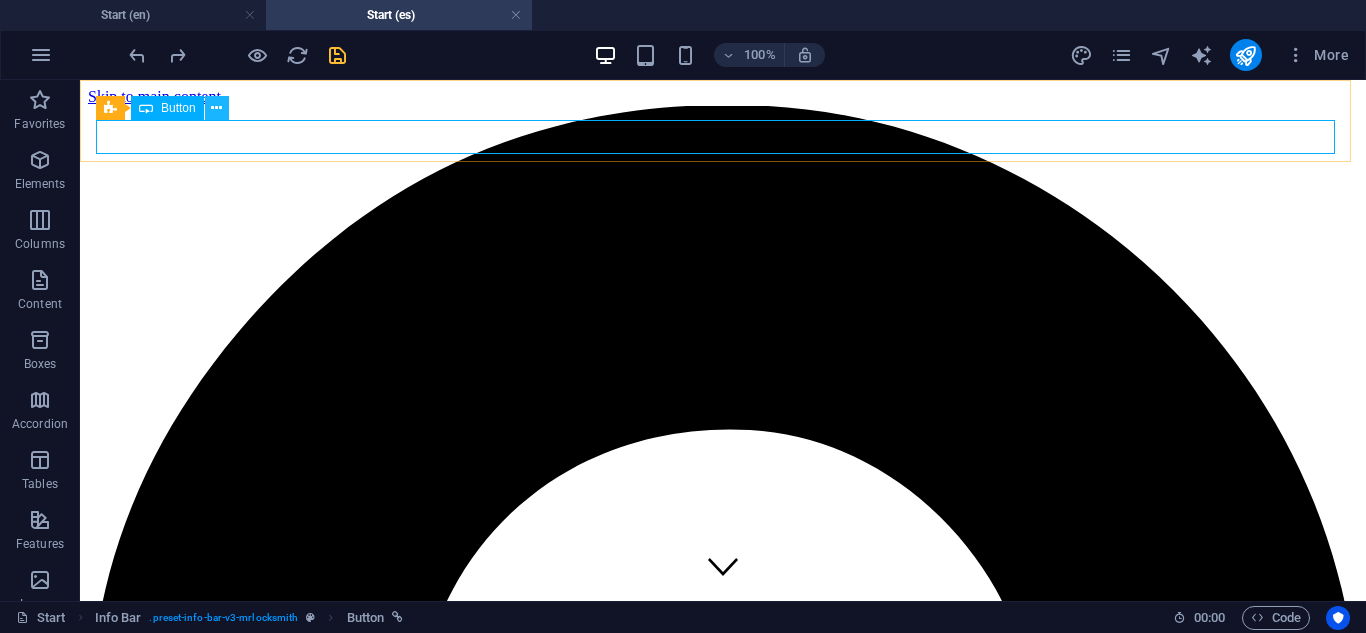 click at bounding box center [216, 108] 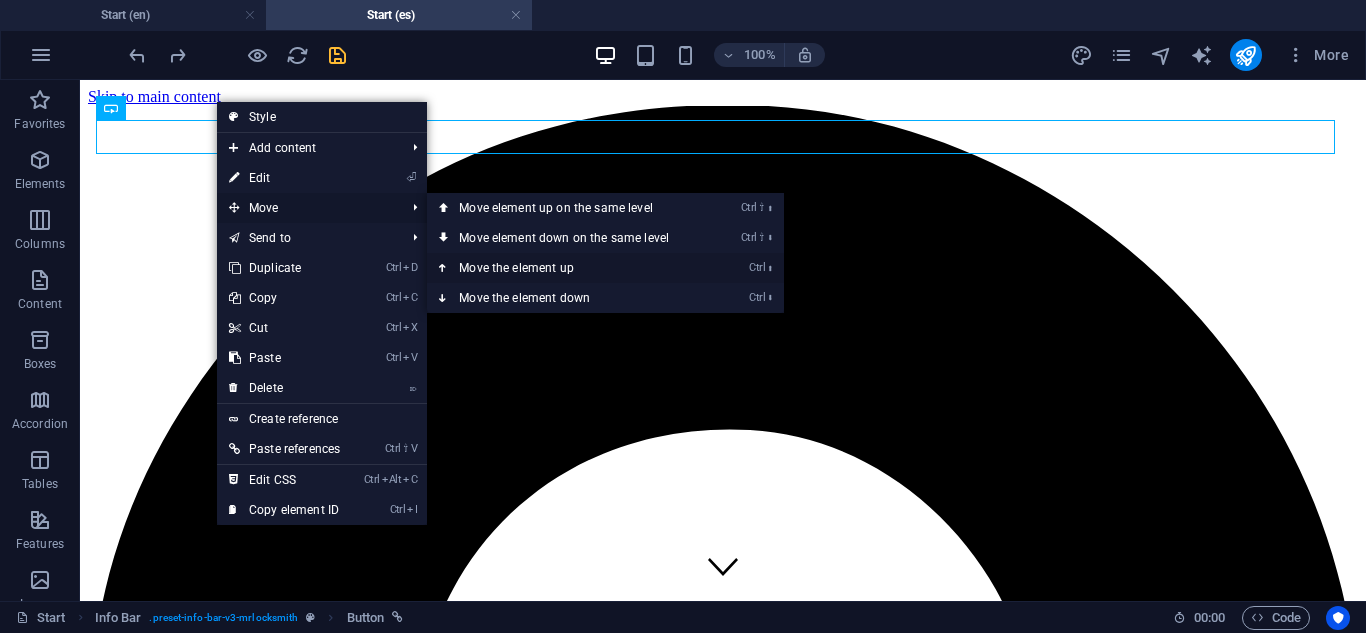 click on "Ctrl ⬆  Move the element up" at bounding box center (568, 268) 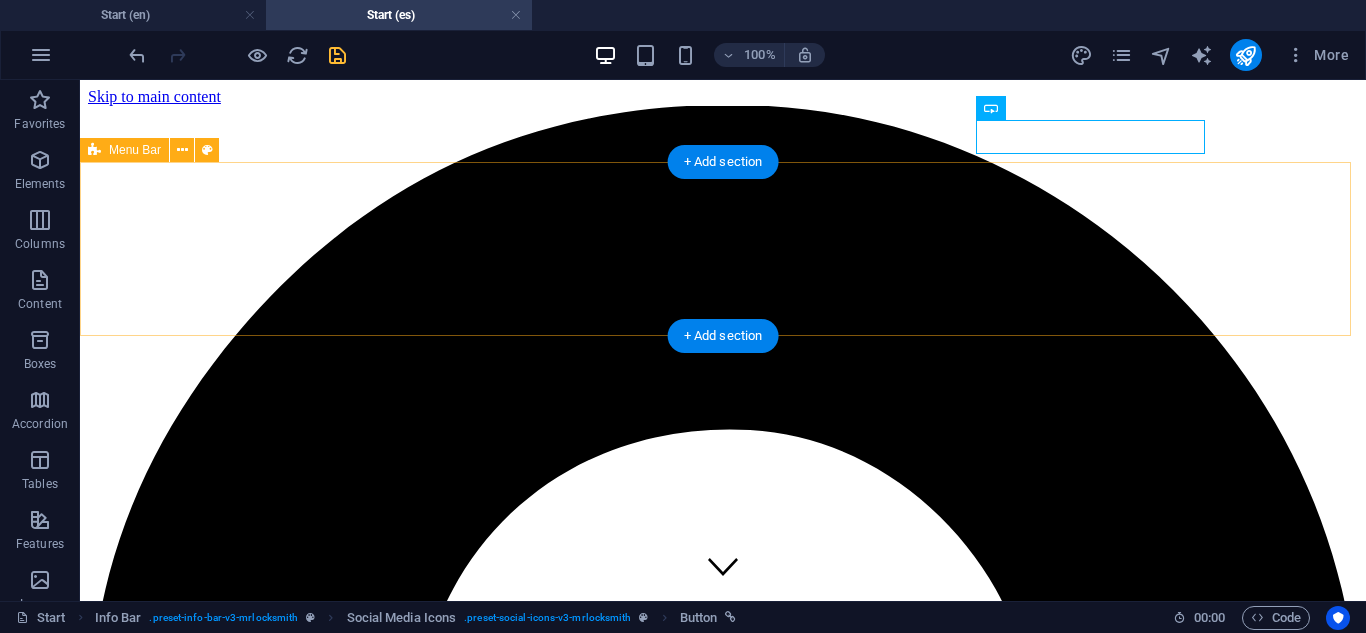 click on "Inicio Sobre nosotros Nuestros servicios Marcas y modelos Contáctanos" at bounding box center (723, 11448) 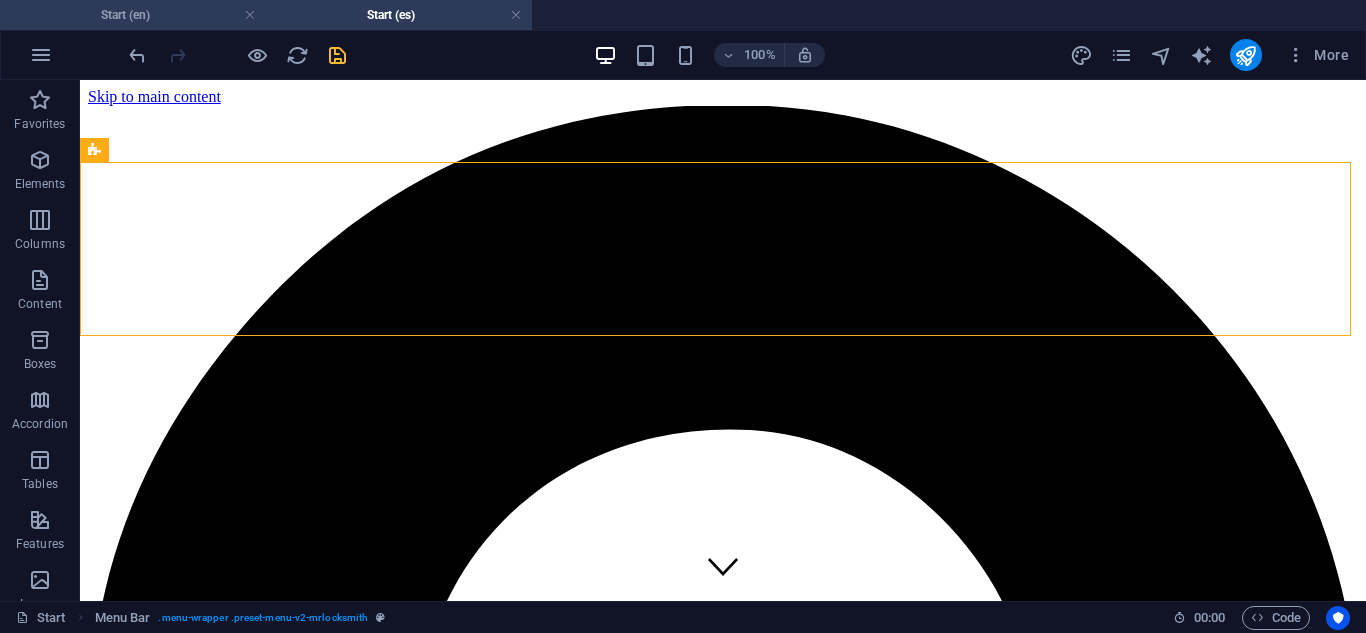 click on "Start (en)" at bounding box center [133, 15] 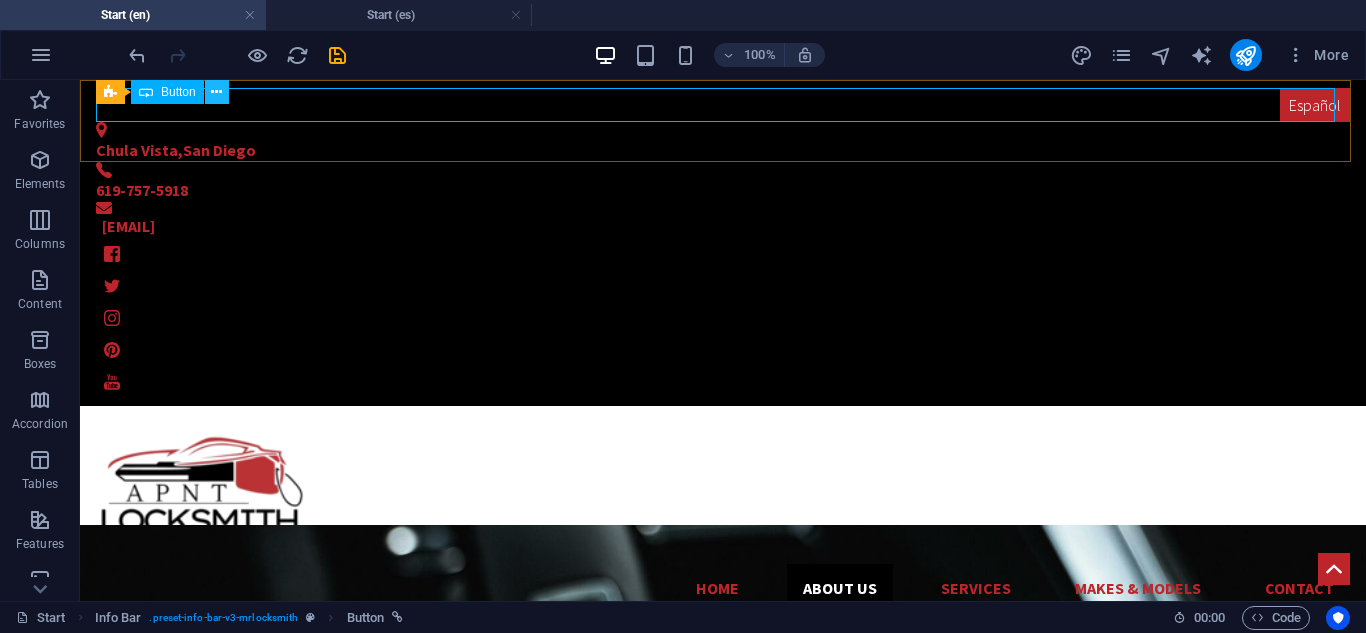 click at bounding box center [217, 92] 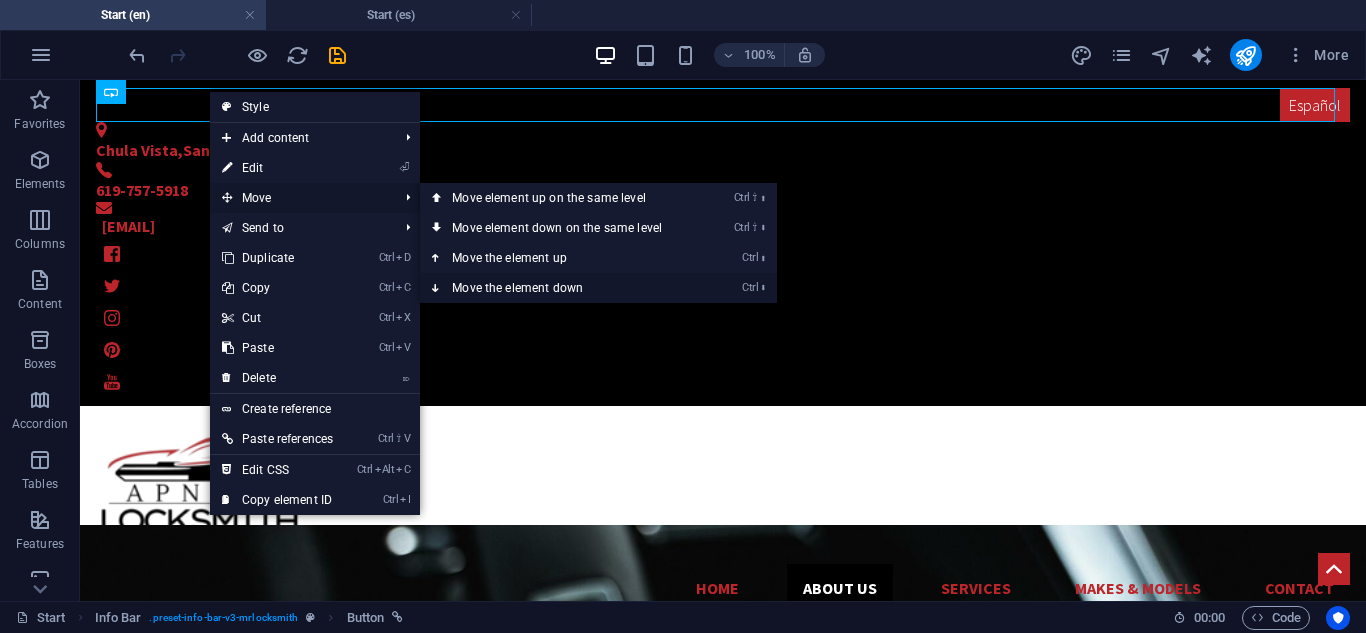click on "Ctrl ⬇  Move the element down" at bounding box center (561, 288) 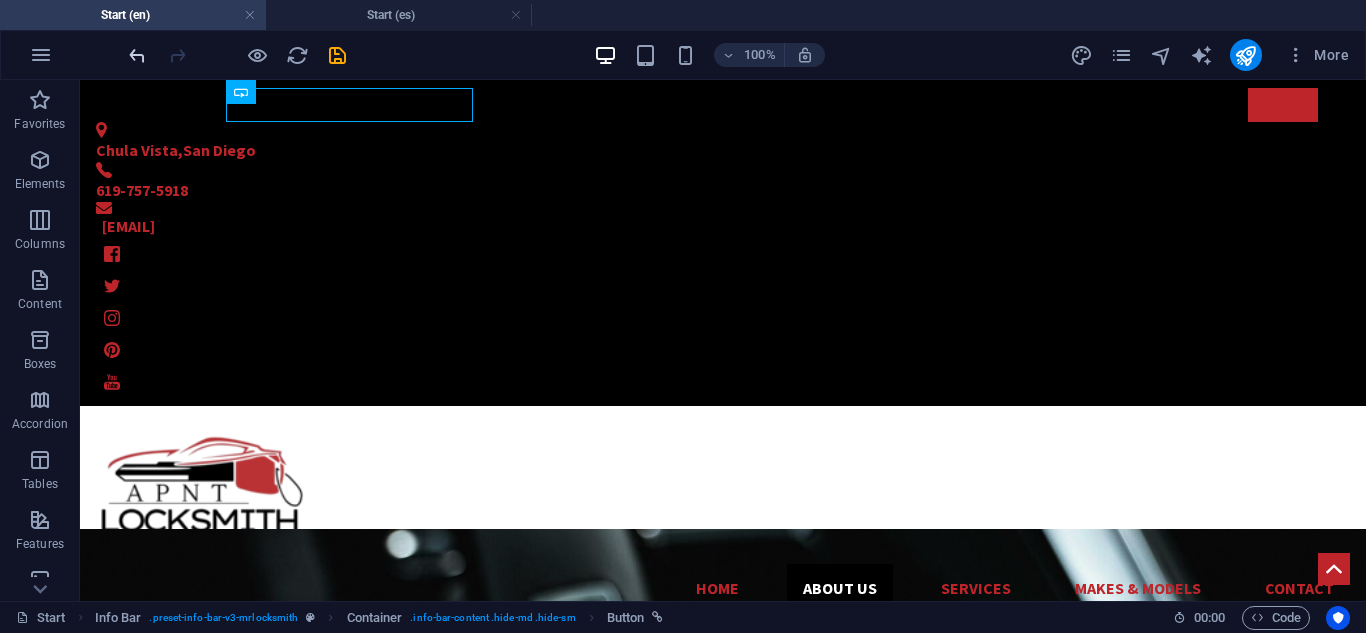 click at bounding box center (137, 55) 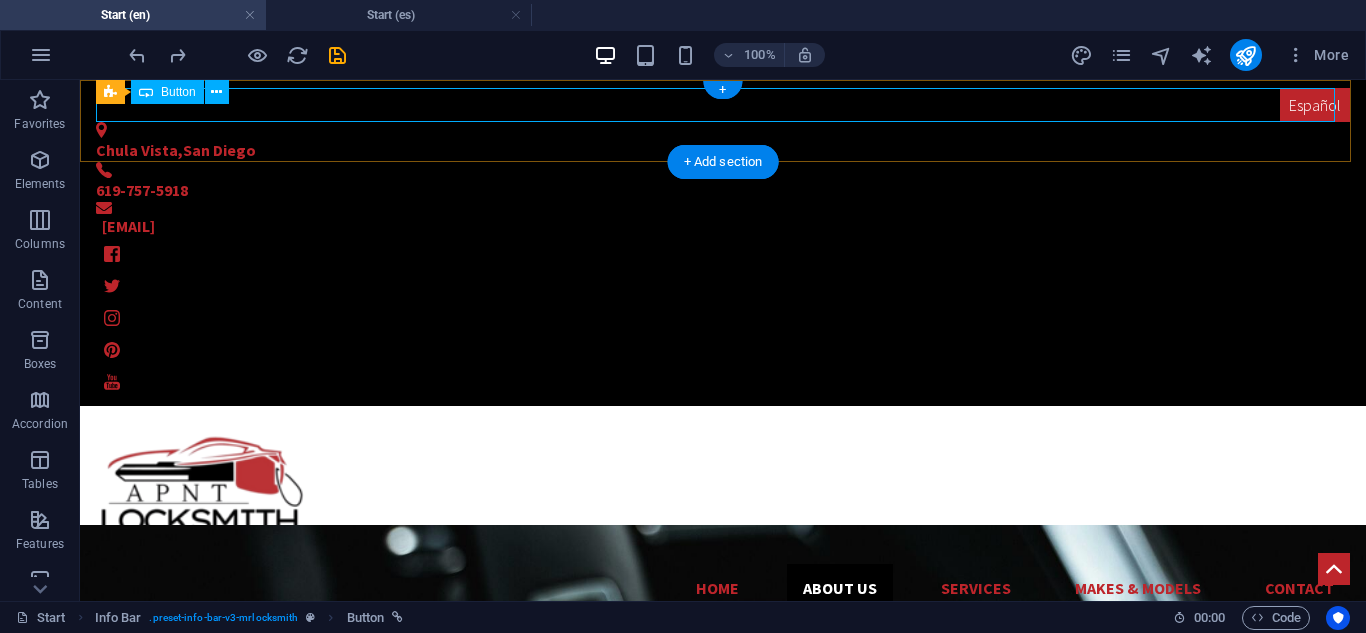 click on "Español" at bounding box center (723, 105) 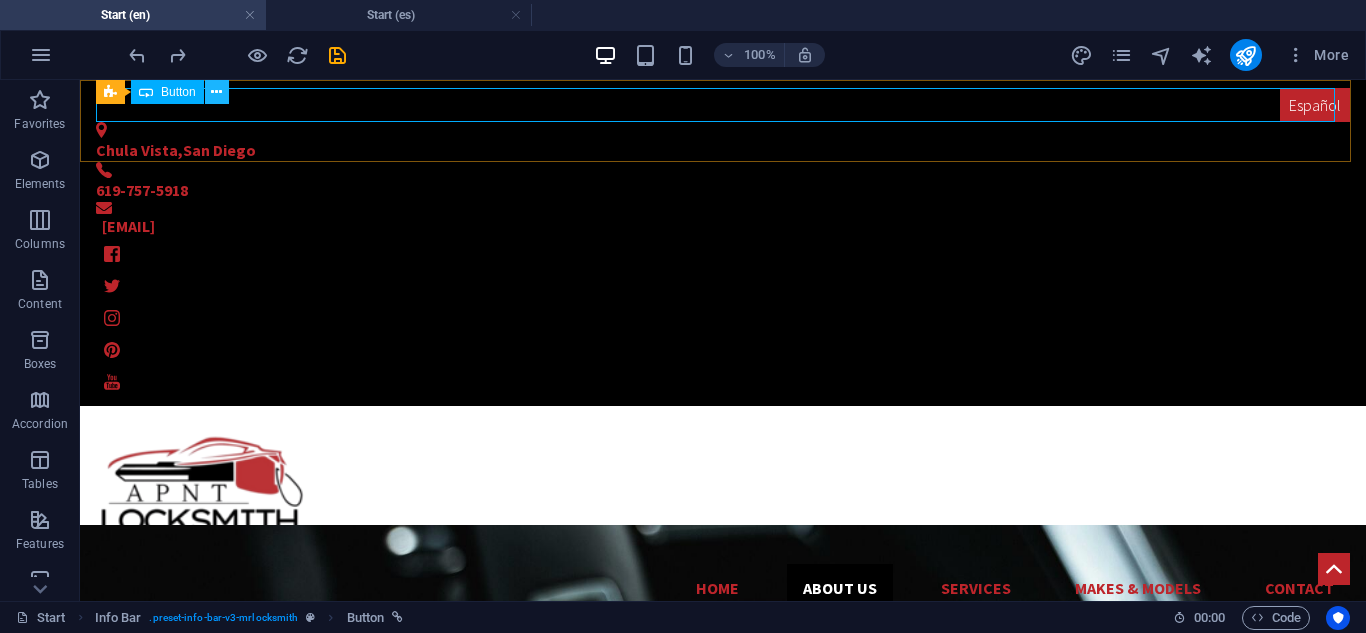 click at bounding box center [217, 92] 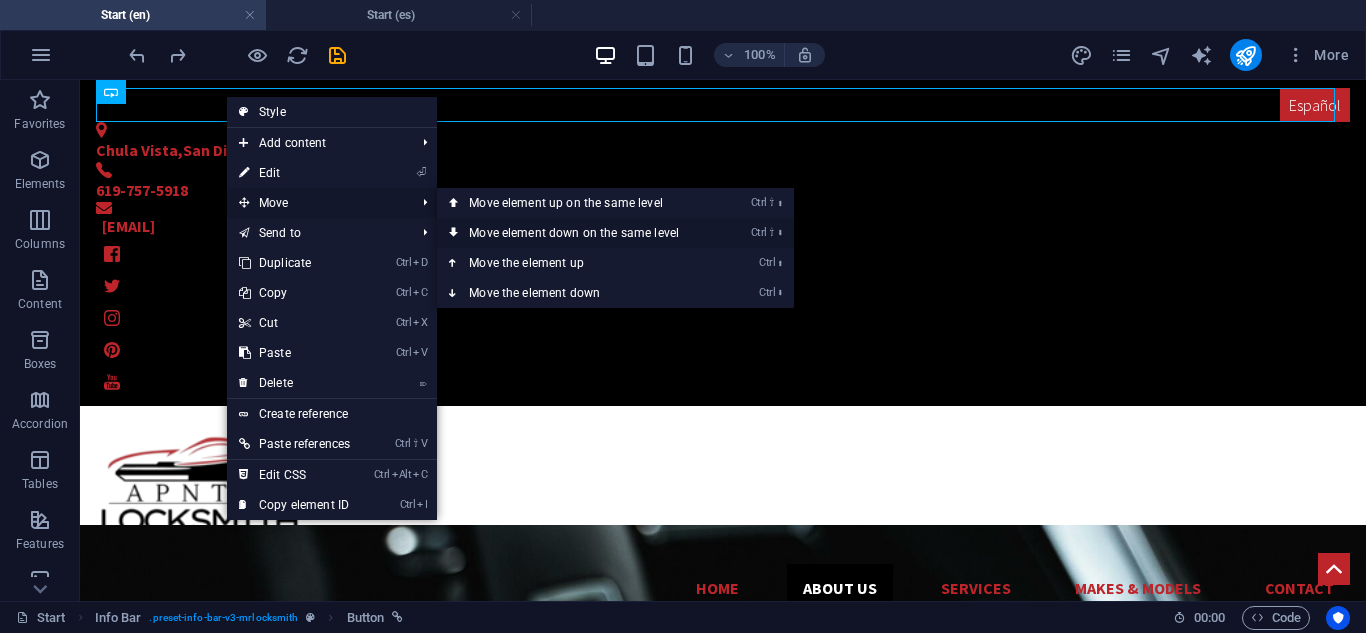 click on "Ctrl ⇧ ⬇  Move element down on the same level" at bounding box center (578, 233) 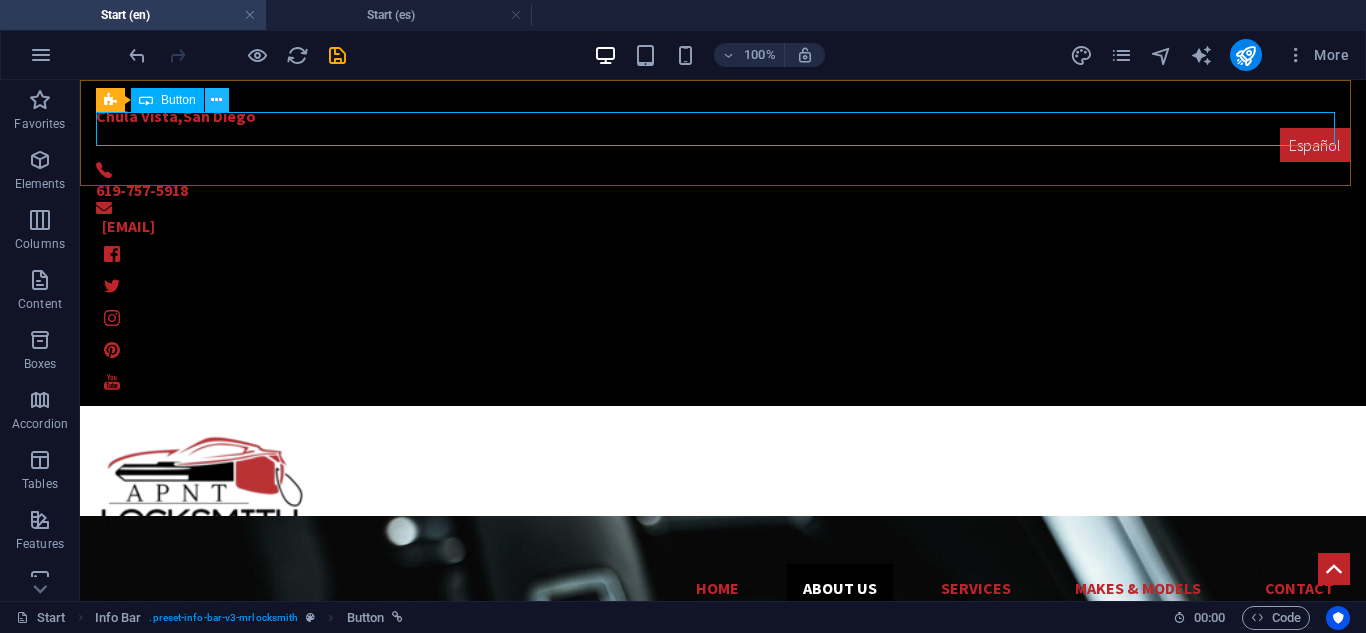 click at bounding box center [217, 100] 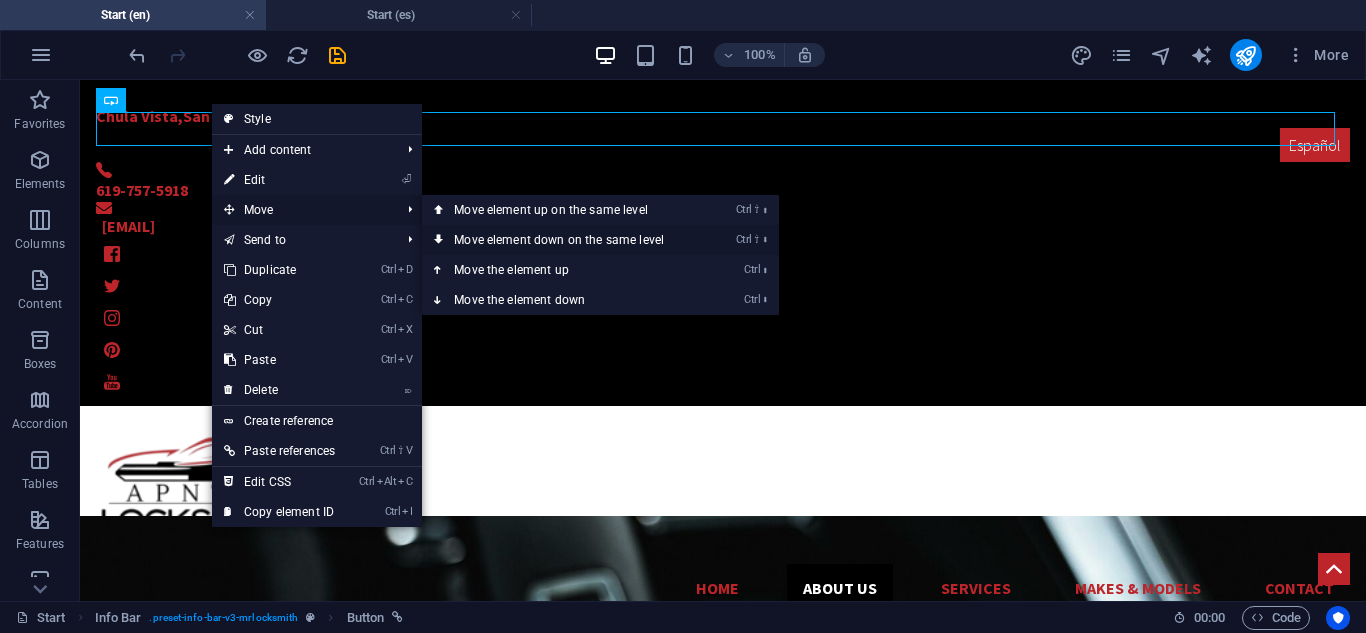 click on "Ctrl ⇧ ⬇  Move element down on the same level" at bounding box center (563, 240) 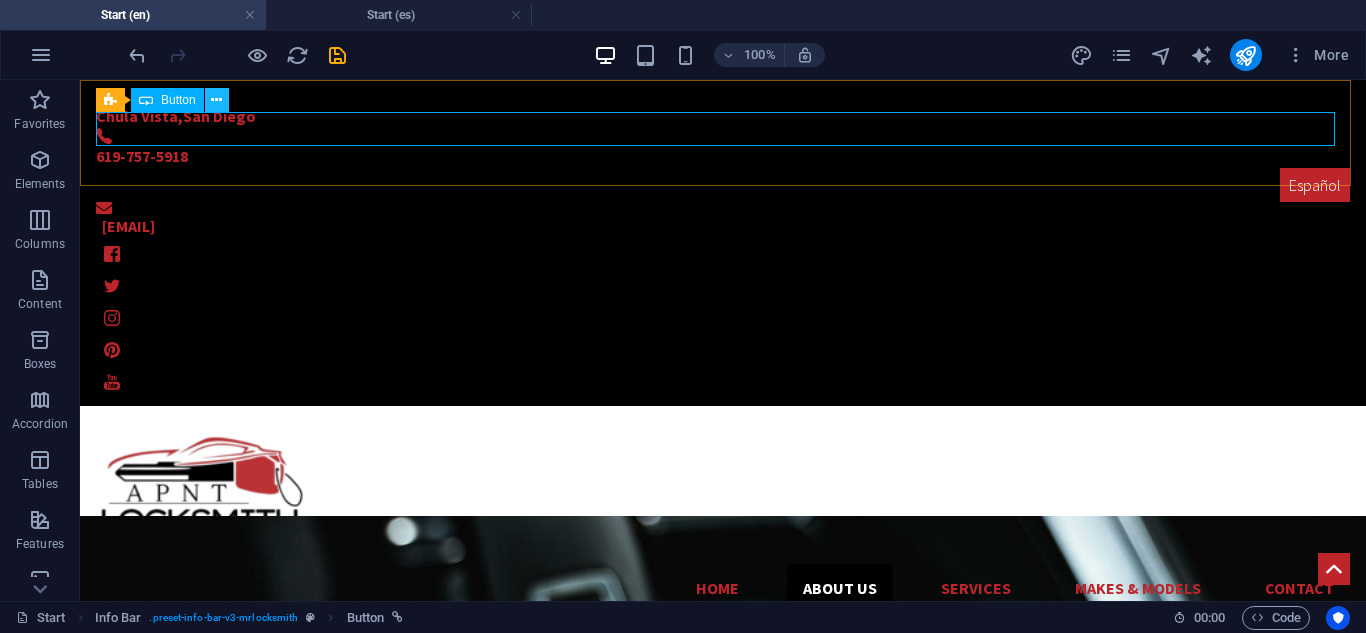 click at bounding box center (216, 100) 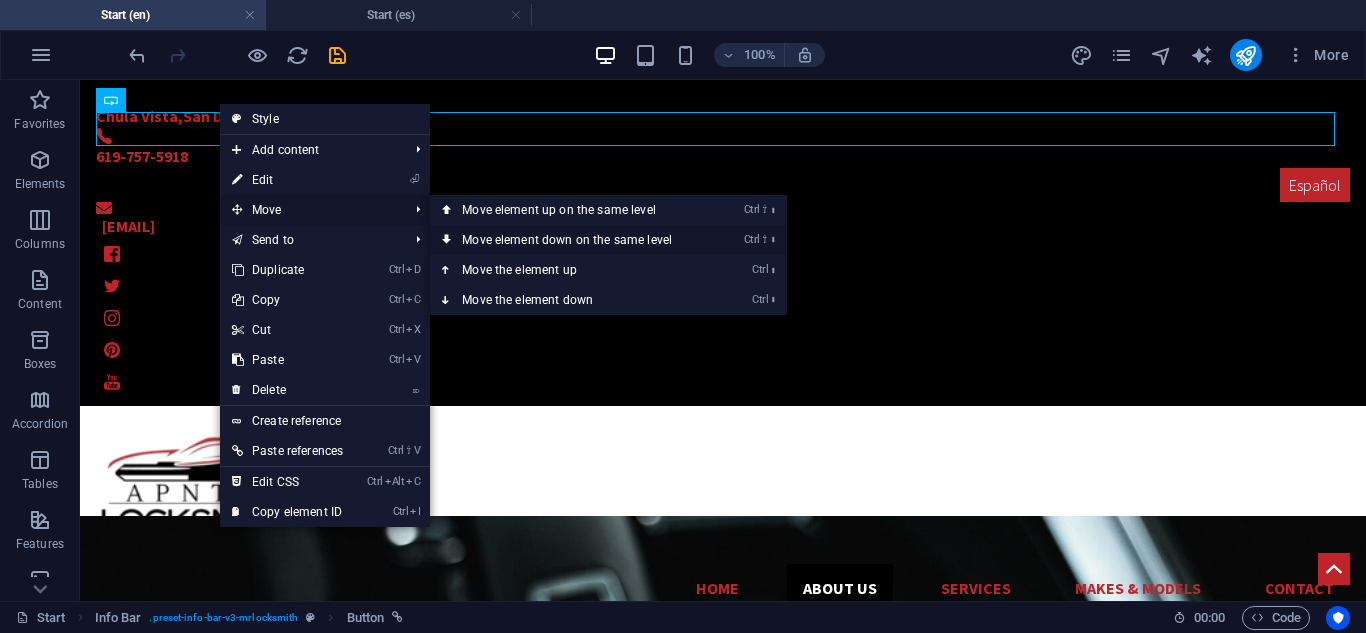 click on "Ctrl ⇧ ⬇  Move element down on the same level" at bounding box center [571, 240] 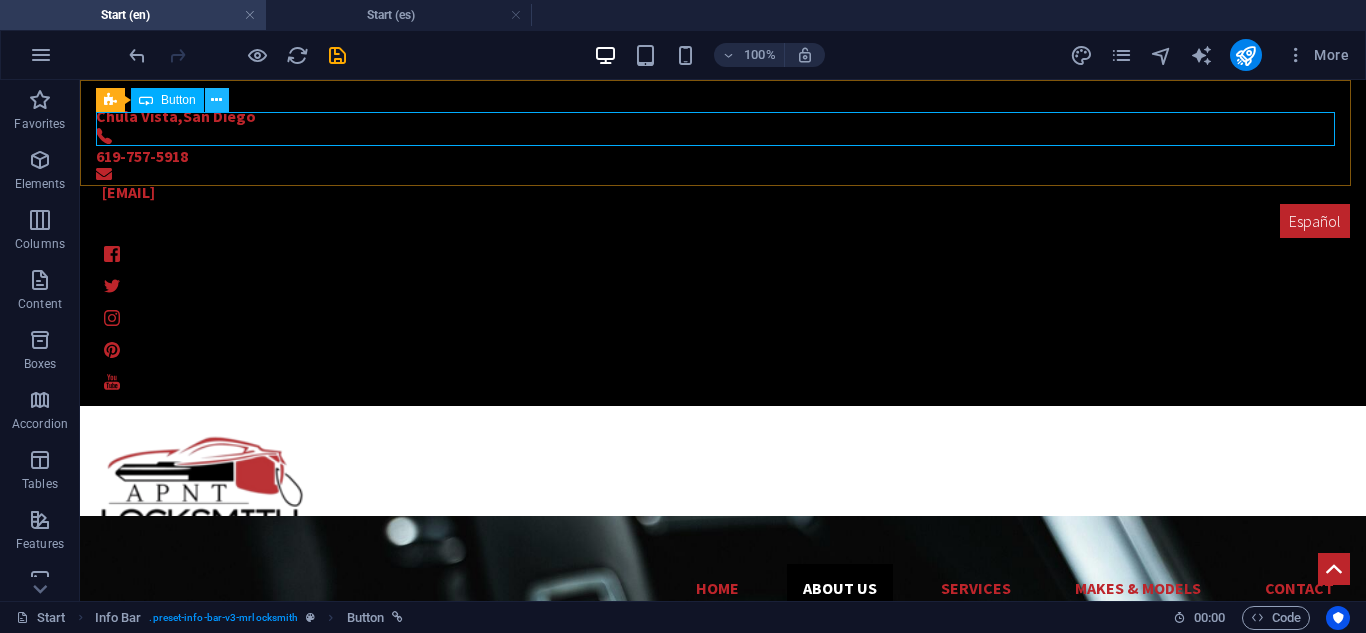 click at bounding box center [217, 100] 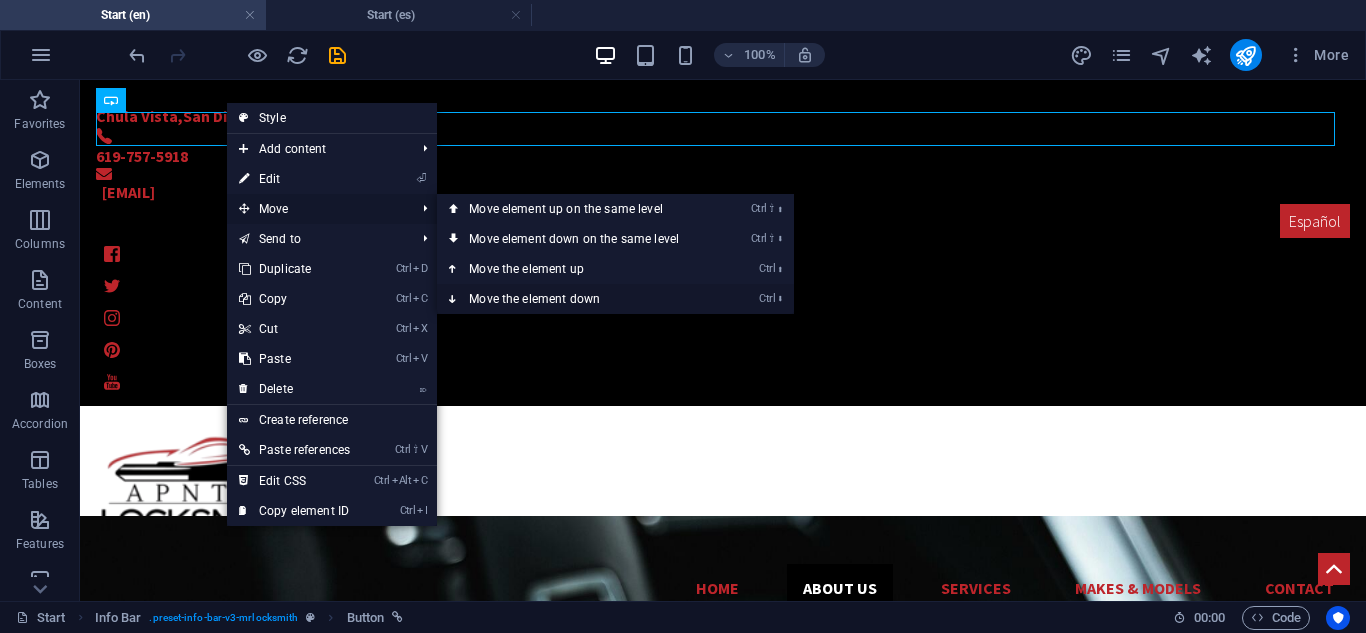 click on "Ctrl ⬇  Move the element down" at bounding box center (578, 299) 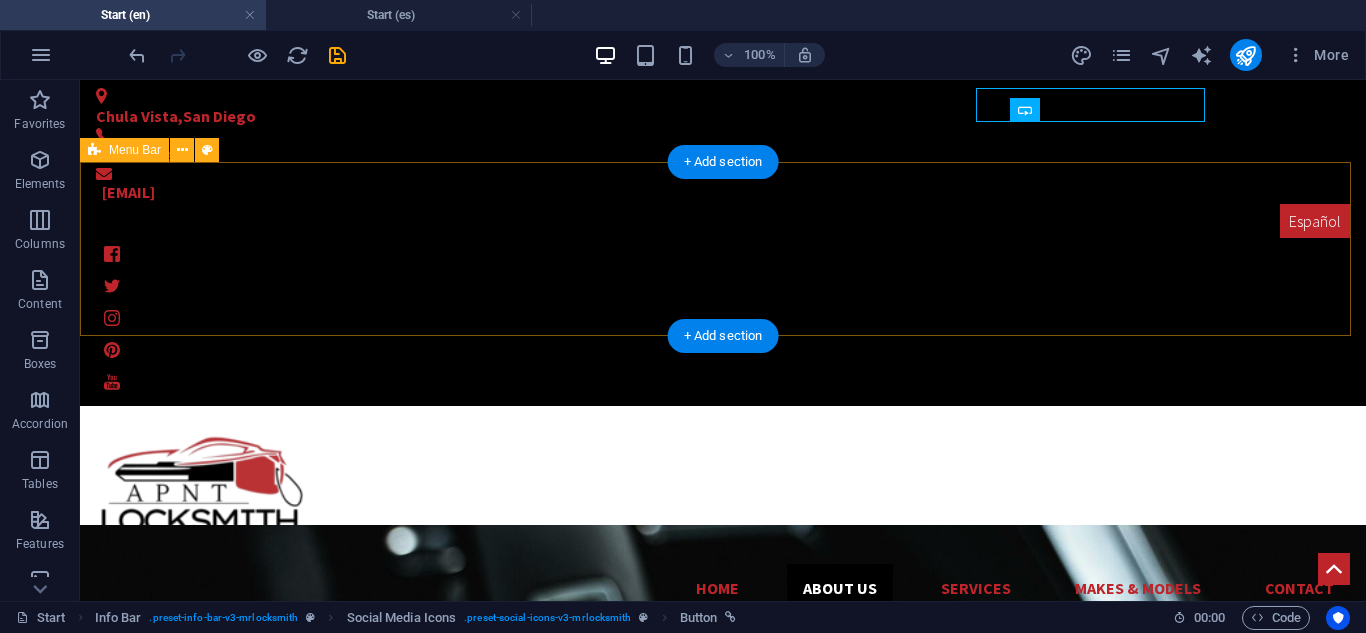click on "Home About us Services Makes & Models Contact" at bounding box center (723, 517) 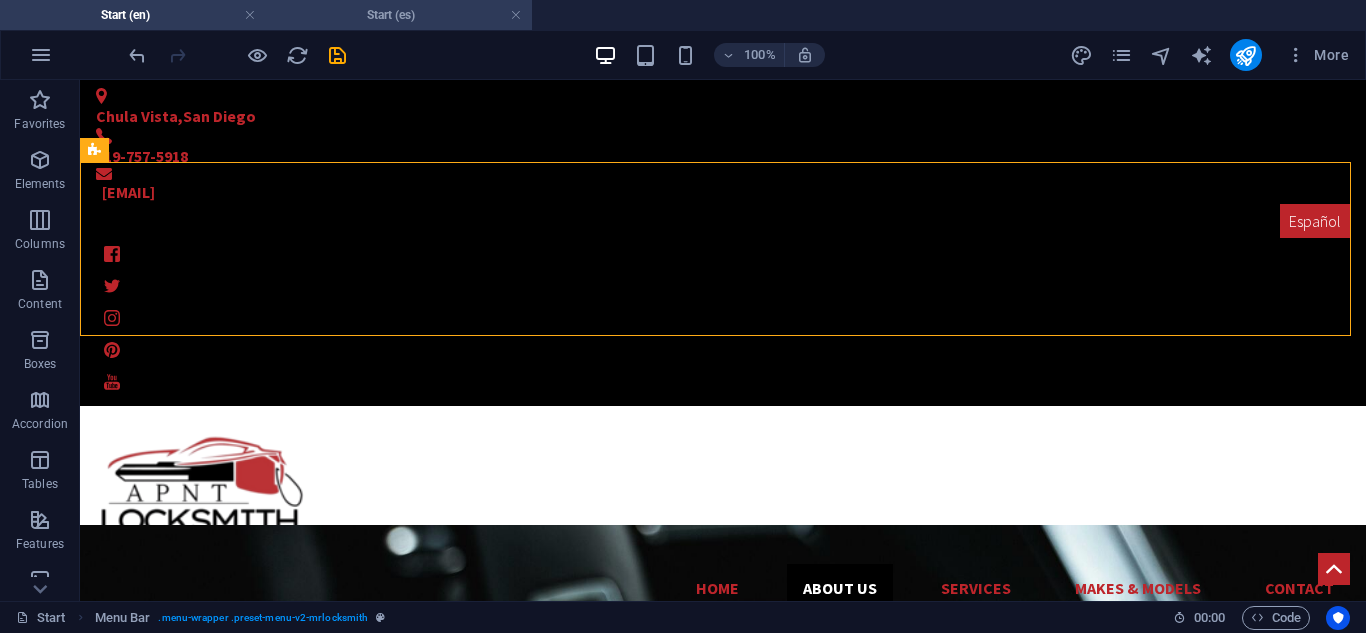 click on "Start (es)" at bounding box center [399, 15] 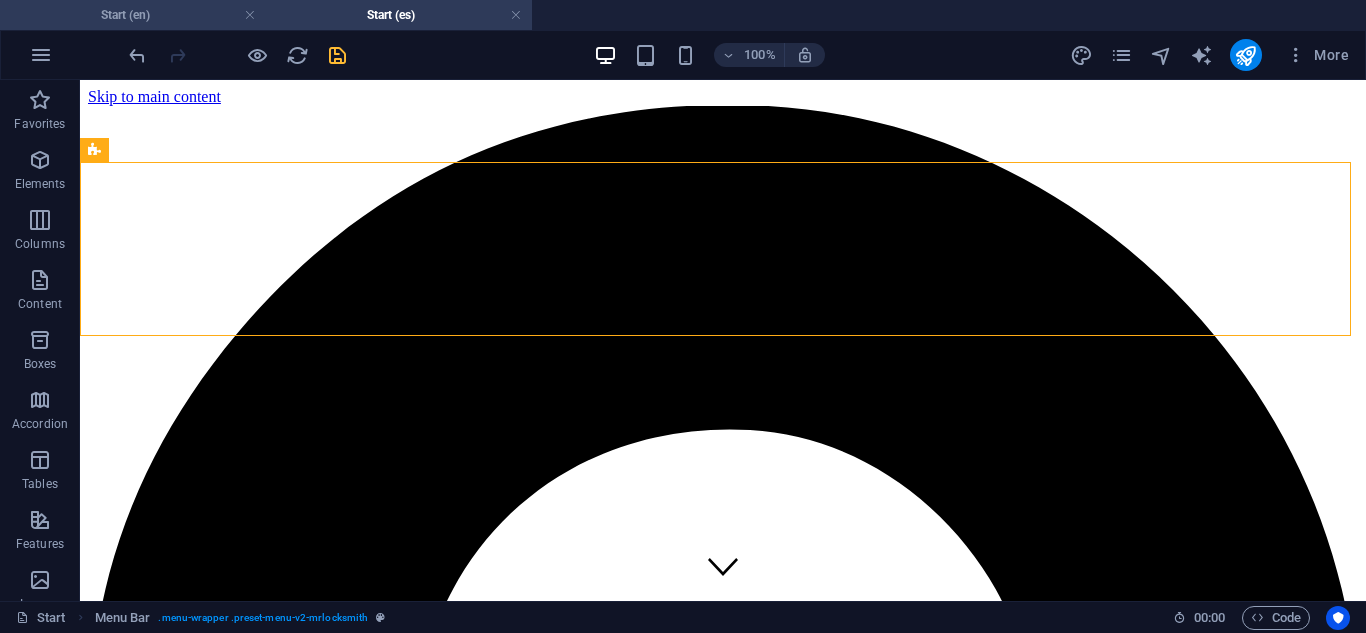 click on "Start (en)" at bounding box center (133, 15) 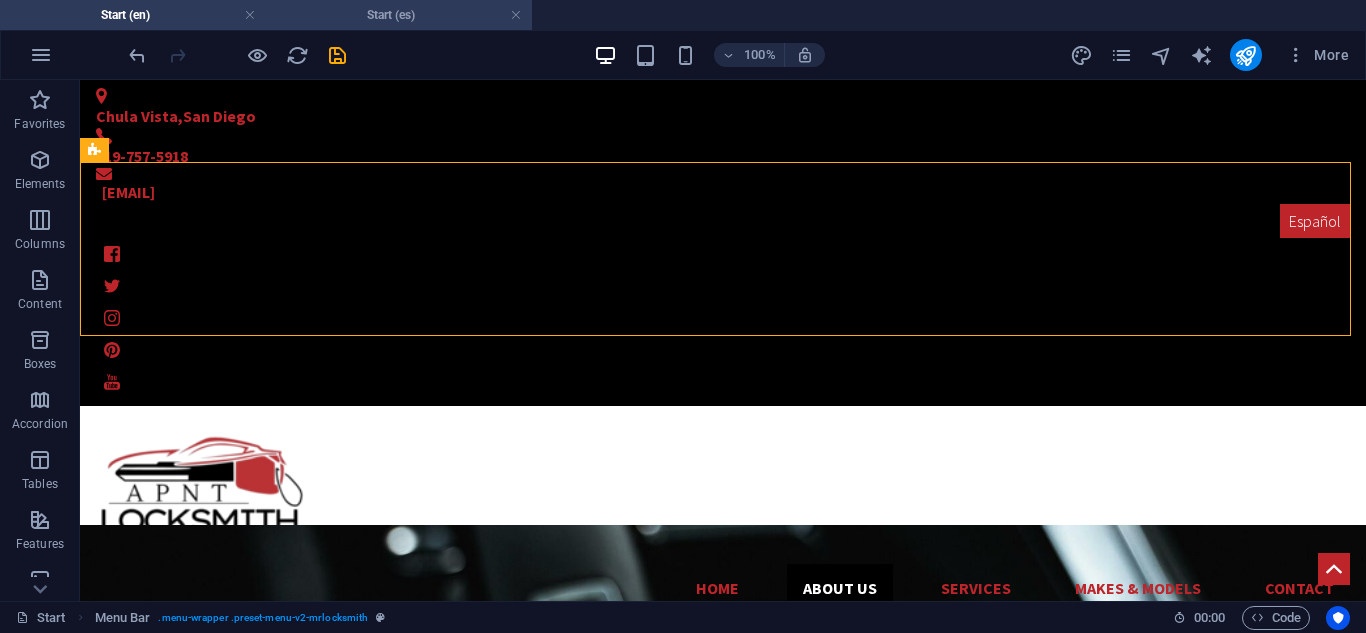 click on "Start (es)" at bounding box center [399, 15] 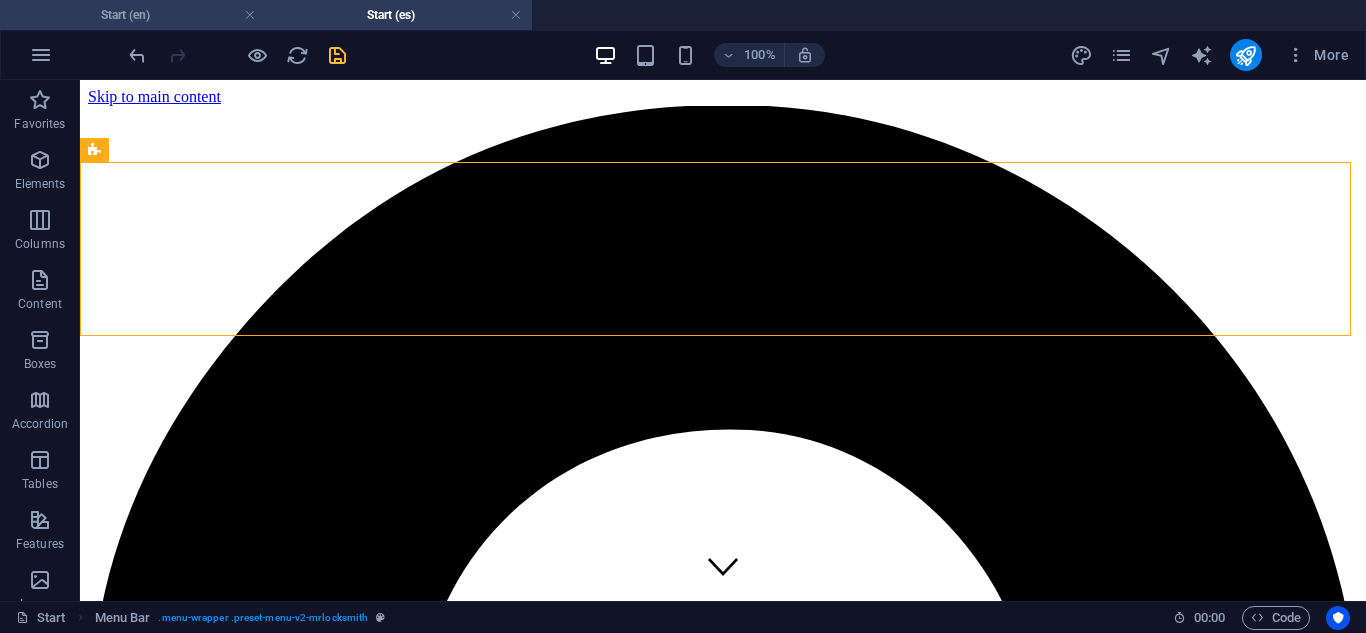 click on "Start (en)" at bounding box center (133, 15) 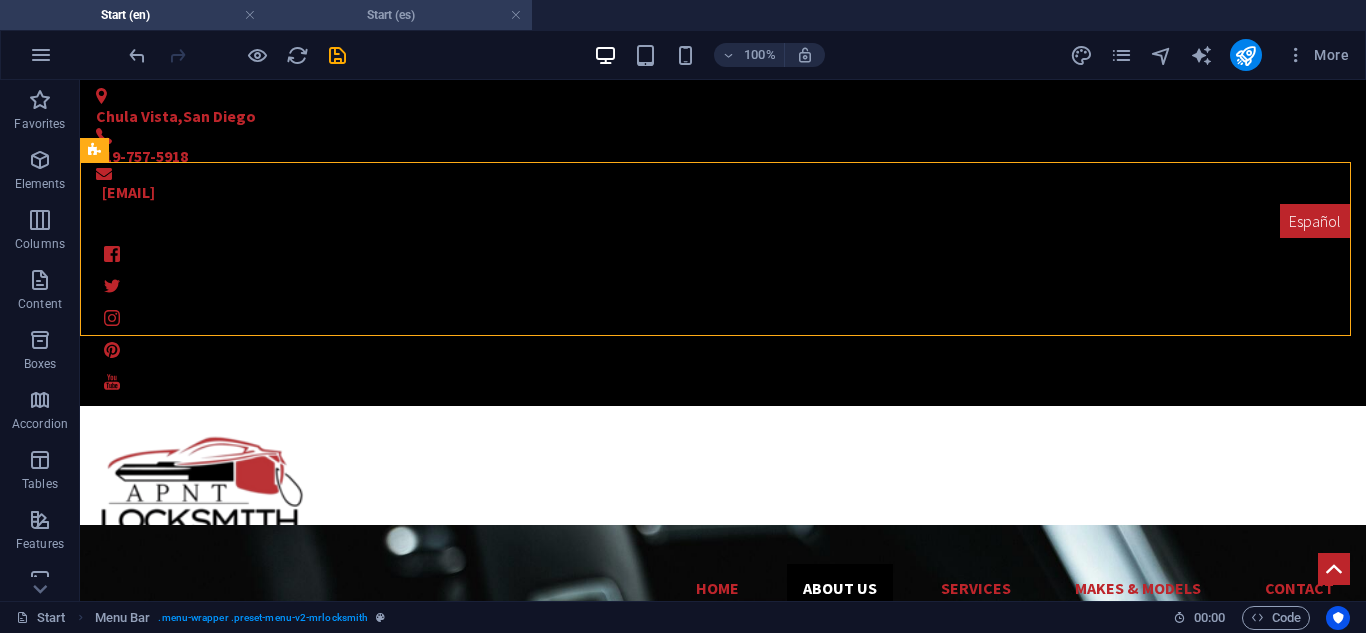 click on "Start (es)" at bounding box center (399, 15) 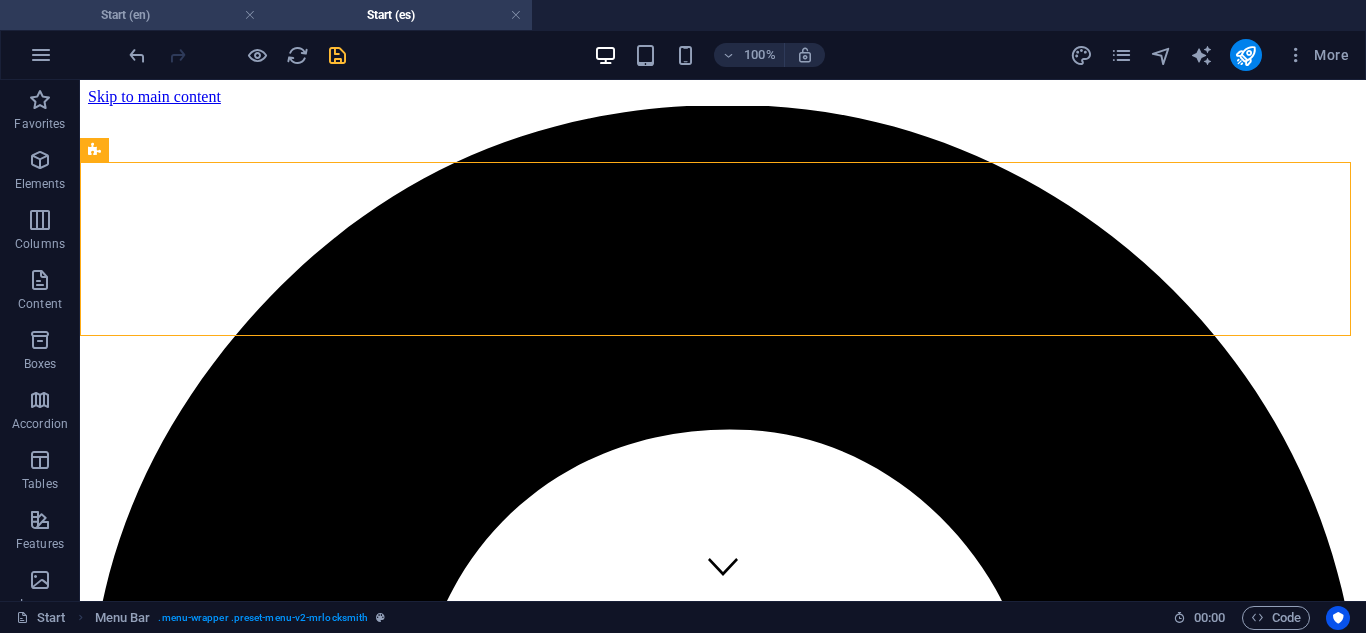 click on "Start (en)" at bounding box center [133, 15] 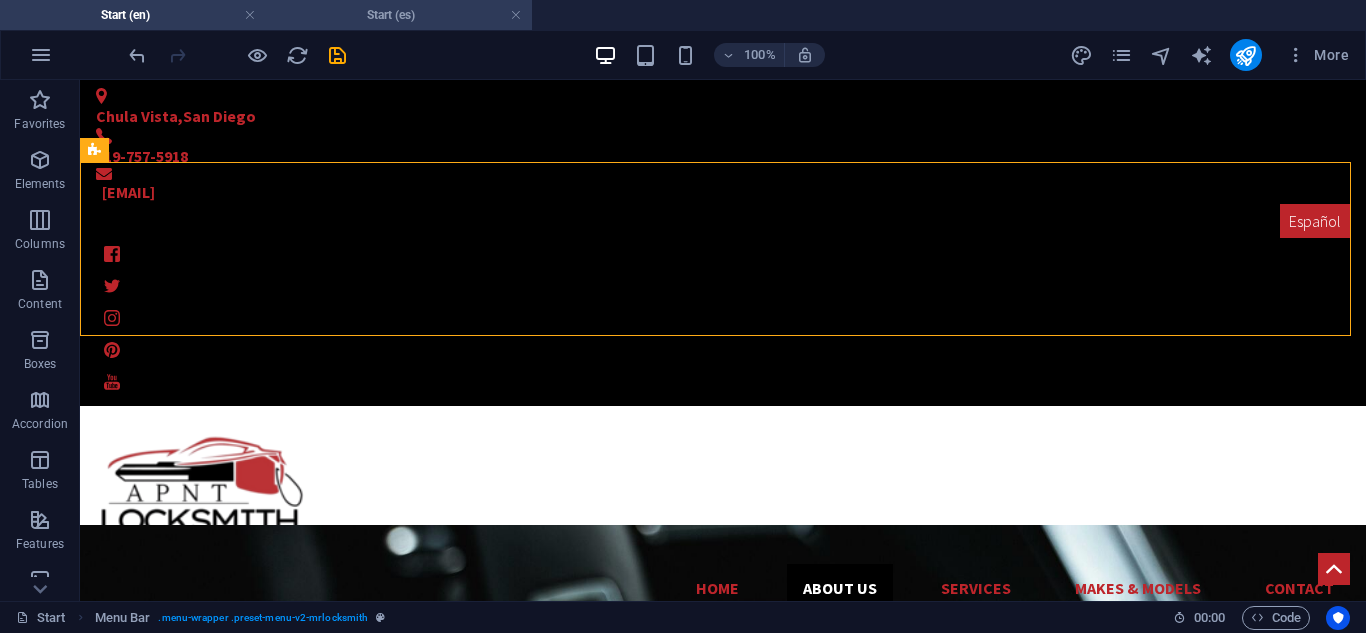 click on "Start (es)" at bounding box center [399, 15] 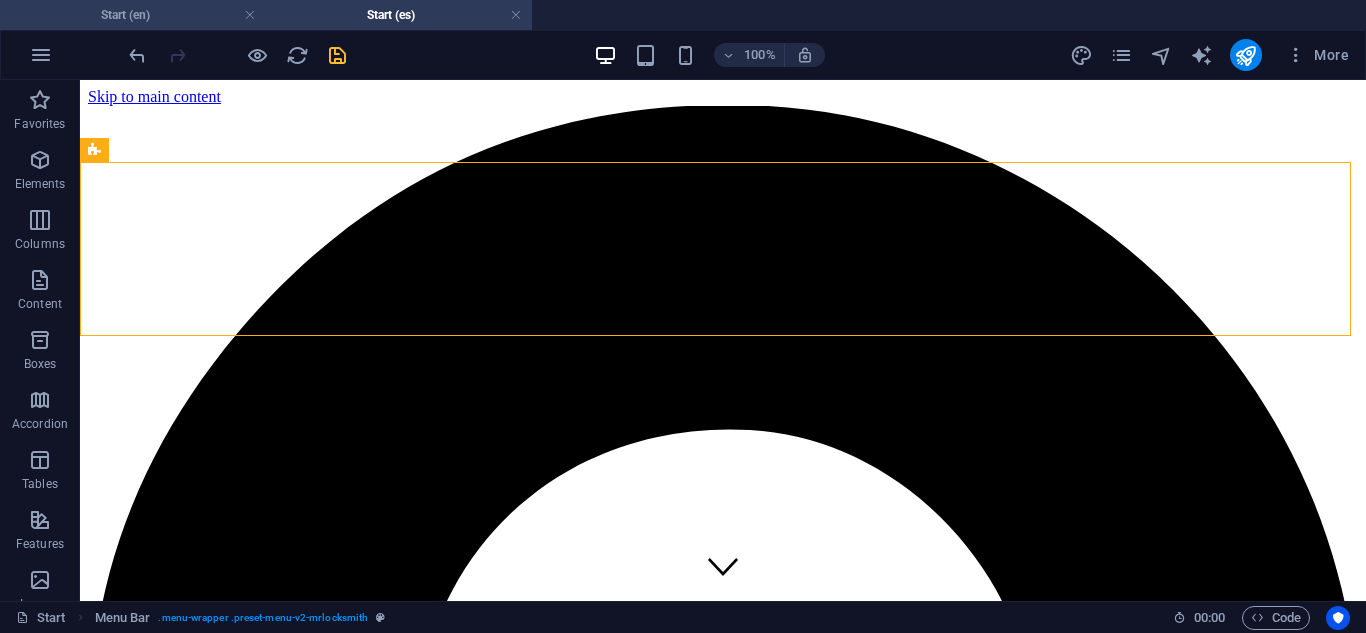 click on "Start (en)" at bounding box center (133, 15) 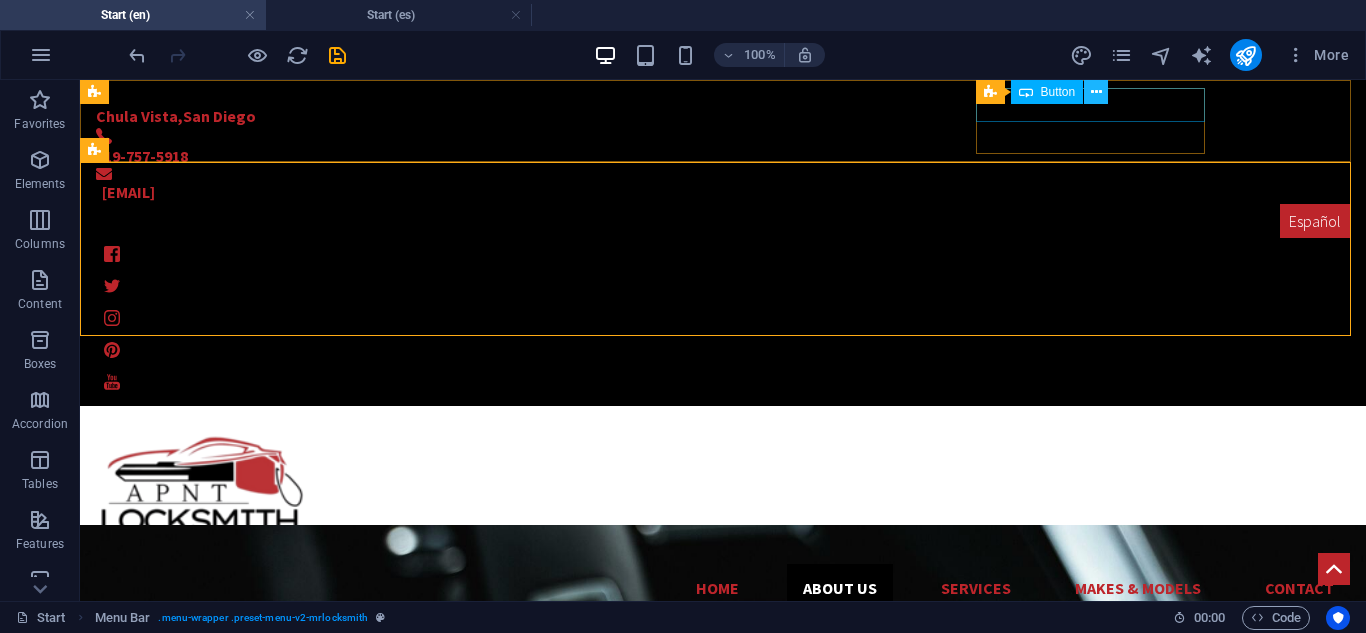 click at bounding box center [1096, 92] 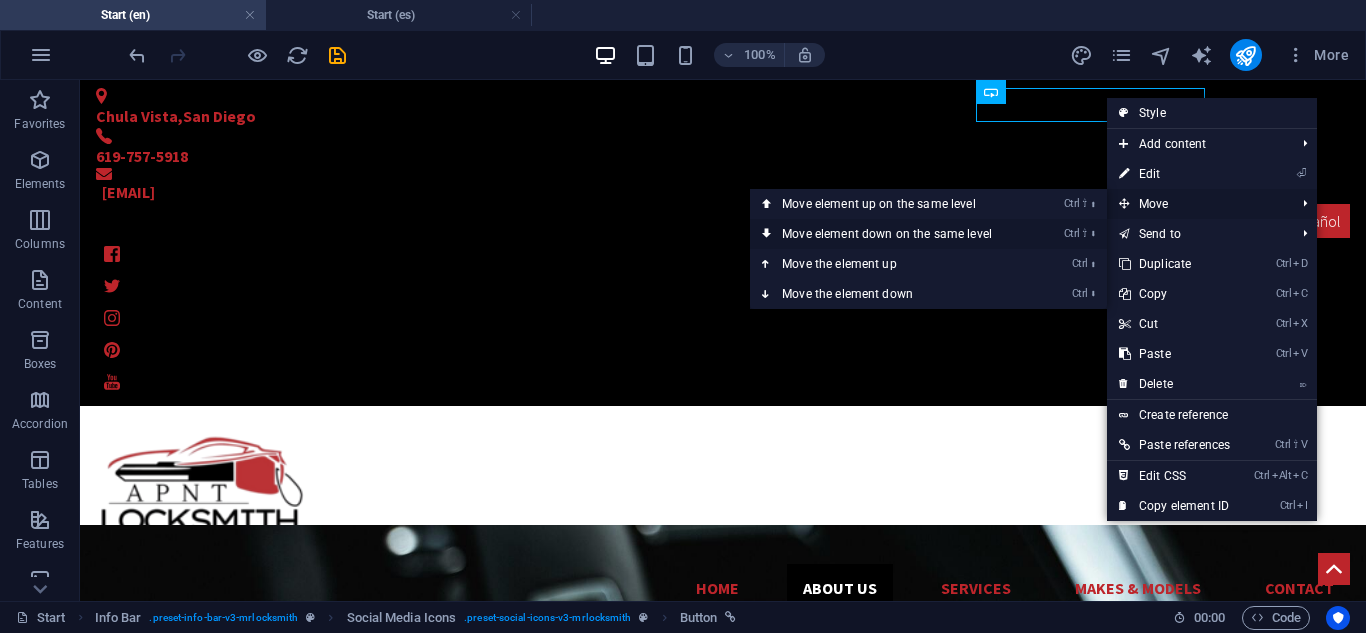 click on "Ctrl ⇧ ⬇  Move element down on the same level" at bounding box center [891, 234] 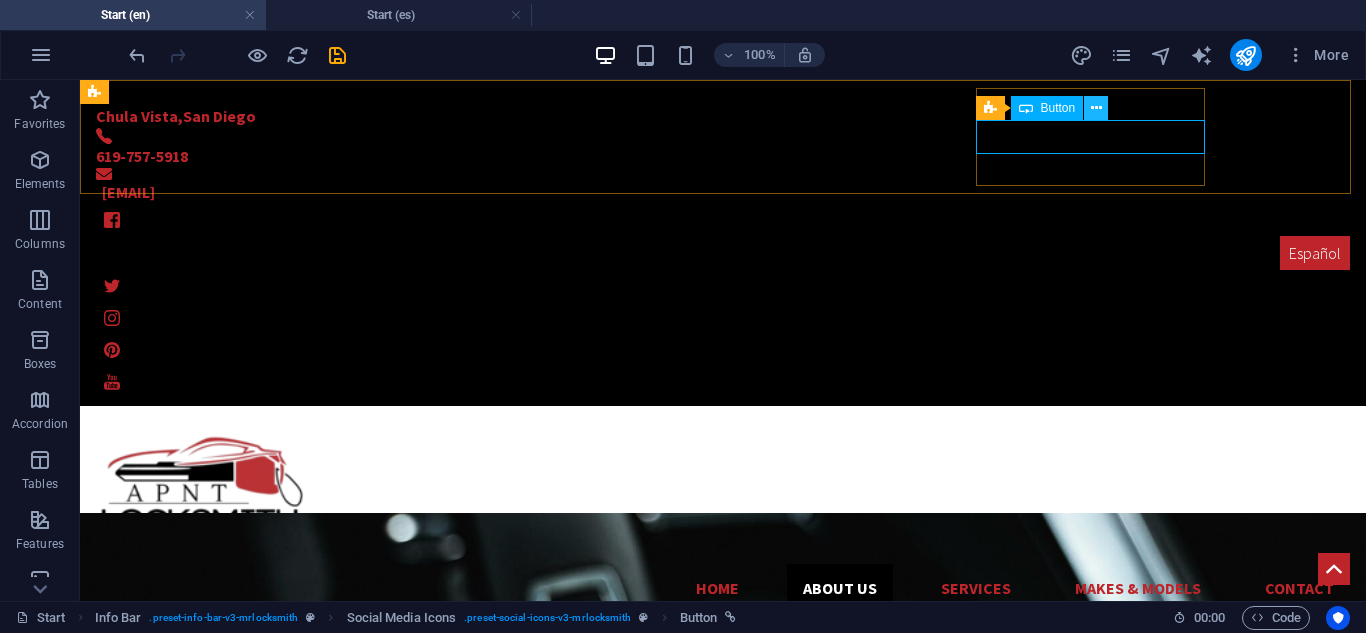 click at bounding box center (1096, 108) 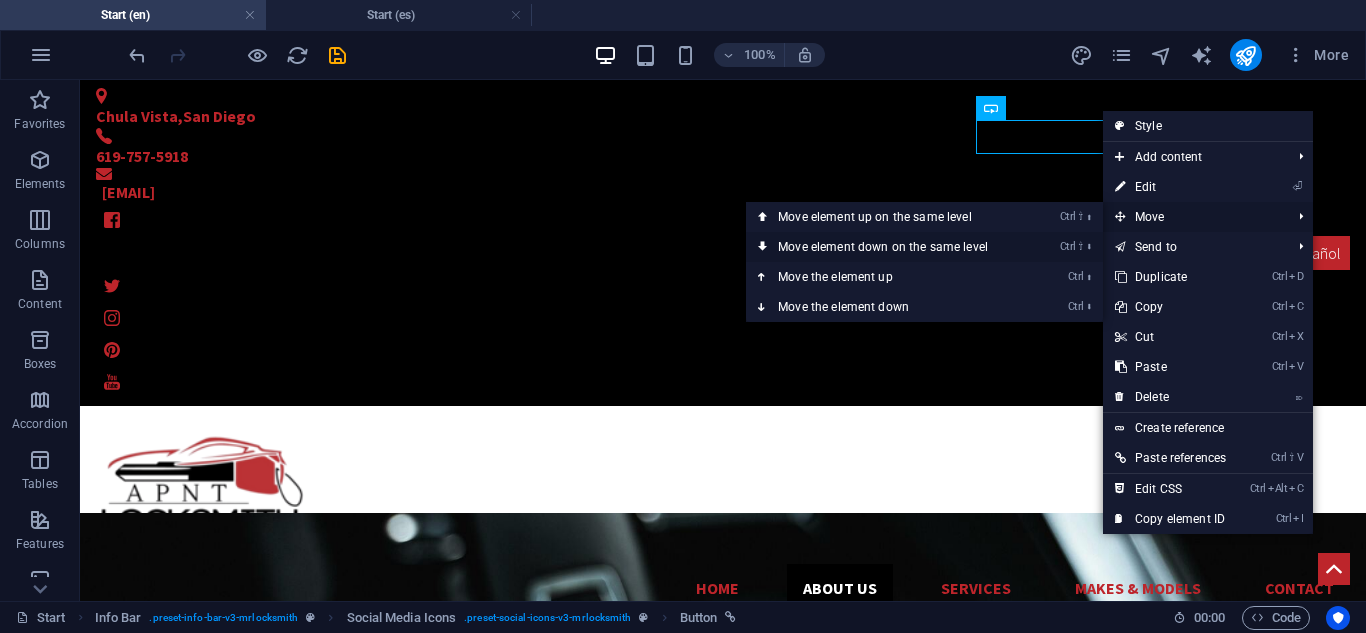 click on "Ctrl ⇧ ⬇  Move element down on the same level" at bounding box center [887, 247] 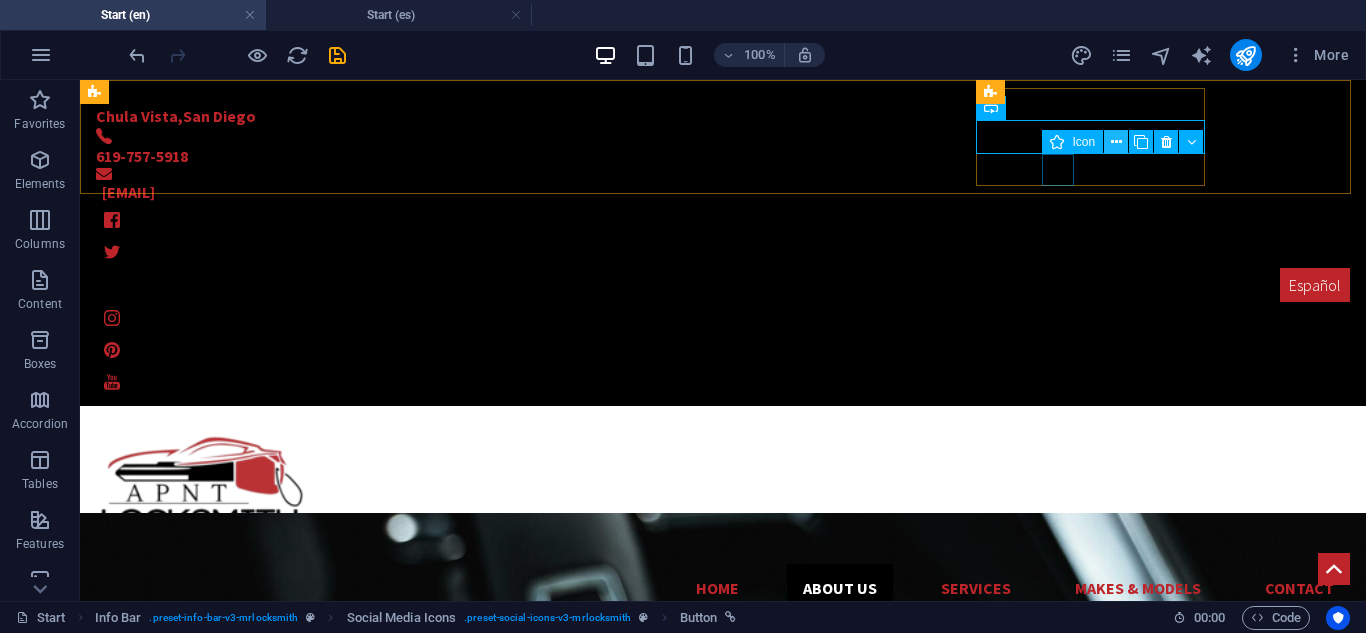 click at bounding box center (1116, 142) 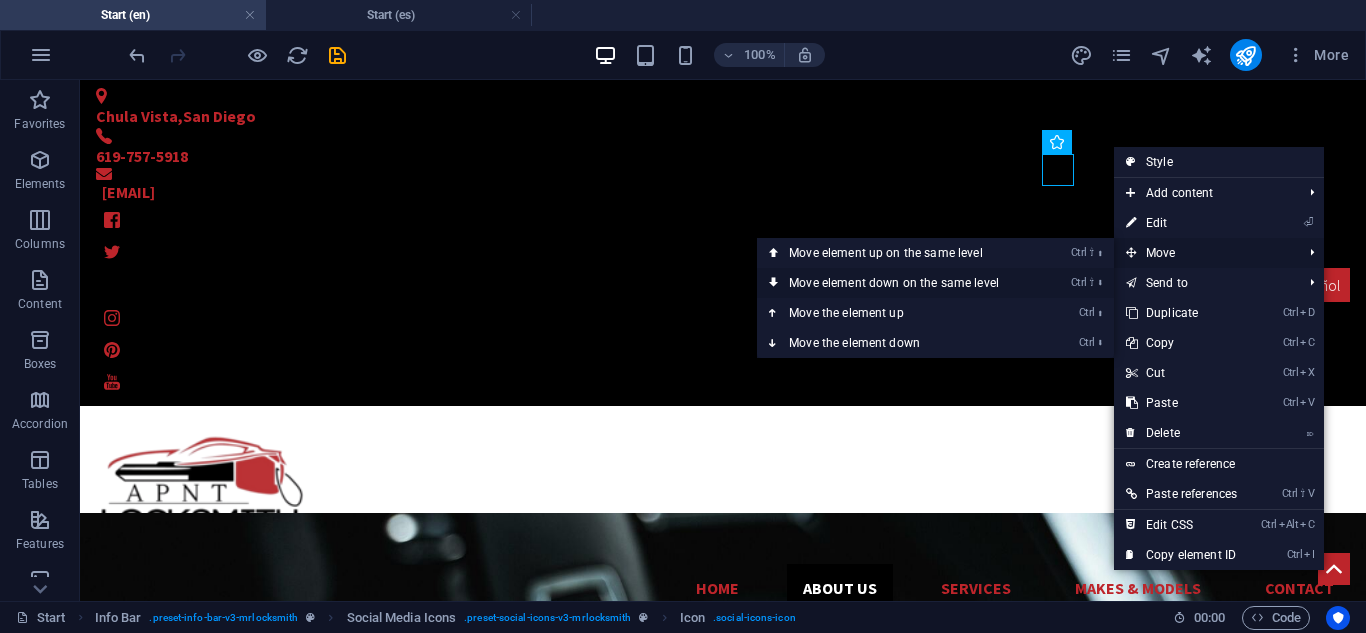 click on "Ctrl ⇧ ⬇  Move element down on the same level" at bounding box center (898, 283) 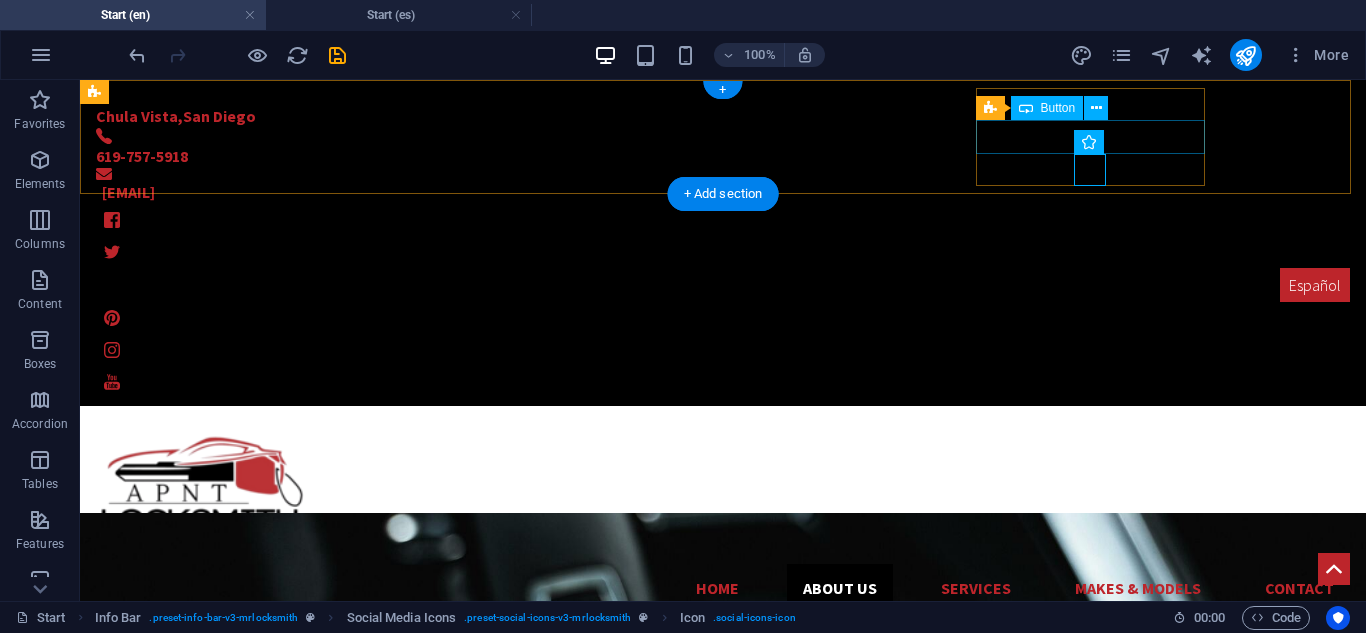 click on "Español" at bounding box center (723, 285) 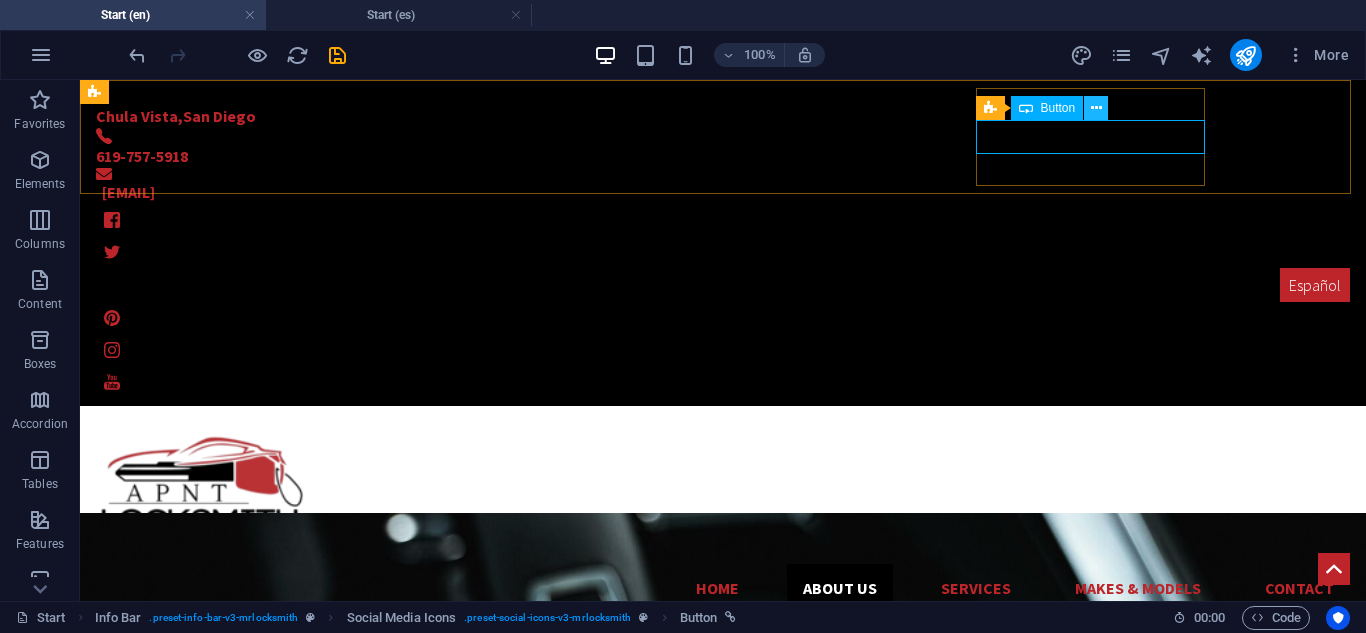 click at bounding box center (1096, 108) 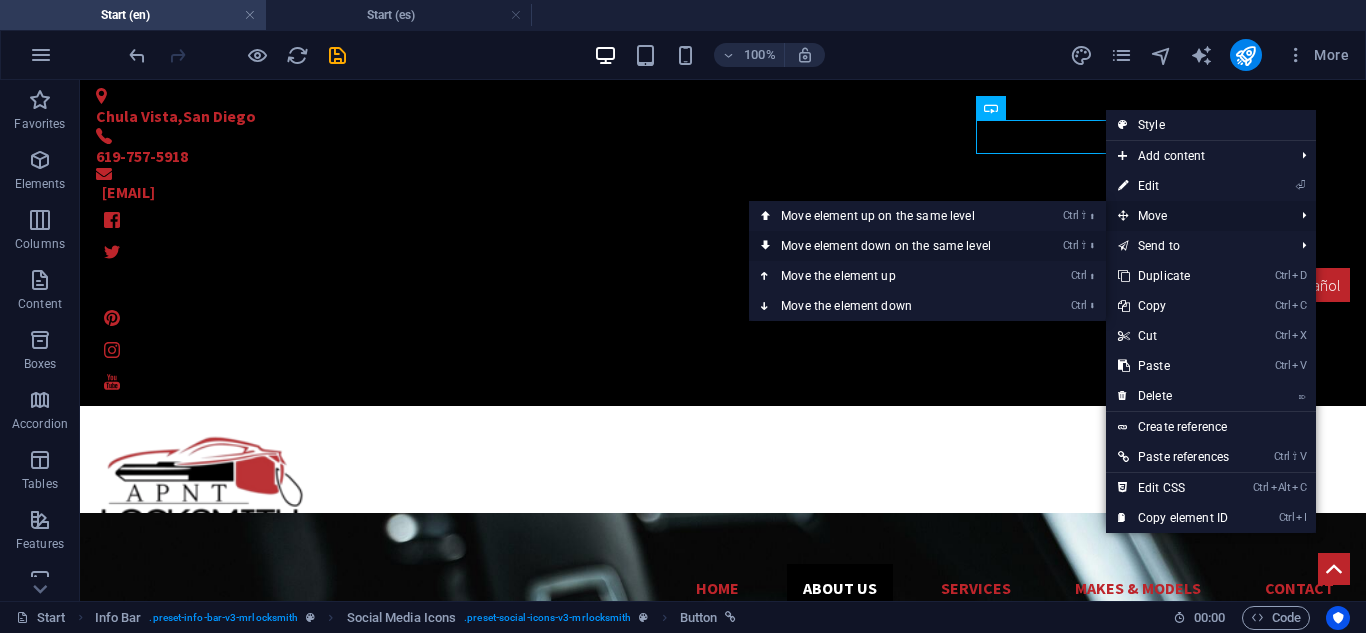 click on "Ctrl ⇧ ⬇  Move element down on the same level" at bounding box center (890, 246) 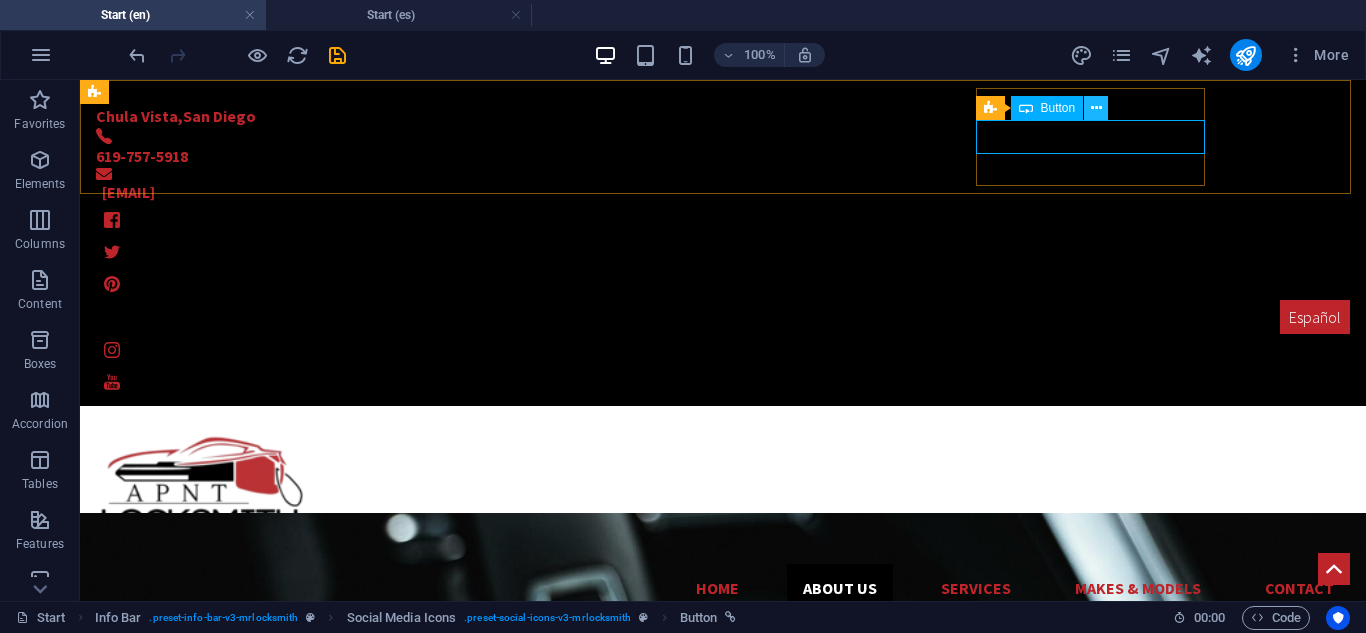 click at bounding box center (1096, 108) 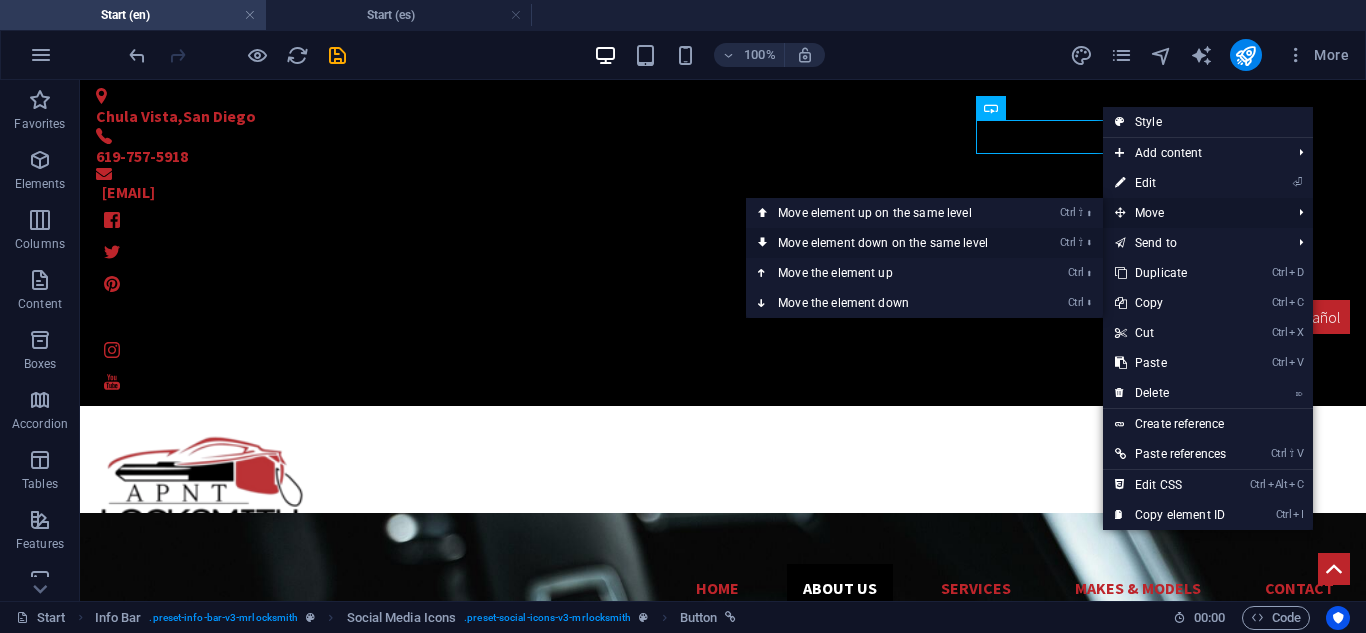 click on "Ctrl ⇧ ⬇  Move element down on the same level" at bounding box center [887, 243] 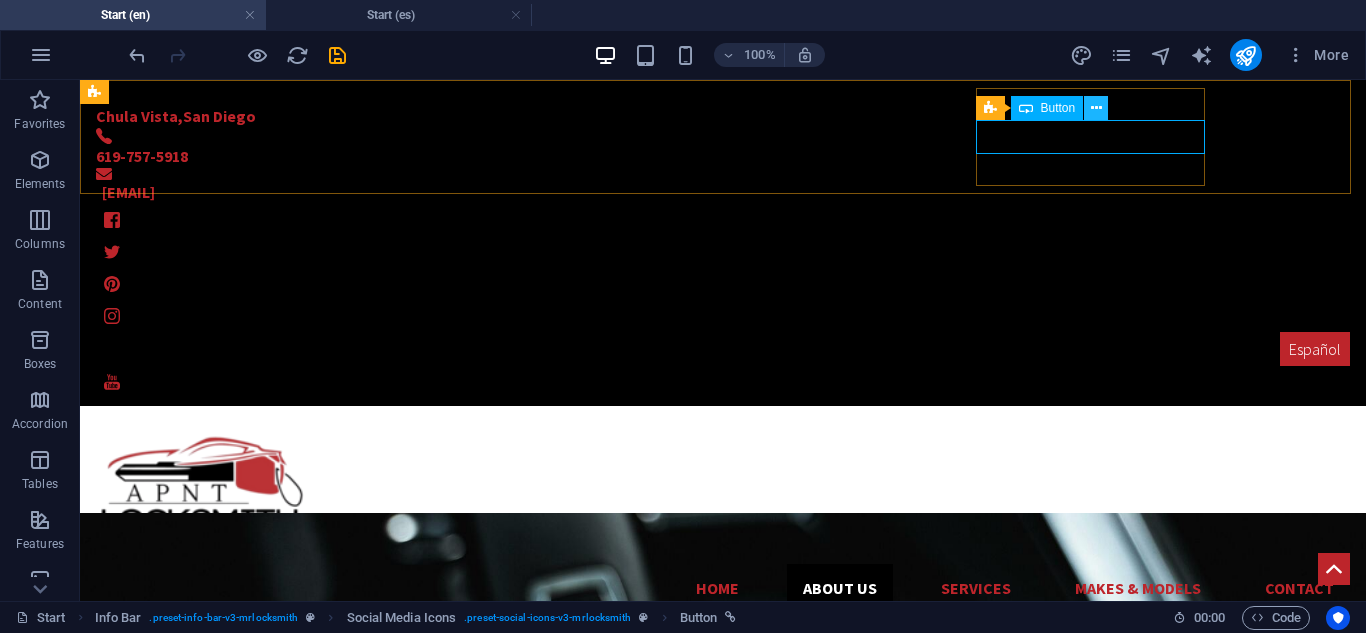 click at bounding box center (1096, 108) 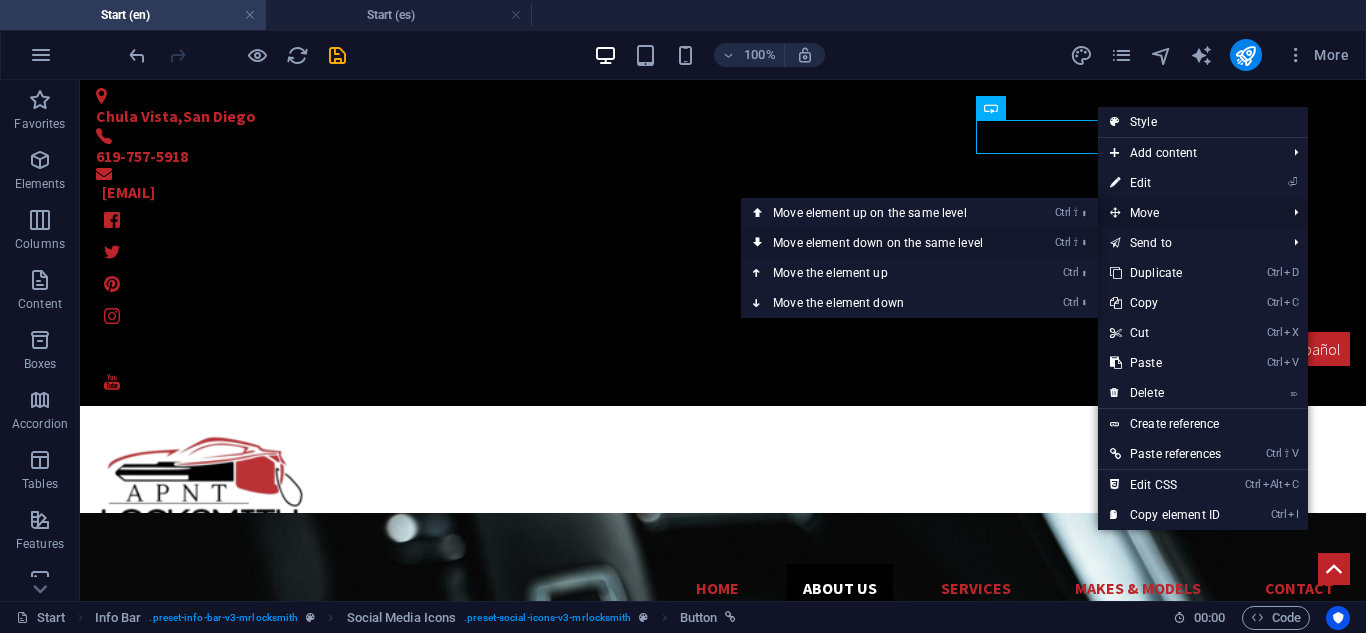 click on "Ctrl ⇧ ⬇  Move element down on the same level" at bounding box center (882, 243) 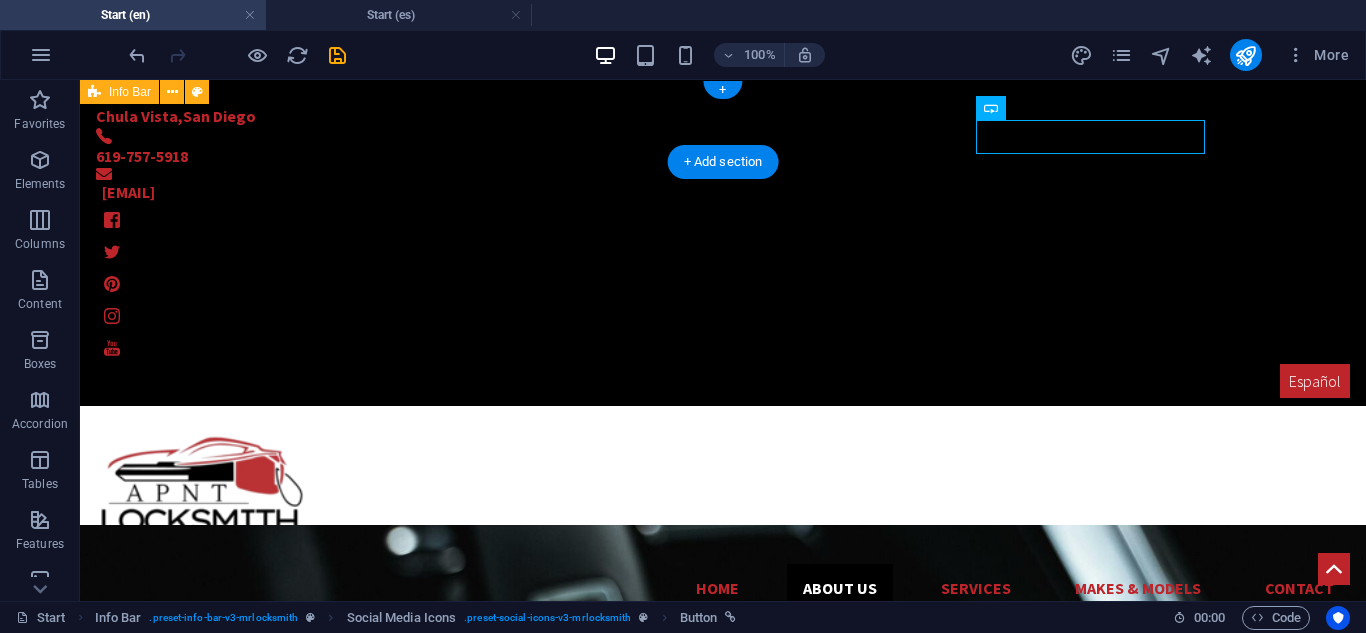 click on "[CITY]  ,  [CITY]   [PHONE] [EMAIL] Español" at bounding box center [723, 243] 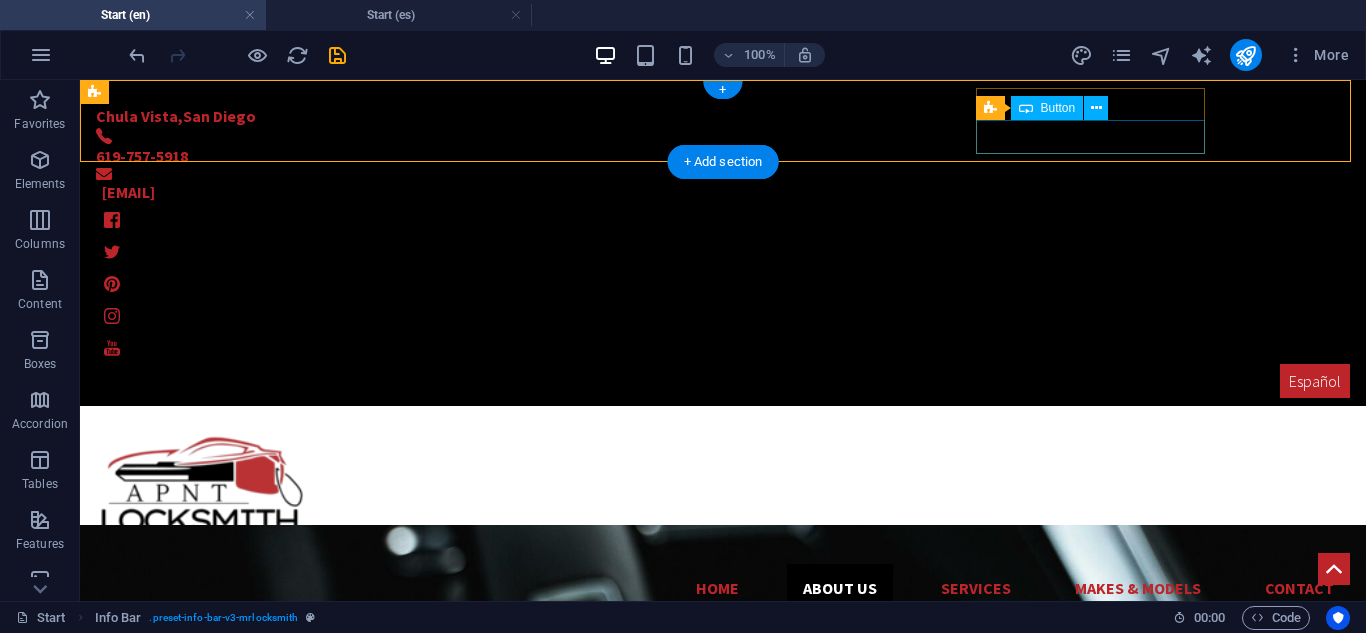 click on "Español" at bounding box center (723, 381) 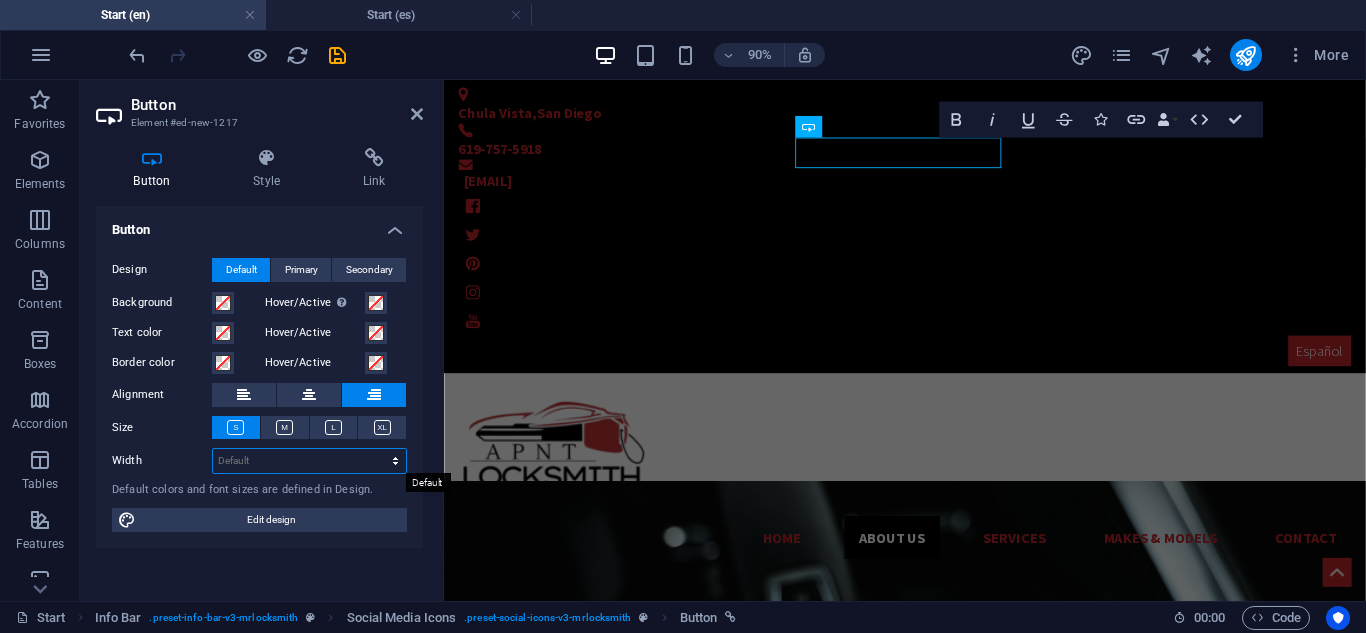 click on "Default px rem % em vh vw" at bounding box center [309, 461] 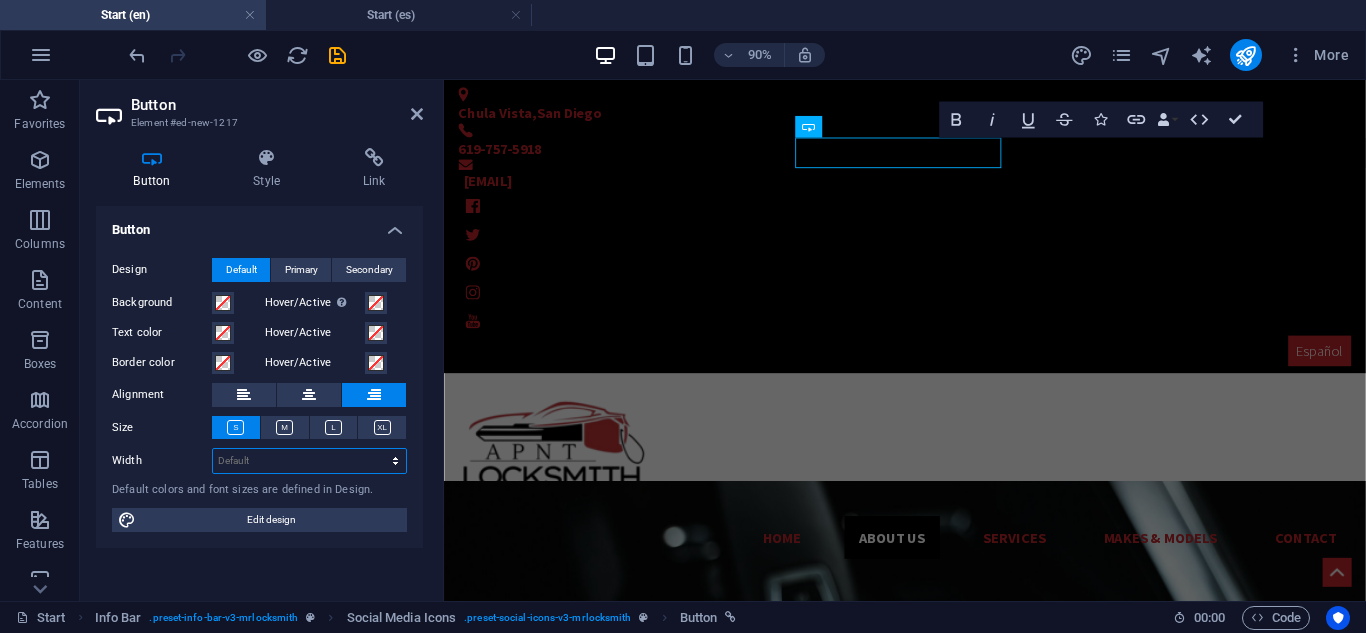 select on "%" 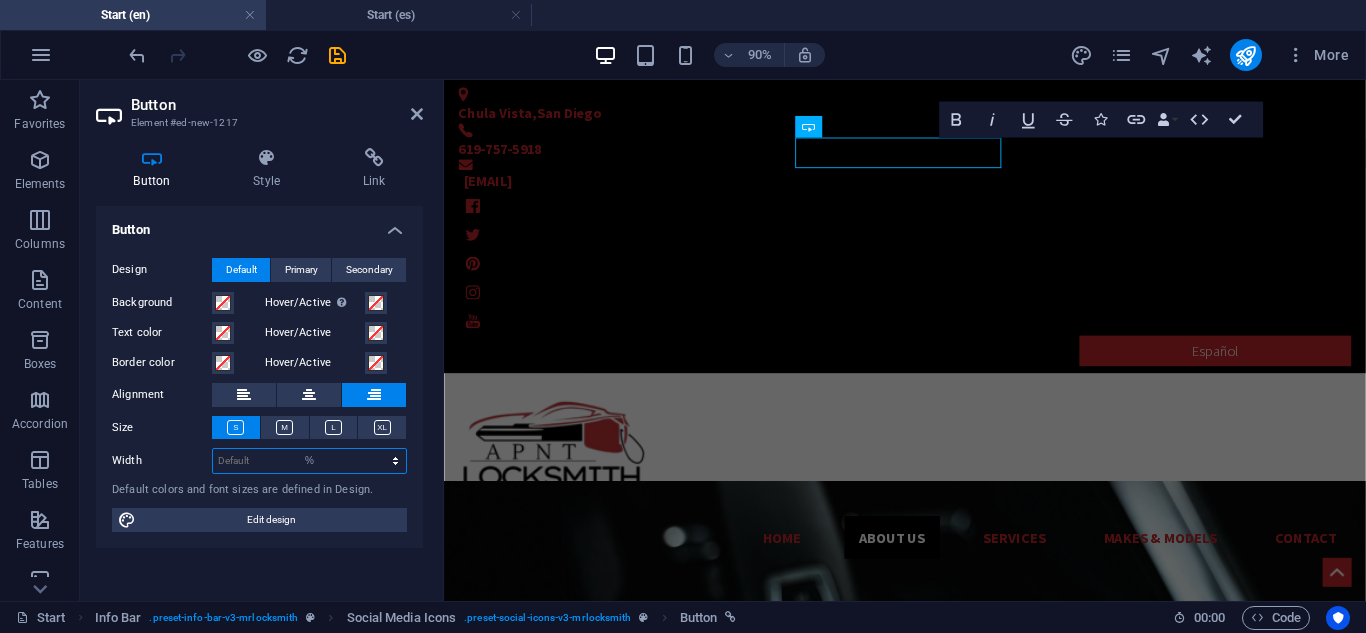 click on "Default px rem % em vh vw" at bounding box center [309, 461] 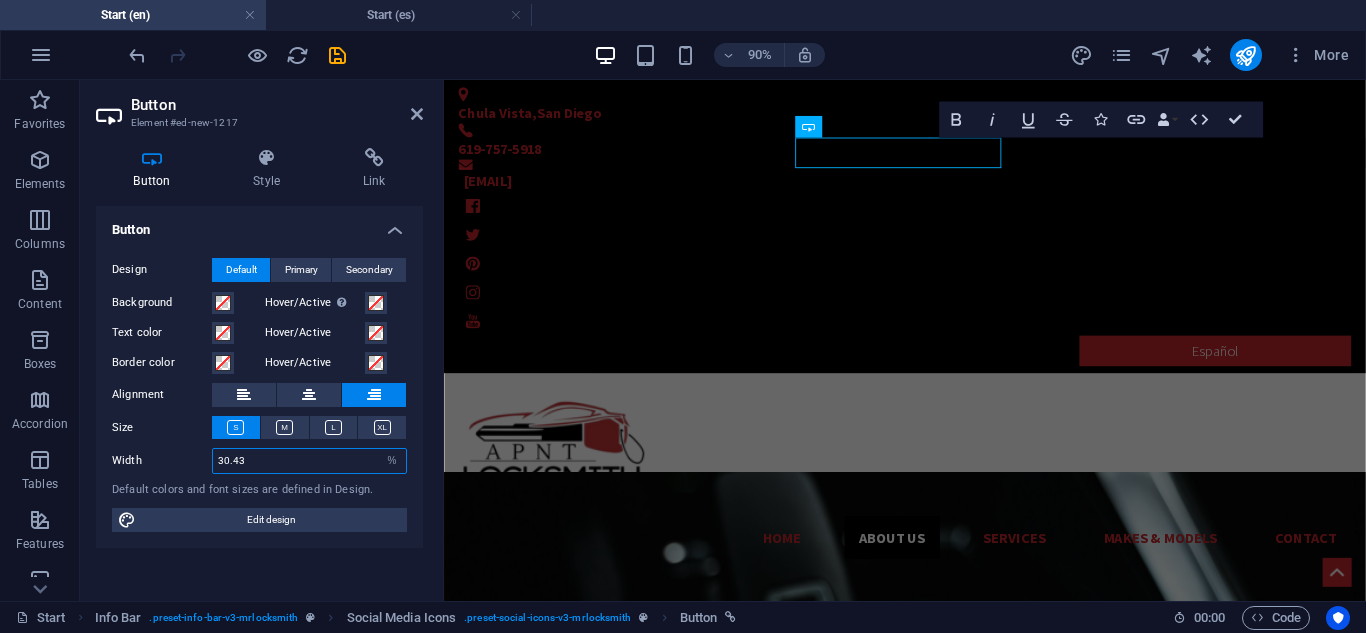 click on "30.43" at bounding box center (309, 461) 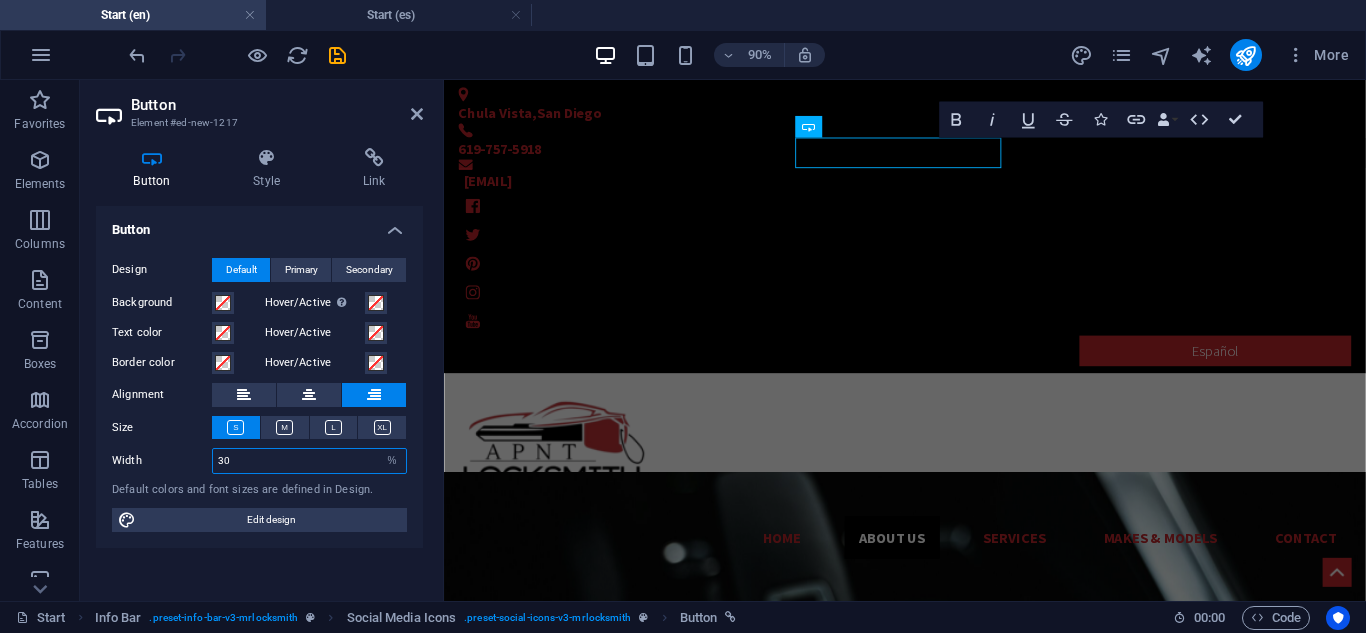 type on "3" 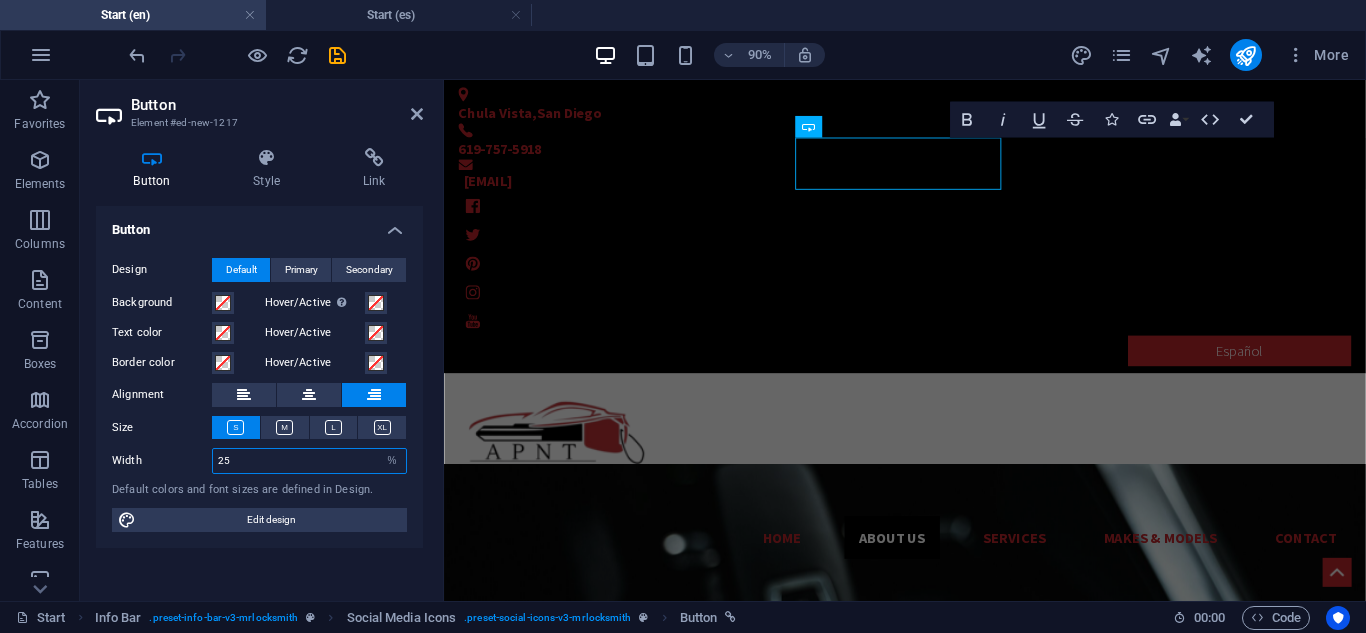 type on "2" 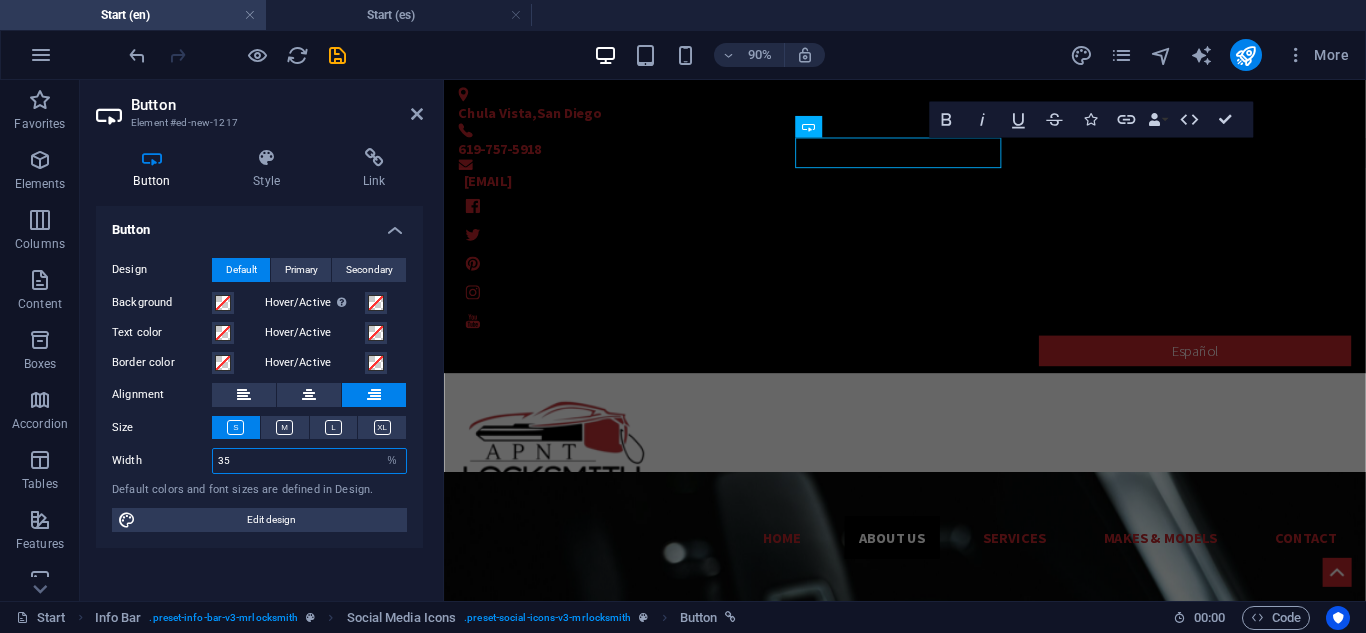 type on "3" 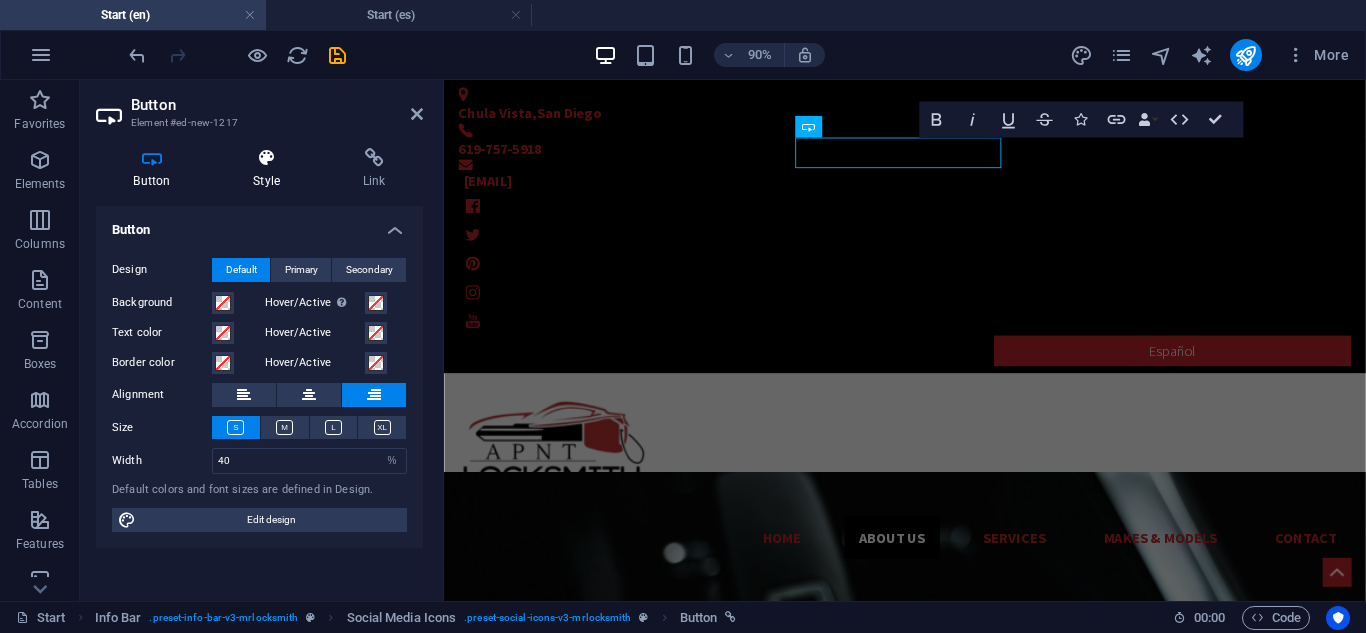 click on "Style" at bounding box center [271, 169] 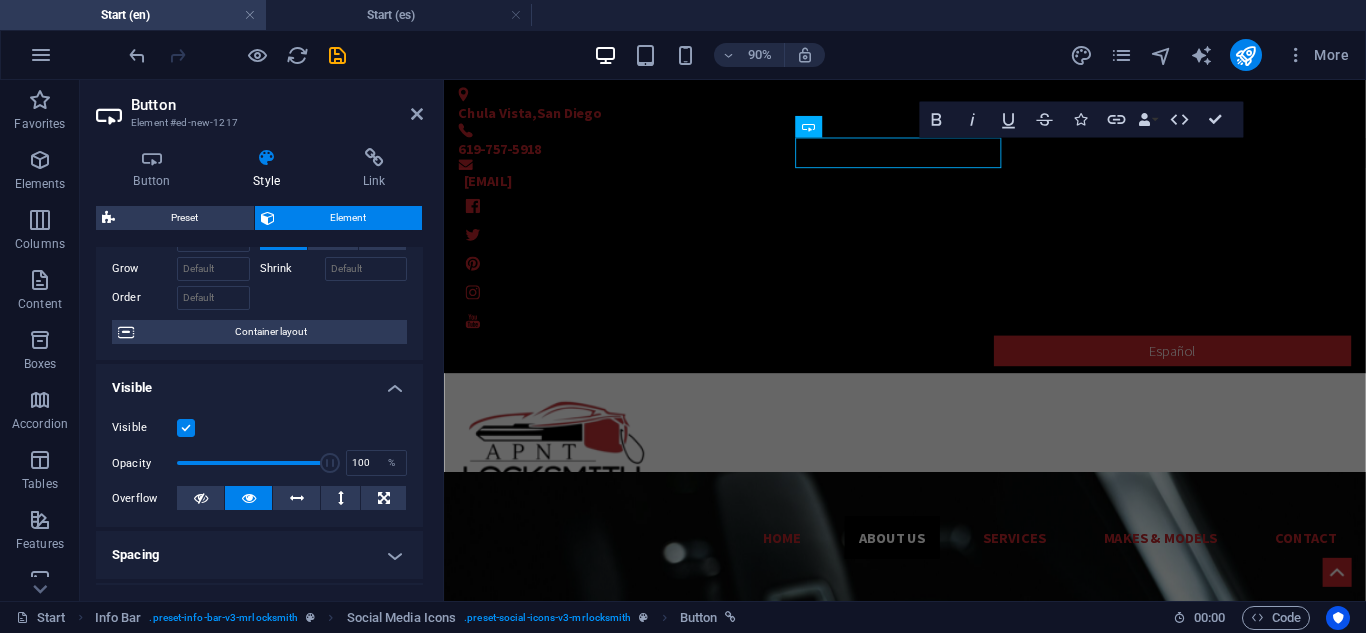 scroll, scrollTop: 0, scrollLeft: 0, axis: both 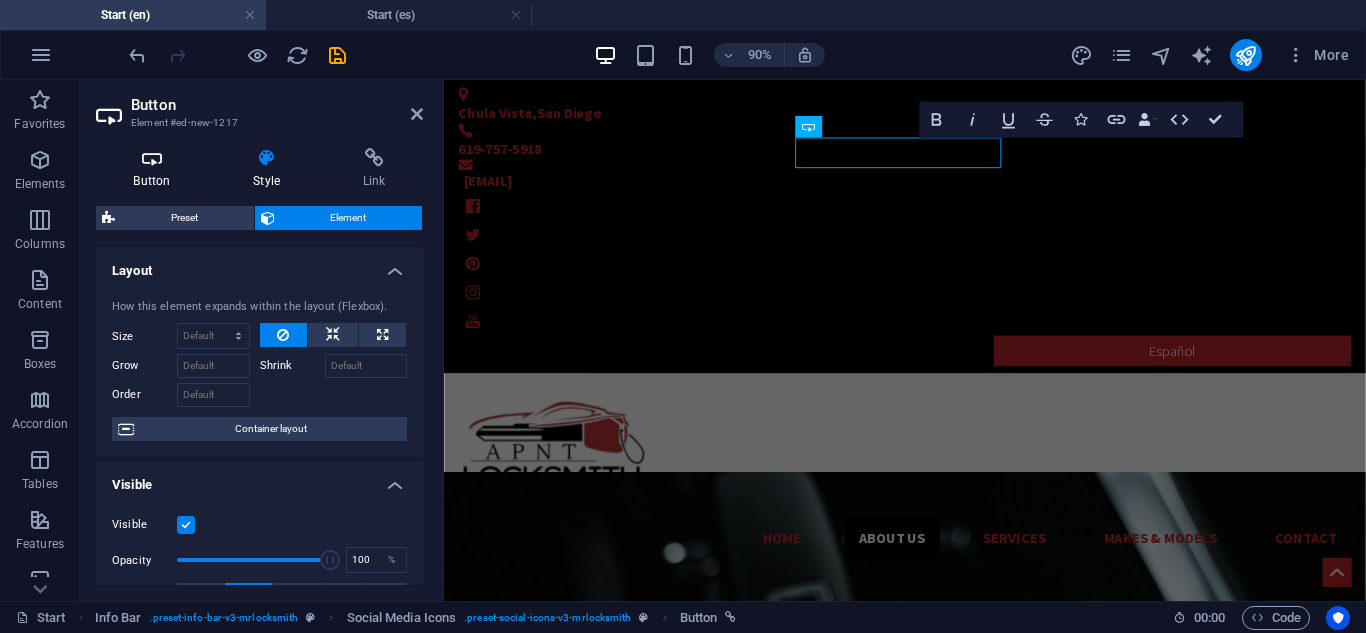 click at bounding box center [152, 158] 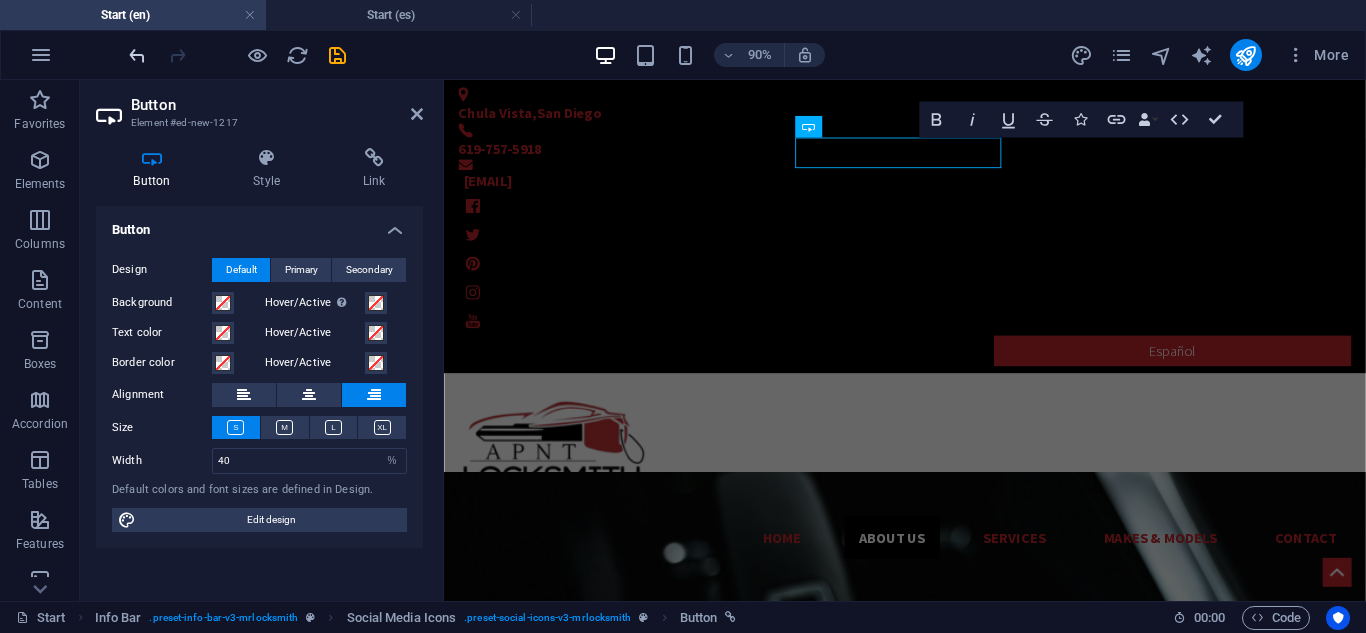 click at bounding box center (137, 55) 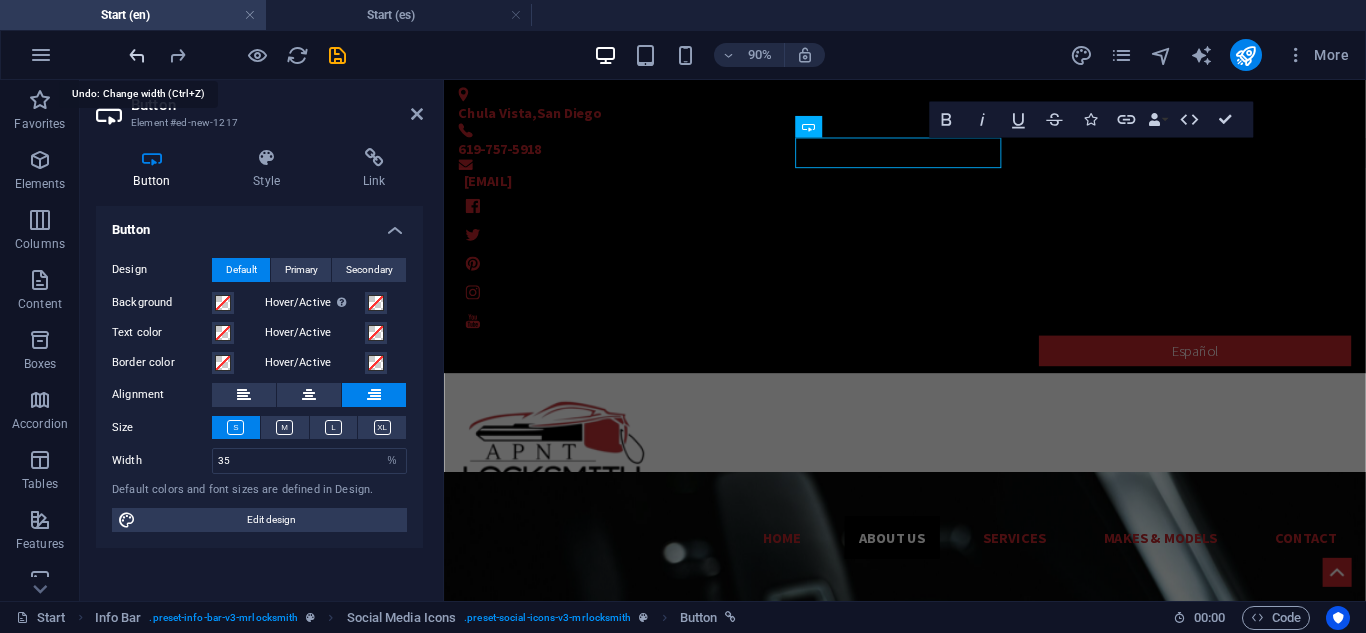 click at bounding box center [137, 55] 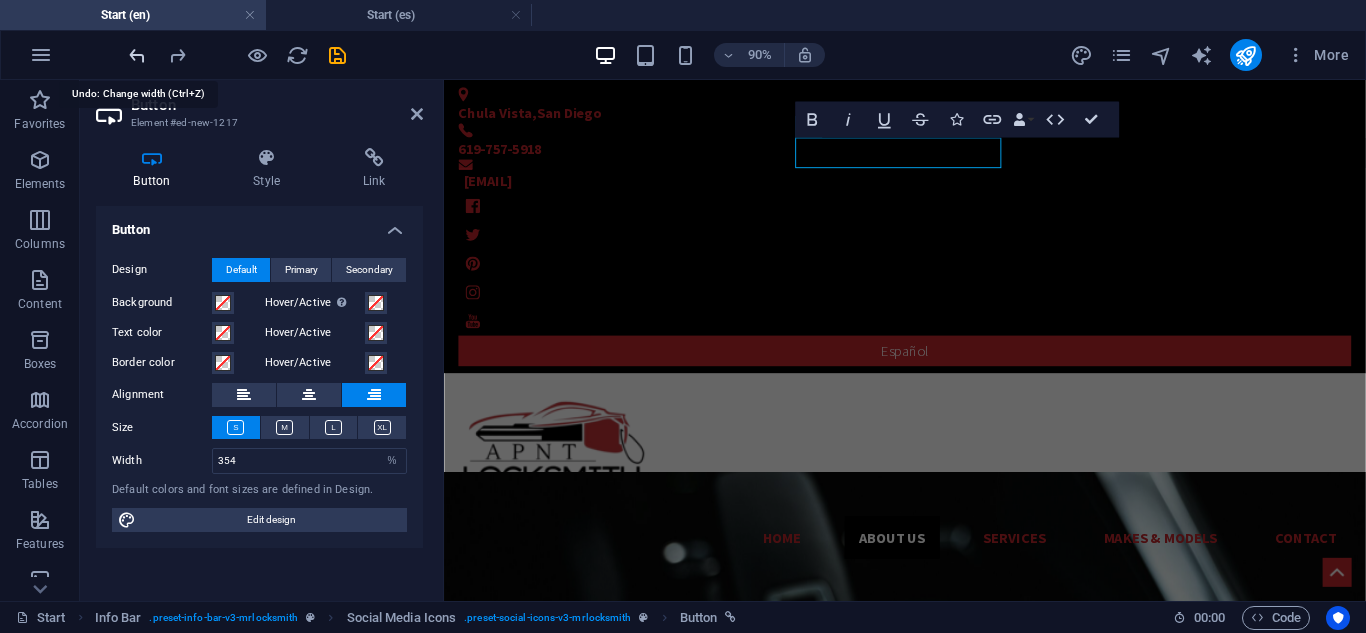 click at bounding box center [137, 55] 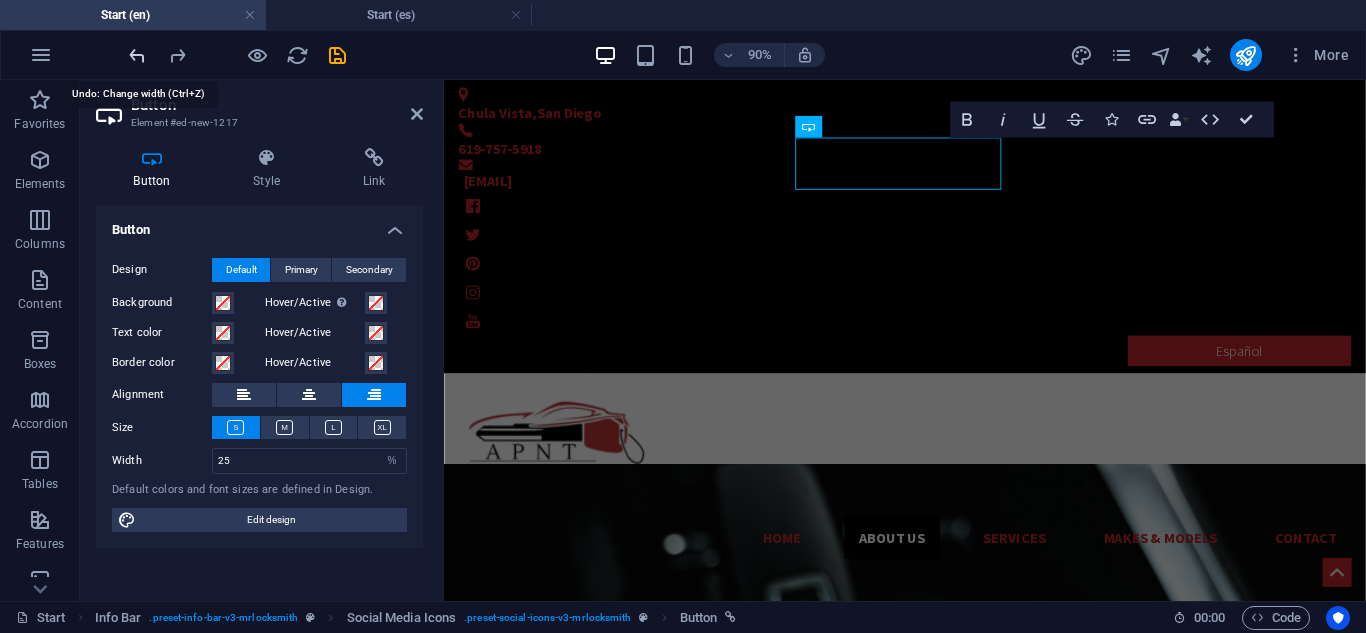 click at bounding box center (137, 55) 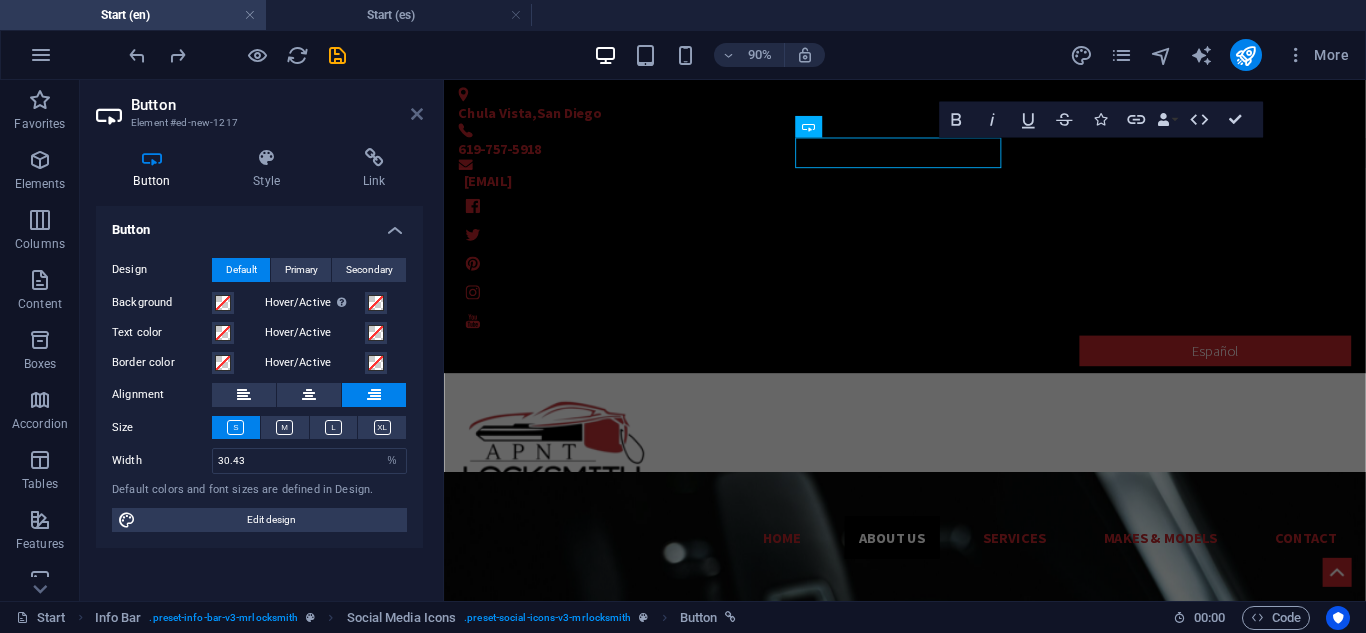 click at bounding box center (417, 114) 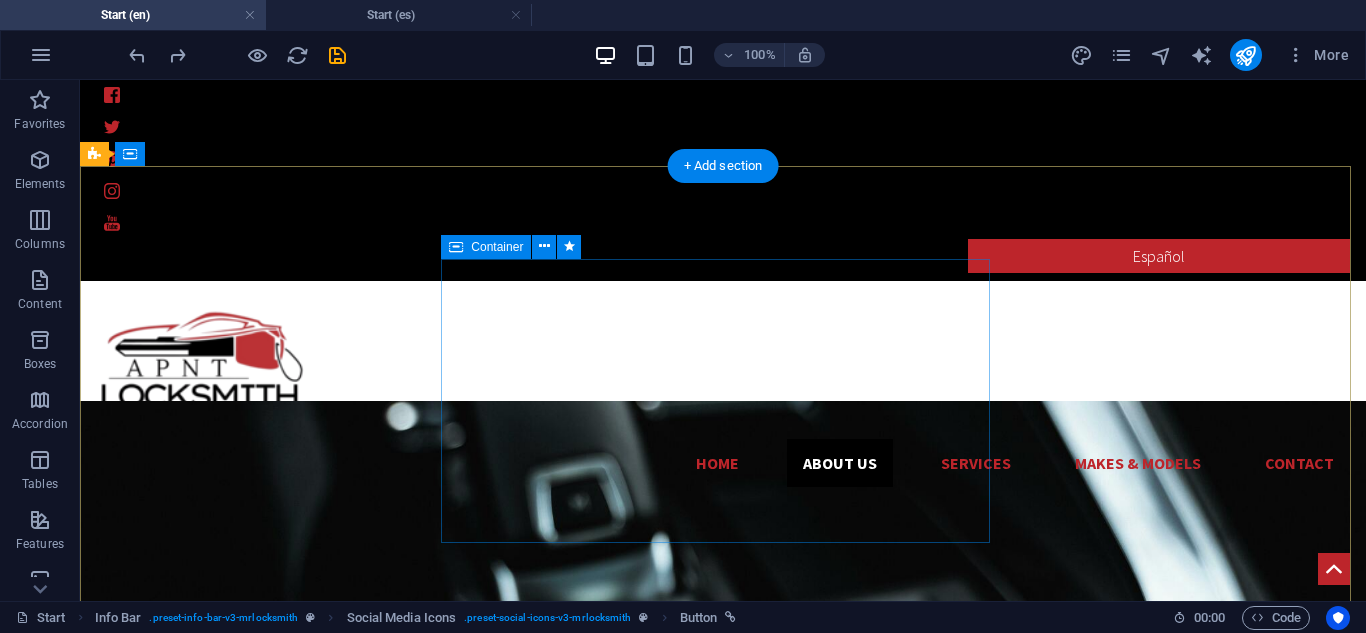 scroll, scrollTop: 0, scrollLeft: 0, axis: both 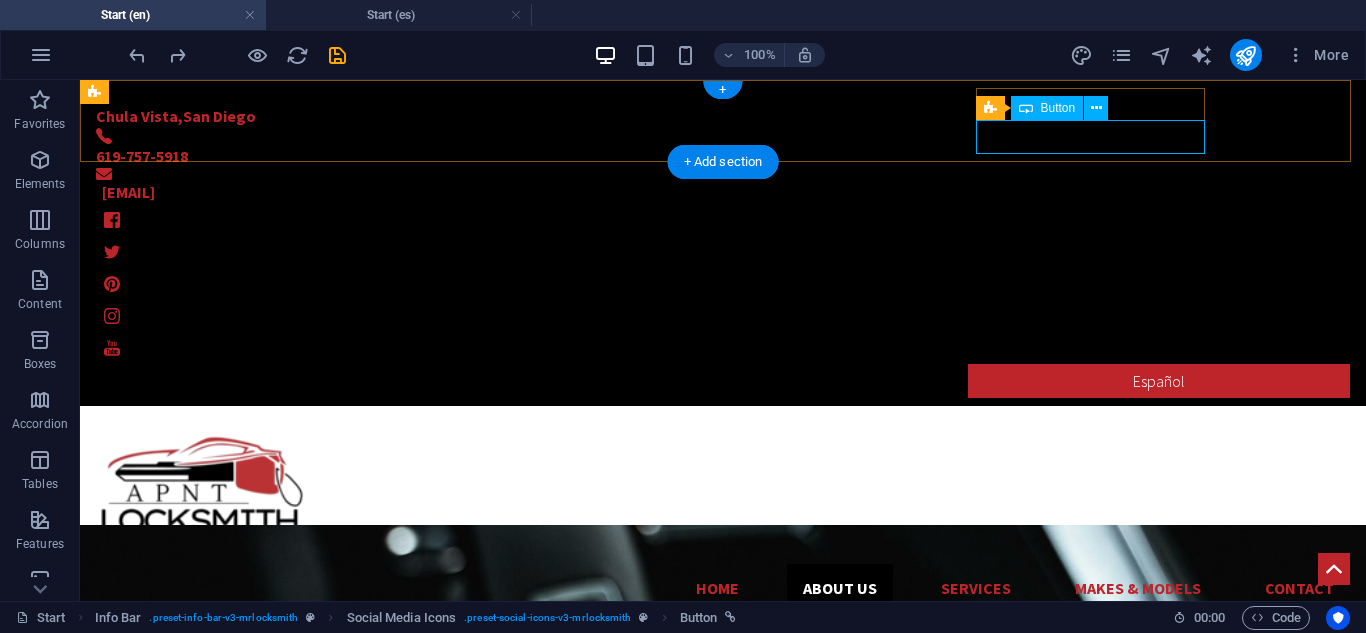 click on "Español" at bounding box center (723, 381) 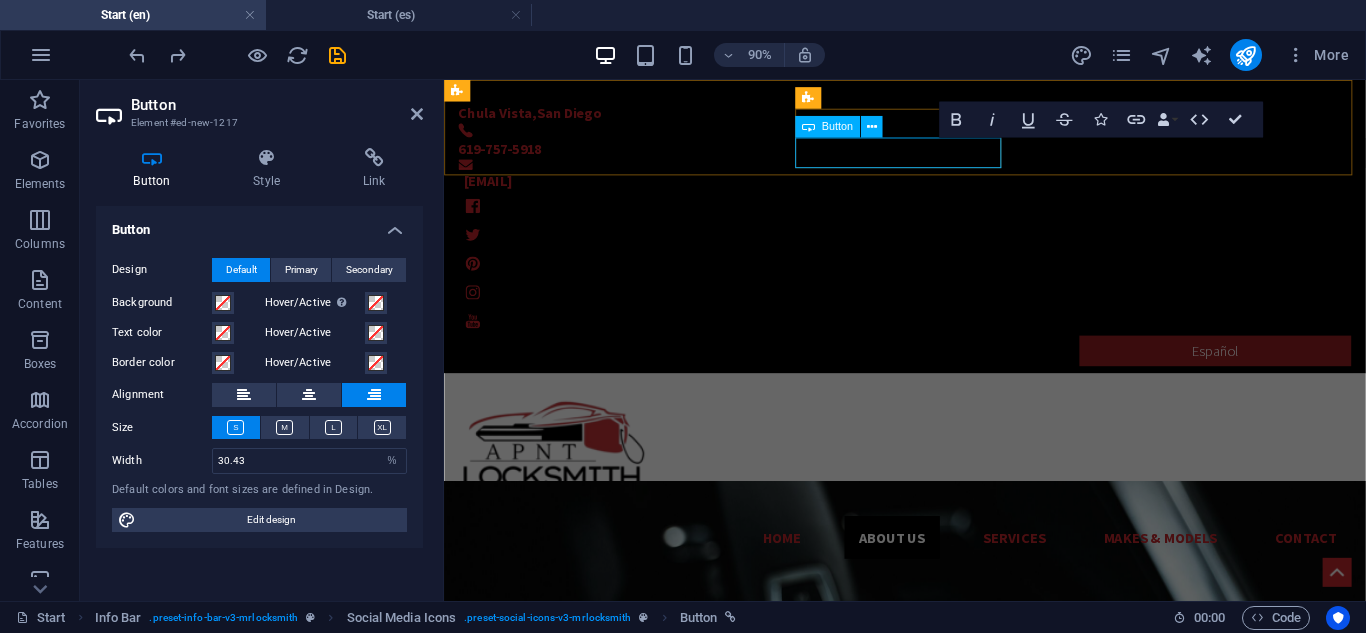 click on "Español" at bounding box center (1301, 381) 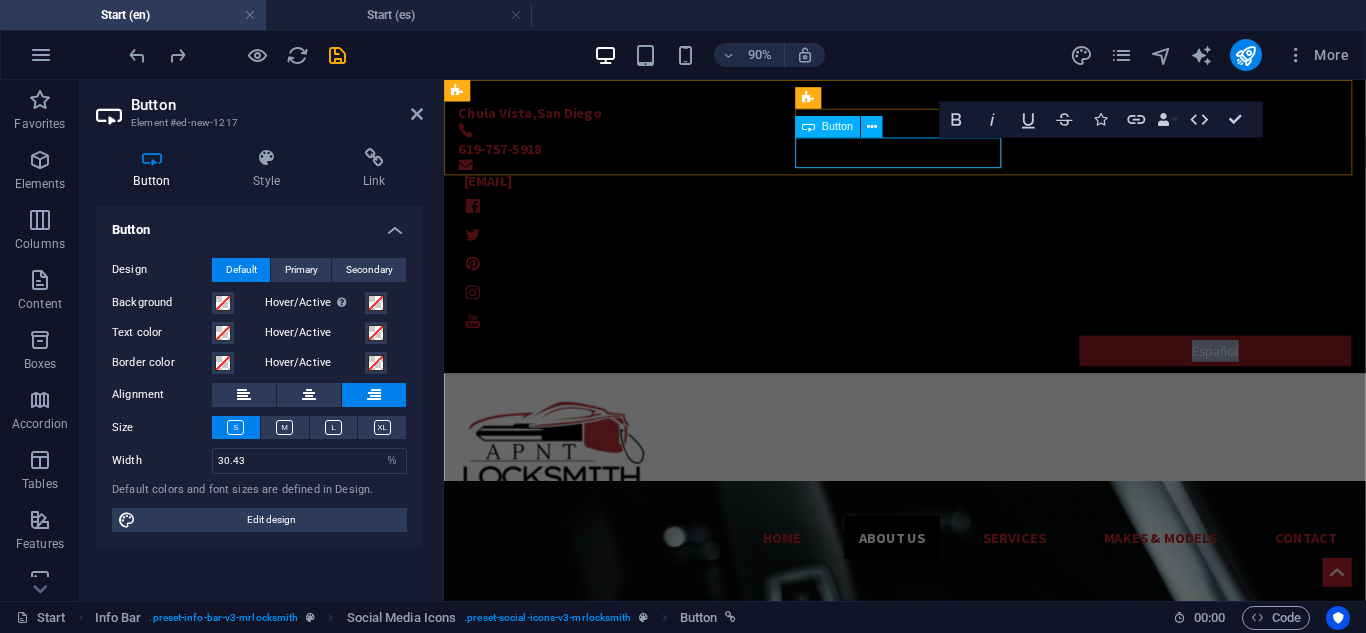 drag, startPoint x: 1062, startPoint y: 168, endPoint x: 1000, endPoint y: 163, distance: 62.201286 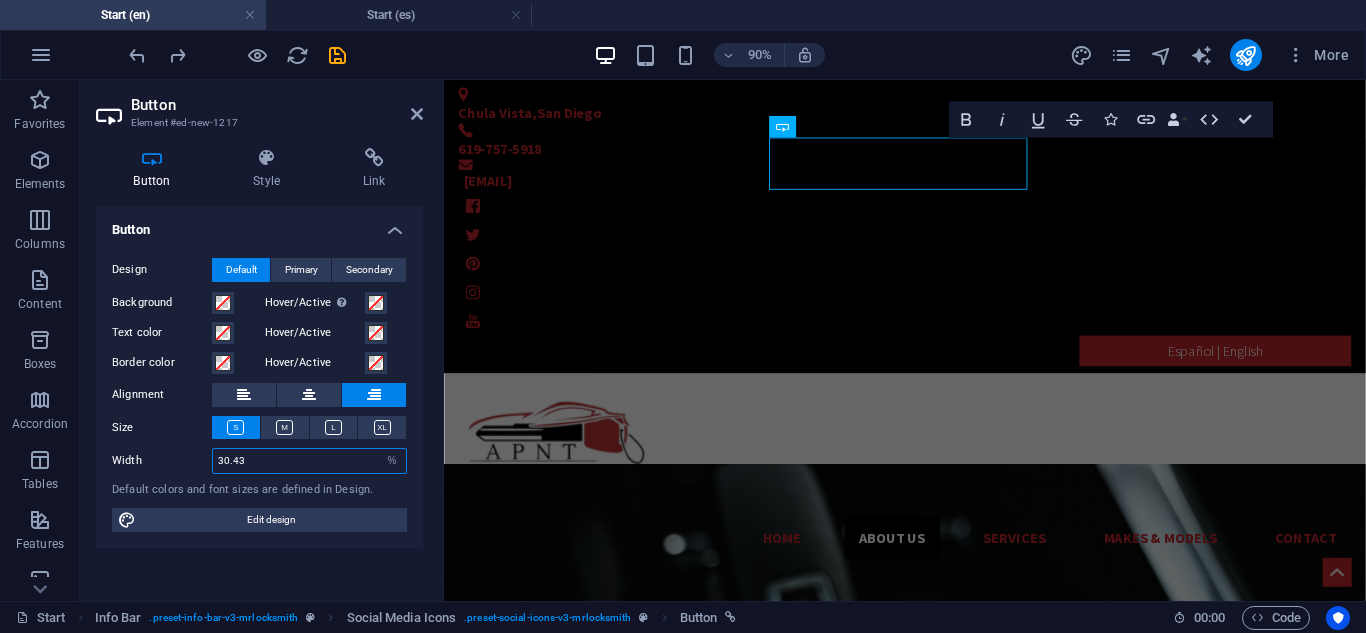 click on "30.43" at bounding box center (309, 461) 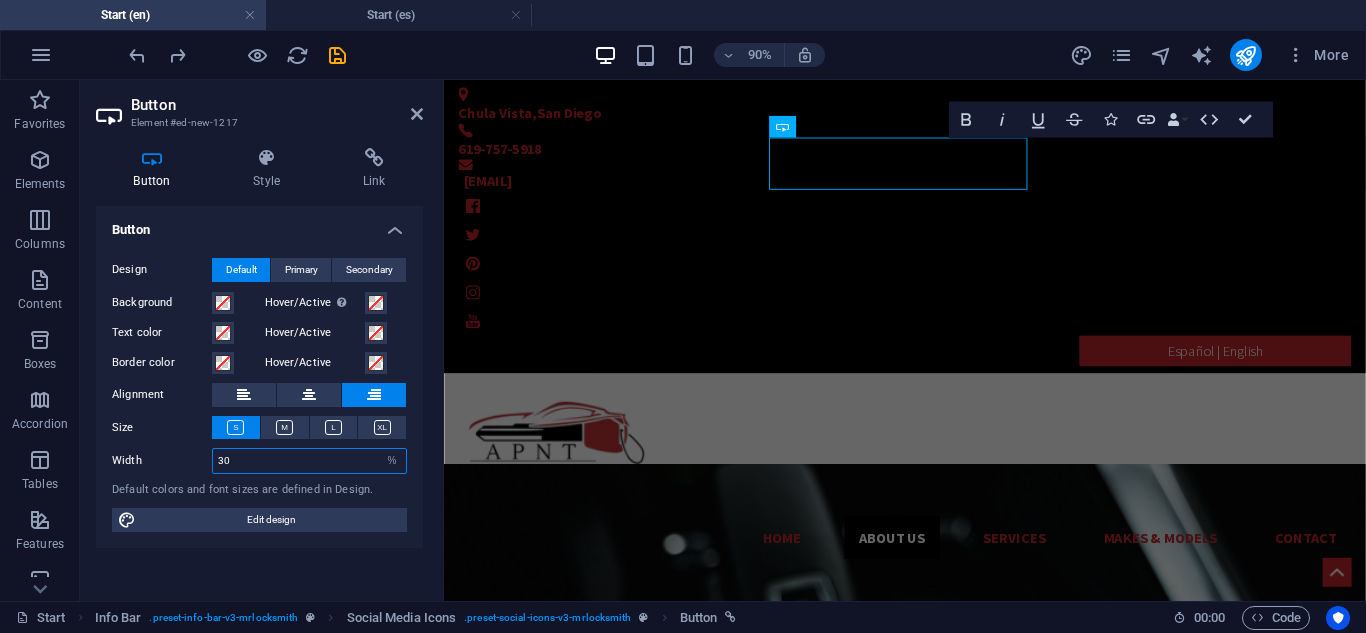 type on "3" 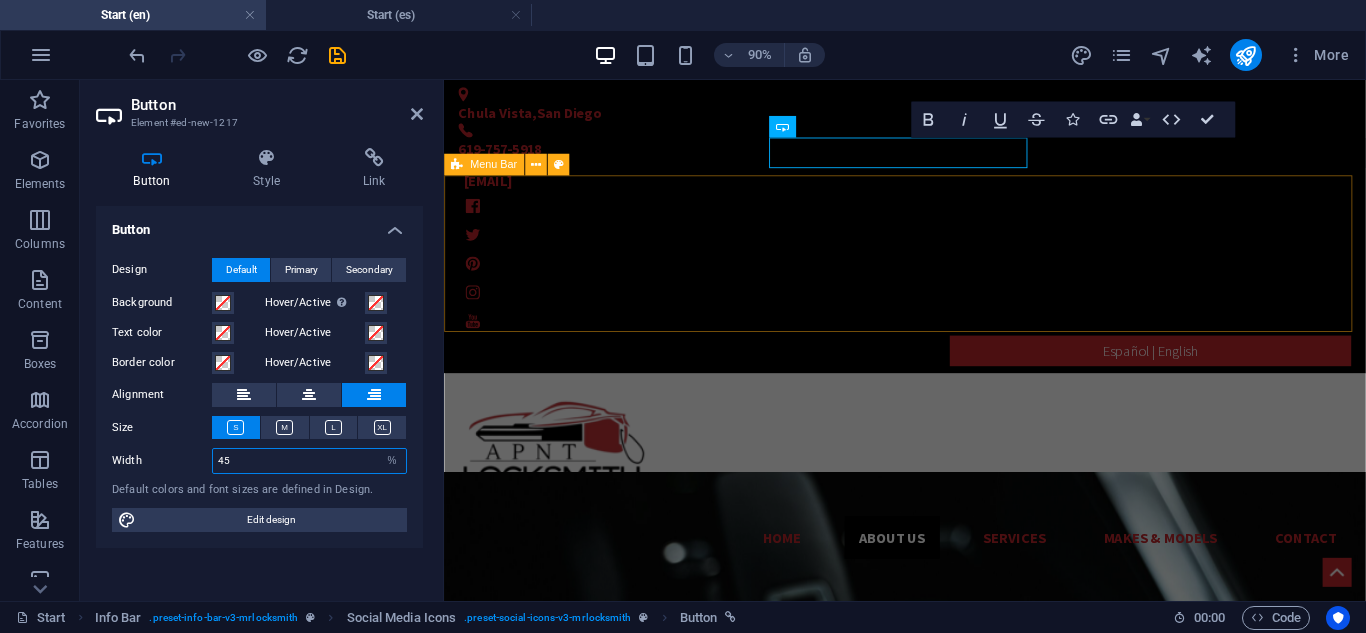 type on "45" 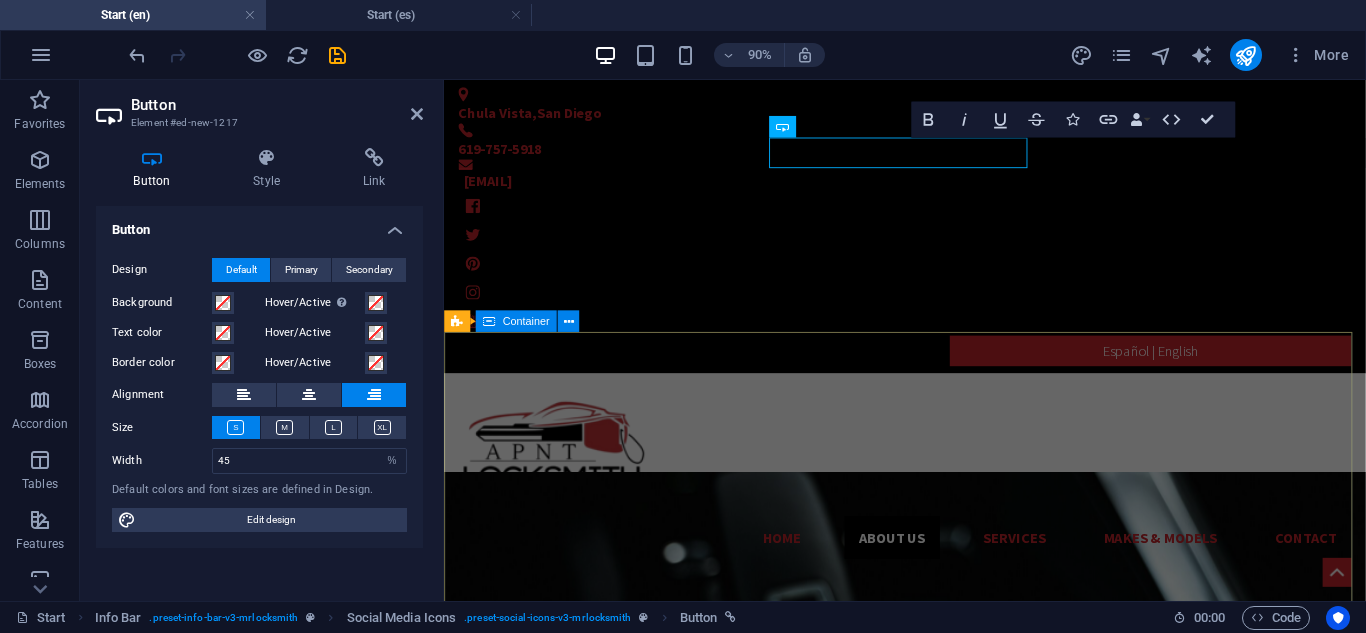 click on "Need a Car Key Fast? No Problem!   Give us a call: [PHONE]" at bounding box center (956, 1395) 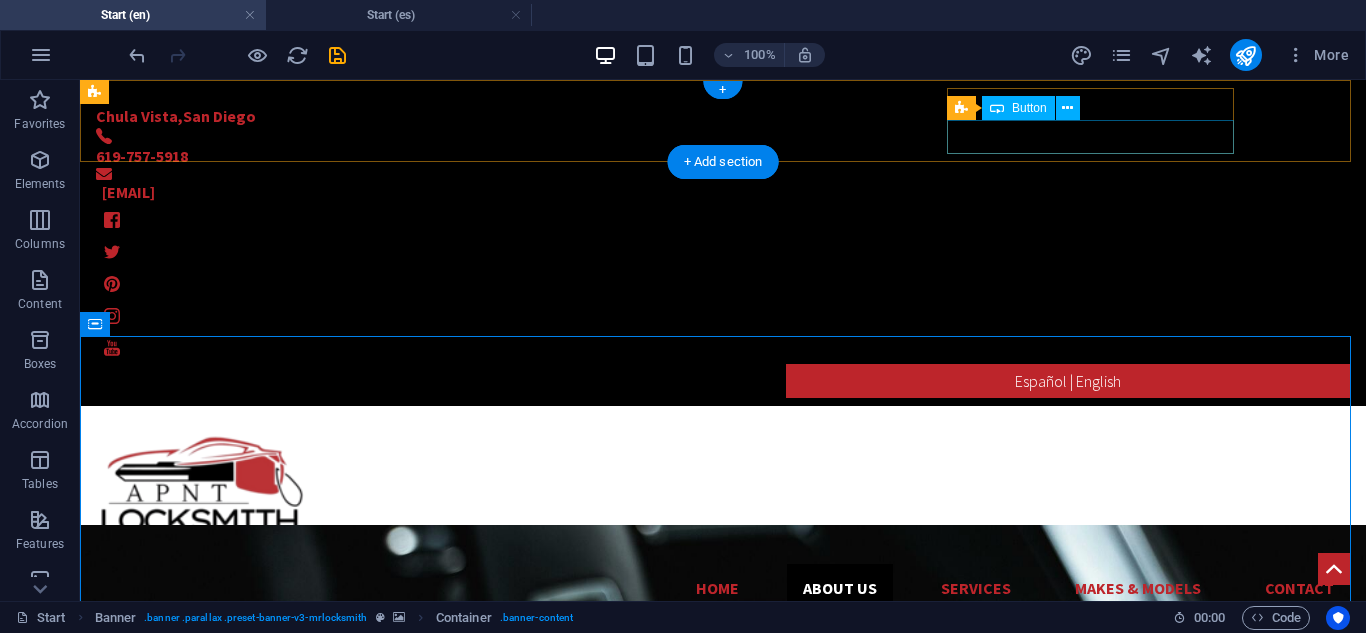 click on "Español | English" at bounding box center (723, 381) 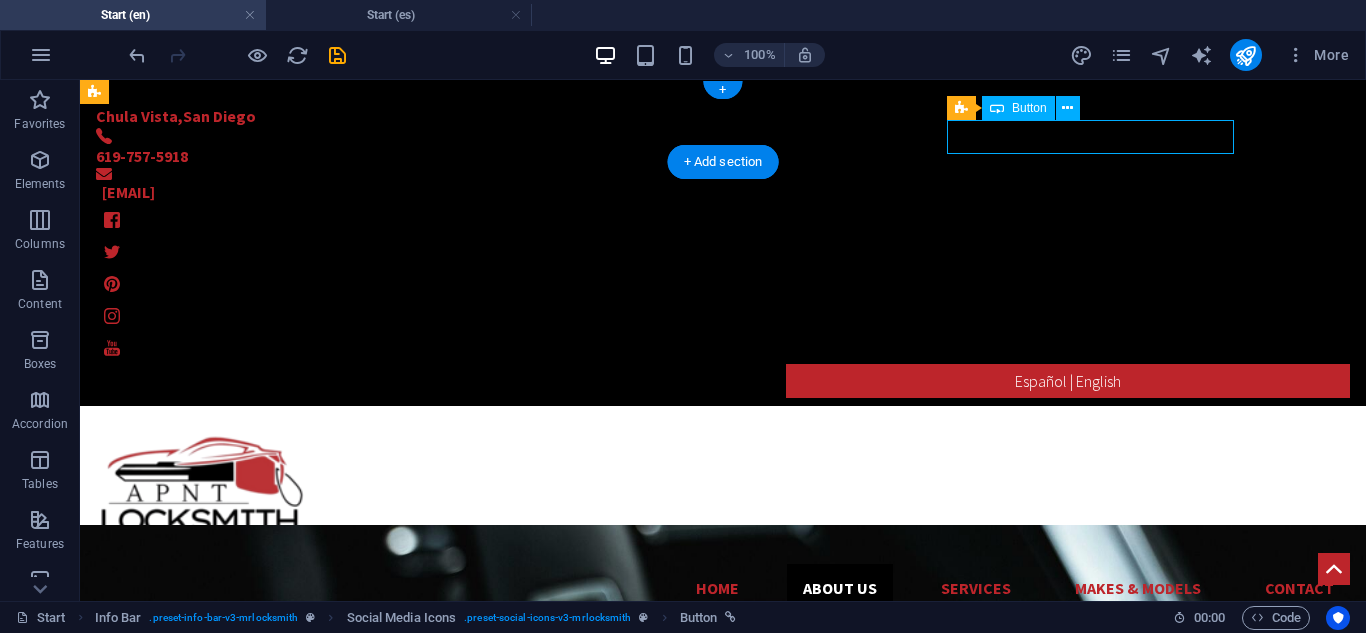 click on "Español | English" at bounding box center (723, 381) 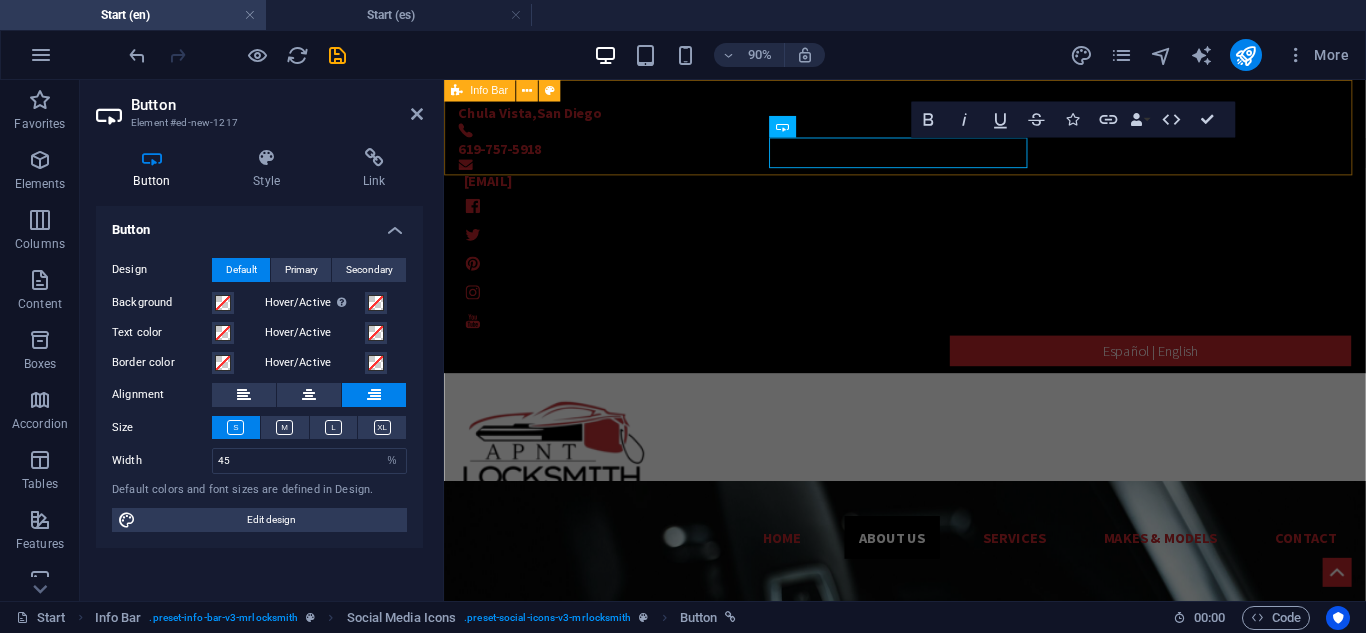 click on "[CITY]  ,  [CITY]   [PHONE] [EMAIL] Español | English" at bounding box center (956, 243) 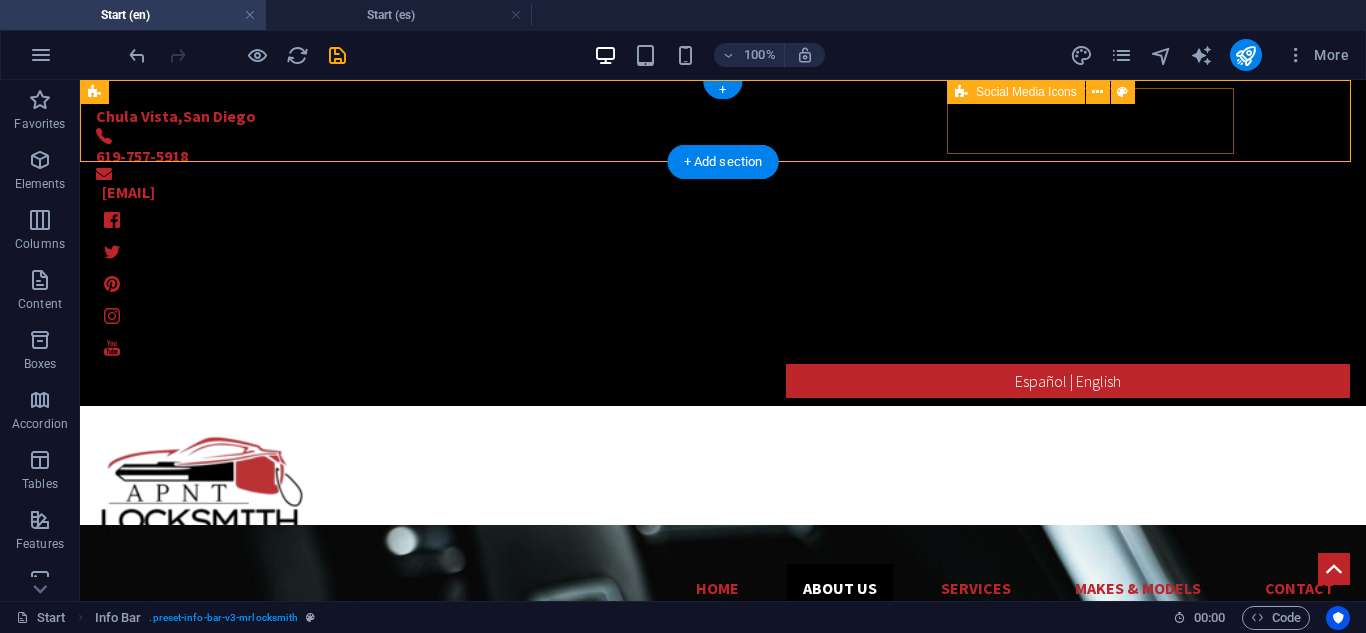 click on "Español | English" at bounding box center [723, 301] 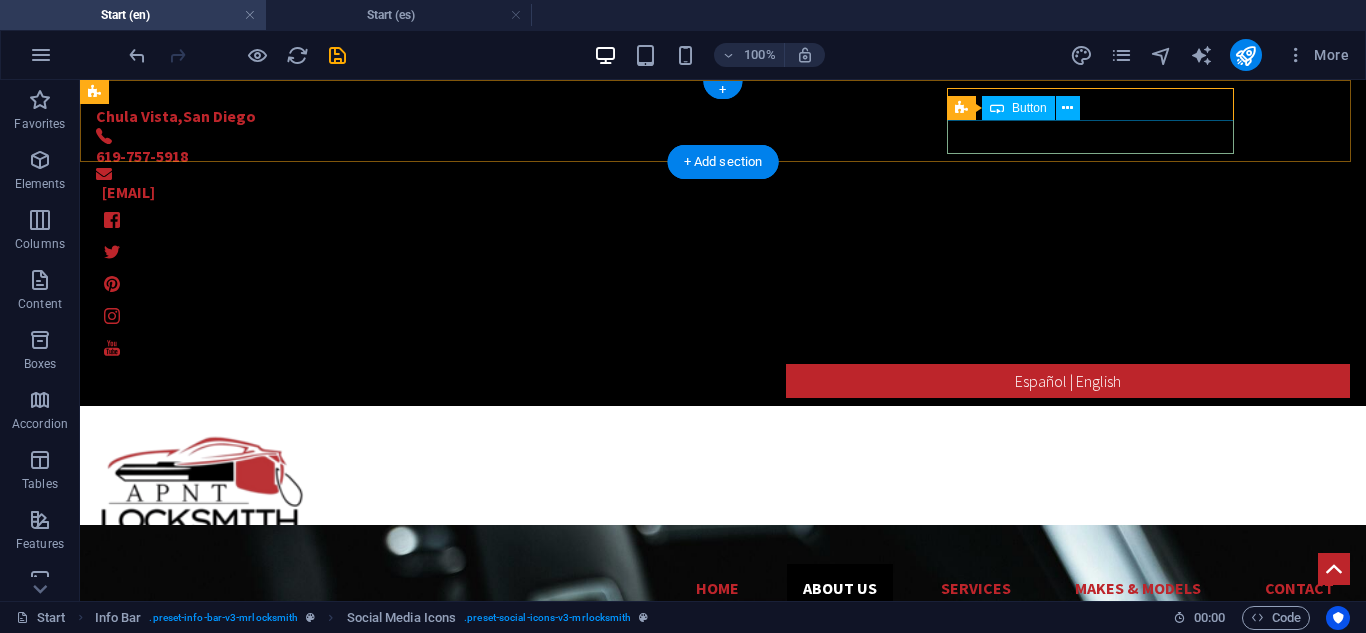 click on "Español | English" at bounding box center (723, 381) 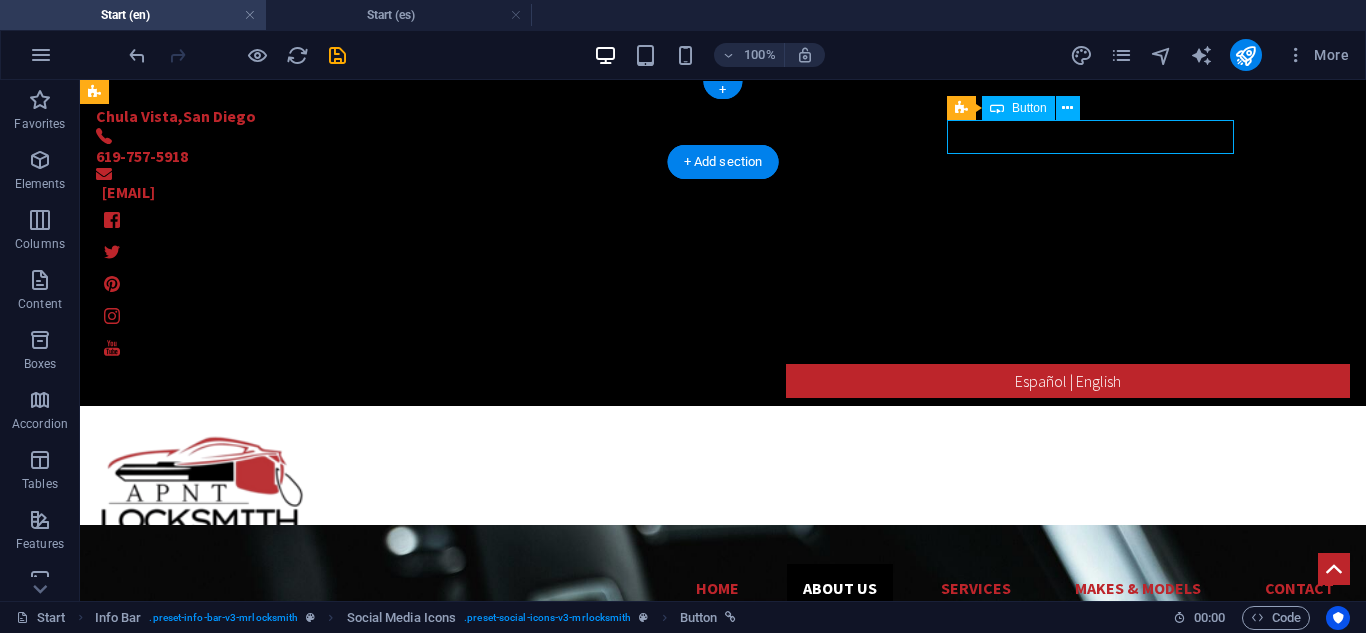 click on "Español | English" at bounding box center (723, 381) 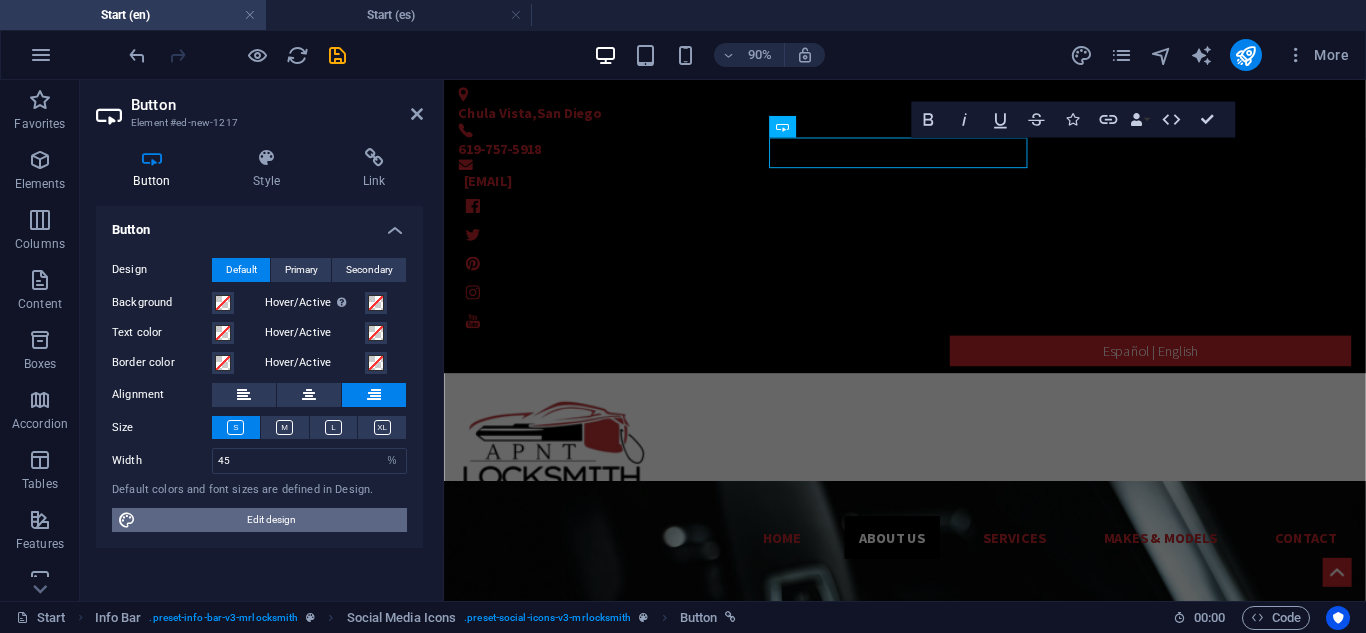 click on "Edit design" at bounding box center [271, 520] 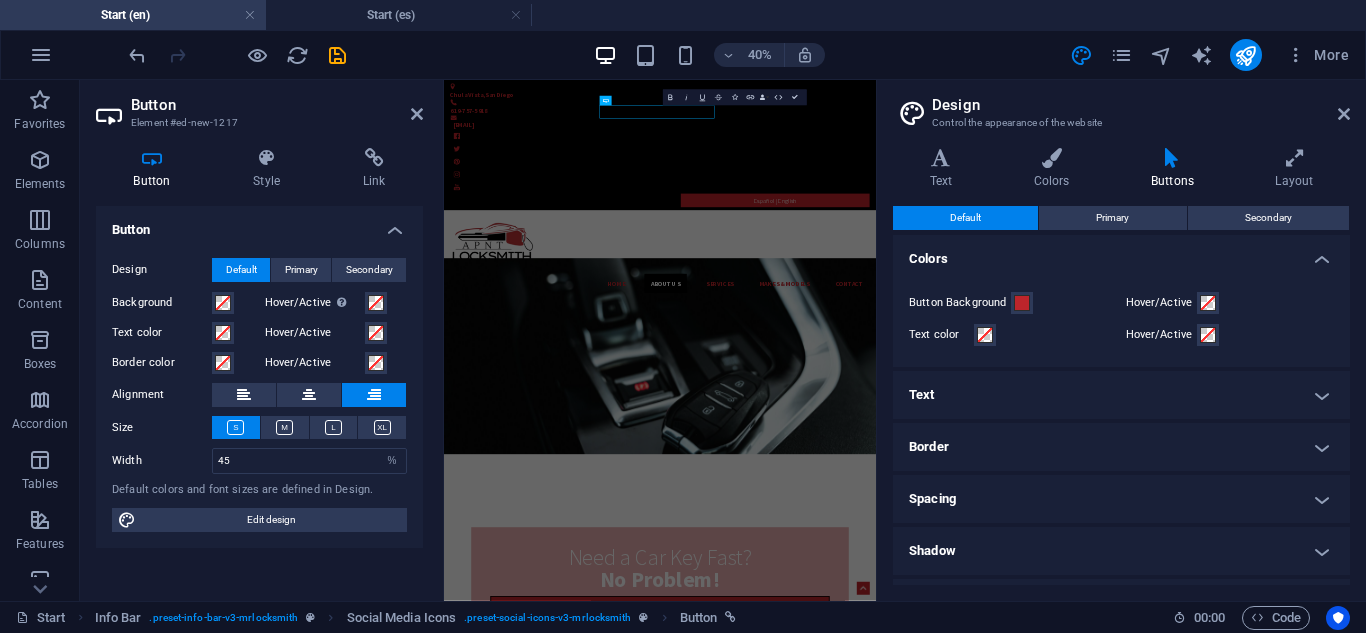 click on "Design" at bounding box center (1141, 105) 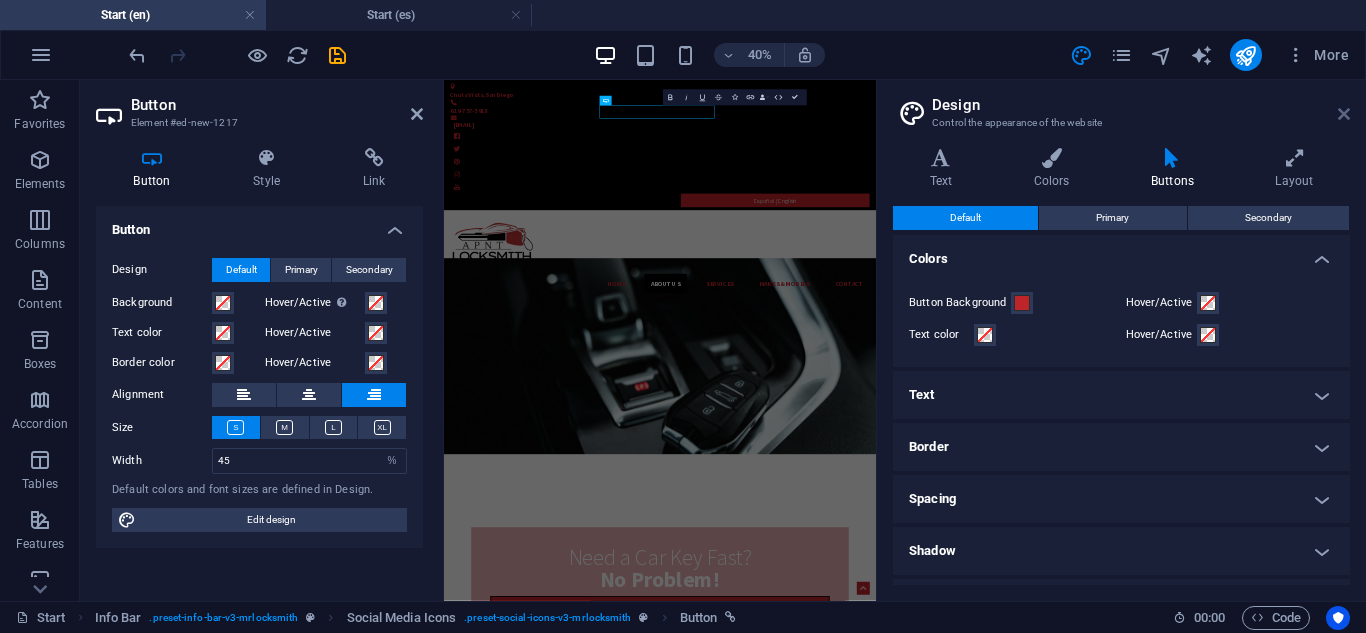 click at bounding box center [1344, 114] 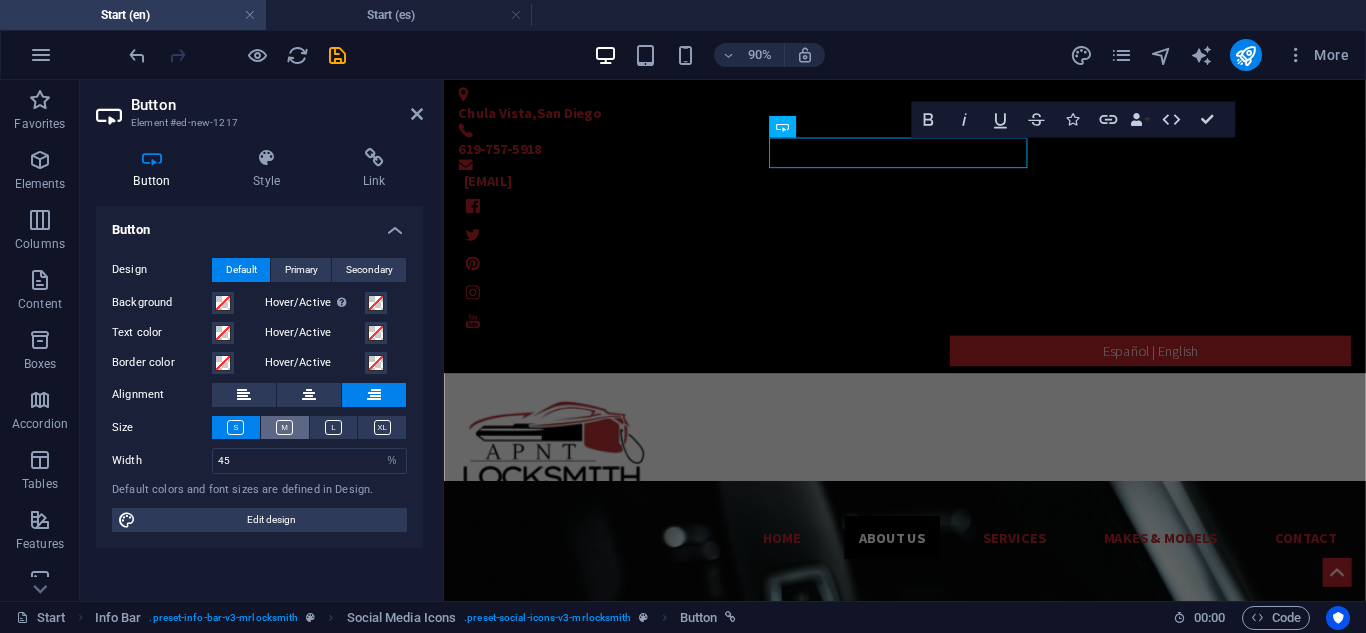 click at bounding box center (284, 427) 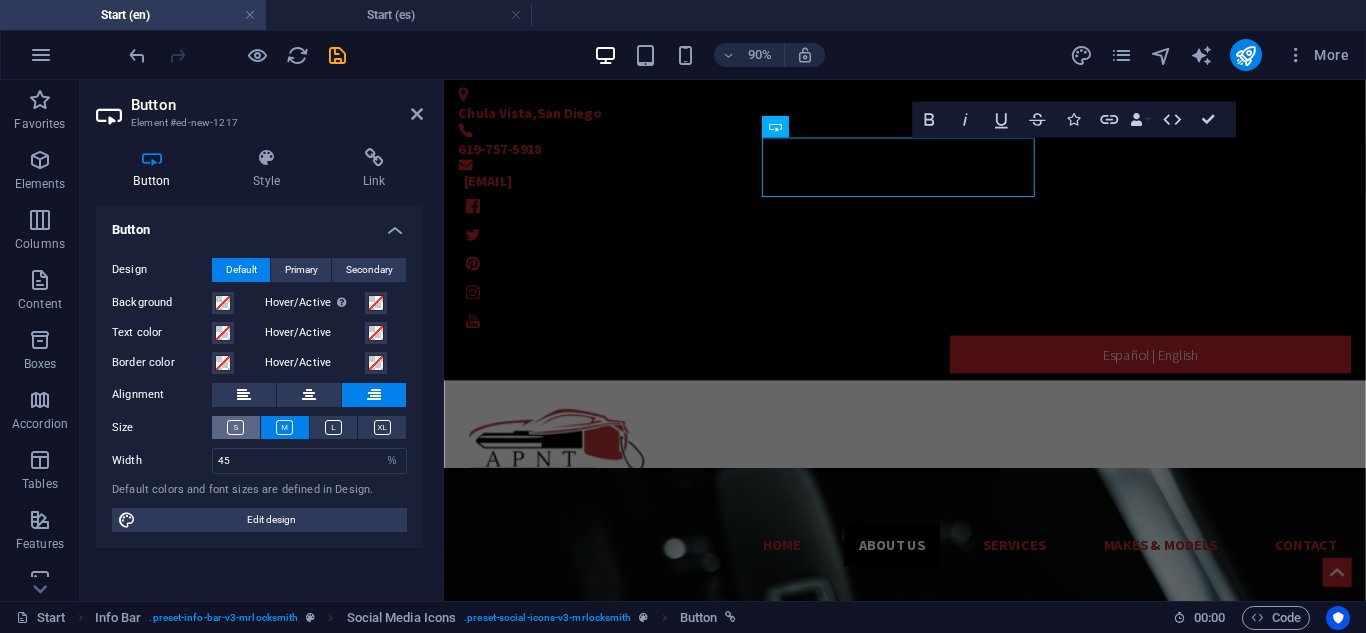 click at bounding box center (235, 427) 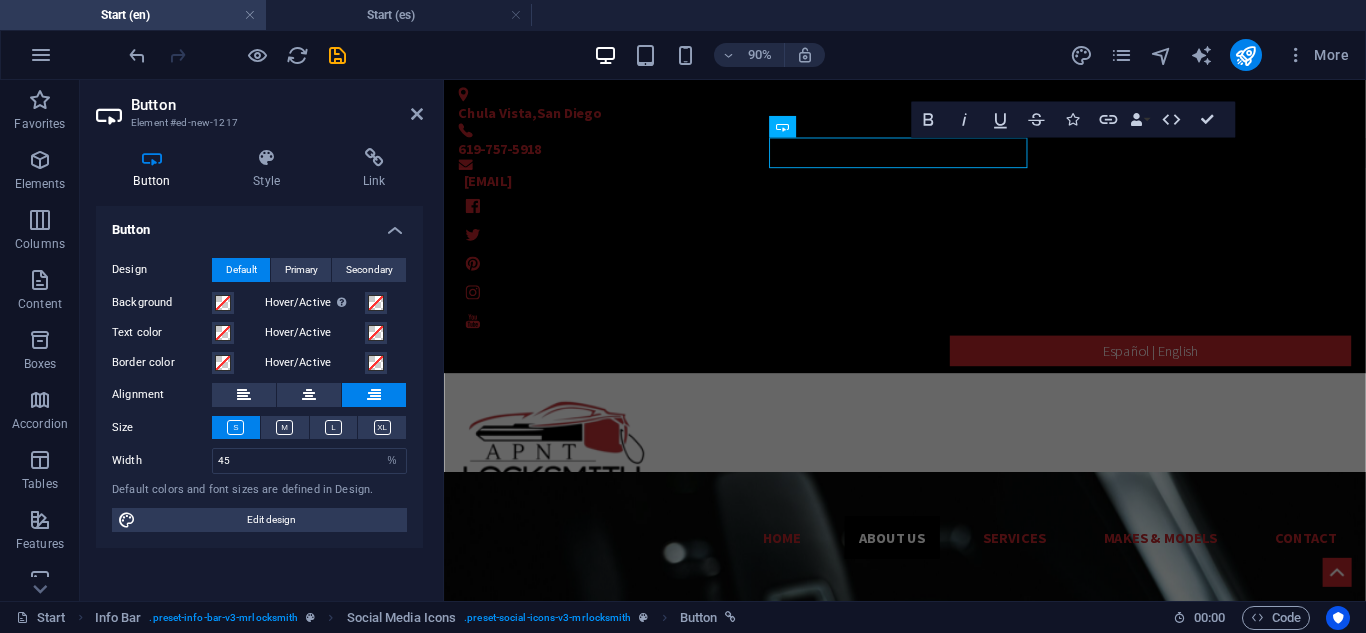 click at bounding box center (235, 427) 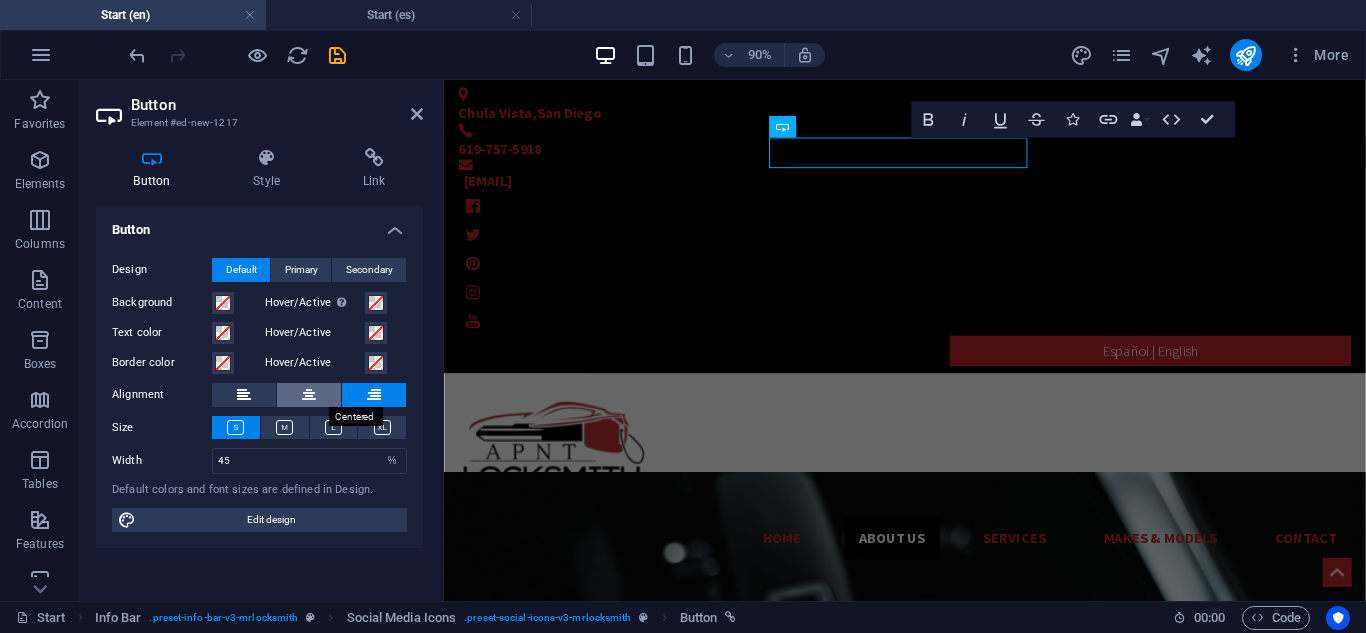 click at bounding box center [309, 395] 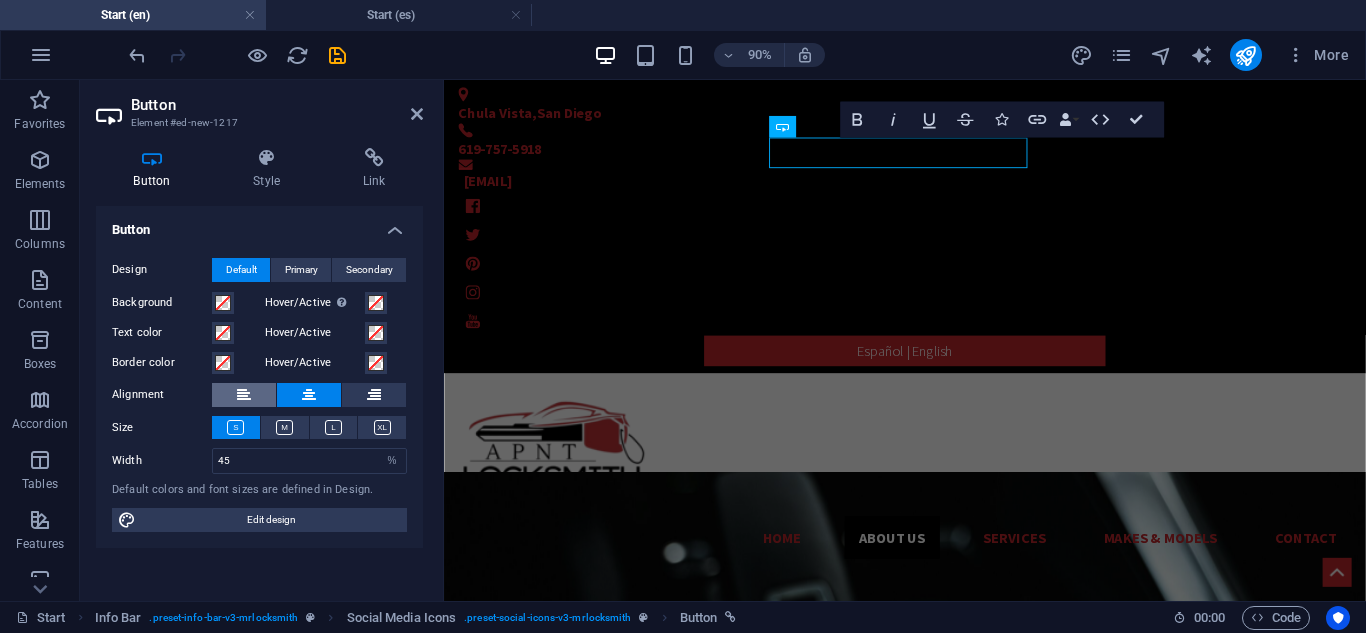 click at bounding box center [244, 395] 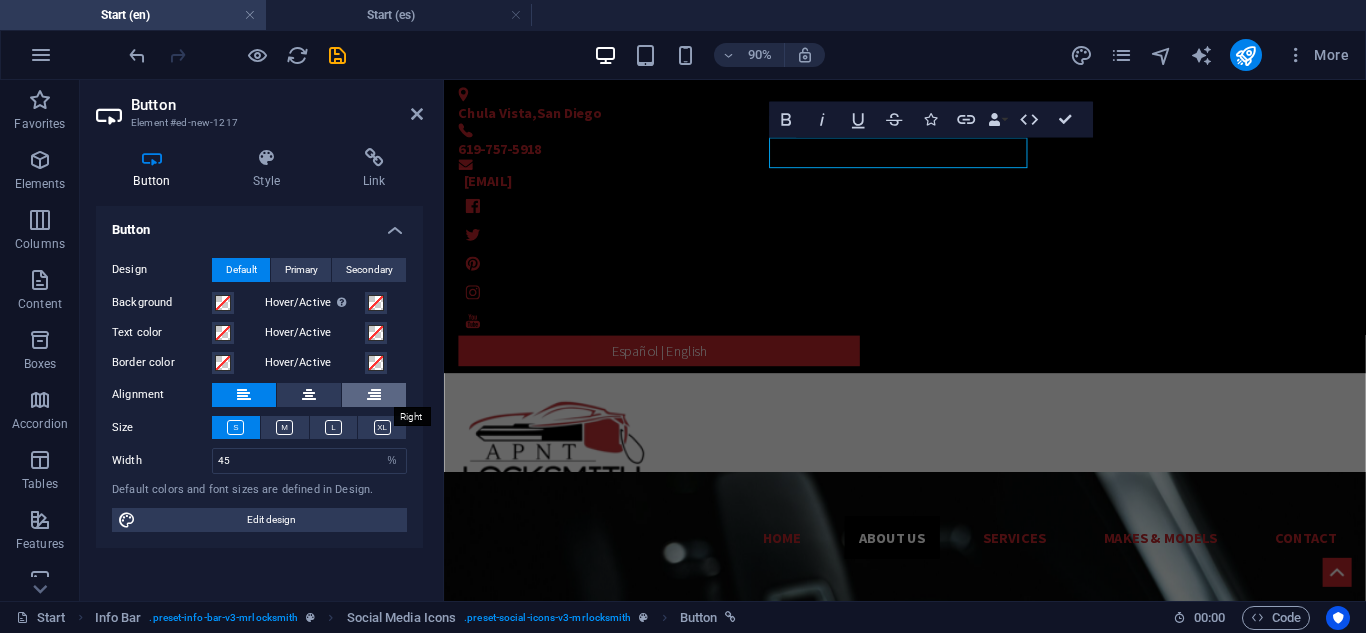 click at bounding box center [374, 395] 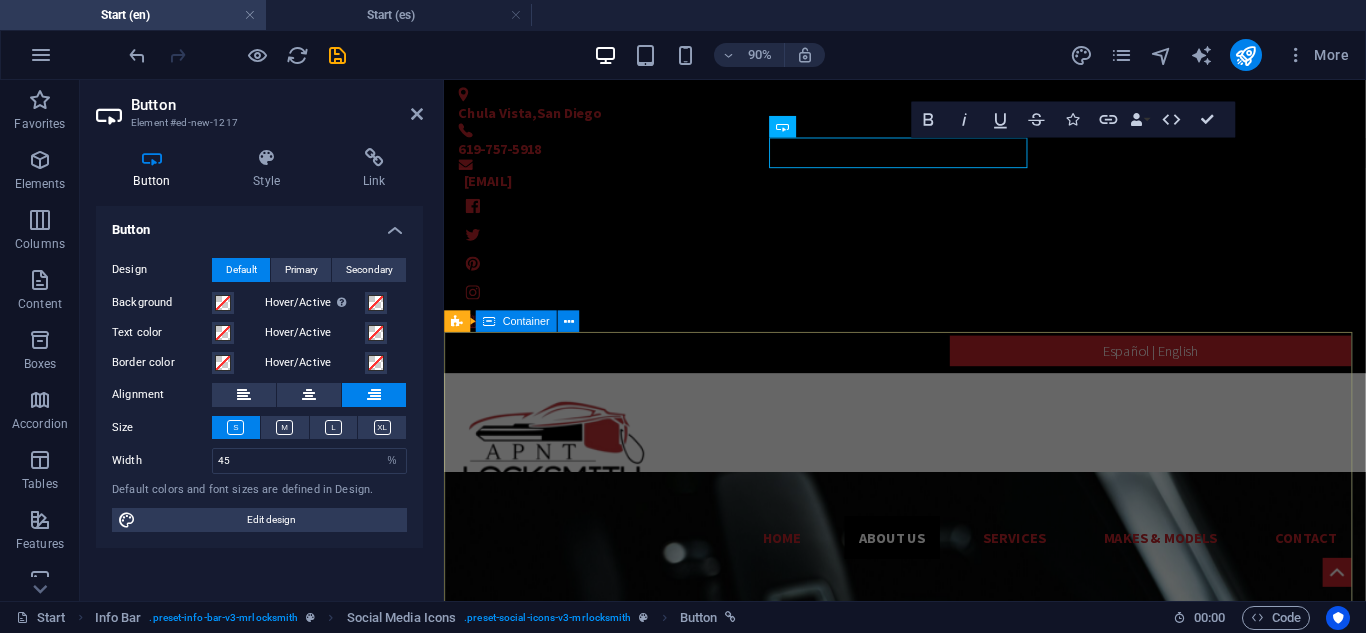 click on "Need a Car Key Fast? No Problem!   Give us a call: [PHONE]" at bounding box center (956, 1395) 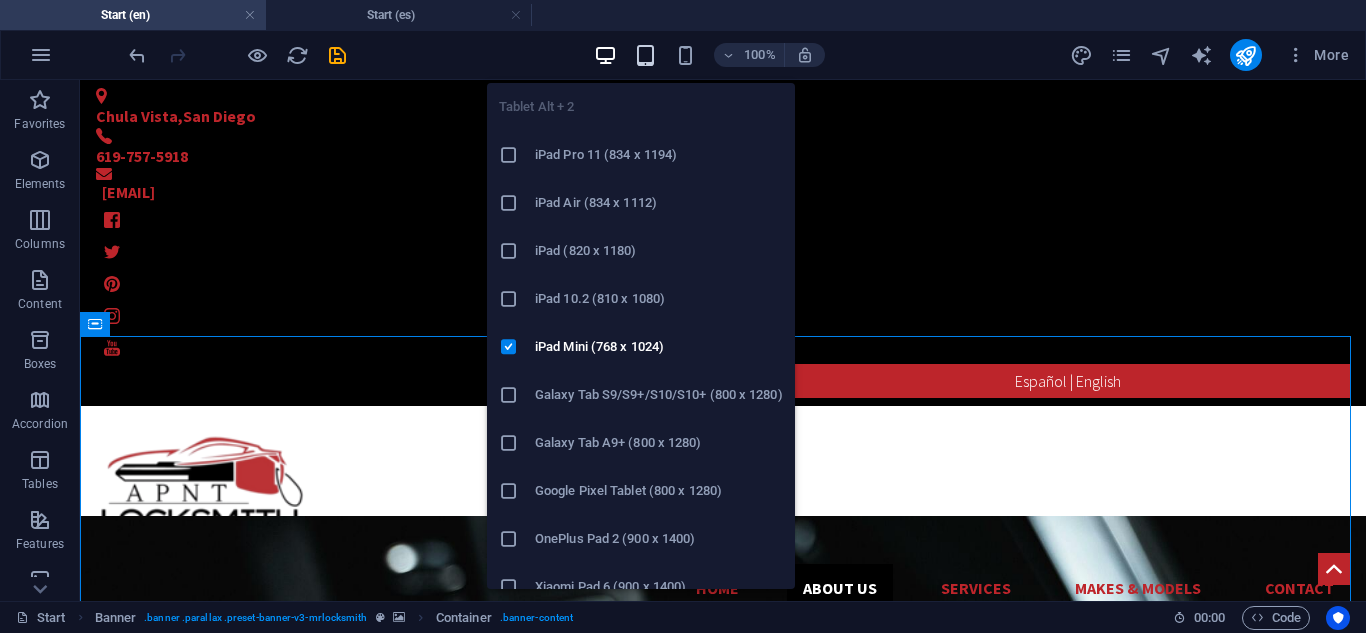 click at bounding box center (645, 55) 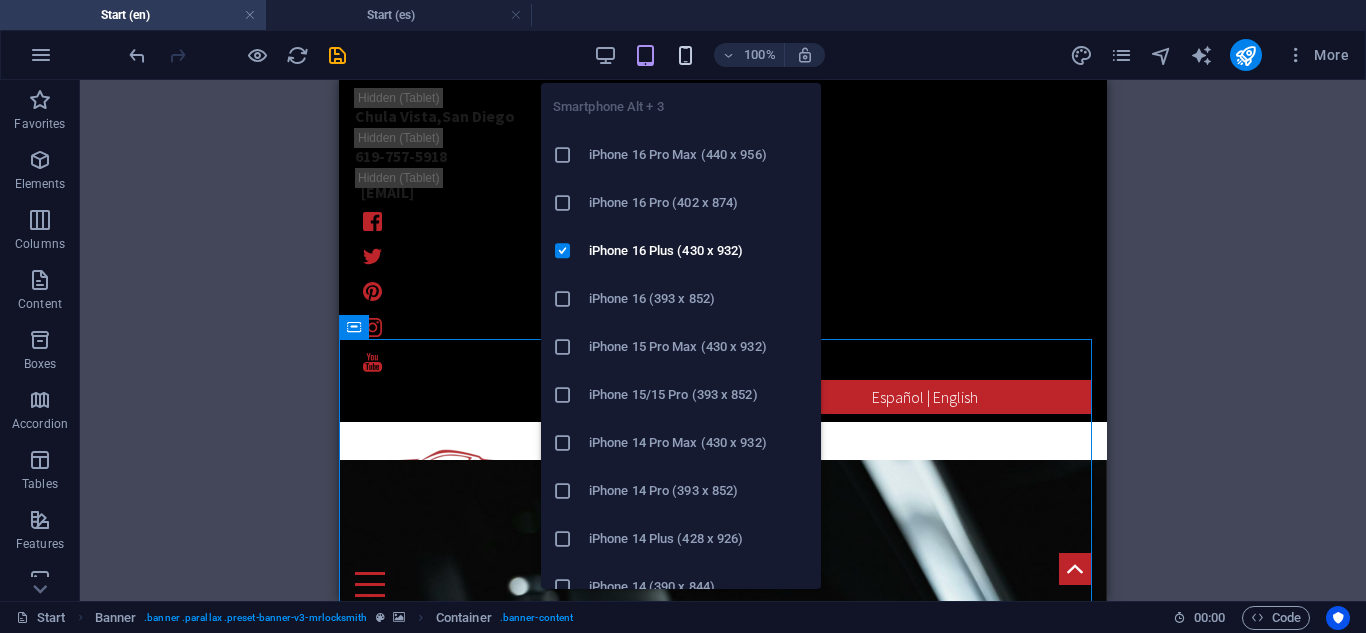 click at bounding box center [685, 55] 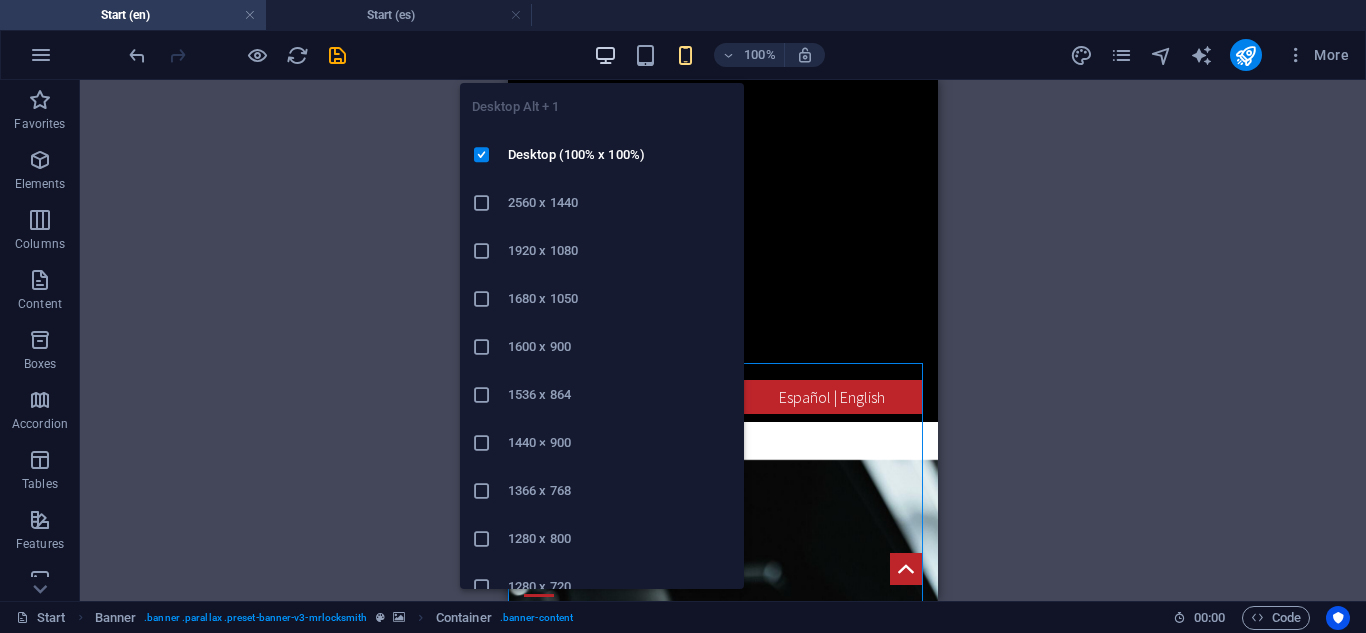click at bounding box center [605, 55] 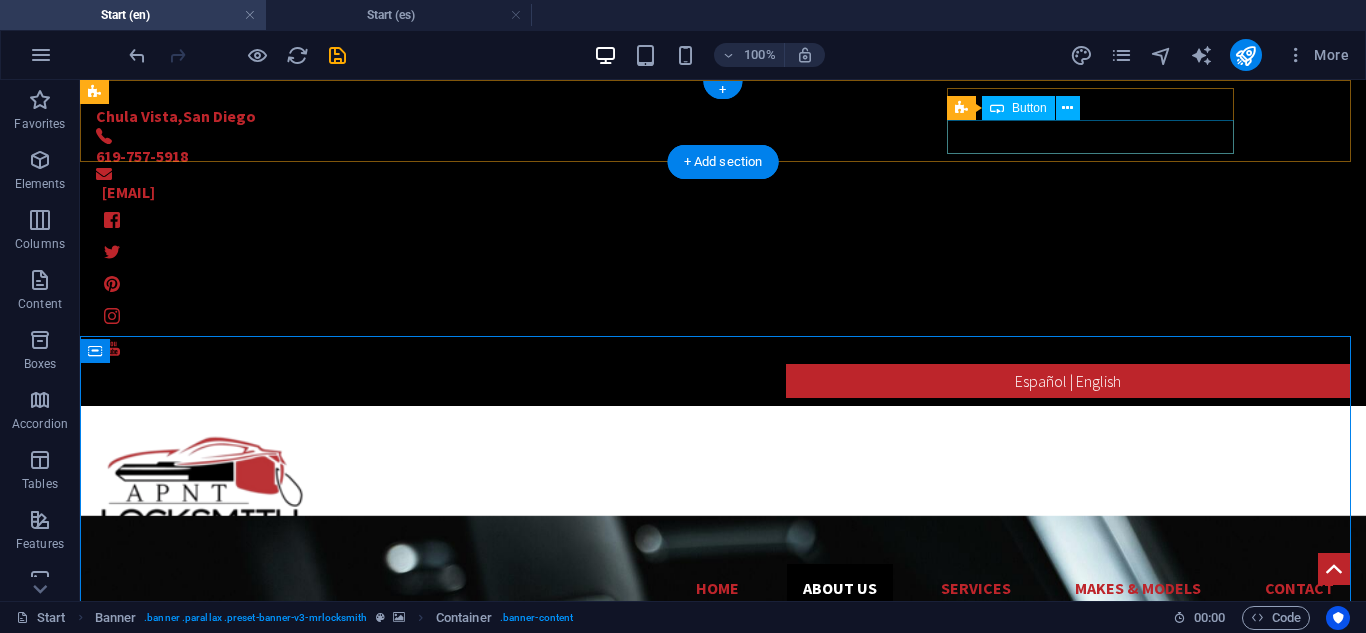 click on "Español | English" at bounding box center (723, 381) 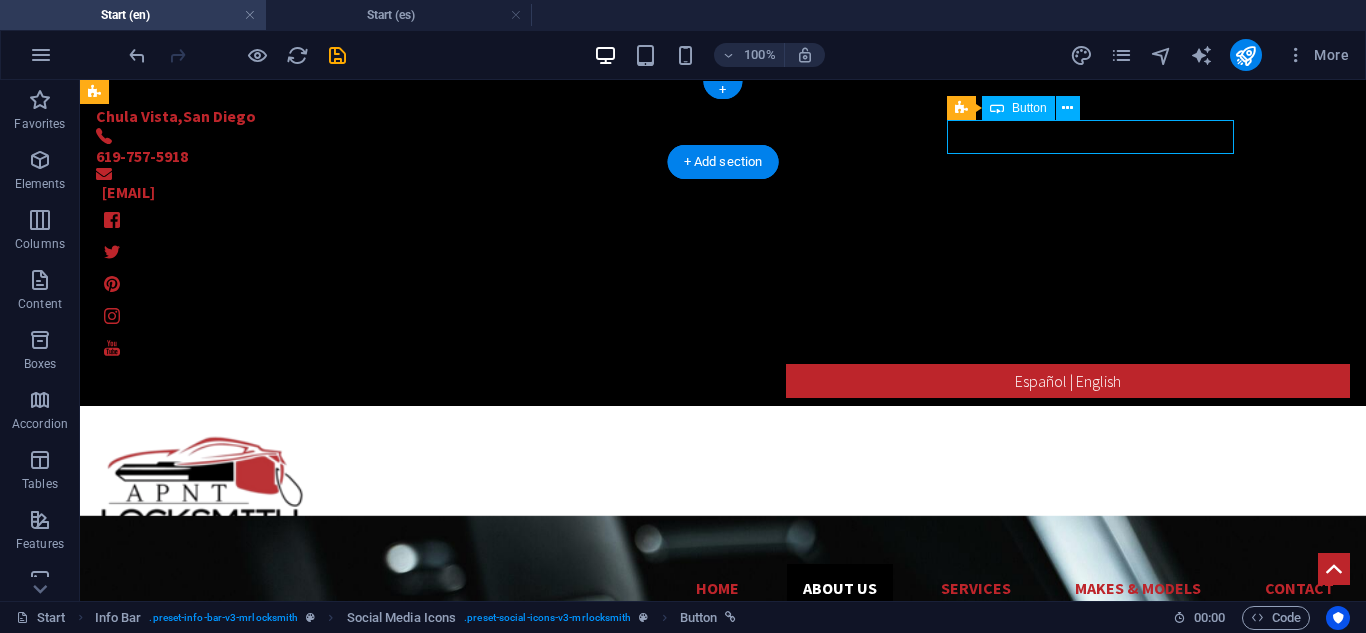click on "Español | English" at bounding box center (723, 381) 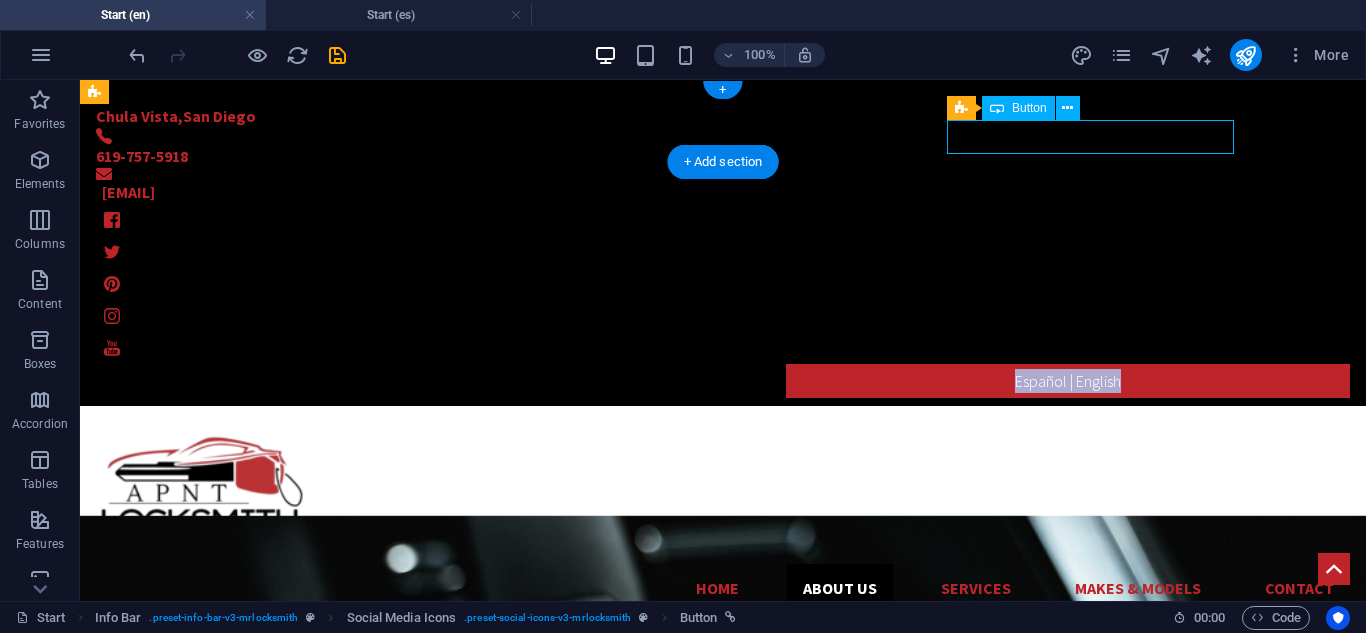 select on "%" 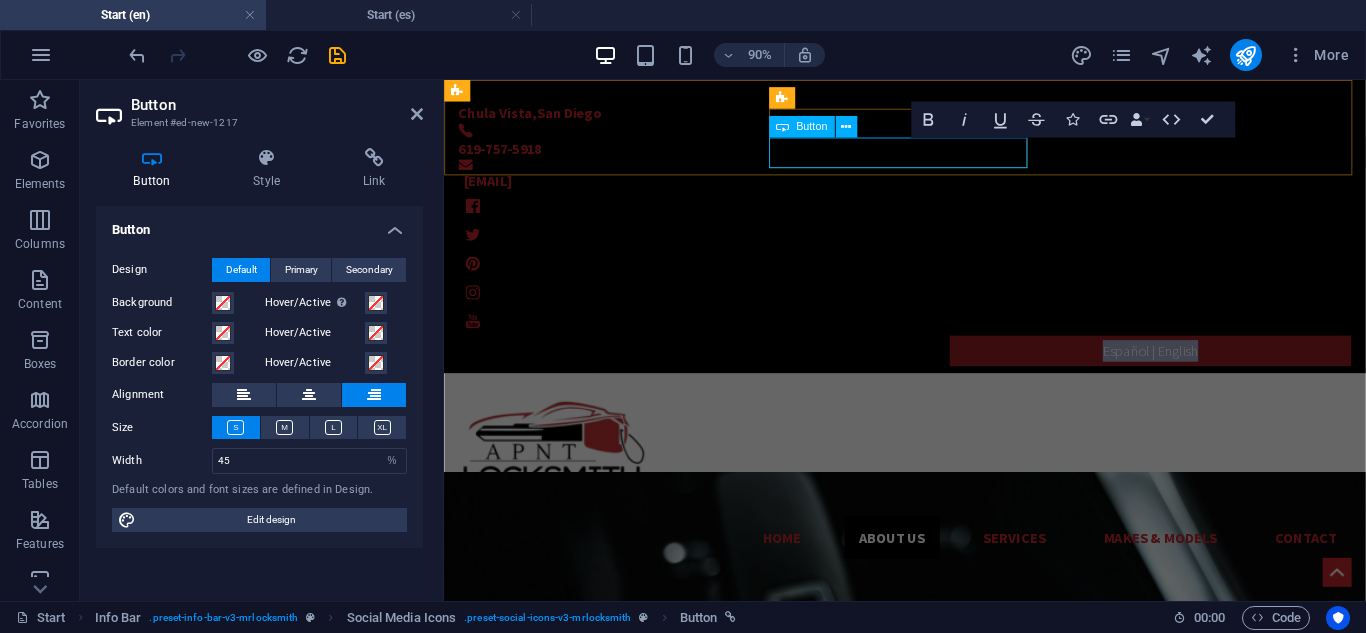 click on "Español | English" at bounding box center [1229, 381] 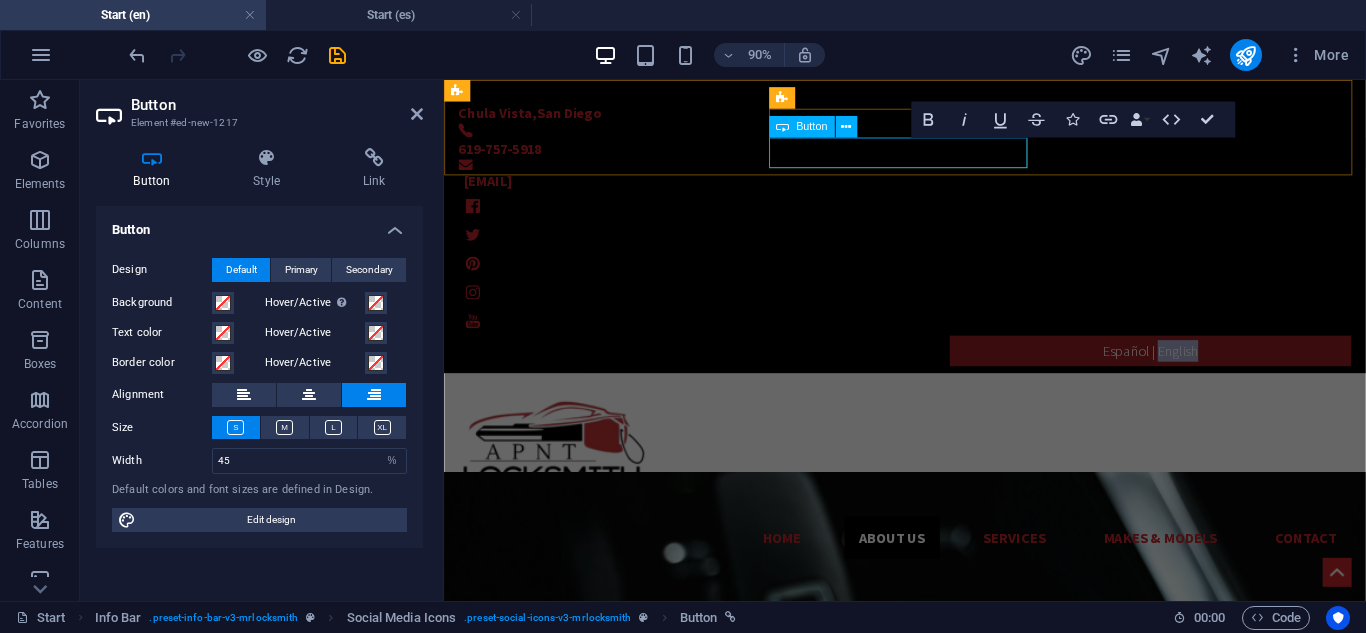 drag, startPoint x: 1090, startPoint y: 158, endPoint x: 1035, endPoint y: 167, distance: 55.7315 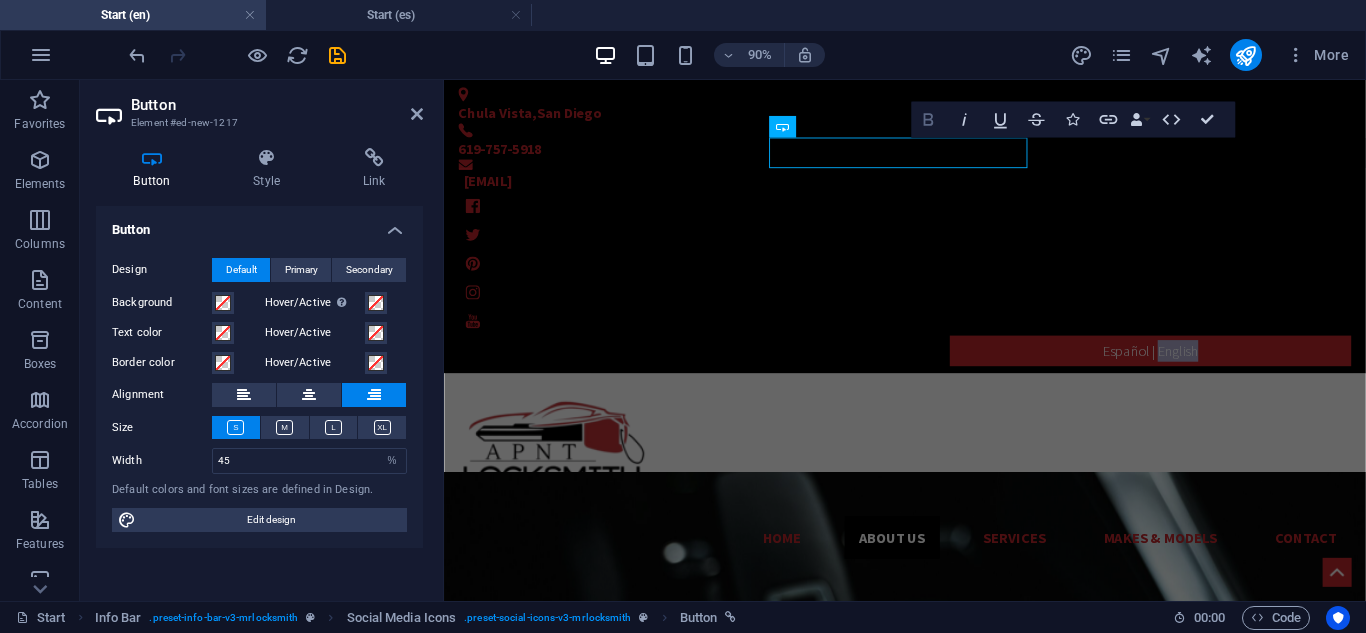 click 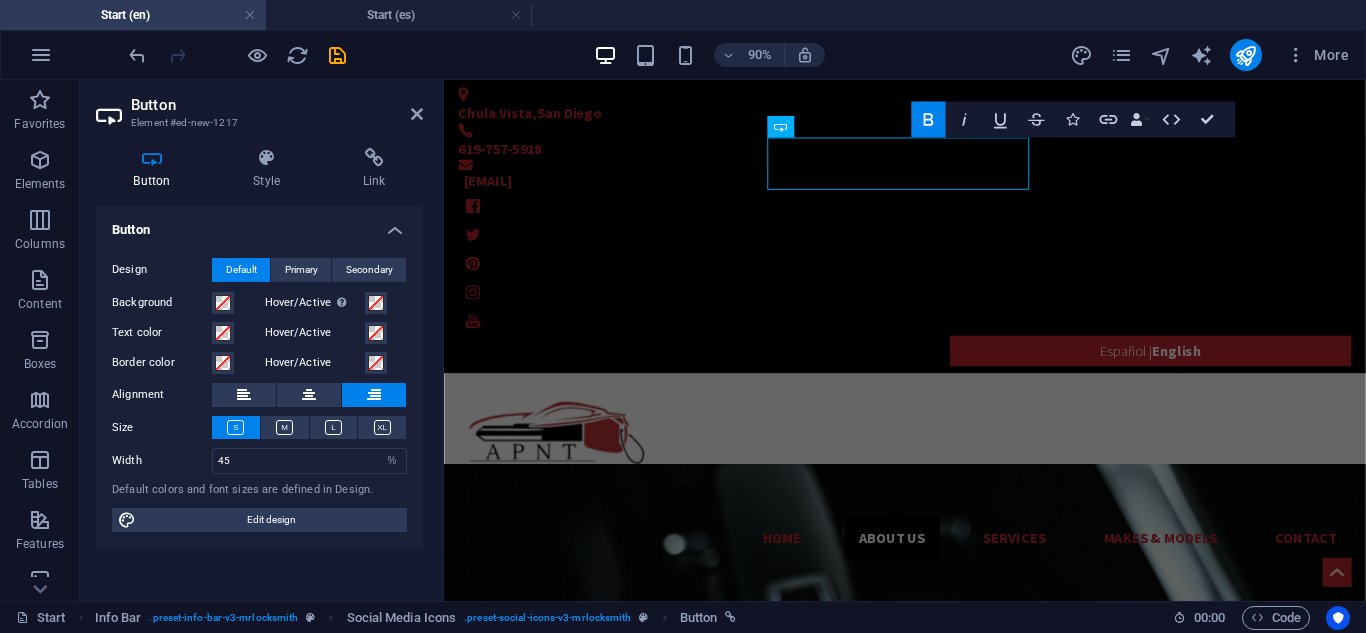 click 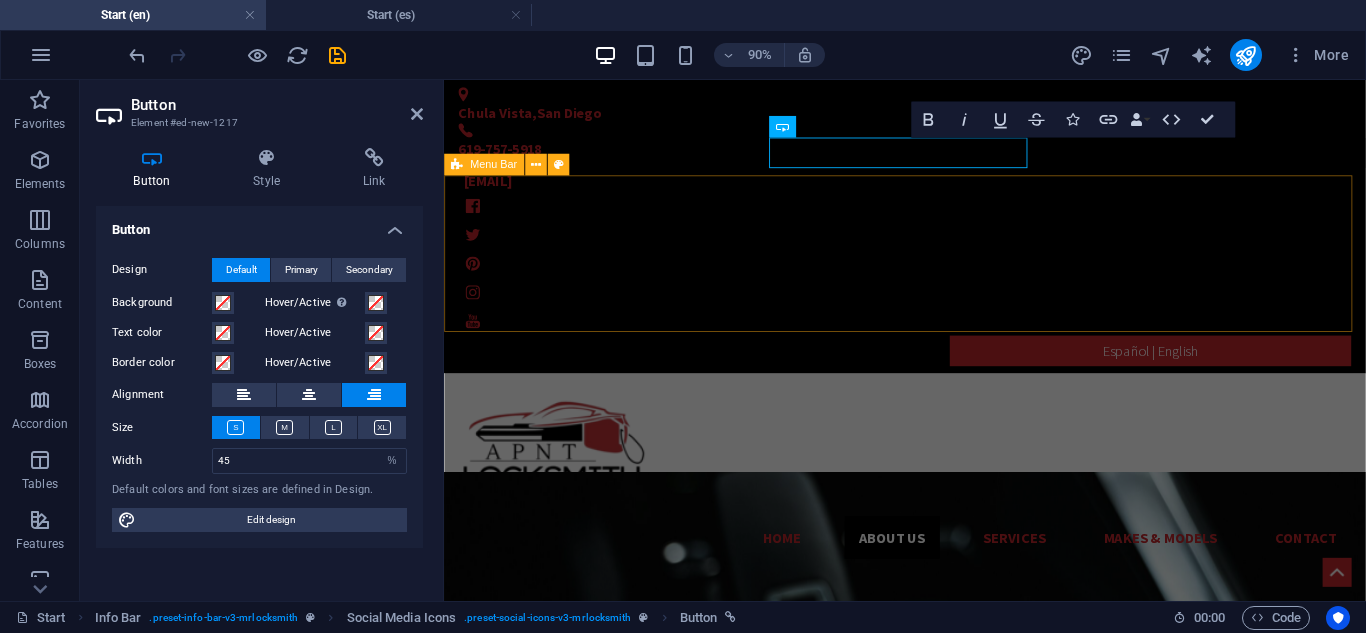 click on "Home About us Services Makes & Models Contact" at bounding box center (956, 517) 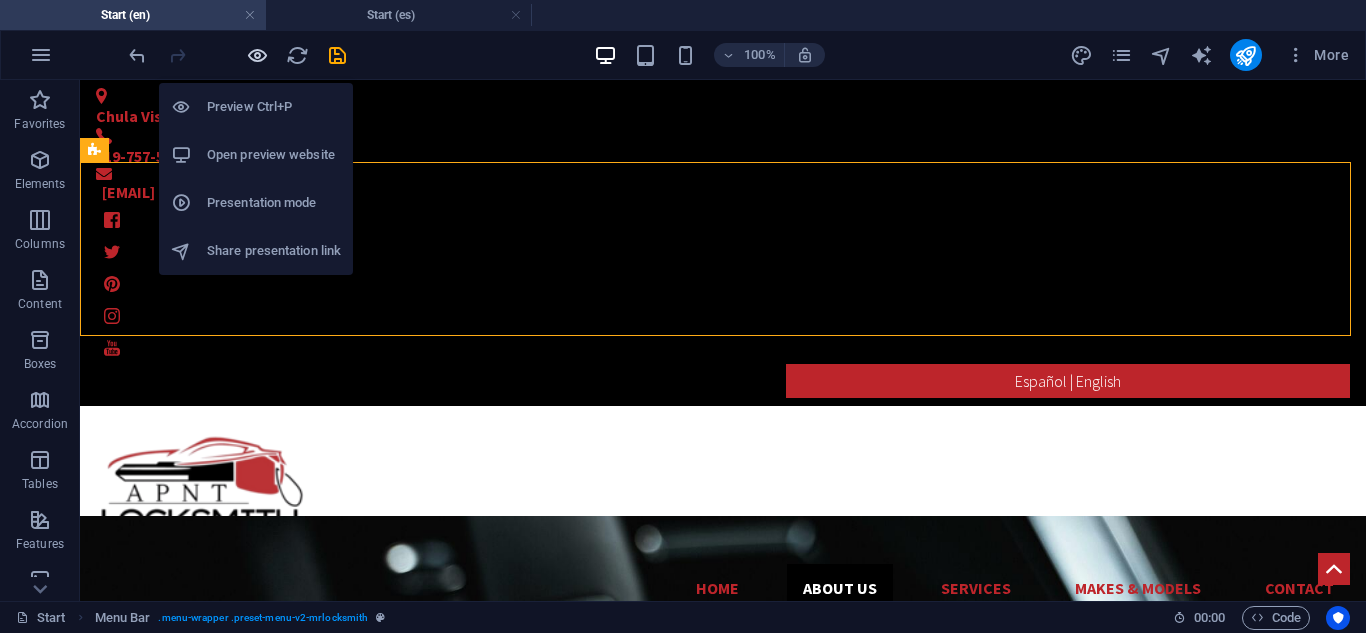 click at bounding box center [257, 55] 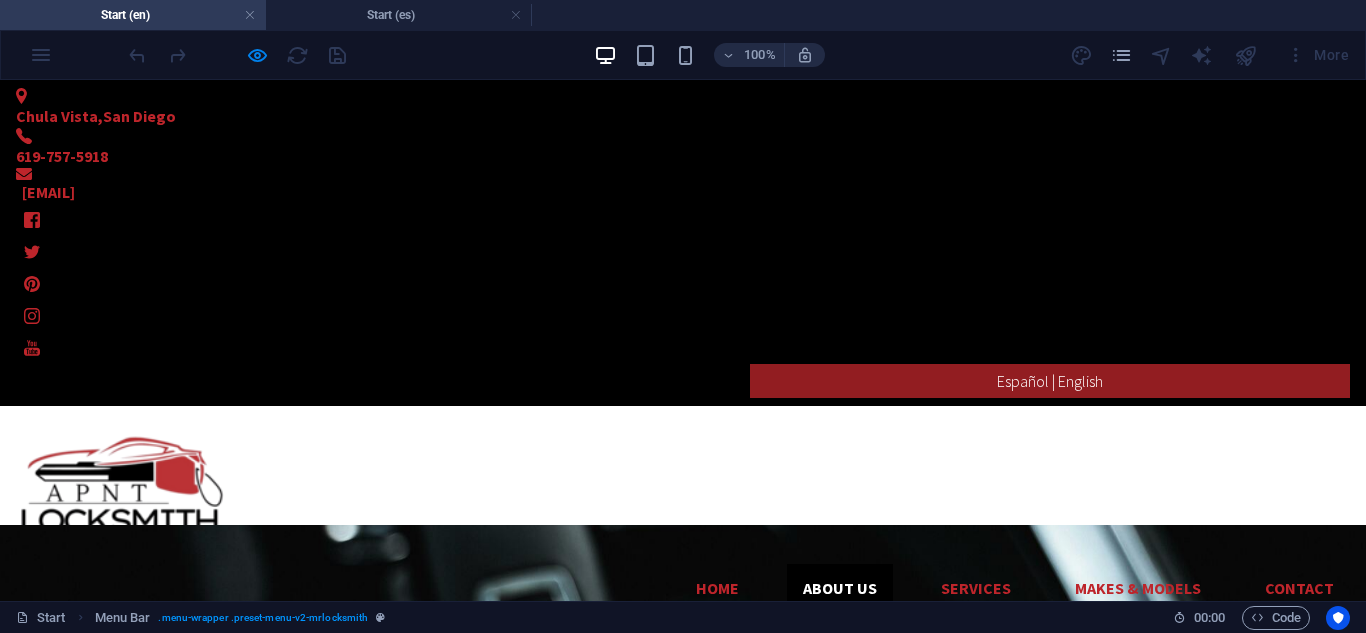 click on "Español | English" at bounding box center (1050, 381) 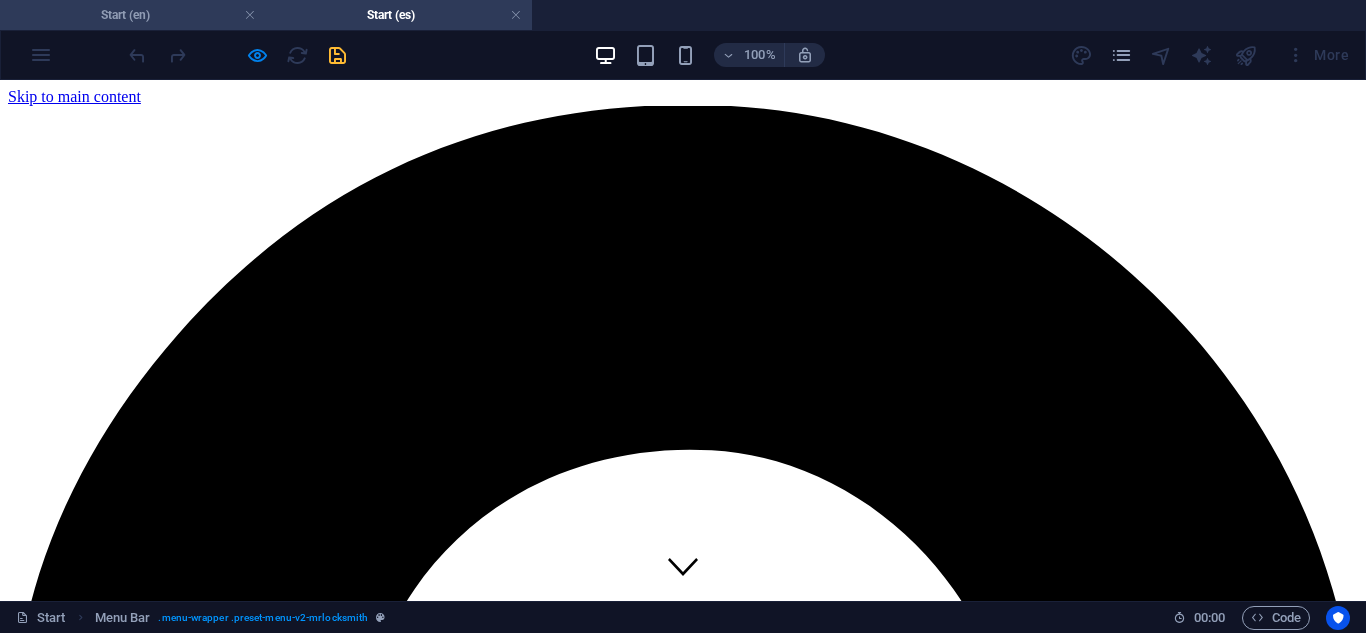 click on "Start (en)" at bounding box center [133, 15] 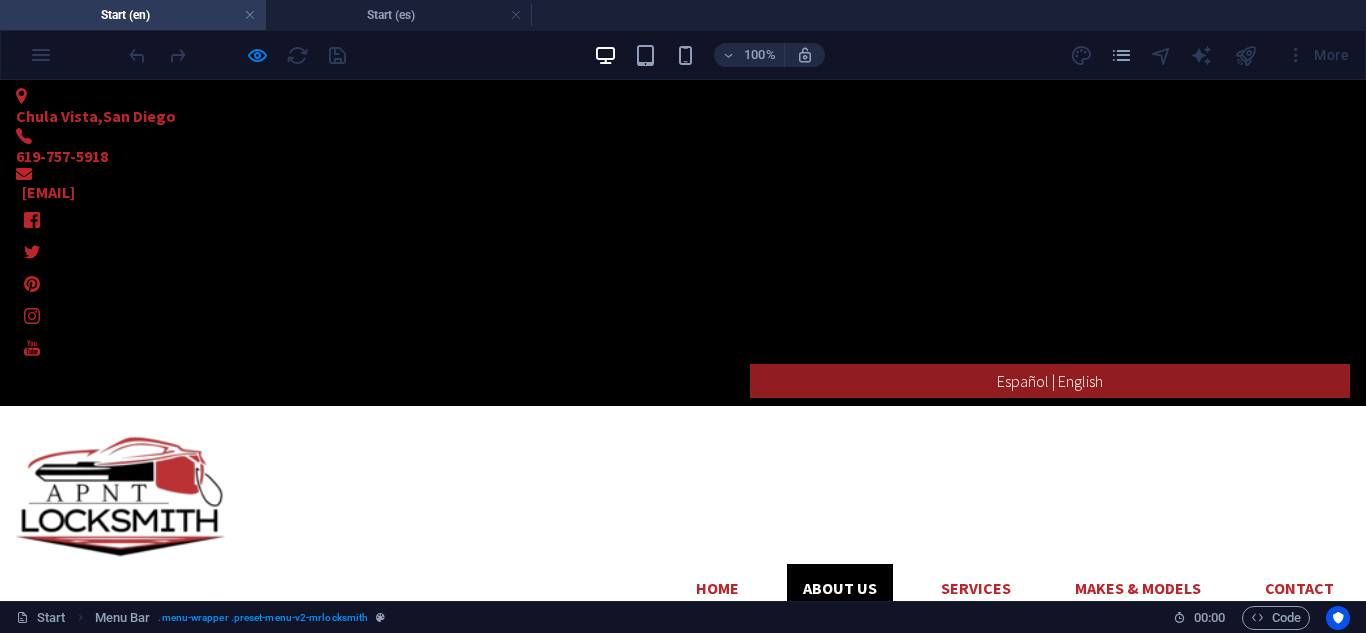 click on "Español | English" at bounding box center [1050, 381] 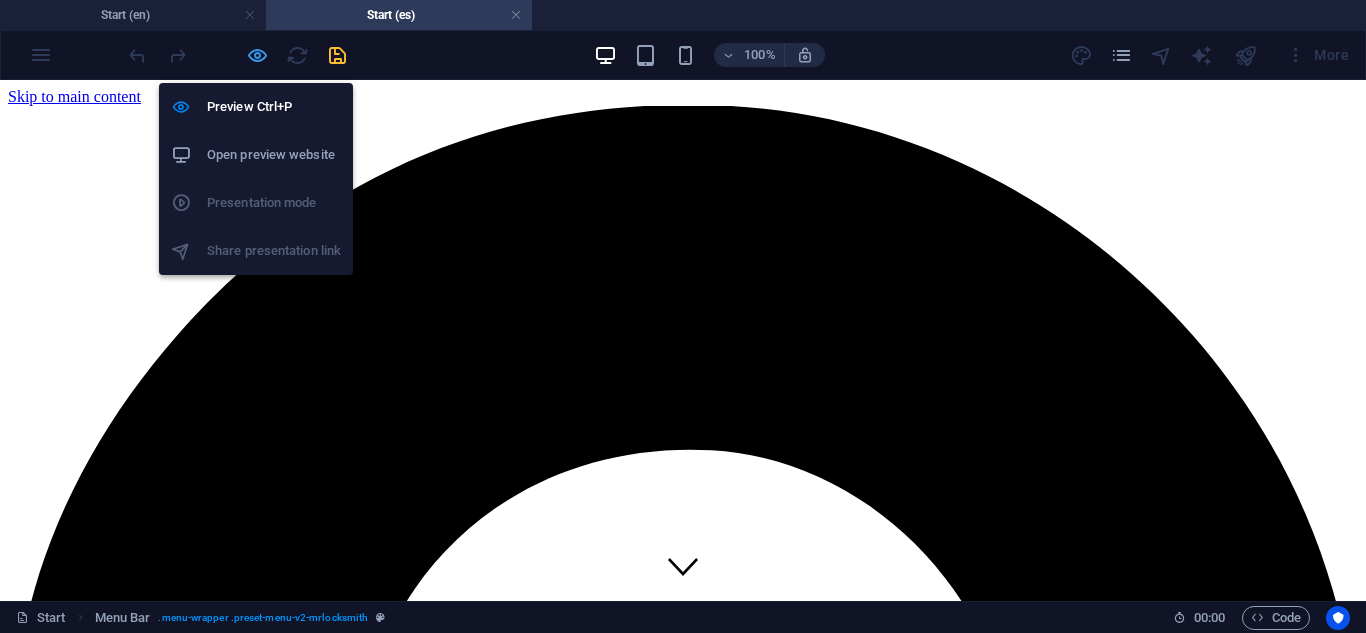 click at bounding box center (257, 55) 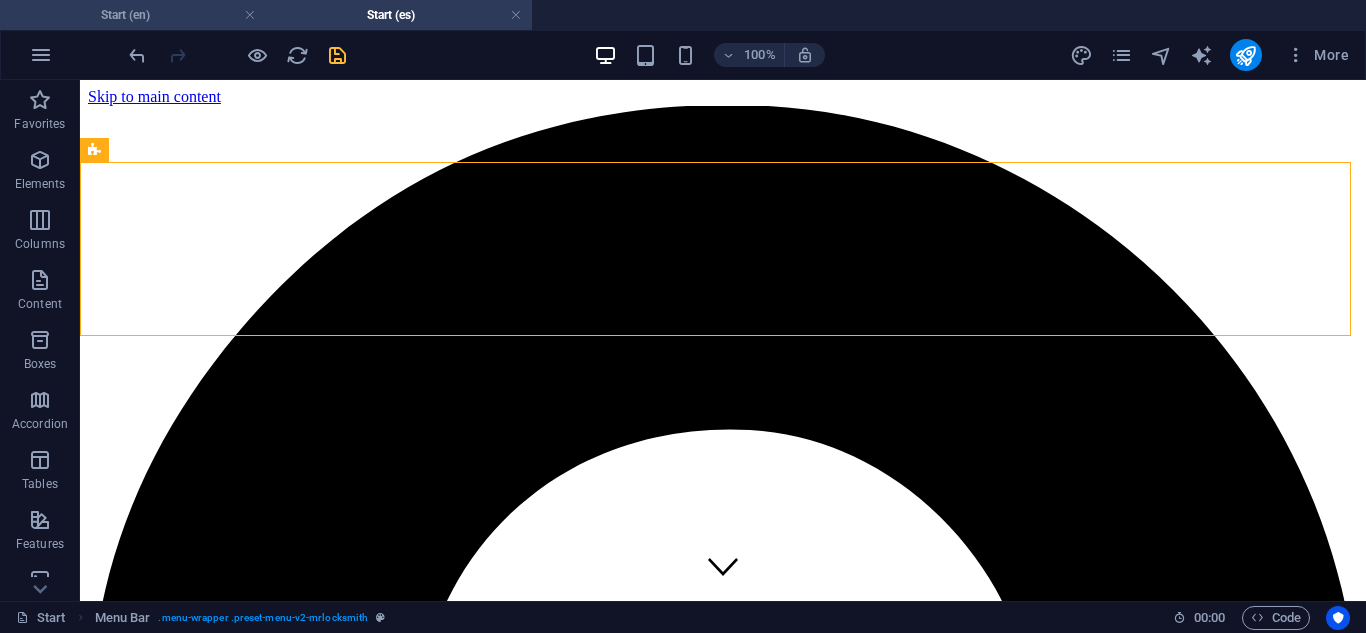 click on "Start (en)" at bounding box center (133, 15) 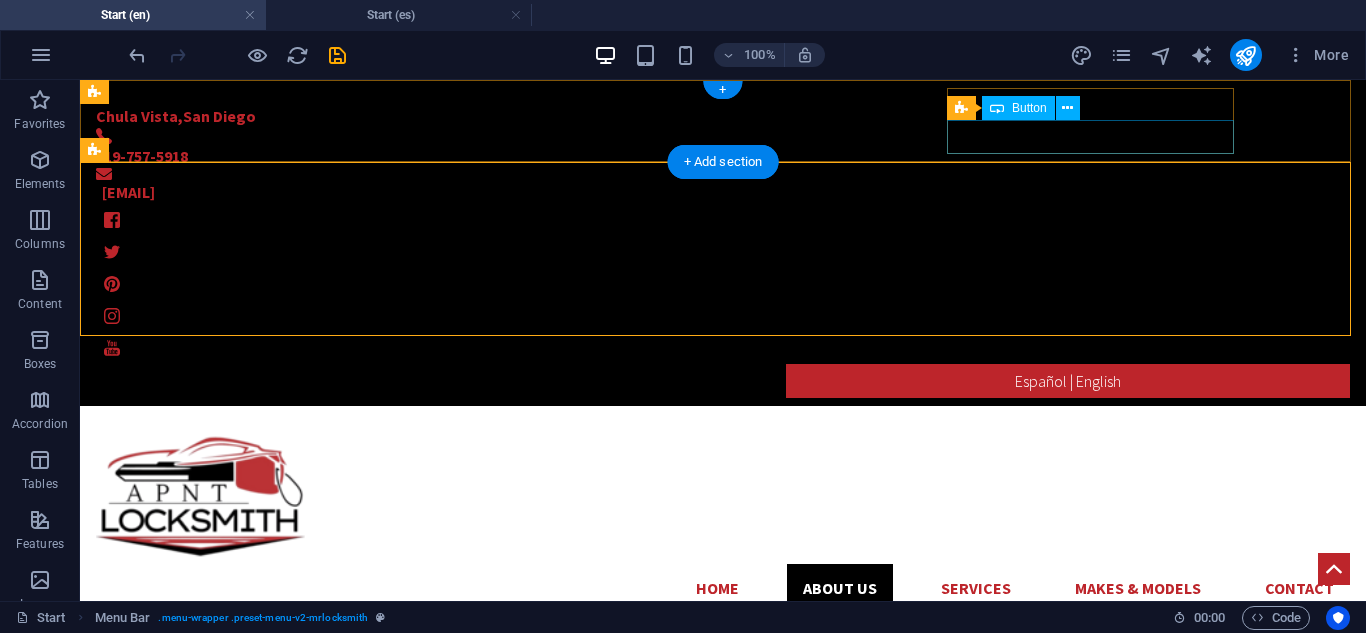 click on "Español | English" at bounding box center [723, 381] 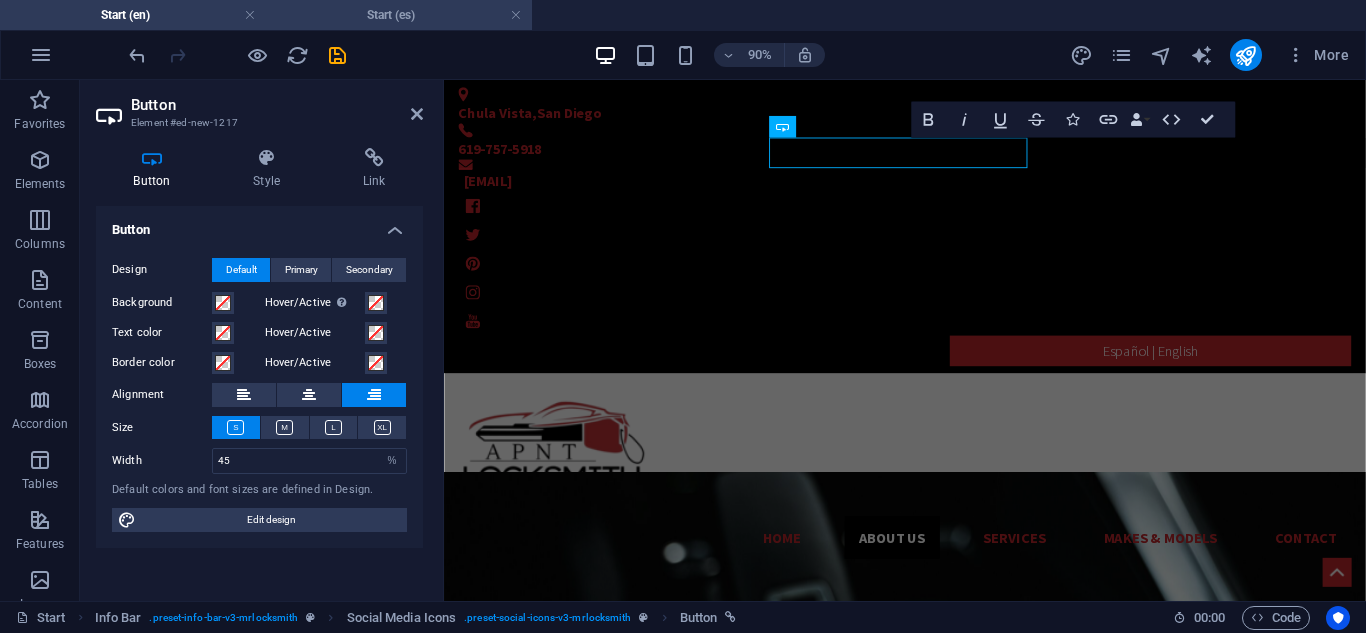 click on "Start (es)" at bounding box center [399, 15] 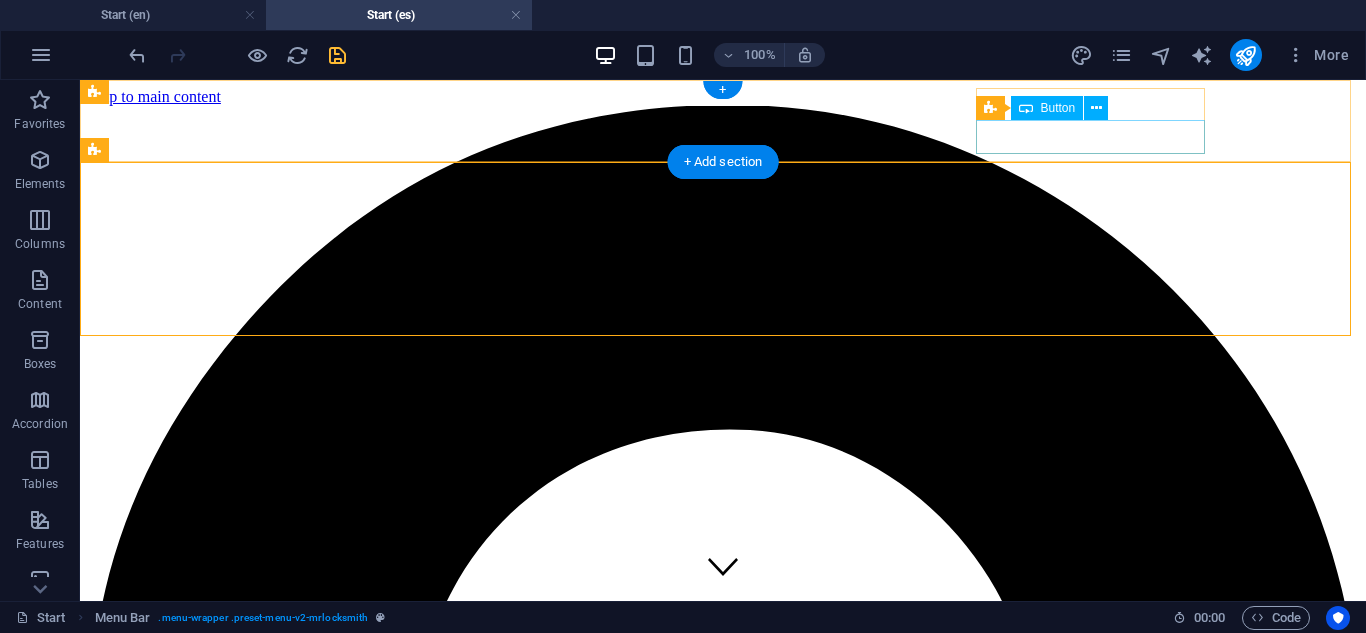 click on "Español" at bounding box center (723, 10471) 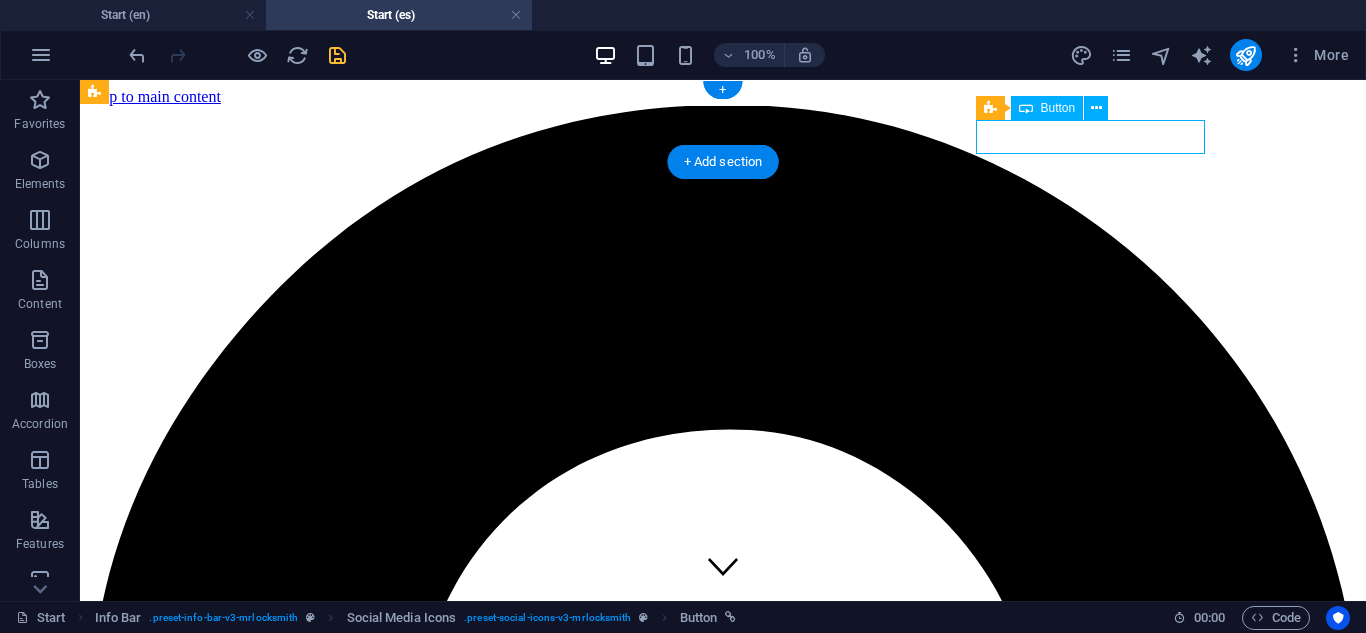 click on "Español" at bounding box center (723, 10471) 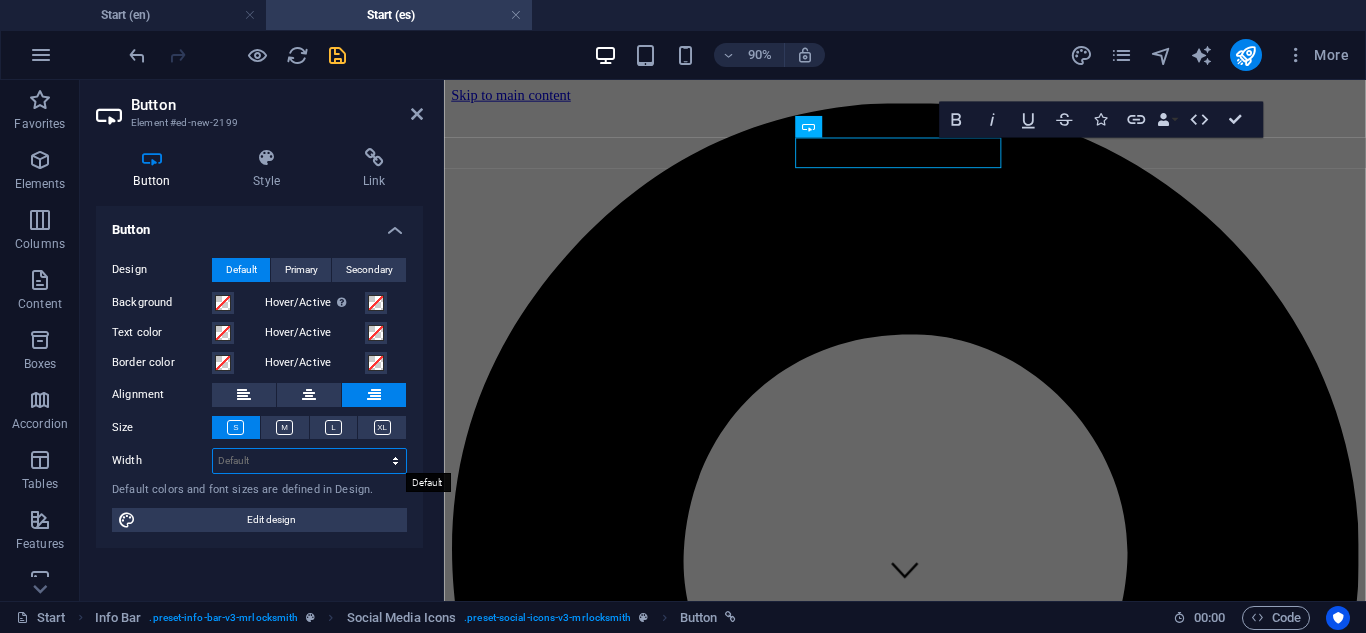 click on "Default px rem % em vh vw" at bounding box center [309, 461] 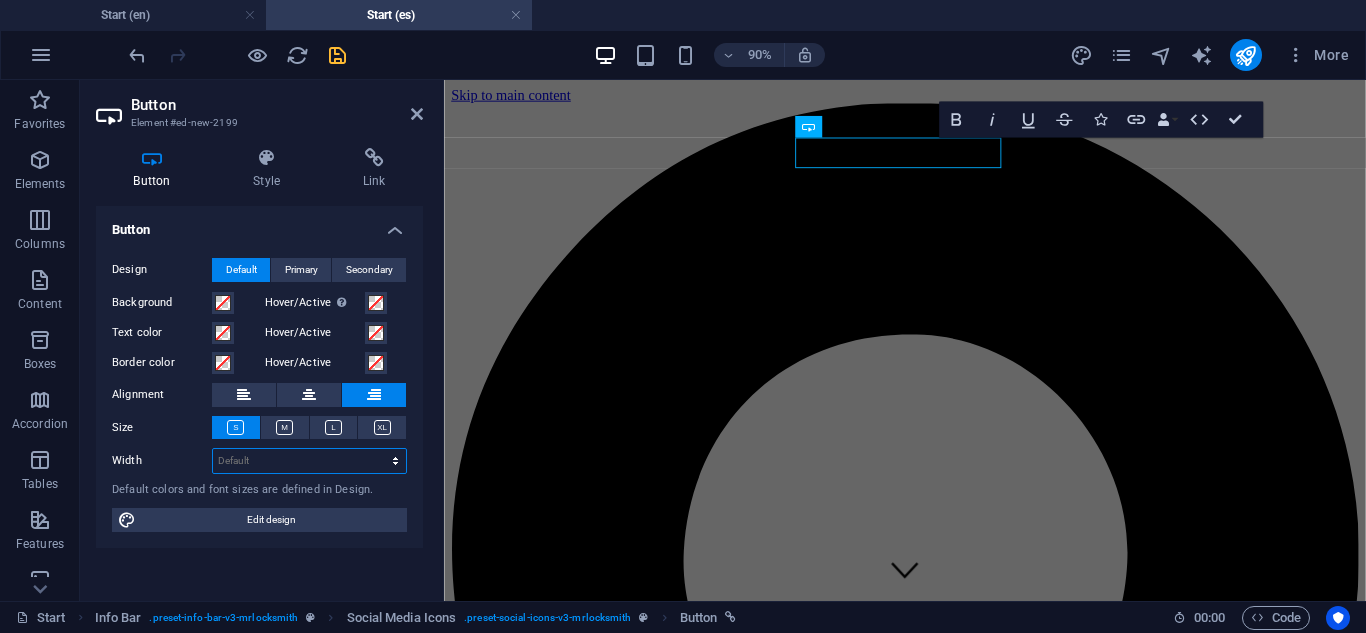 select on "%" 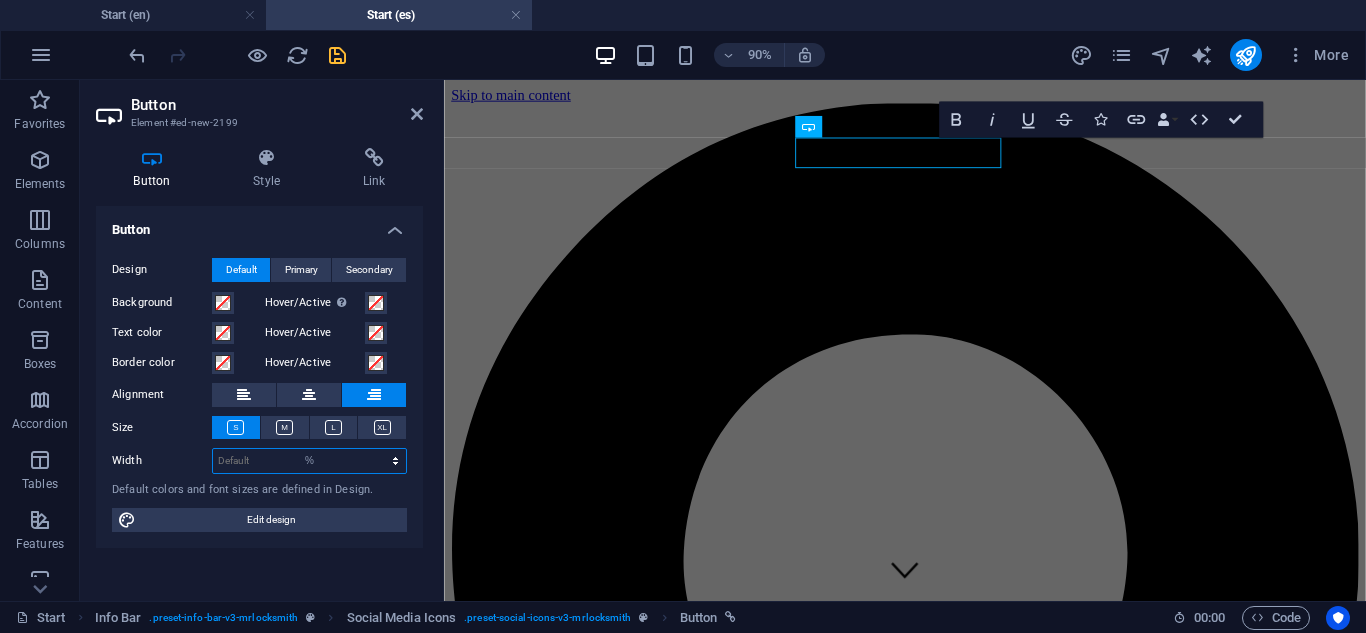 click on "Default px rem % em vh vw" at bounding box center [309, 461] 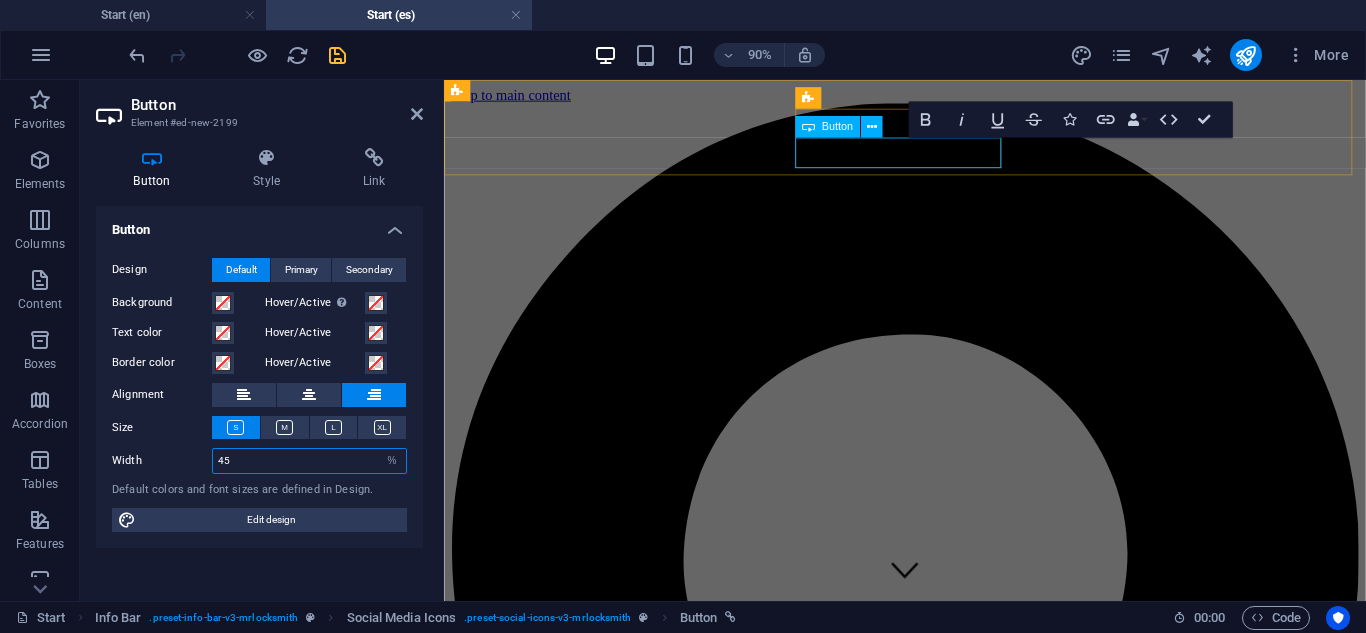 type on "45" 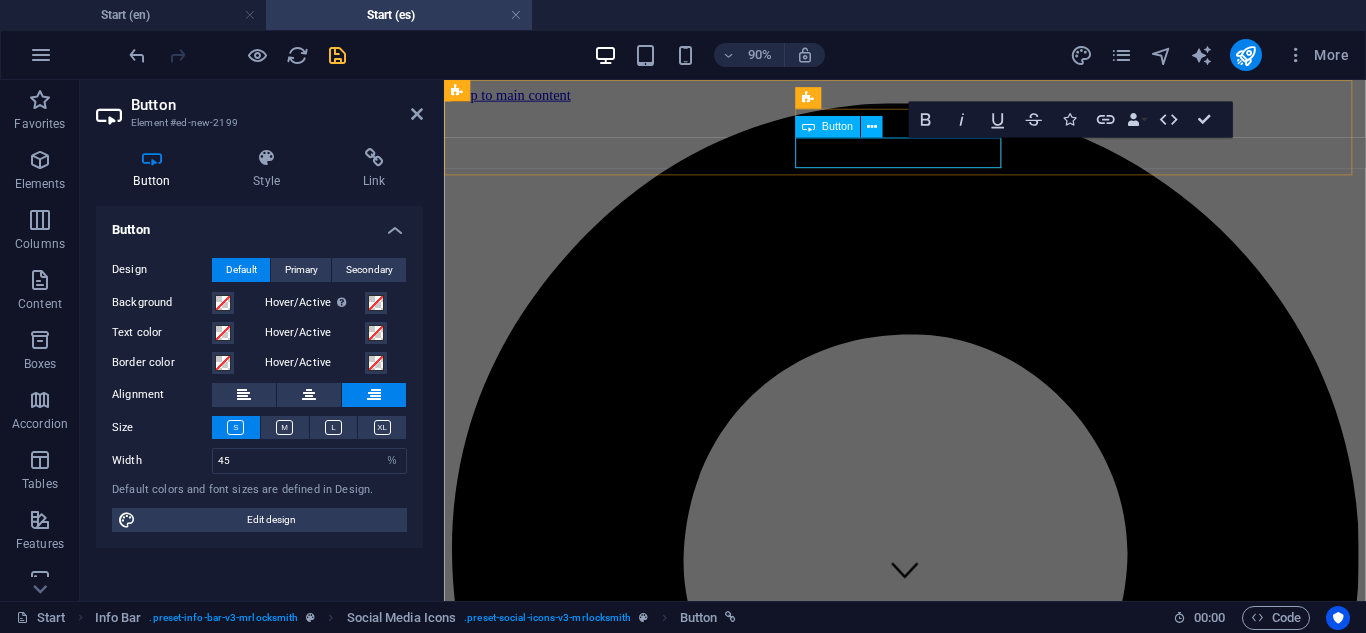 click on "Español" at bounding box center (1434, 8371) 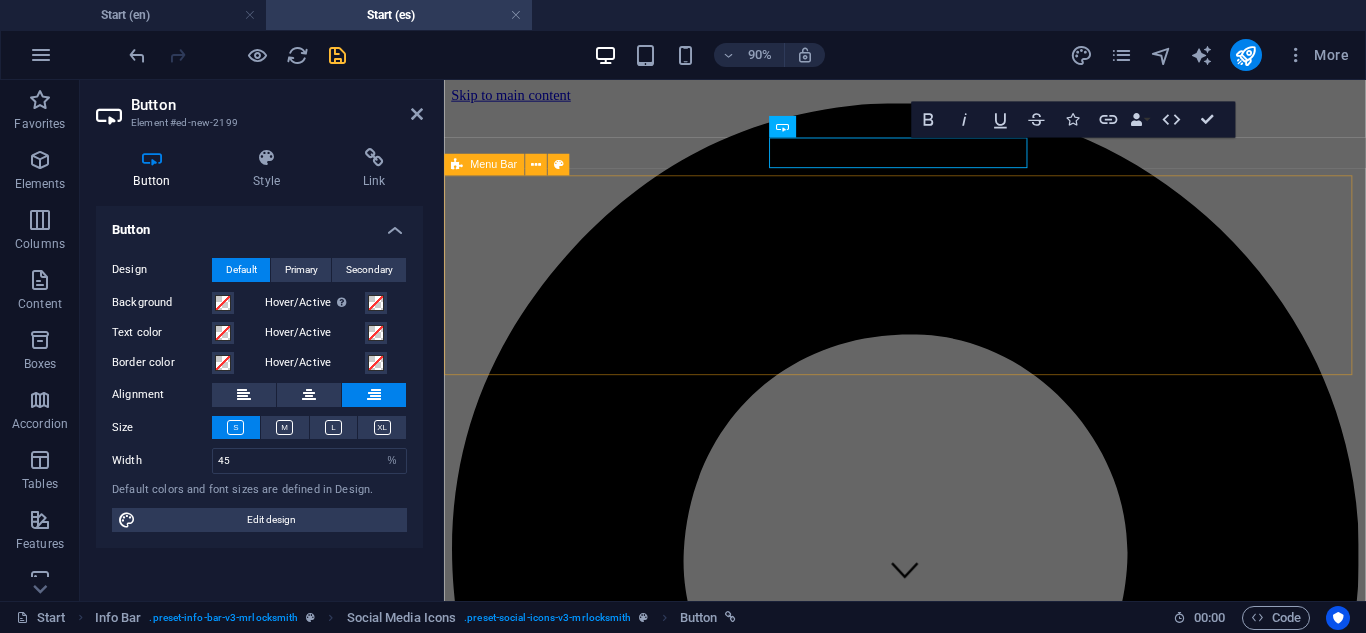 click on "Inicio Sobre nosotros Nuestros servicios Marcas y modelos Contáctanos" at bounding box center [956, 9176] 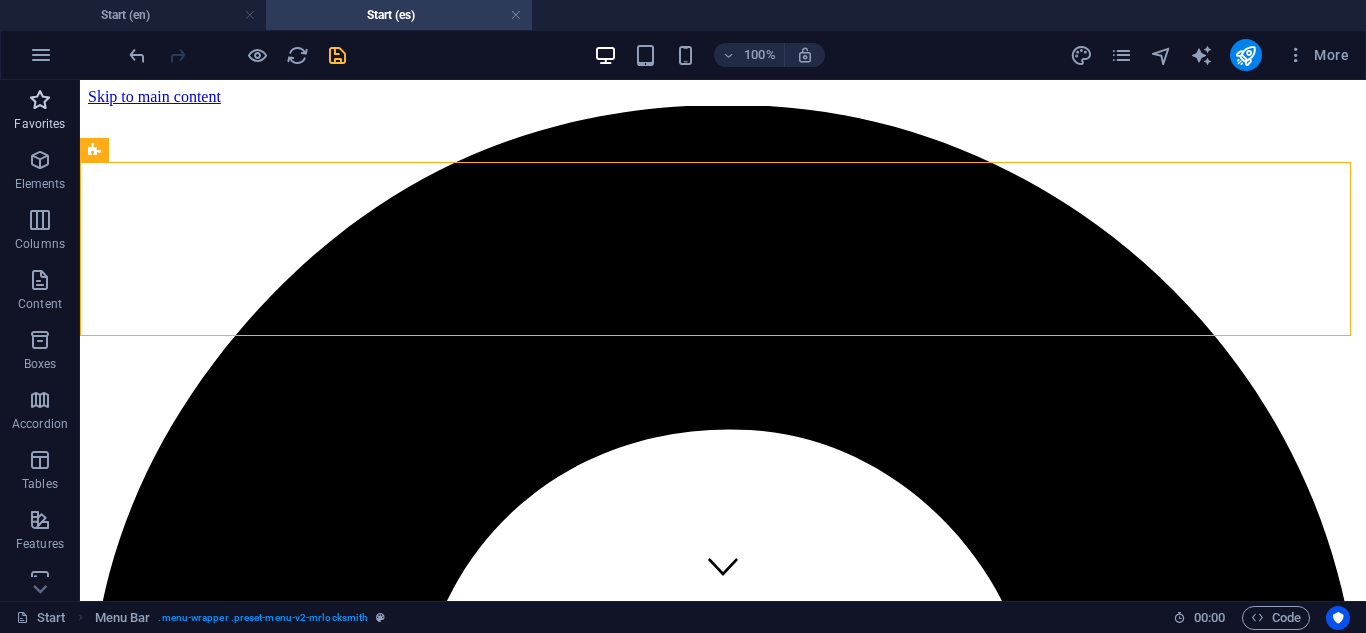 click at bounding box center (40, 100) 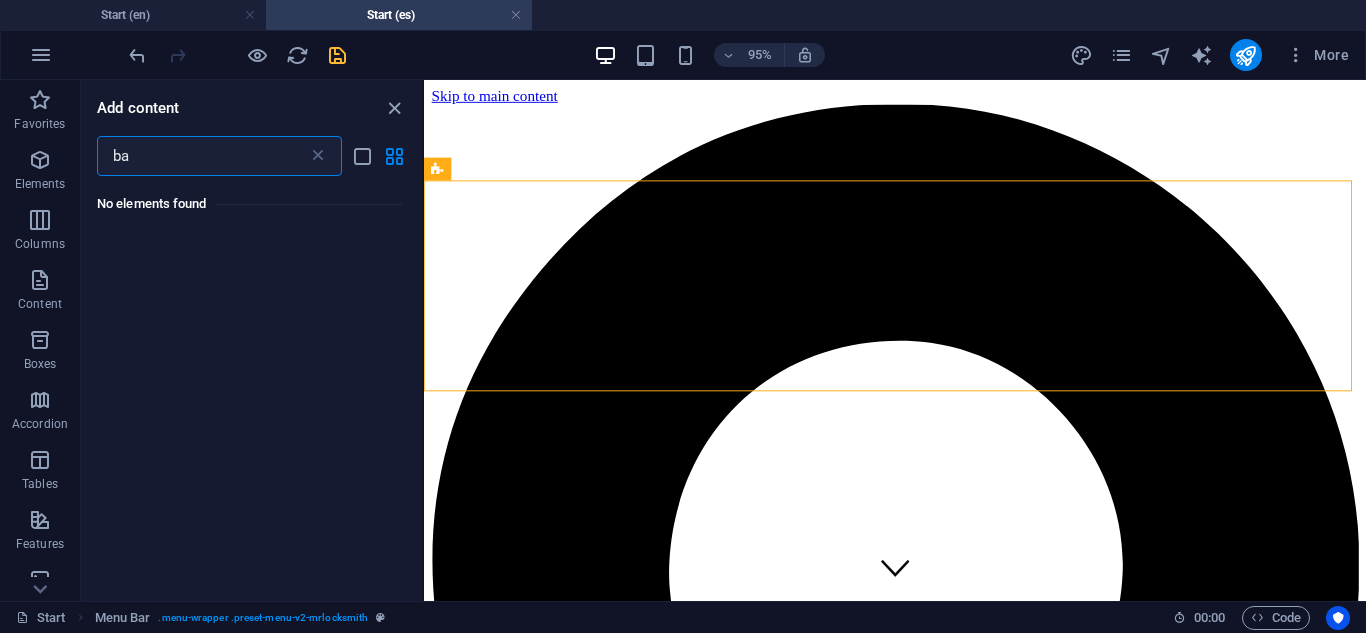type on "b" 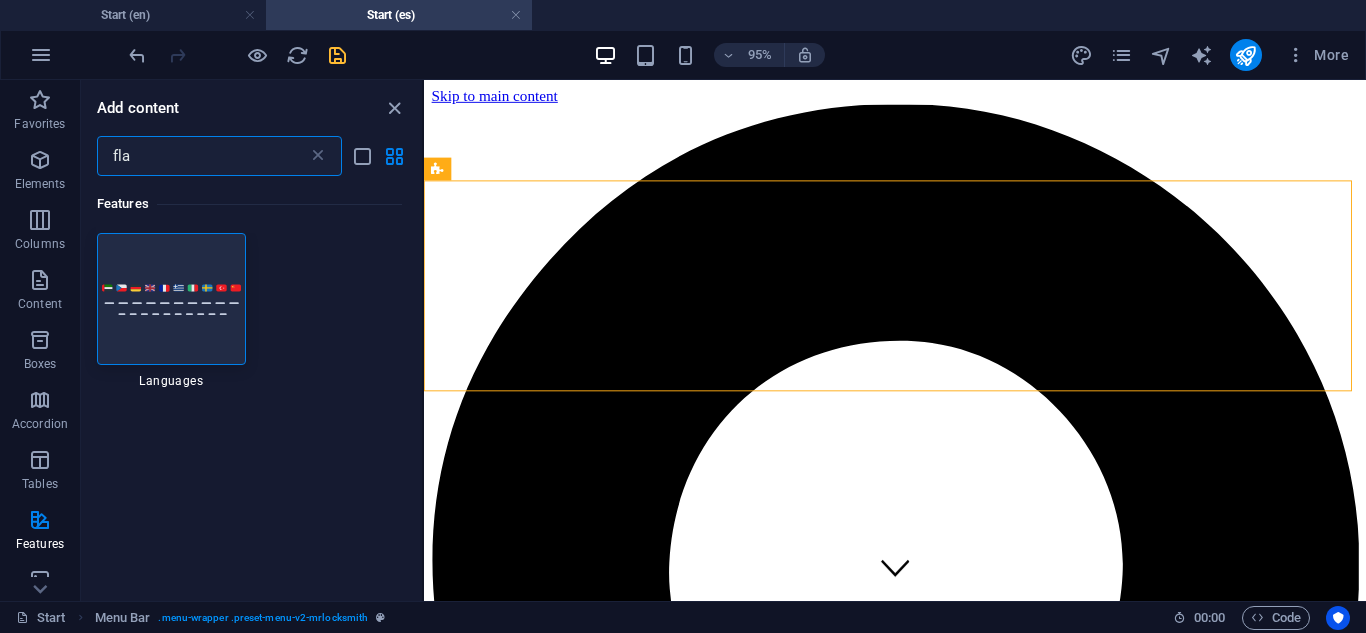 type on "flag" 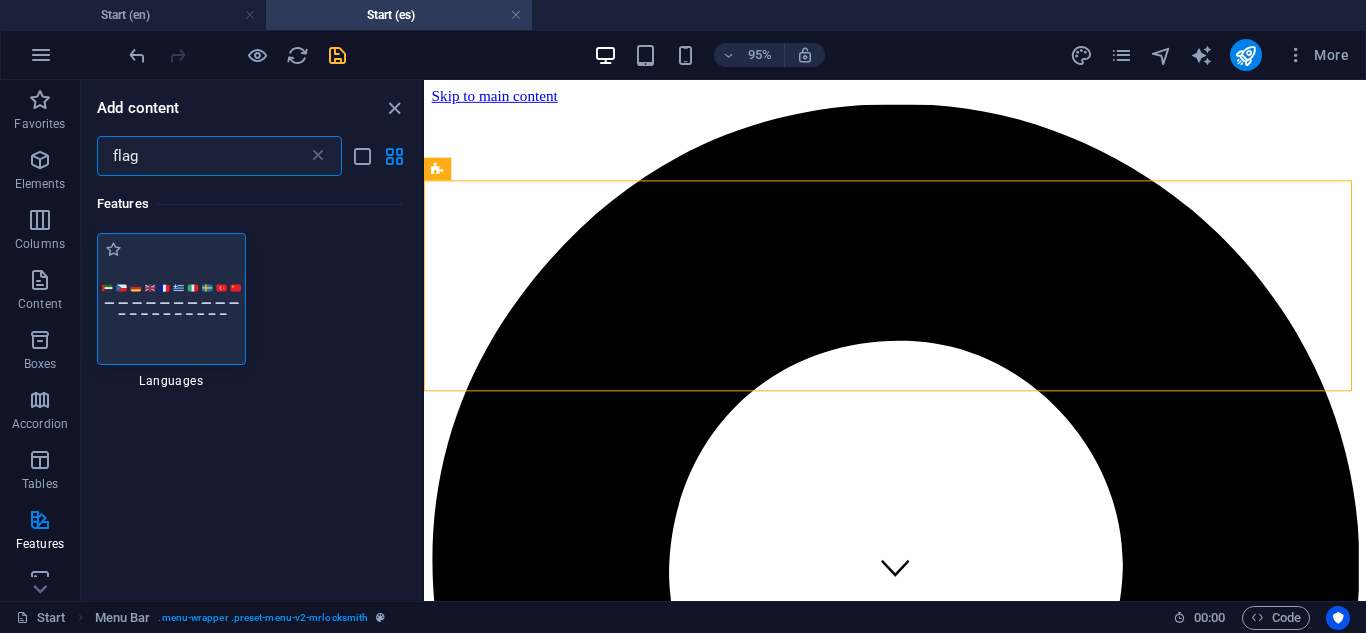 click at bounding box center (171, 299) 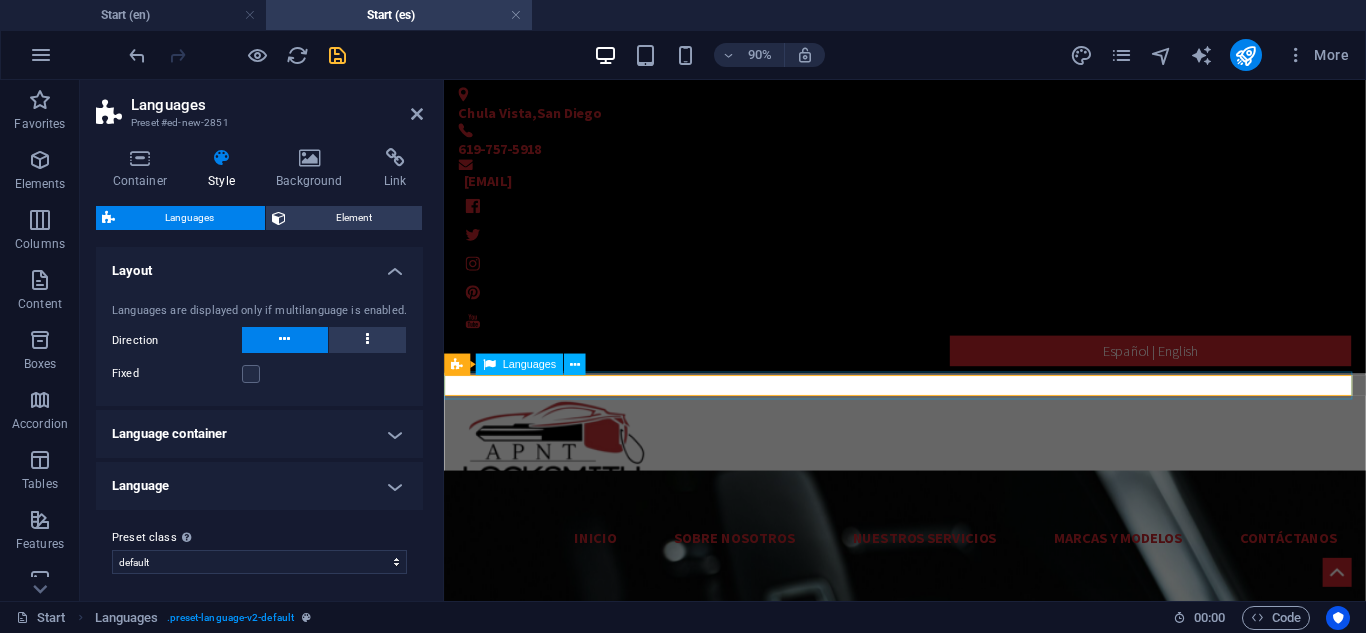 click on "Languages" at bounding box center (529, 364) 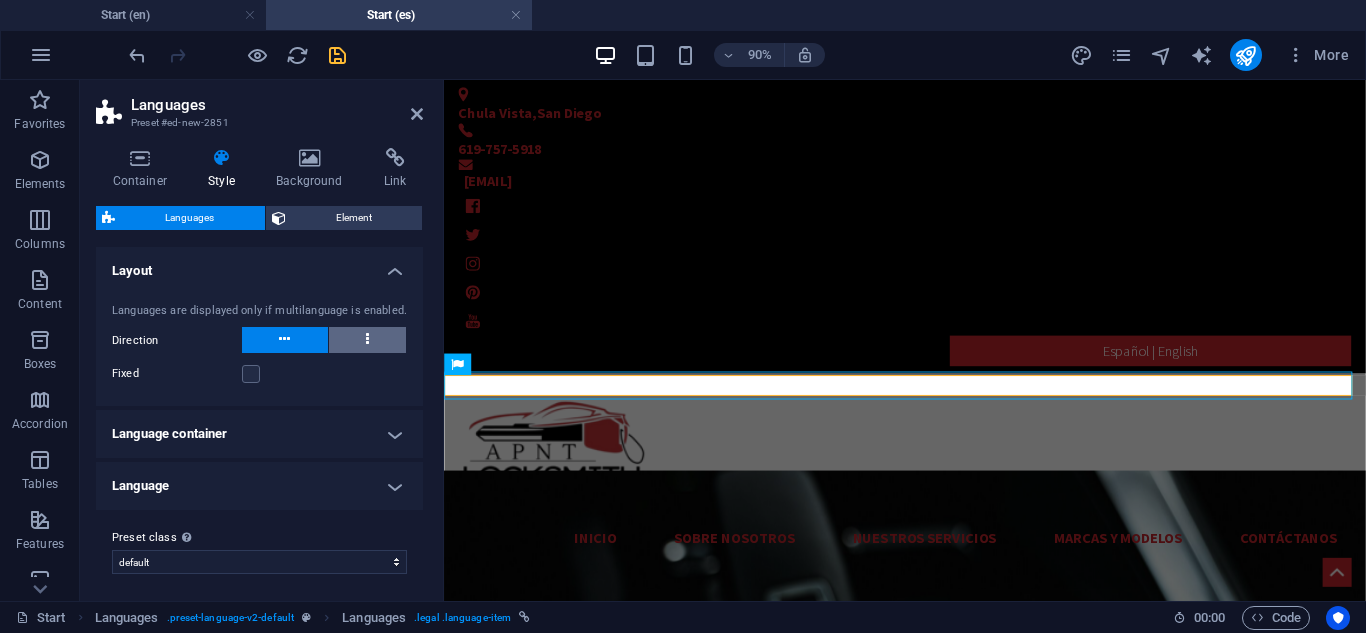 click at bounding box center (368, 340) 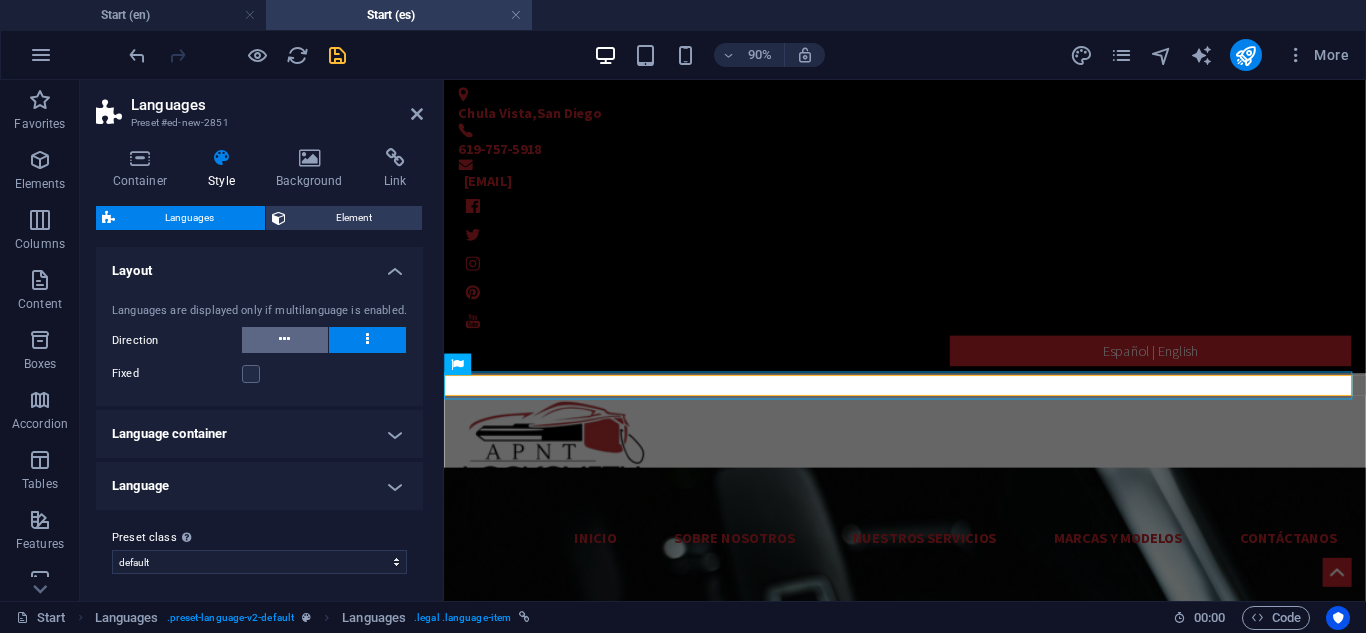 click at bounding box center [285, 340] 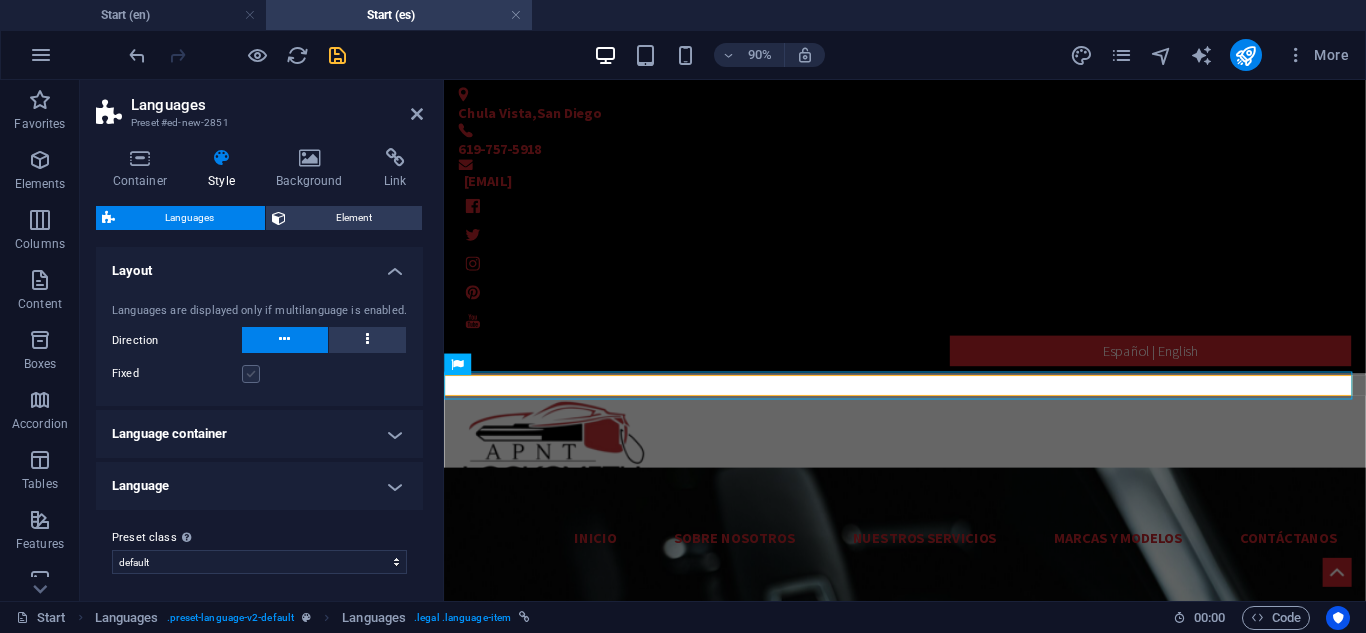click at bounding box center (251, 374) 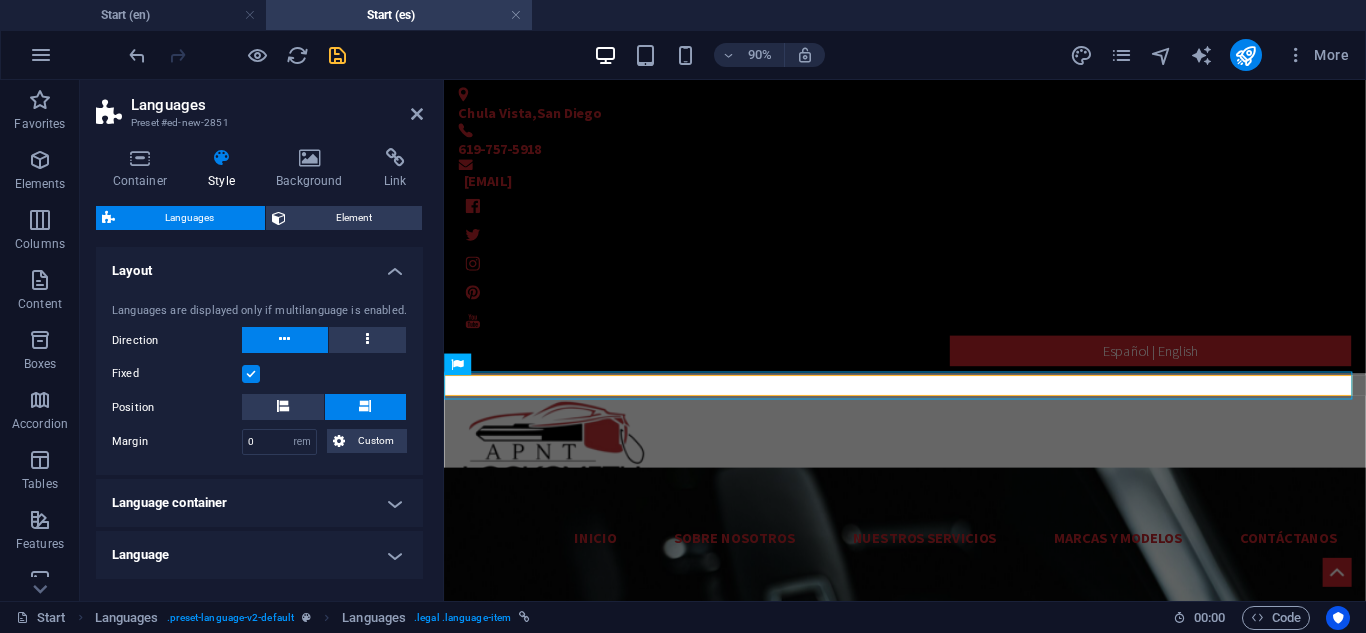 click at bounding box center [251, 374] 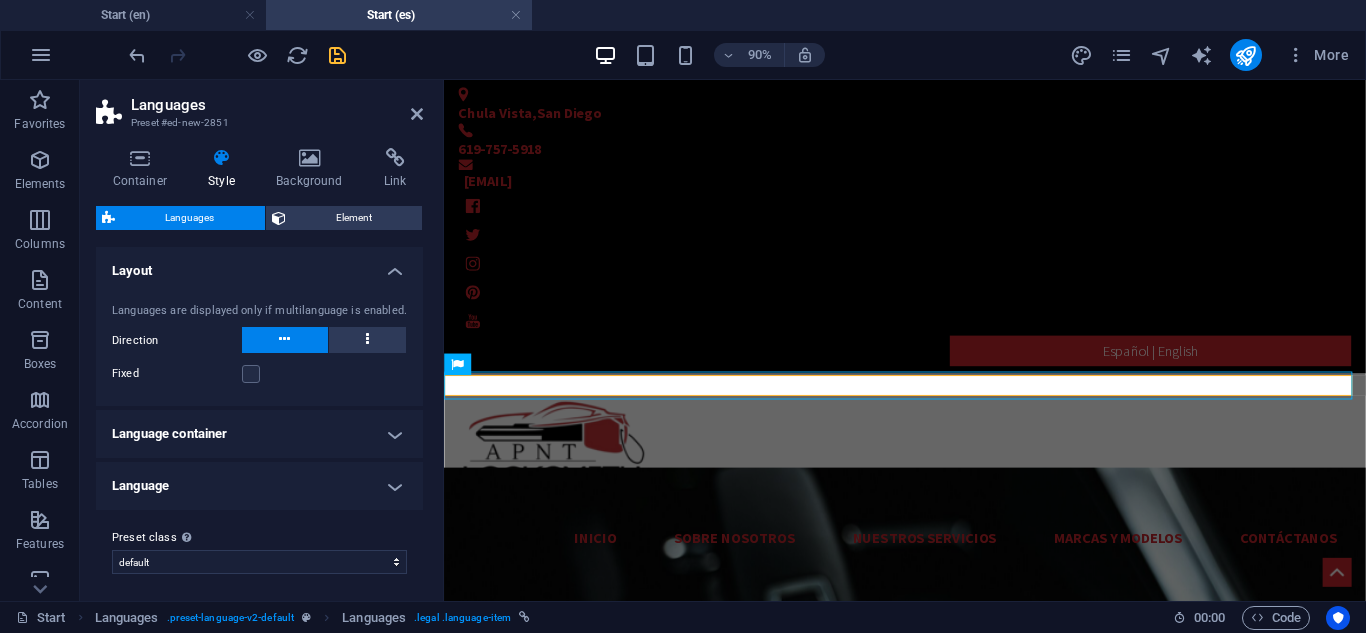 scroll, scrollTop: 5, scrollLeft: 0, axis: vertical 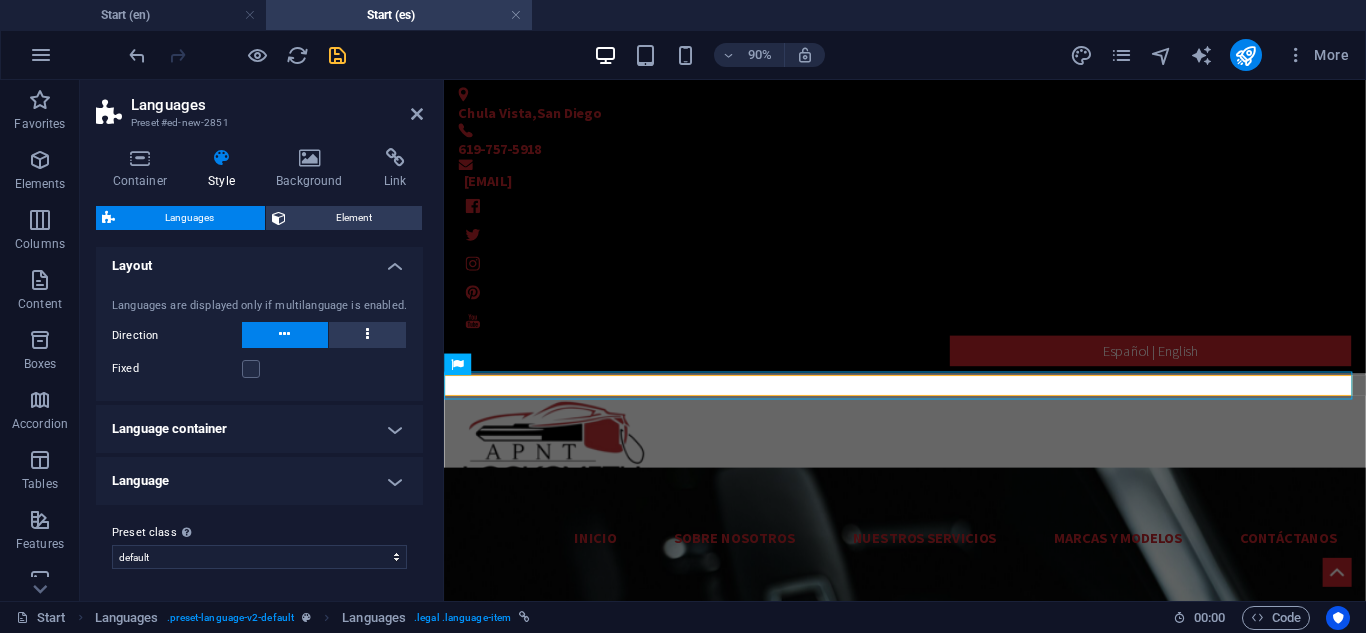 click on "Language container" at bounding box center (259, 429) 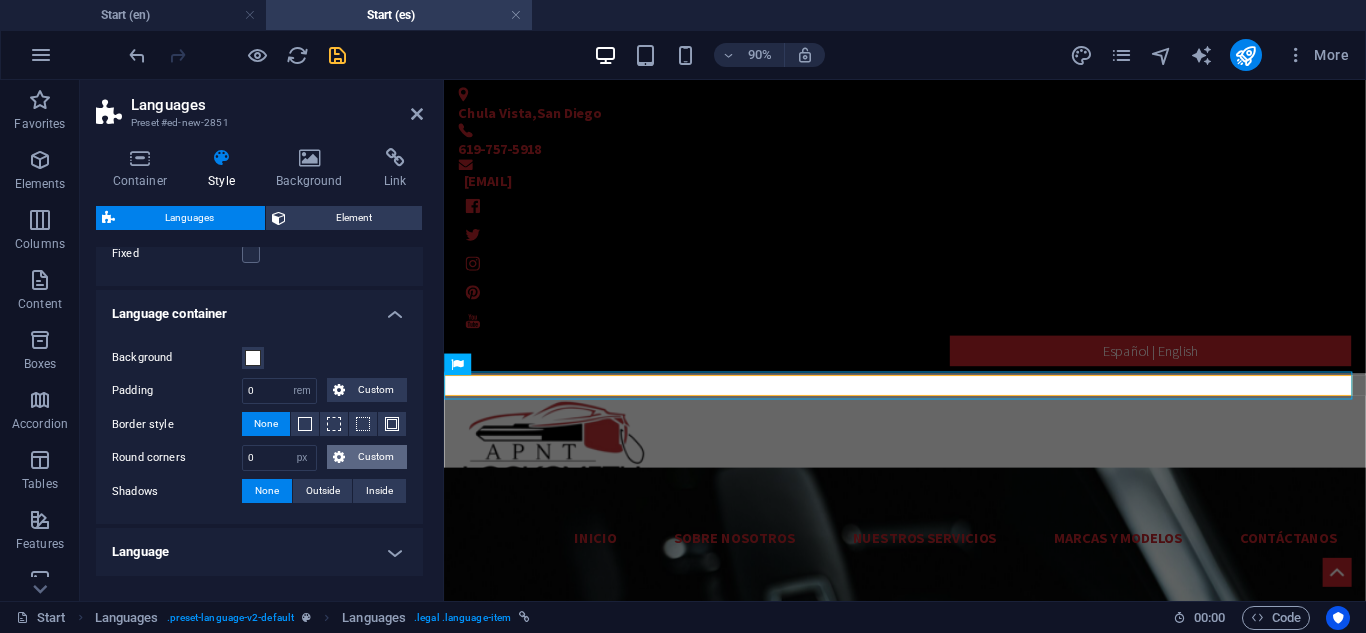 scroll, scrollTop: 191, scrollLeft: 0, axis: vertical 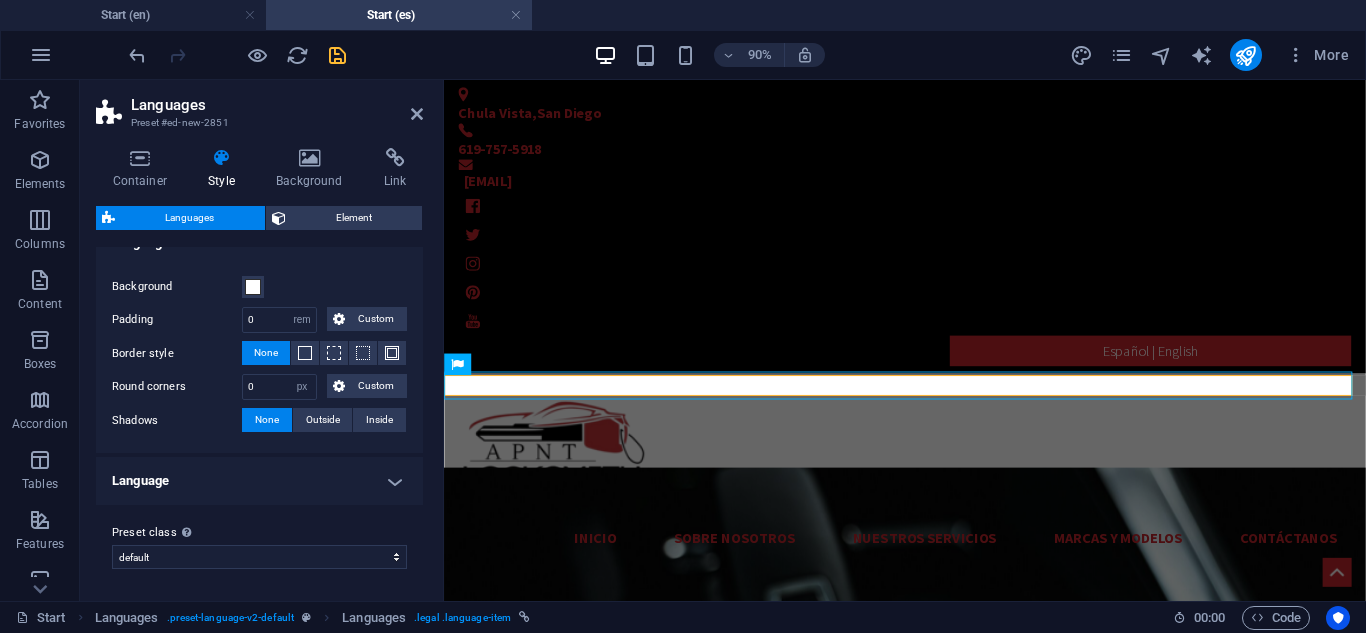 click on "Language" at bounding box center [259, 481] 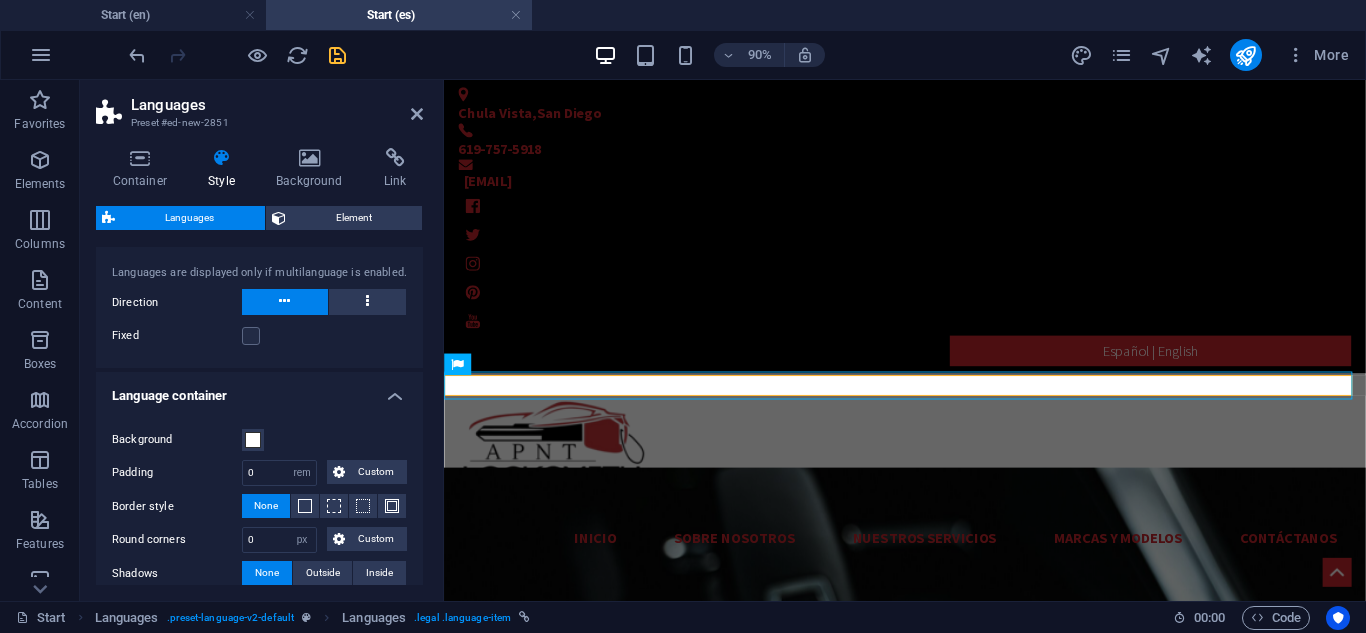 scroll, scrollTop: 0, scrollLeft: 0, axis: both 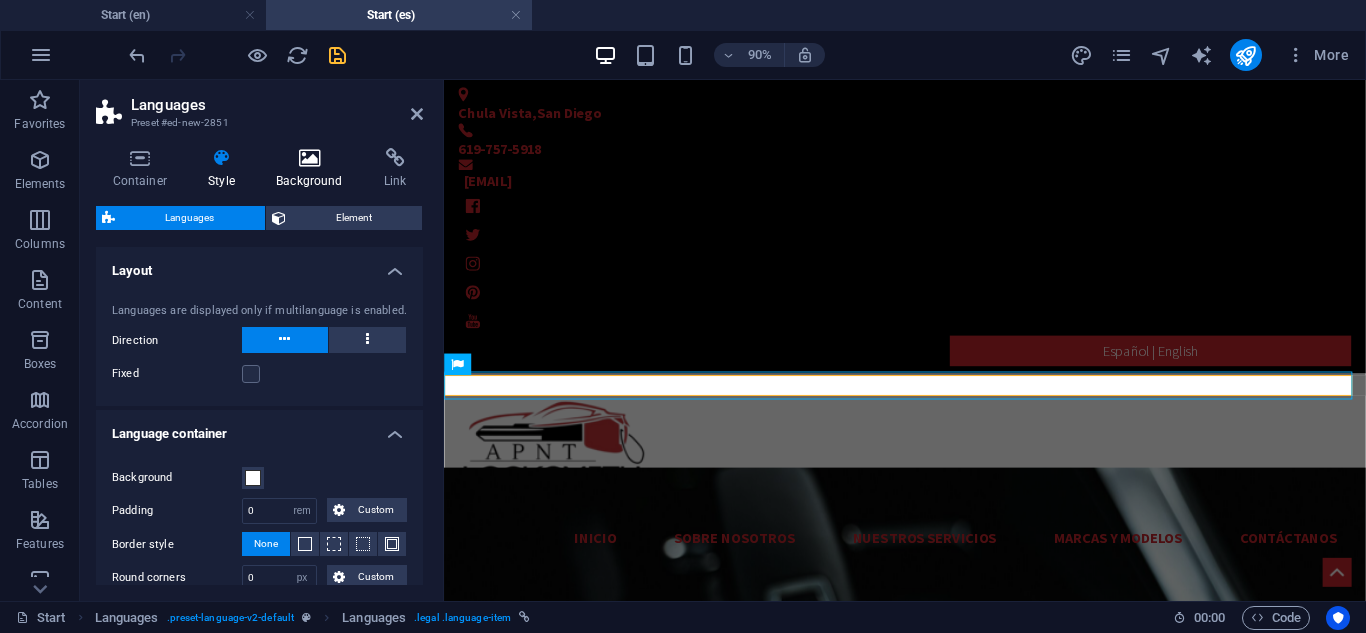 click on "Background" at bounding box center (314, 169) 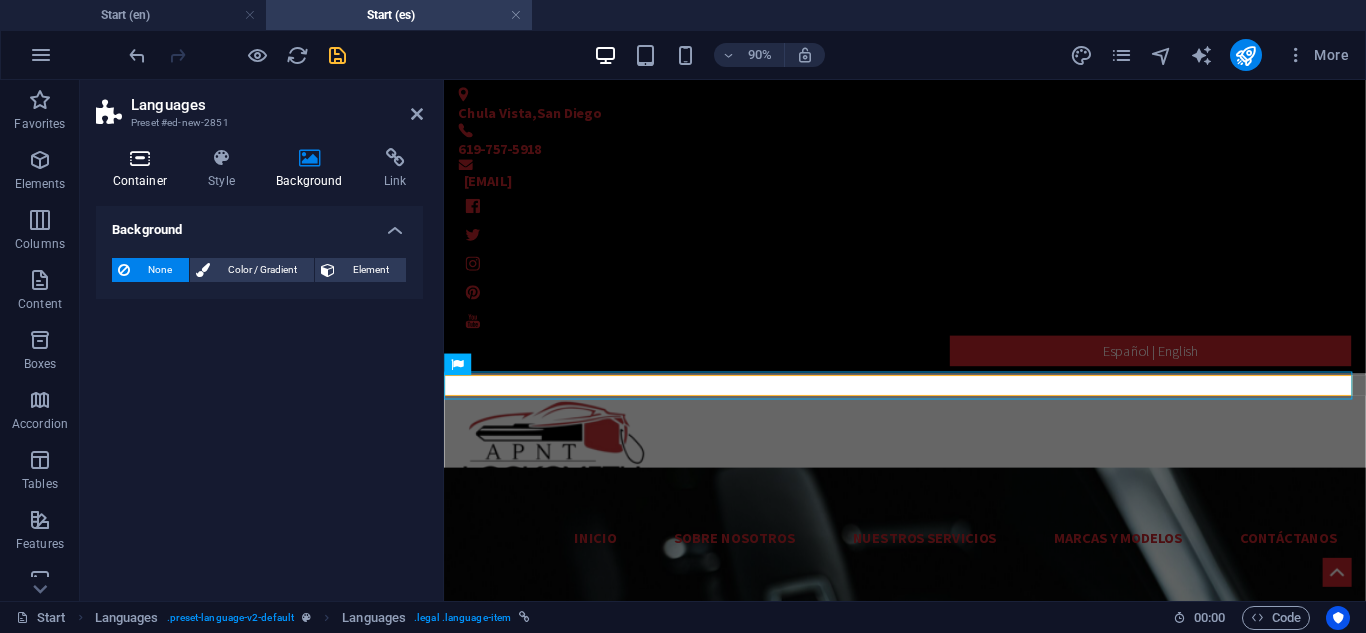 click on "Container" at bounding box center [144, 169] 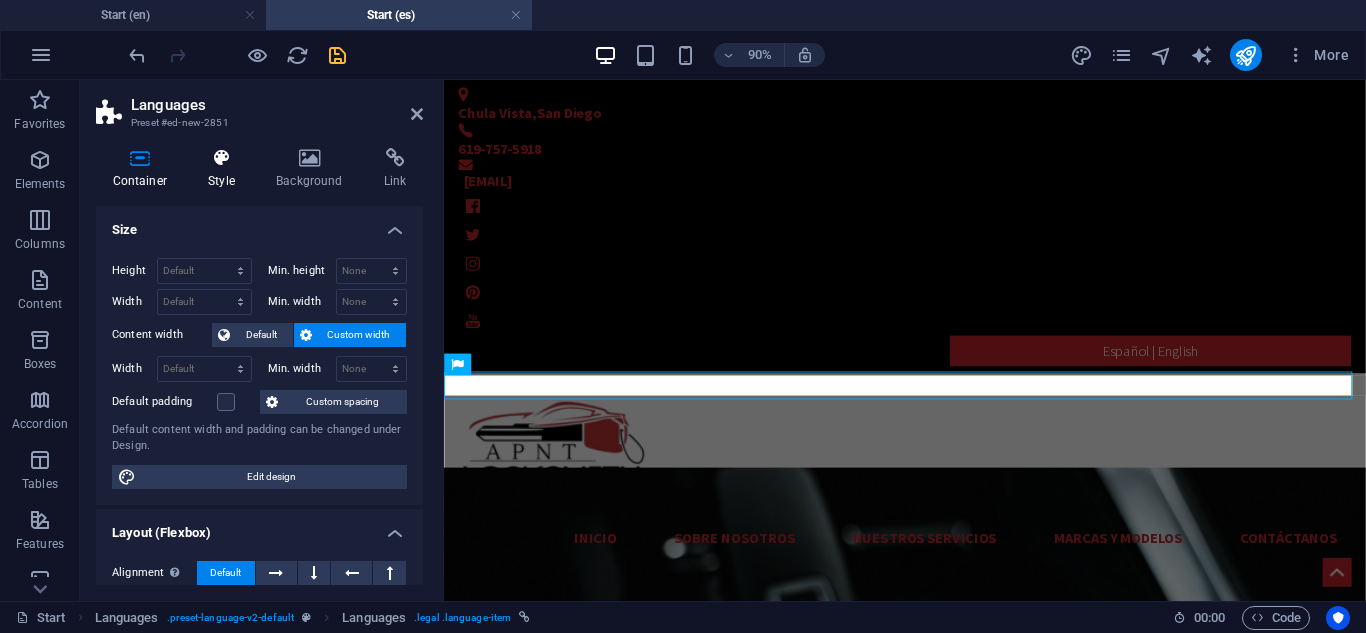 click at bounding box center [222, 158] 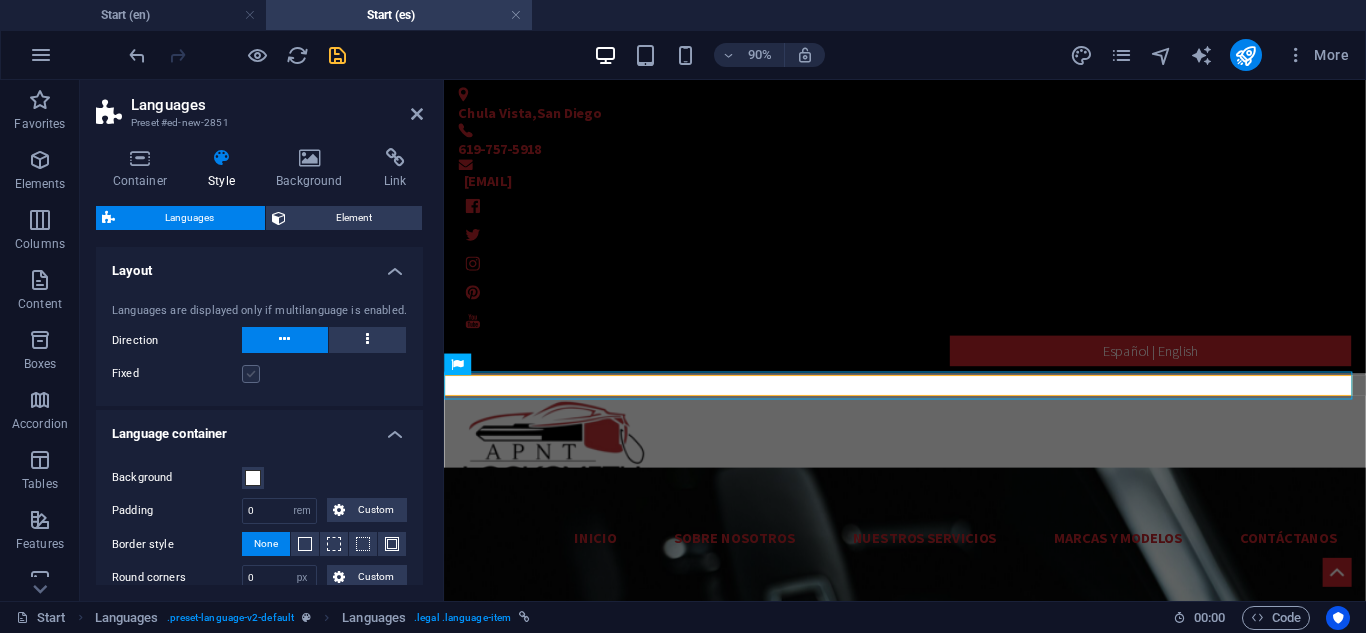 click at bounding box center [251, 374] 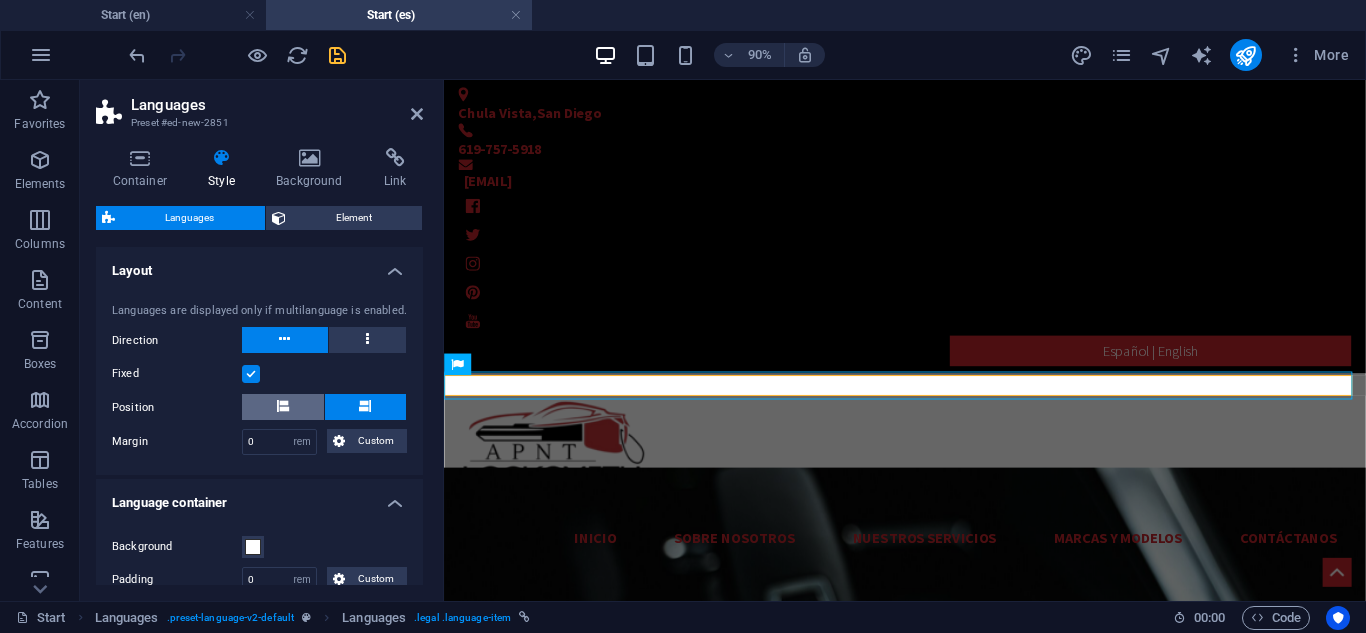 click at bounding box center [283, 406] 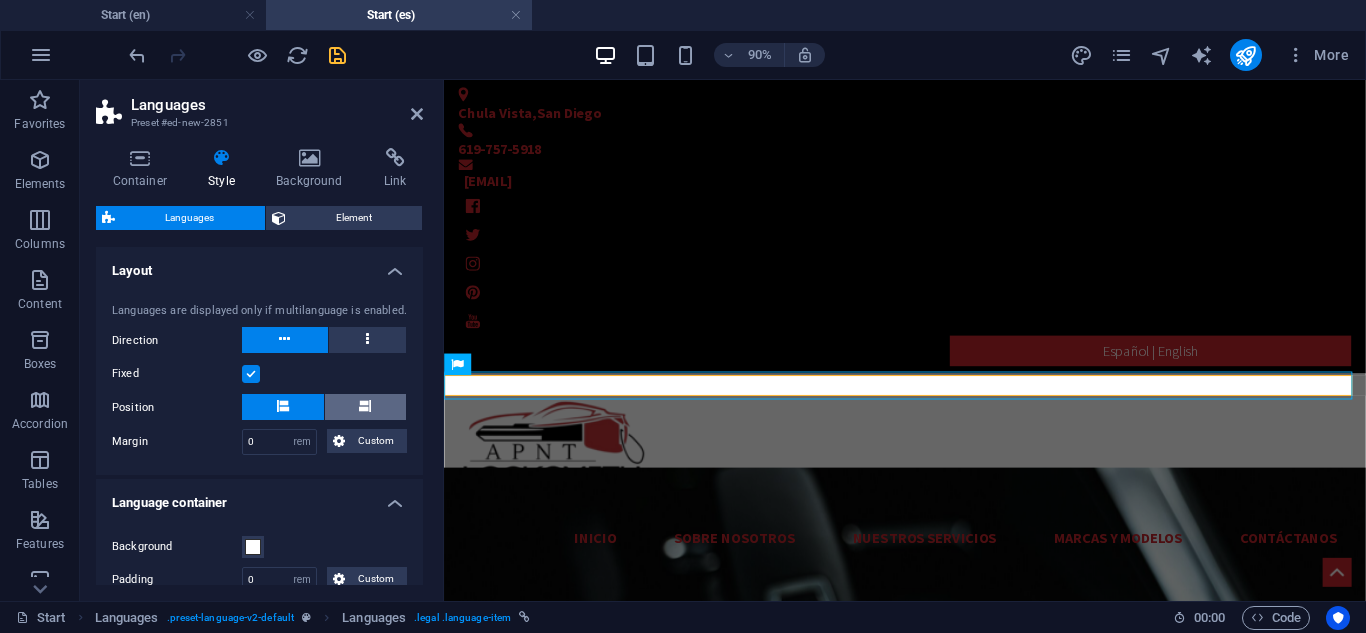 click at bounding box center [366, 407] 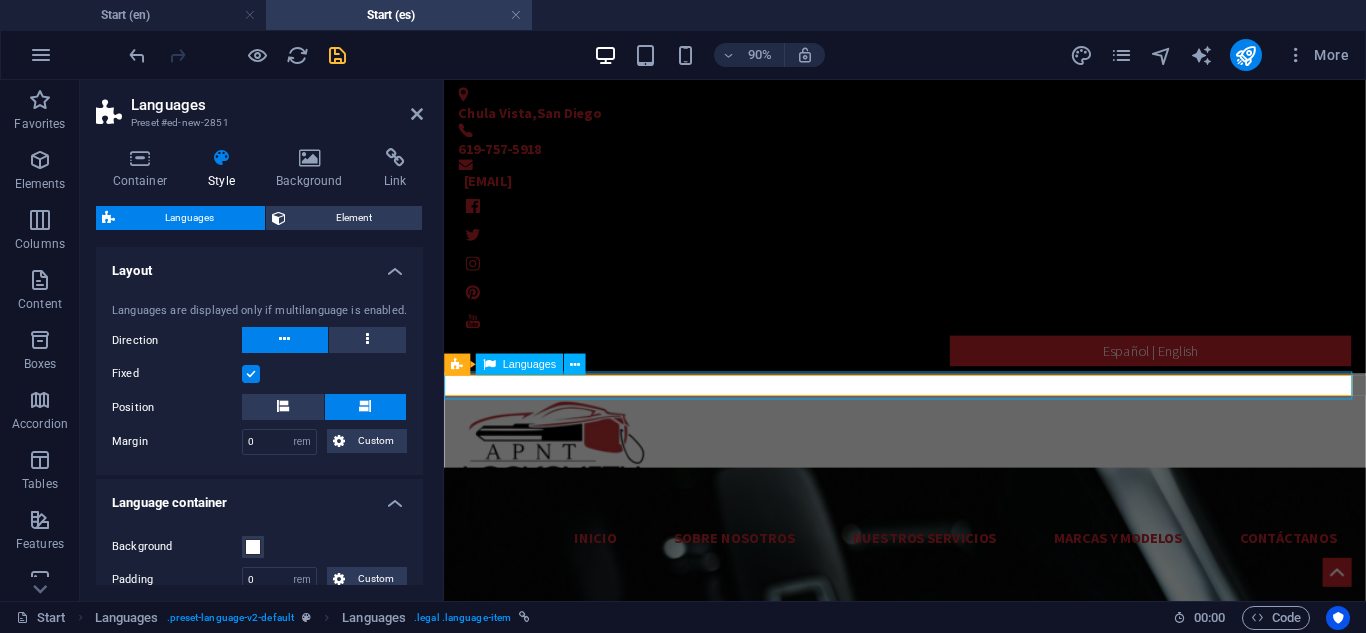 click on "English Español" at bounding box center [956, 639] 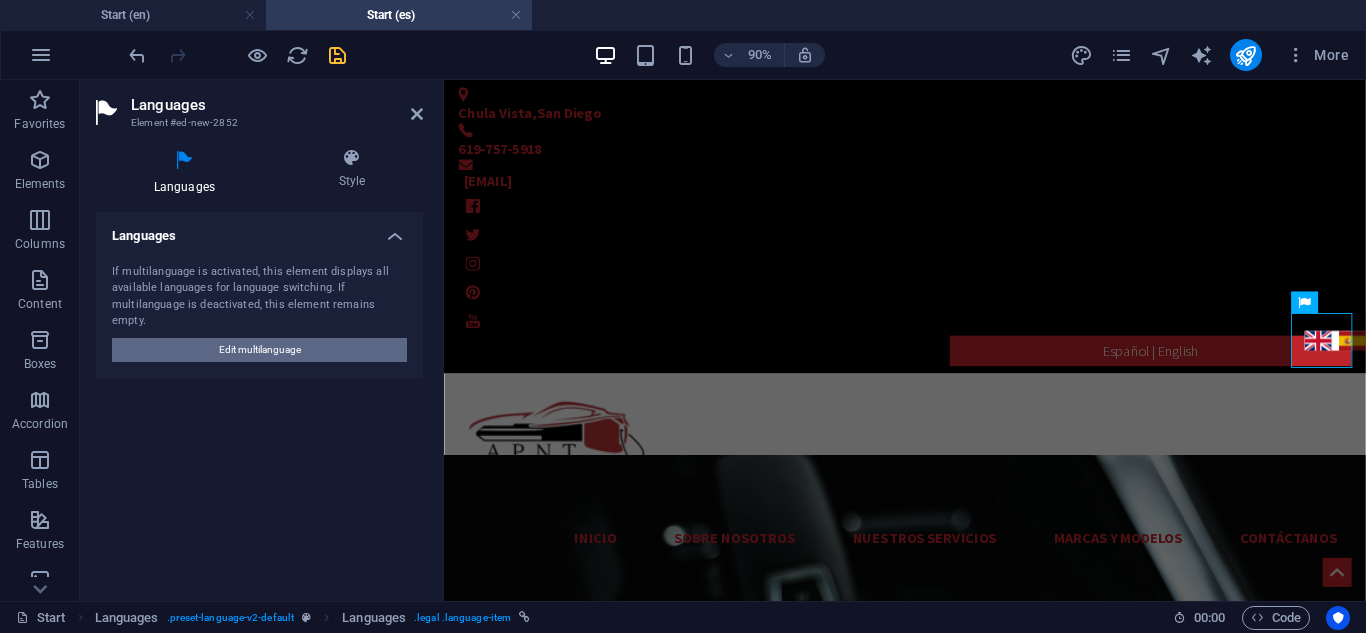 click on "Edit multilanguage" at bounding box center [259, 350] 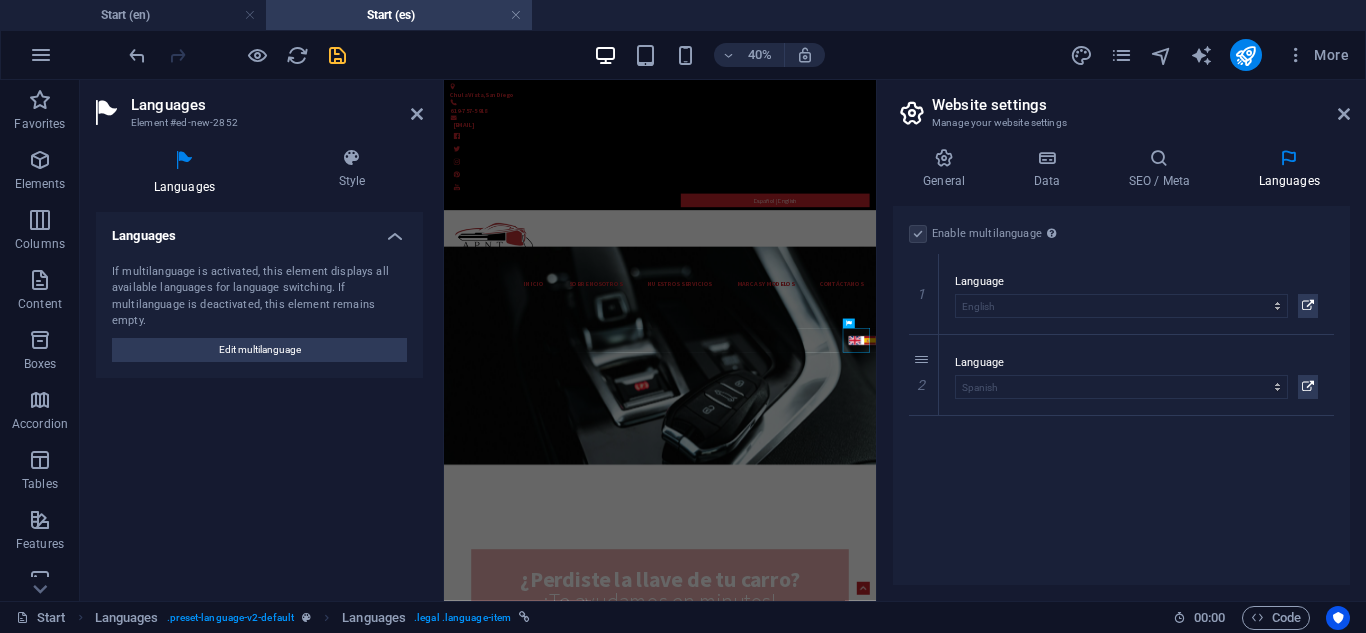 click on "Website settings Manage your website settings  General  Data  SEO / Meta  Languages Website name apnt-locksmith.com Logo Drag files here, click to choose files or select files from Files or our free stock photos & videos Select files from the file manager, stock photos, or upload file(s) Upload Favicon Set the favicon of your website here. A favicon is a small icon shown in the browser tab next to your website title. It helps visitors identify your website. Drag files here, click to choose files or select files from Files or our free stock photos & videos Select files from the file manager, stock photos, or upload file(s) Upload Preview Image (Open Graph) This image will be shown when the website is shared on social networks Drag files here, click to choose files or select files from Files or our free stock photos & videos Select files from the file manager, stock photos, or upload file(s) Upload Contact data for this website. This can be used everywhere on the website and will update automatically. Company 1" at bounding box center (1121, 340) 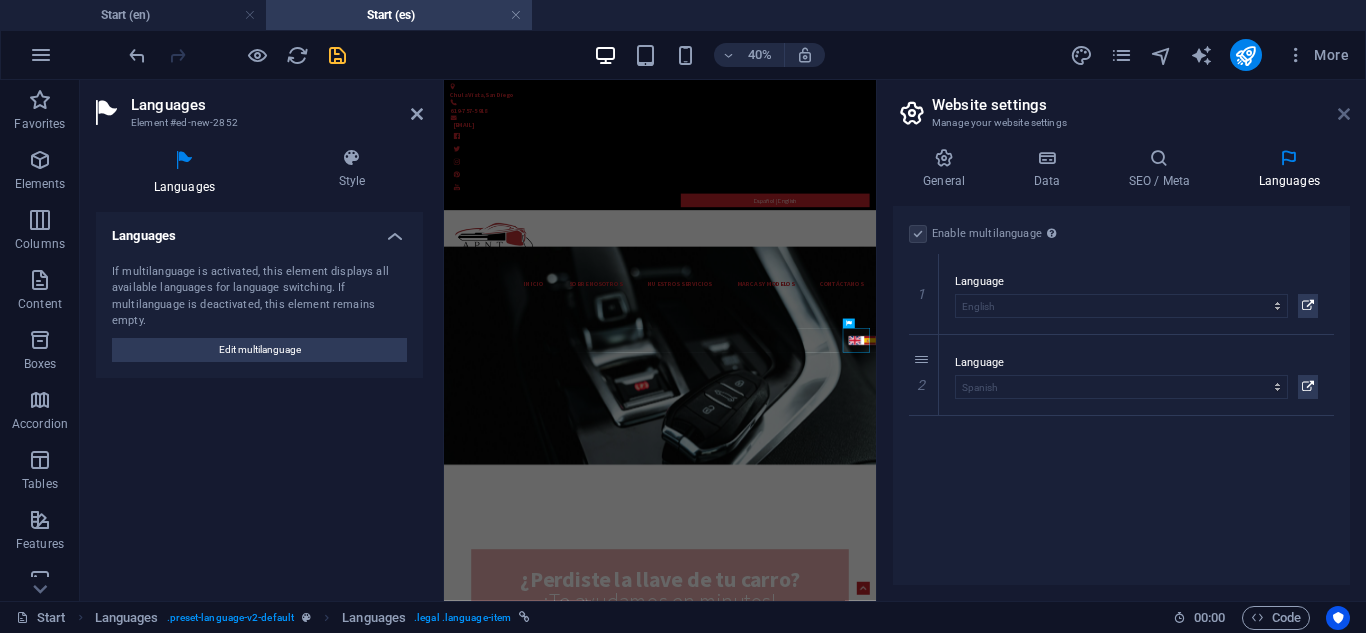 click at bounding box center [1344, 114] 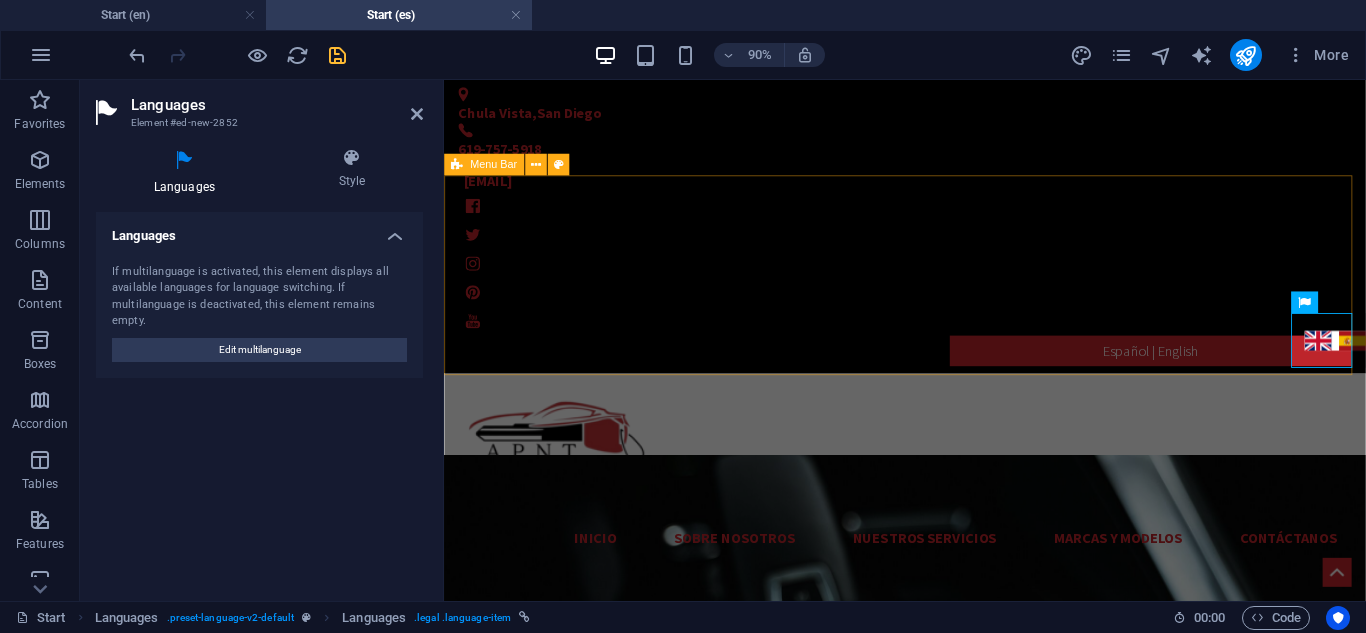 click on "Inicio Sobre nosotros Nuestros servicios Marcas y modelos Contáctanos" at bounding box center [956, 517] 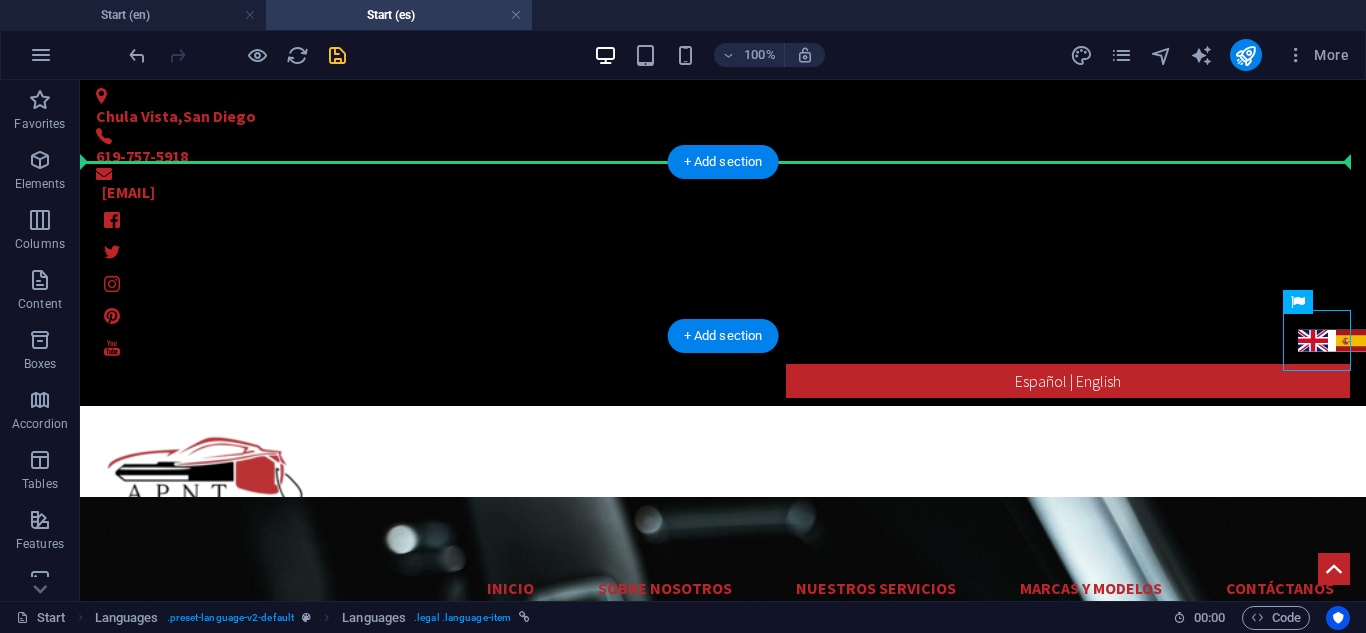 drag, startPoint x: 1311, startPoint y: 355, endPoint x: 1303, endPoint y: 180, distance: 175.18275 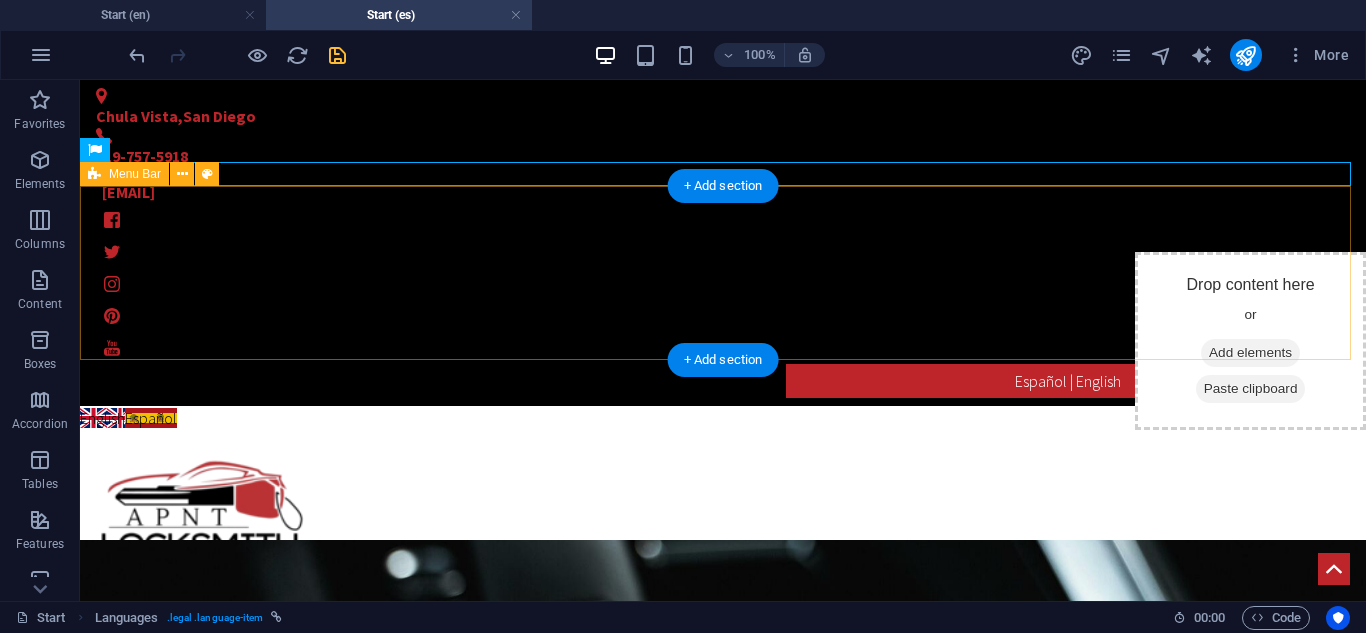 click on "Inicio Sobre nosotros Nuestros servicios Marcas y modelos Contáctanos" at bounding box center [723, 541] 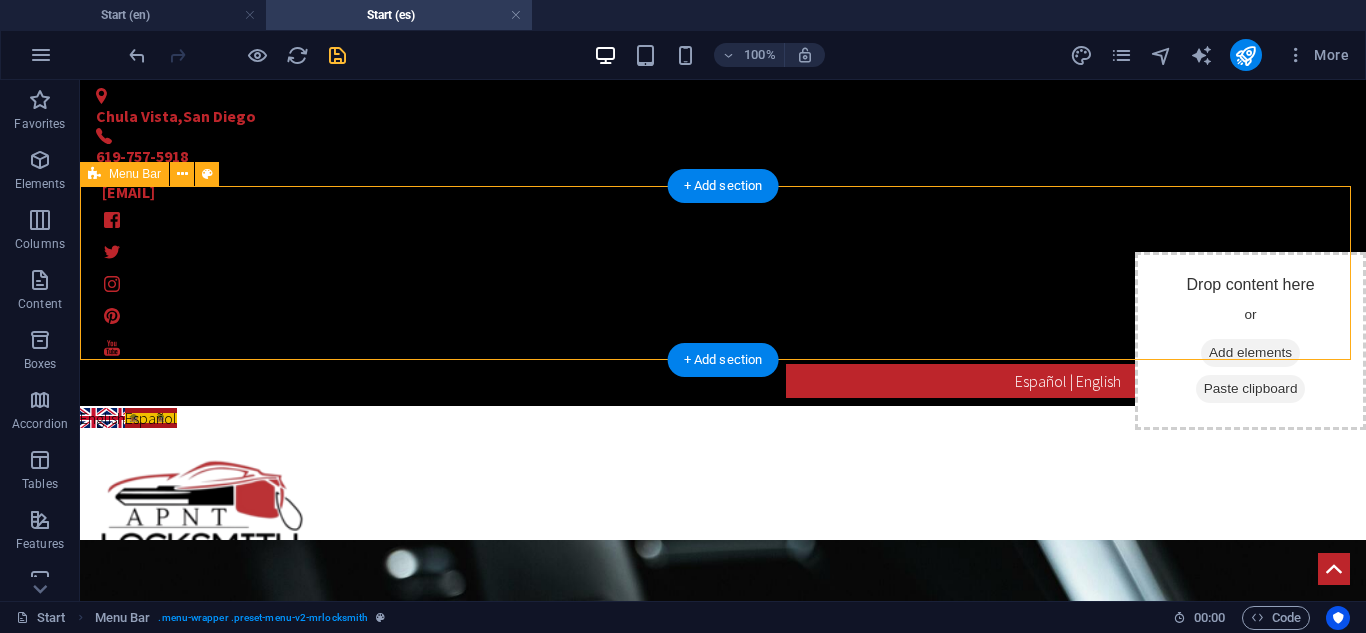 click on "Inicio Sobre nosotros Nuestros servicios Marcas y modelos Contáctanos" at bounding box center [723, 541] 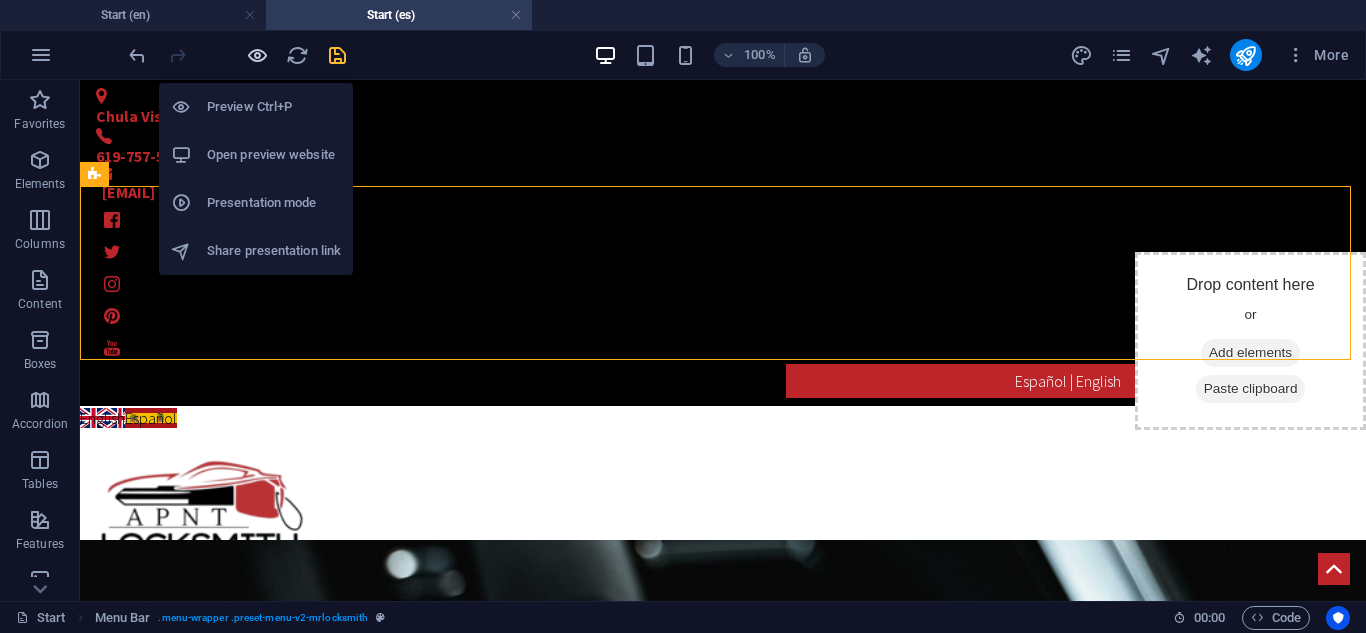 click at bounding box center (257, 55) 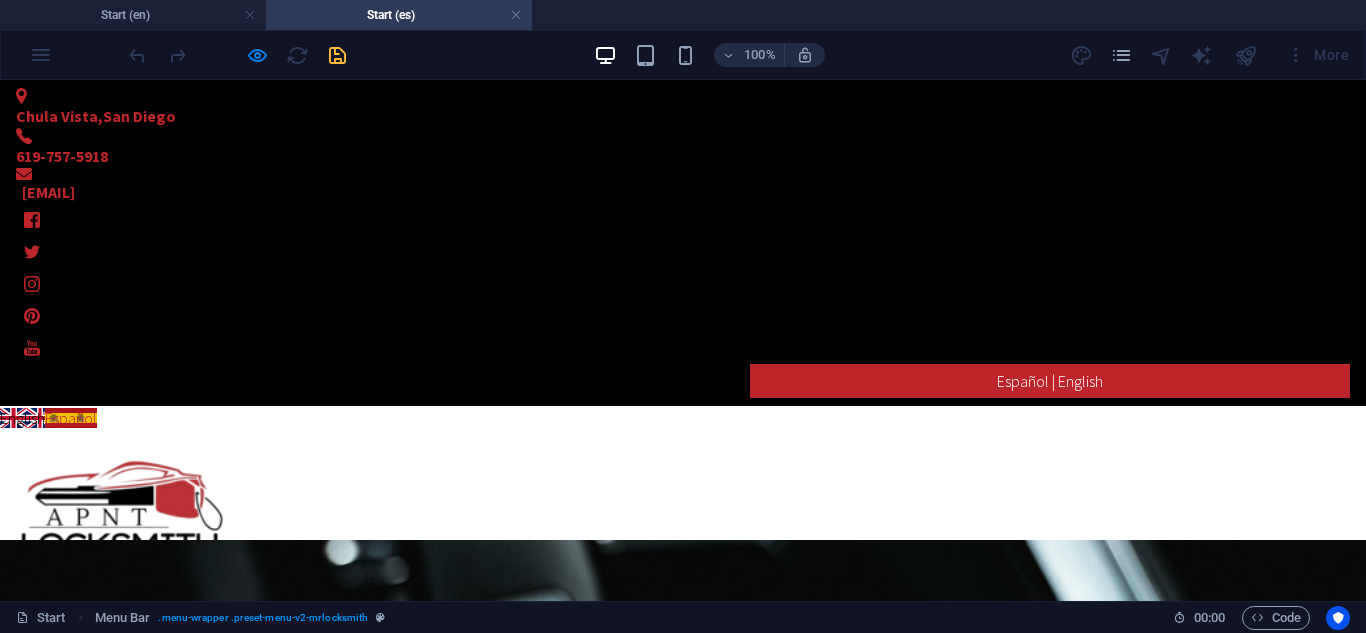click on "Español" at bounding box center [71, 418] 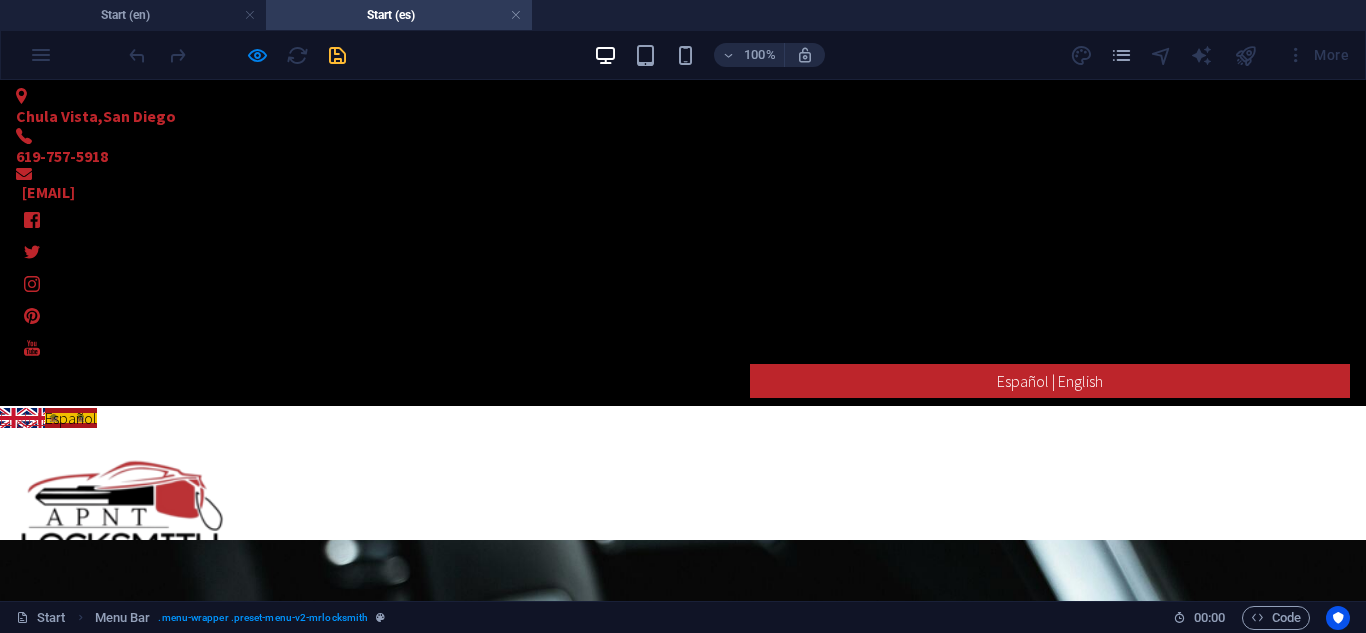 click on "English" at bounding box center [22, 418] 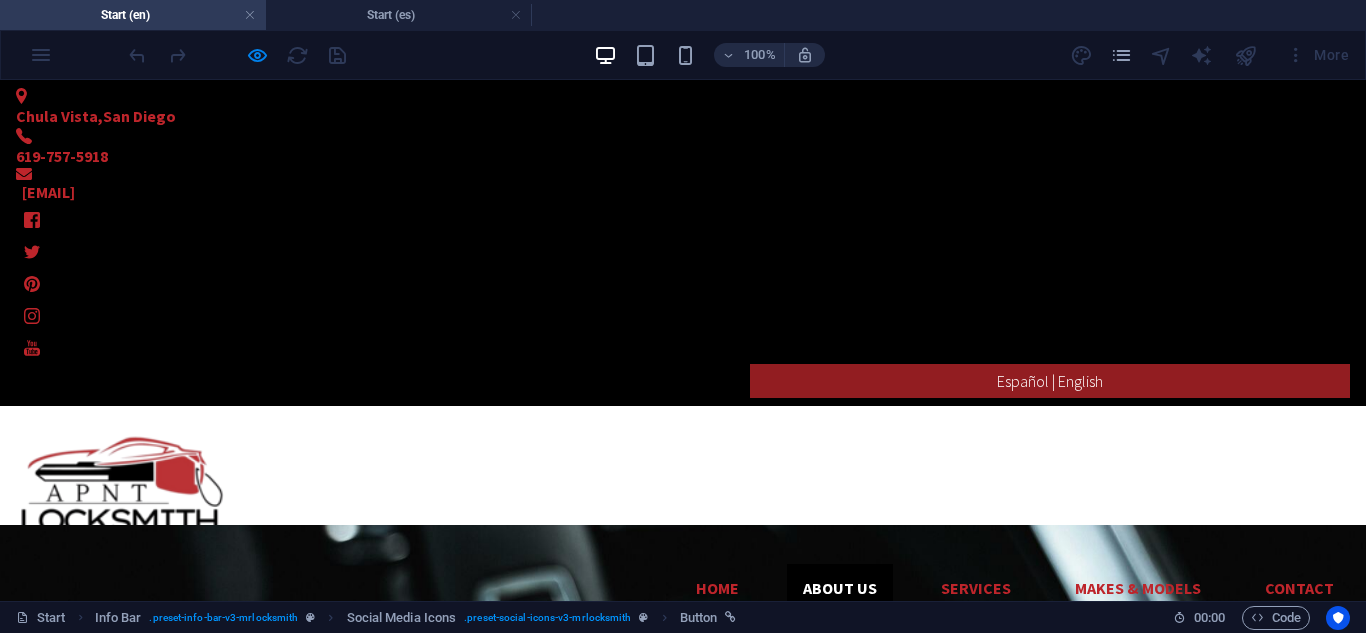 click on "Español | English" at bounding box center [1050, 381] 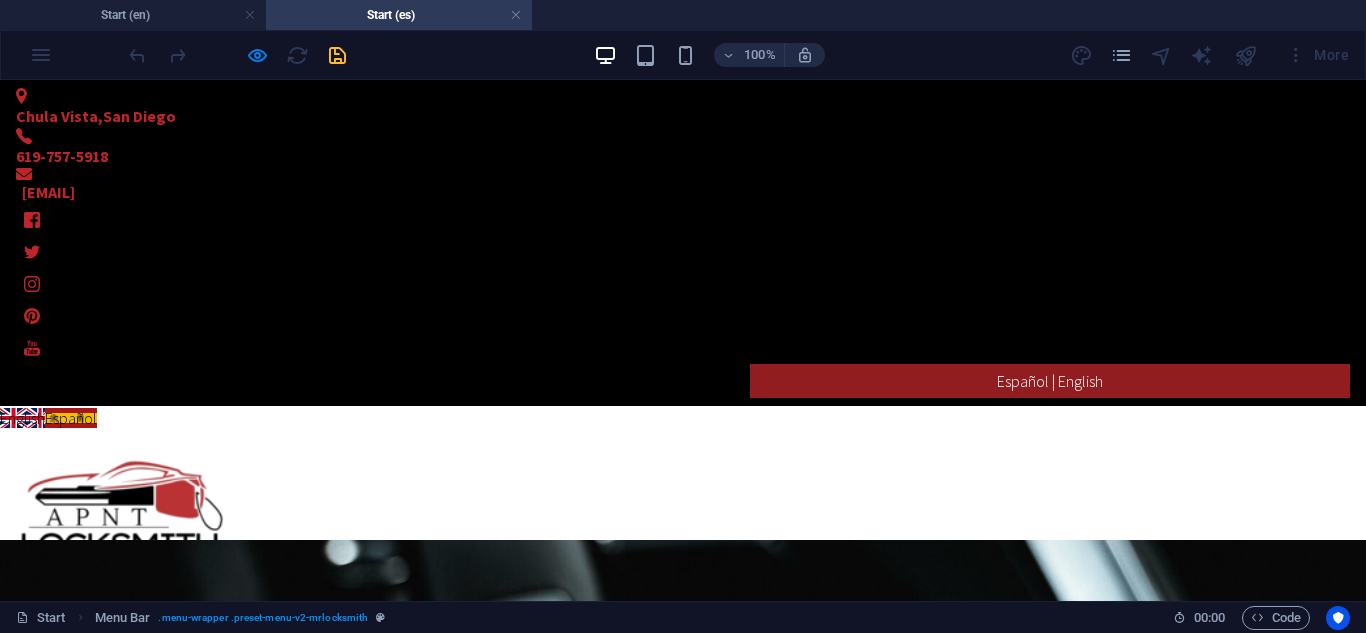 click on "Español | English" at bounding box center [1050, 381] 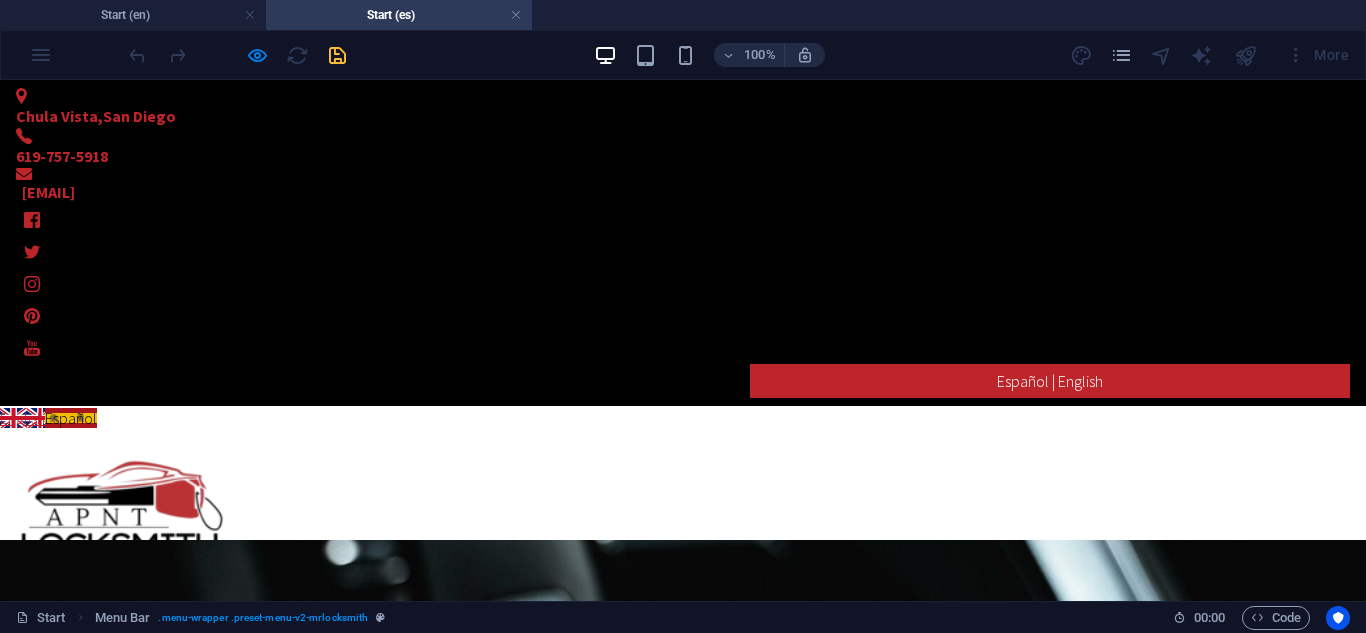click on "English" at bounding box center (22, 418) 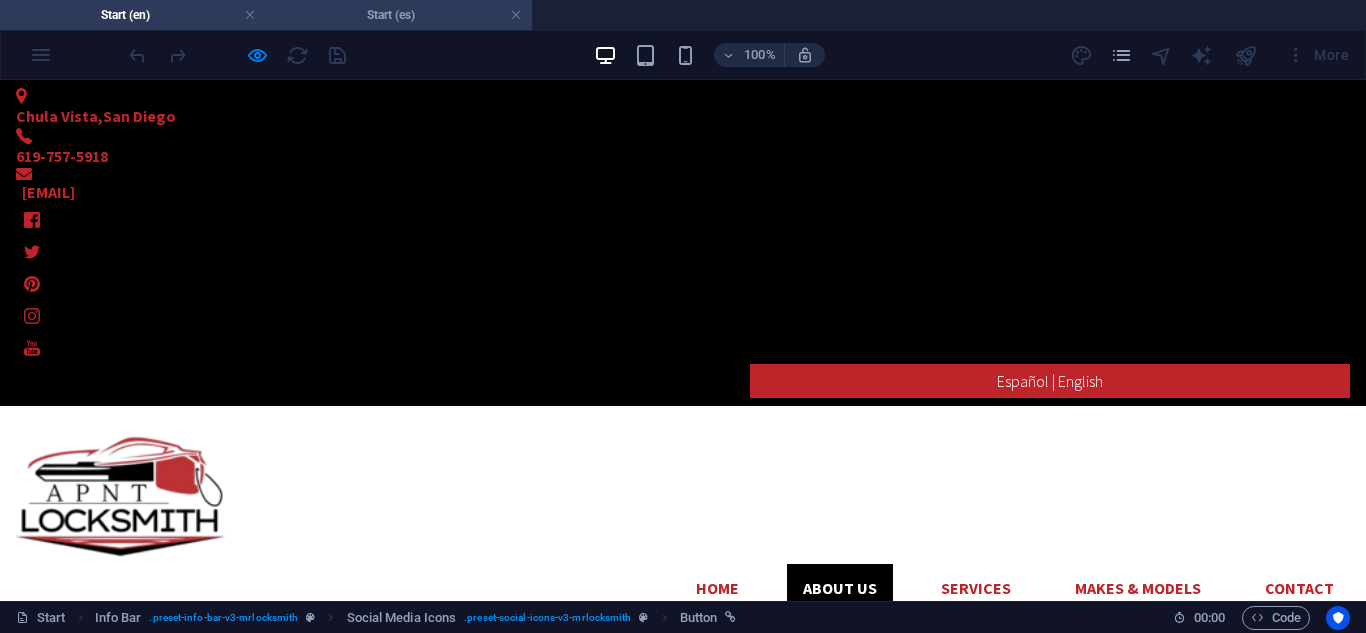 click on "Start (es)" at bounding box center (399, 15) 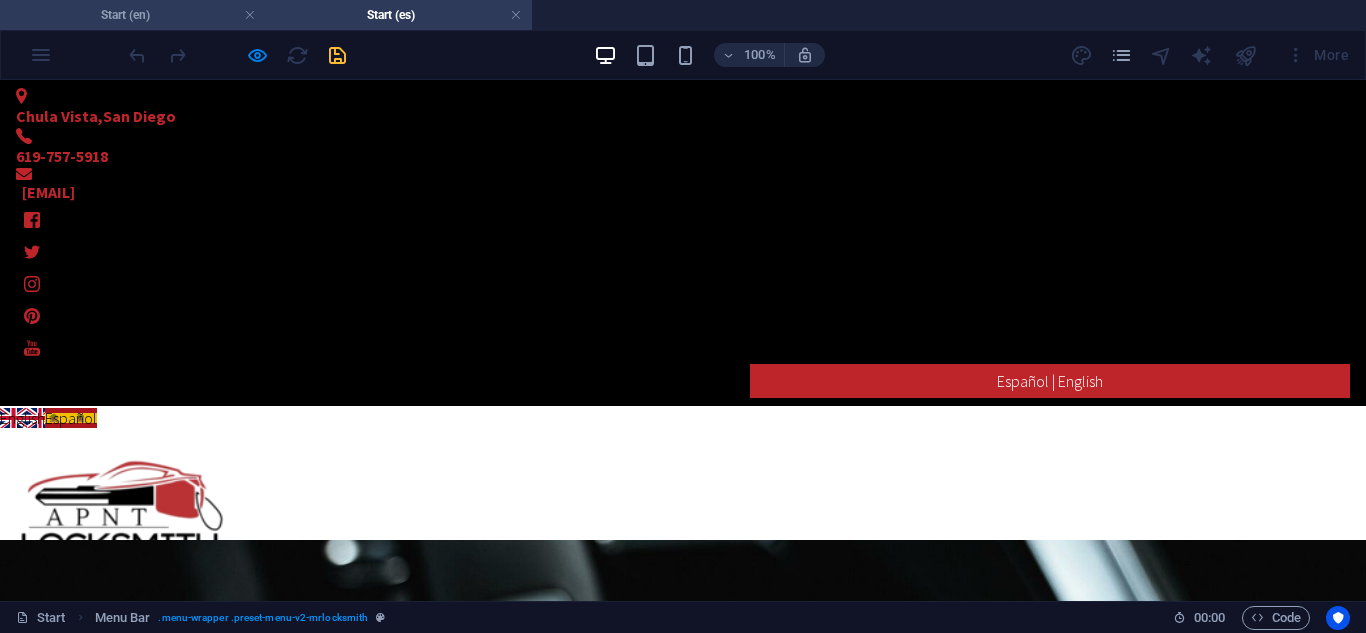 click on "Start (en)" at bounding box center (133, 15) 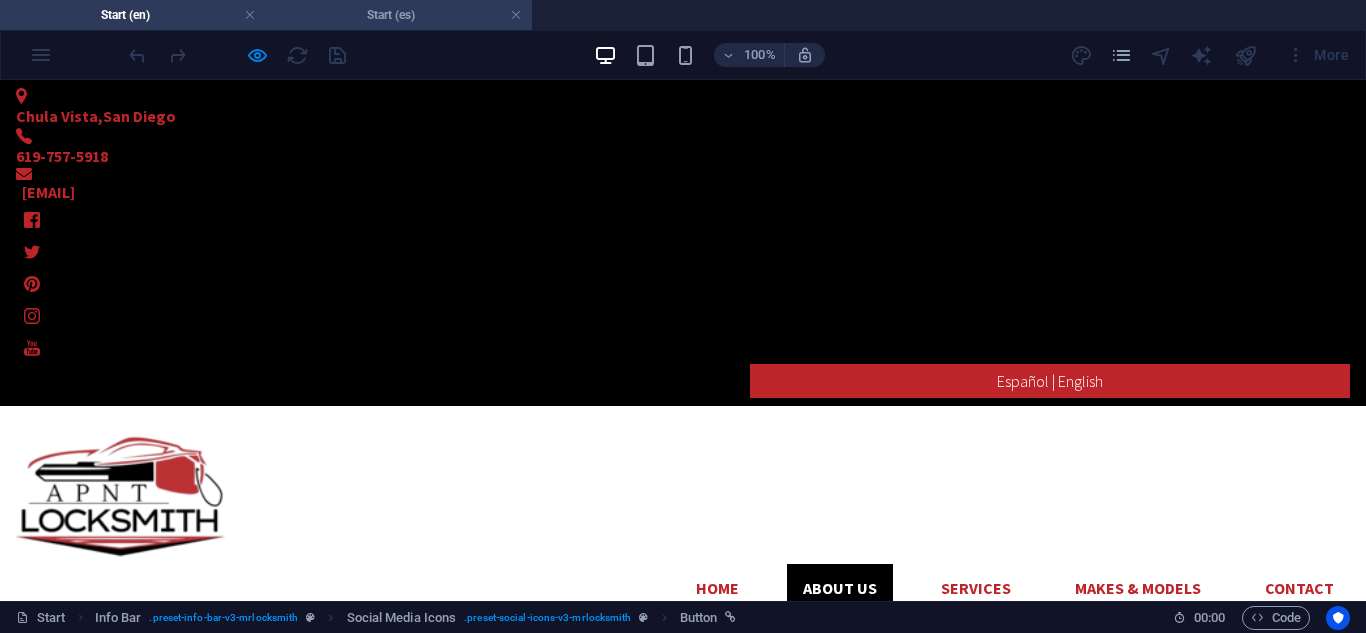 click on "Start (es)" at bounding box center (399, 15) 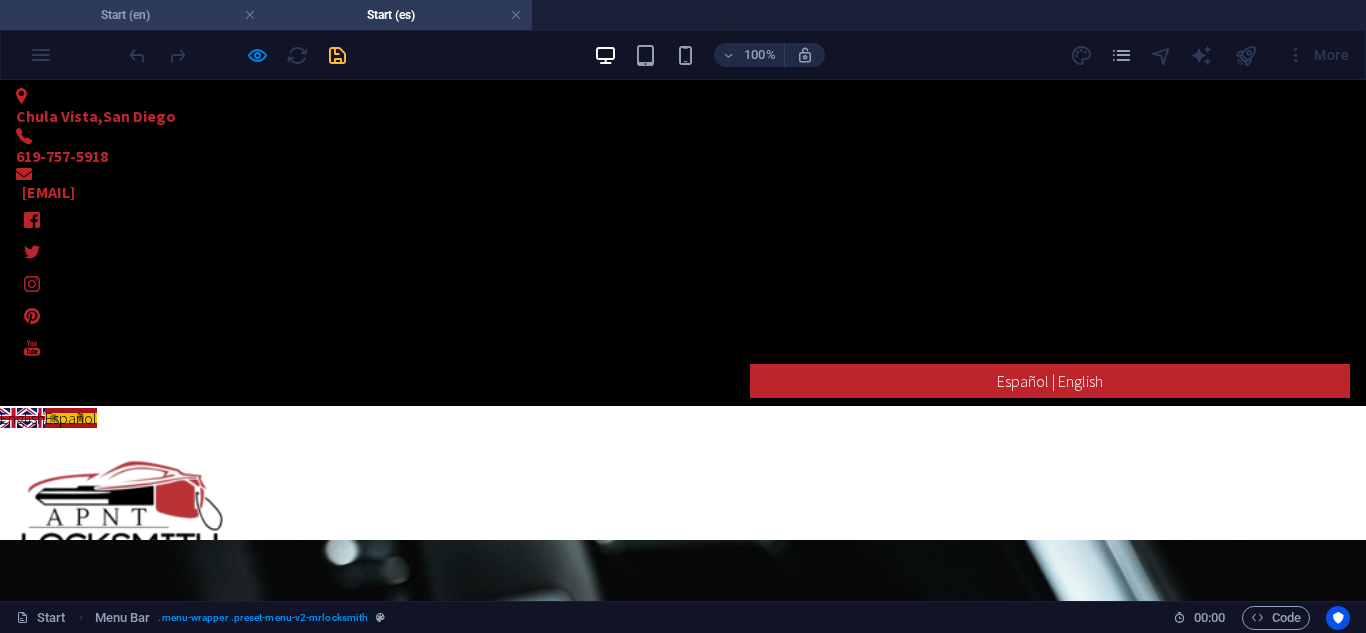 click on "Start (en)" at bounding box center (133, 15) 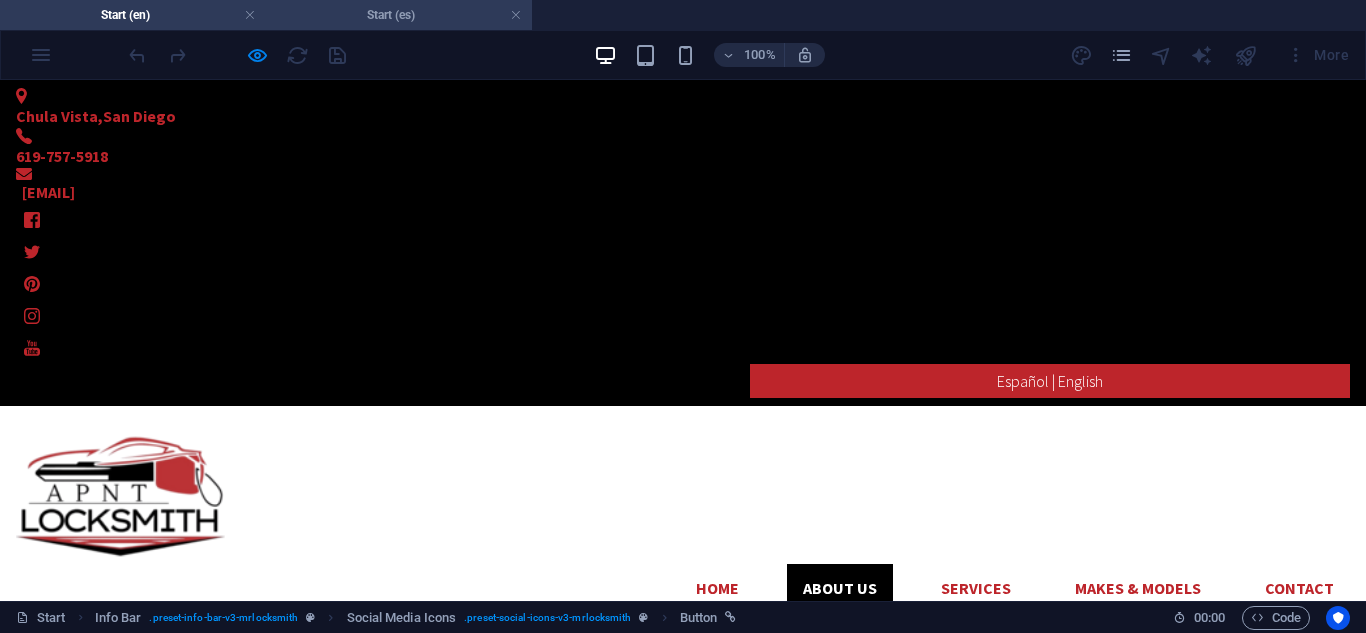 click on "Start (es)" at bounding box center (399, 15) 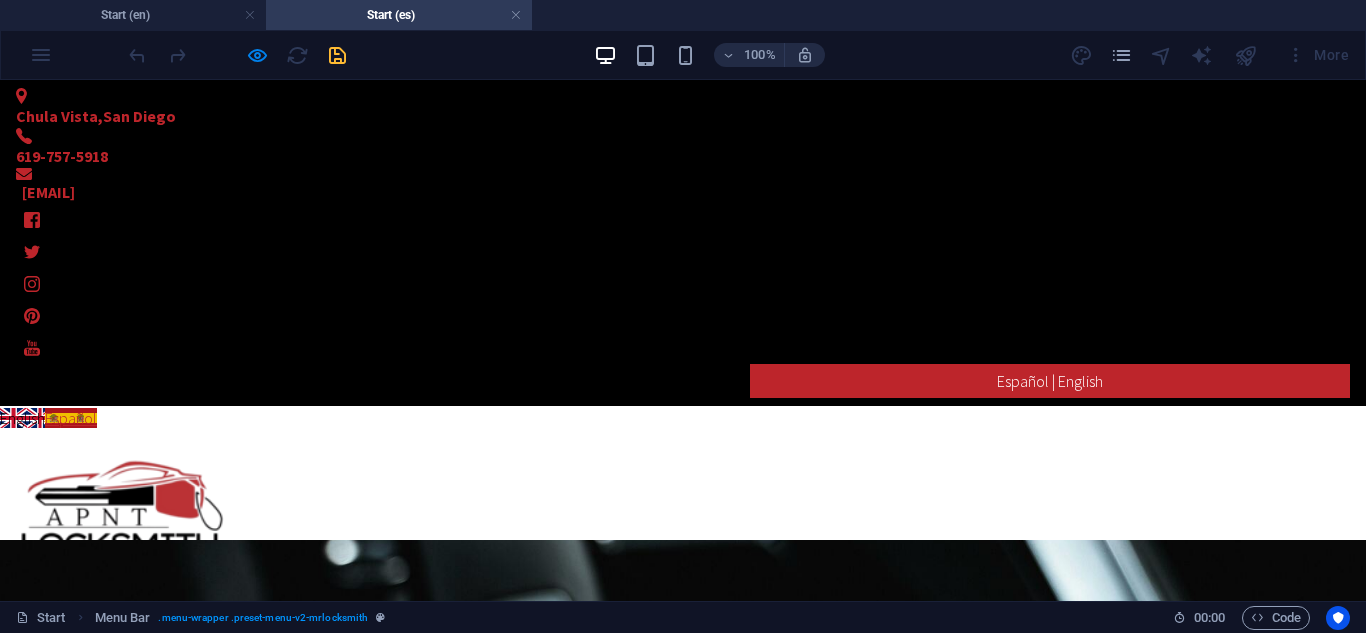 click on "Español" at bounding box center [71, 418] 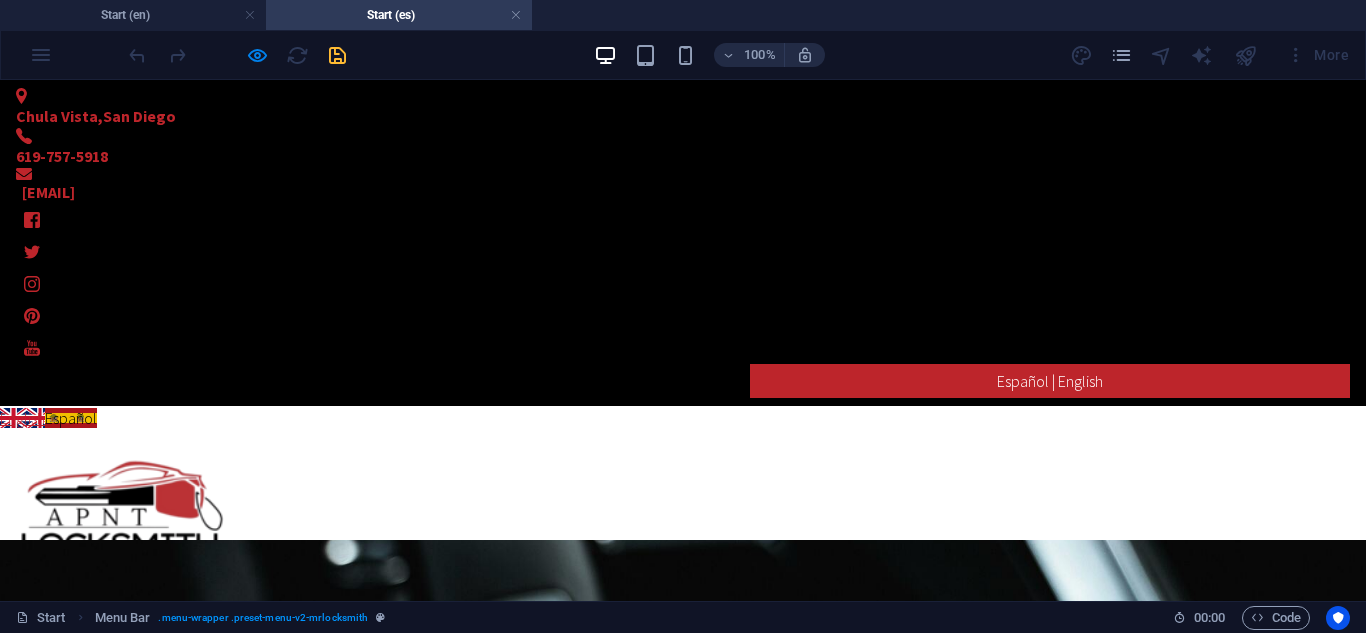 click on "English" at bounding box center (22, 418) 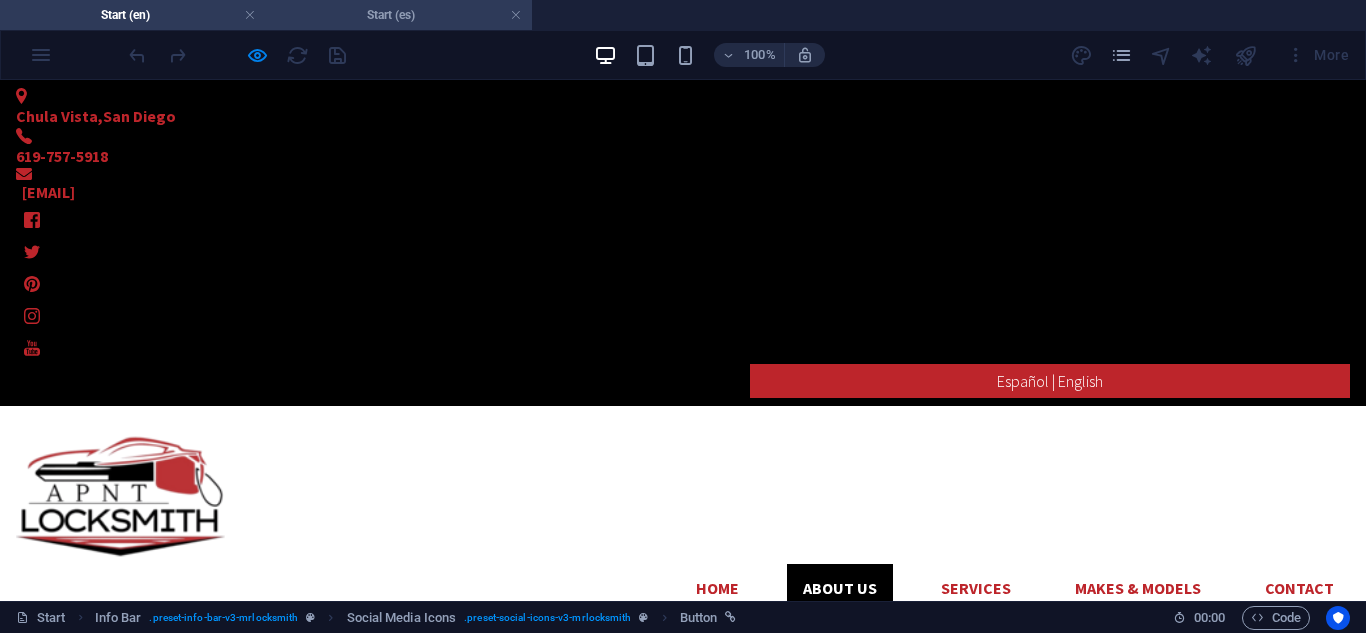 click on "Start (es)" at bounding box center (399, 15) 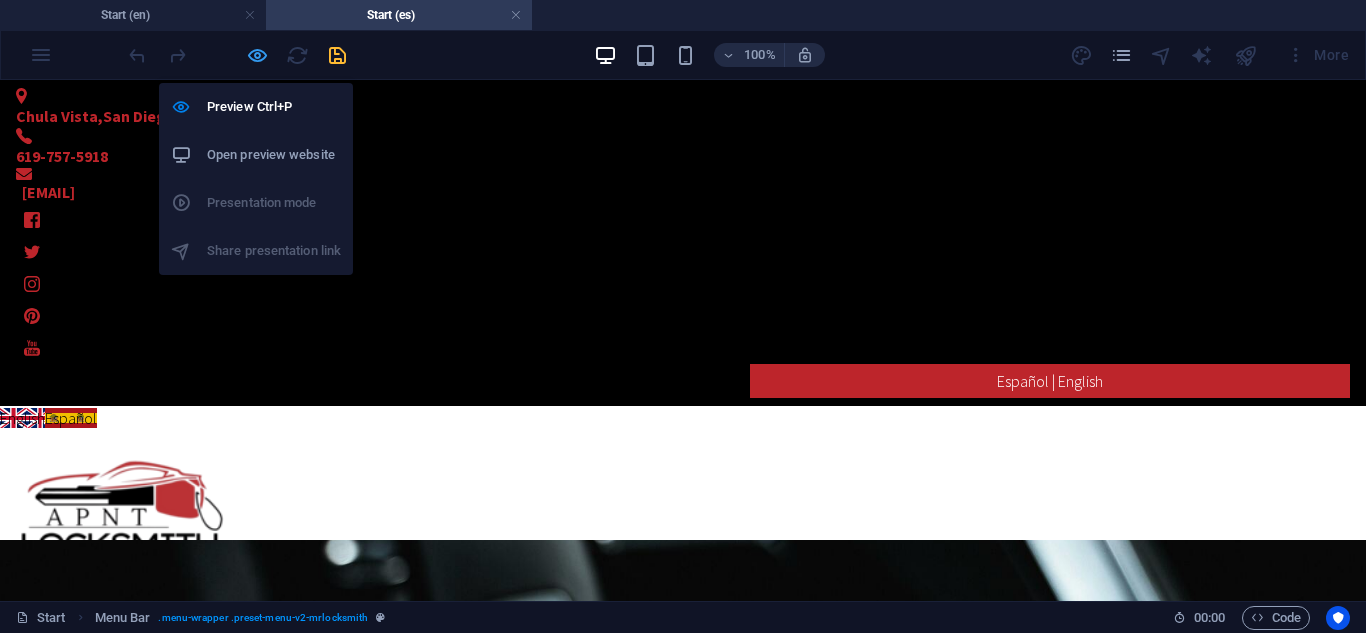 click at bounding box center [257, 55] 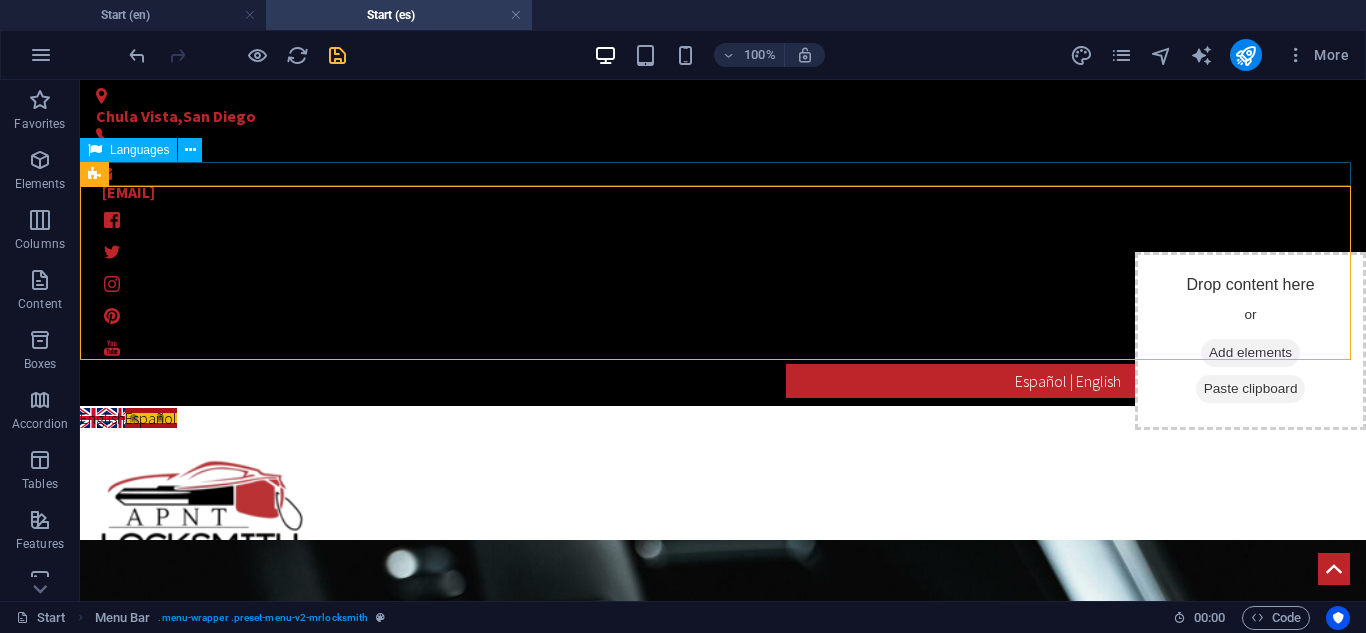 click on "Languages" at bounding box center [139, 150] 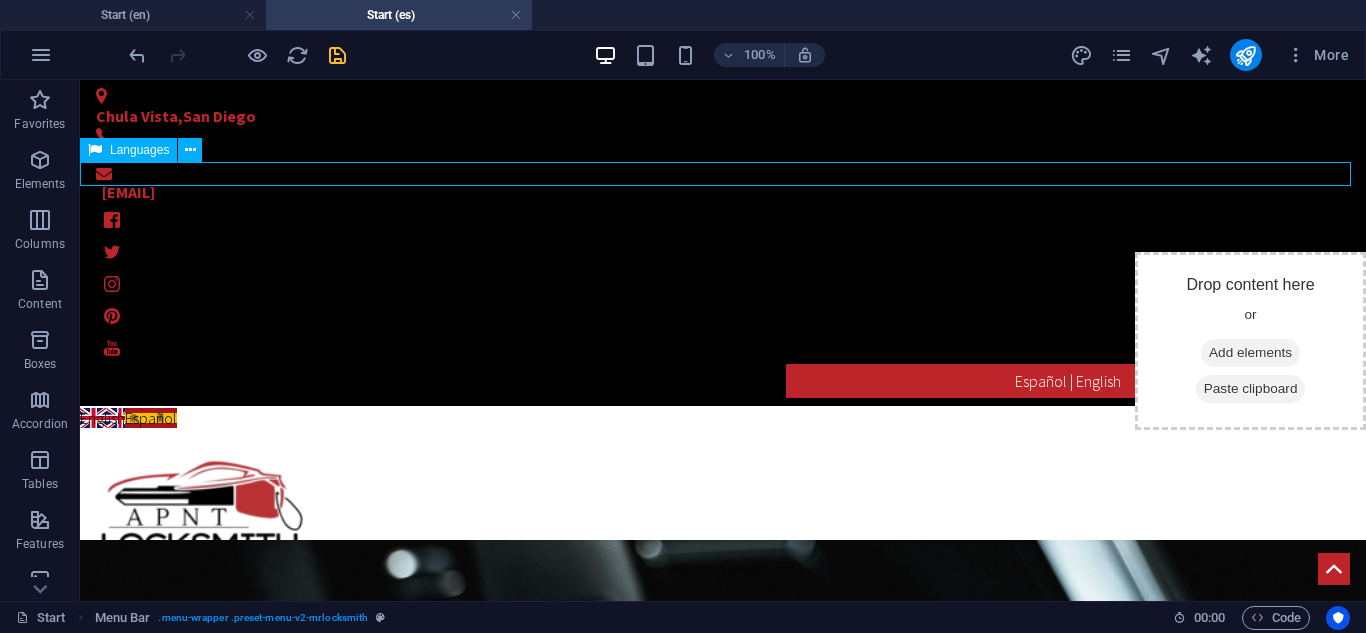 click on "Languages" at bounding box center [139, 150] 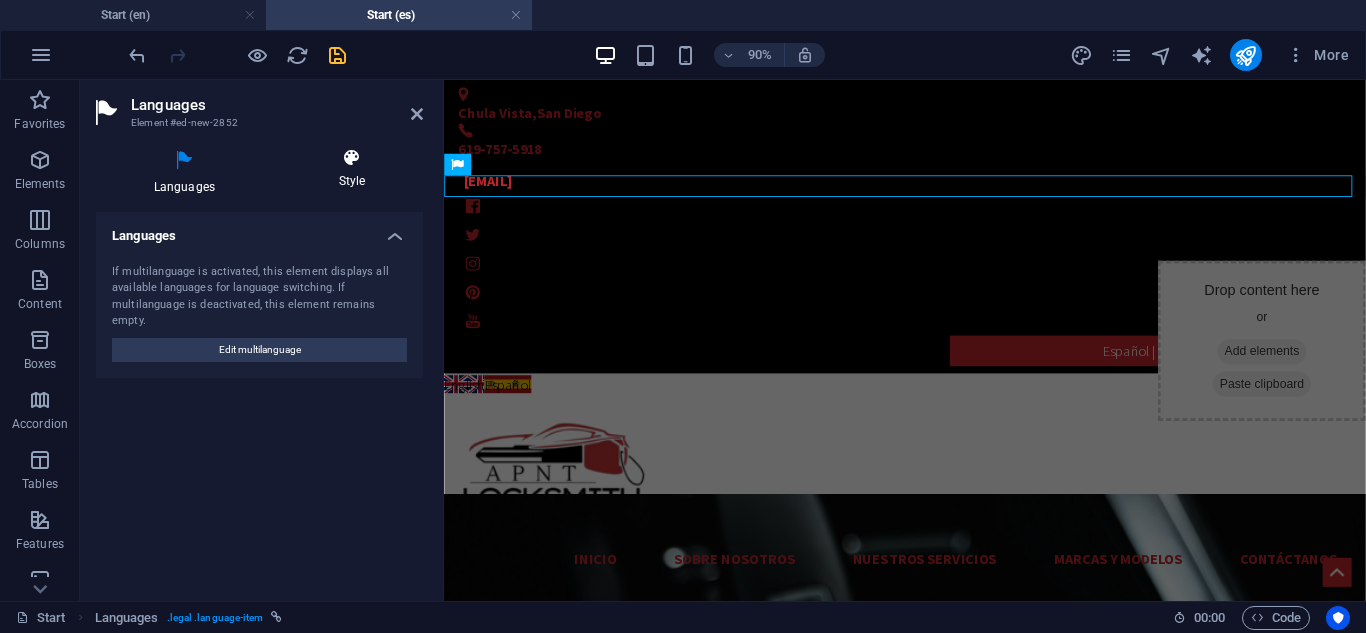 click at bounding box center [352, 158] 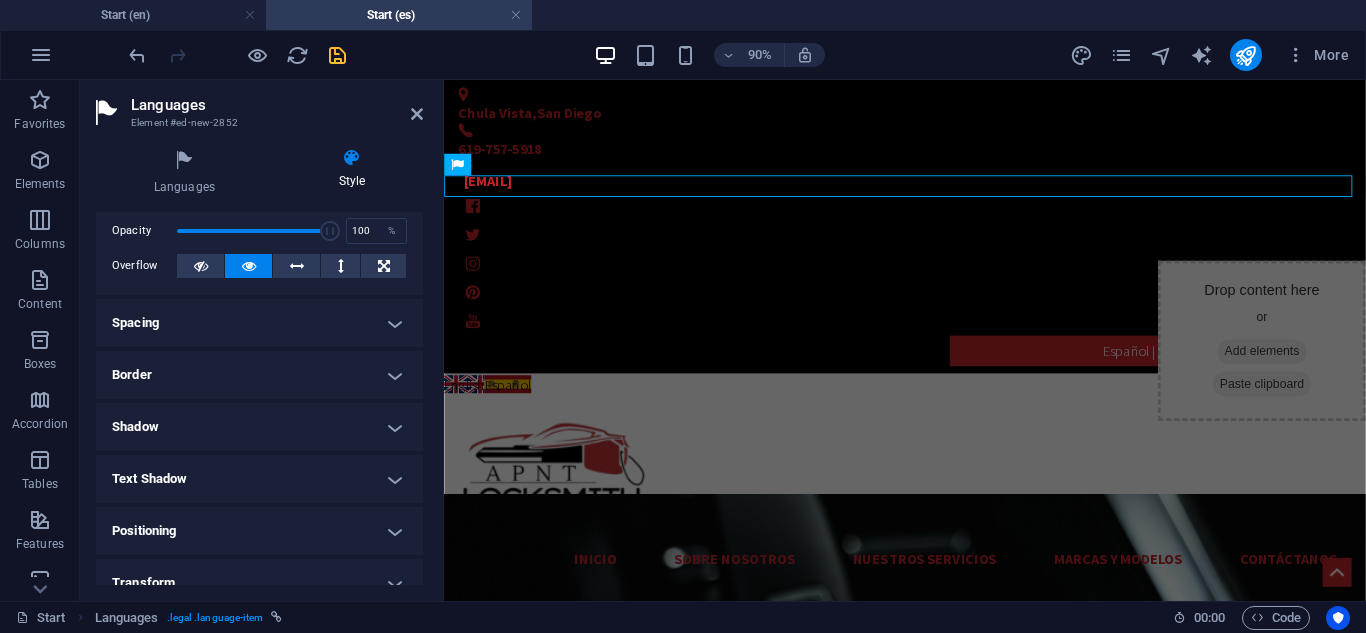 scroll, scrollTop: 0, scrollLeft: 0, axis: both 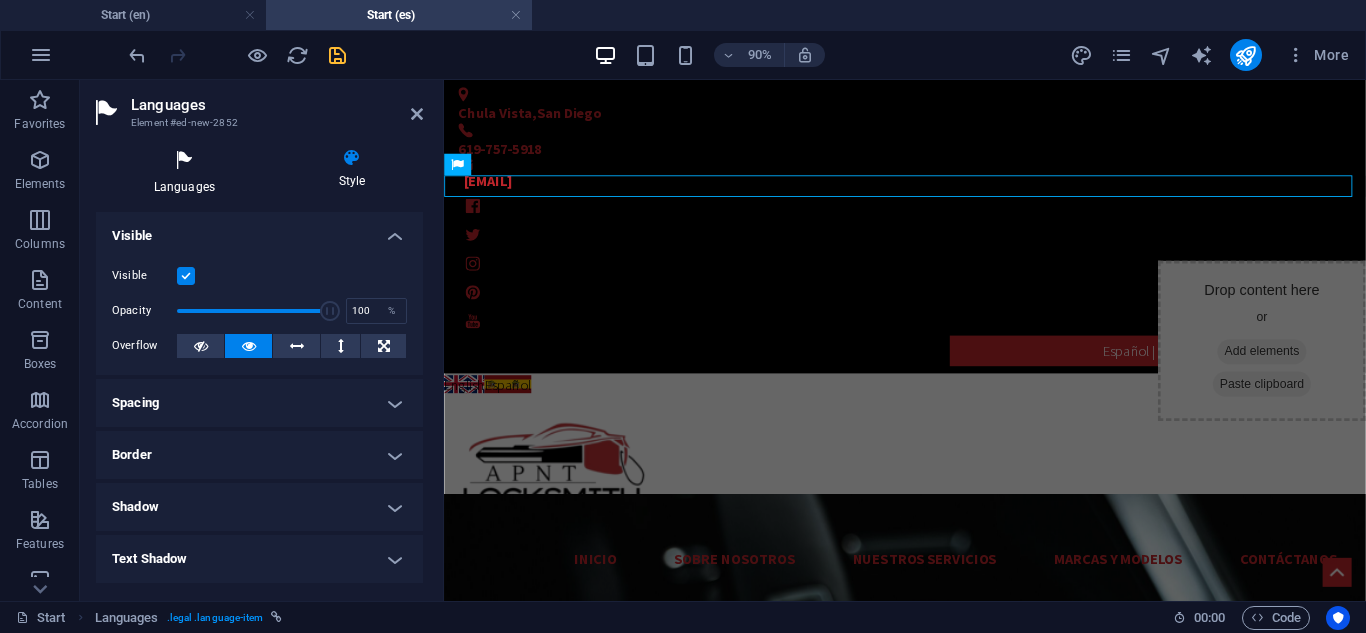 click at bounding box center [184, 161] 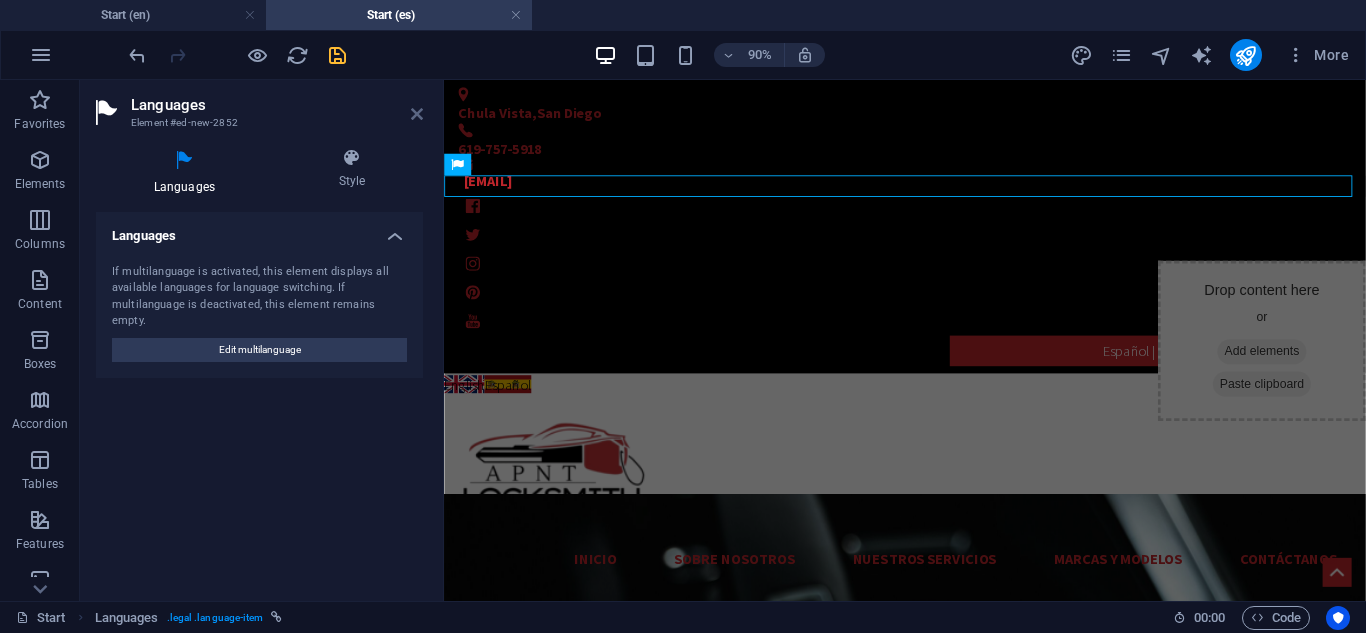click at bounding box center (417, 114) 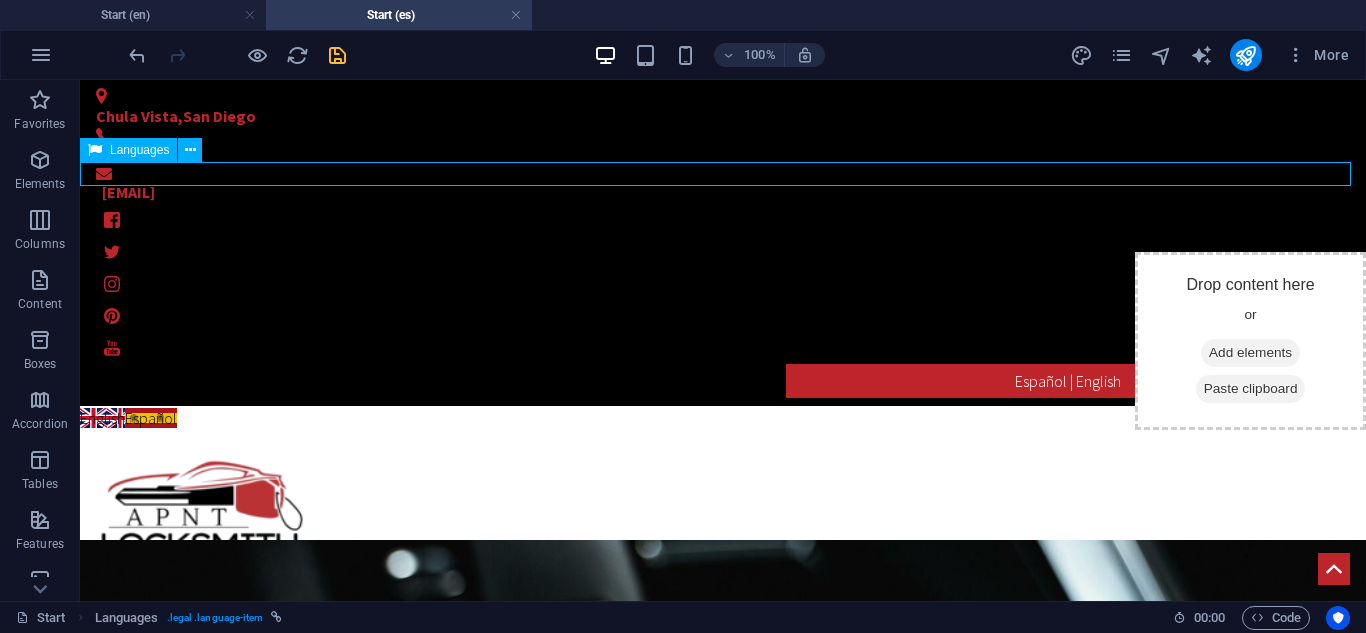 click on "English Español" at bounding box center (723, 418) 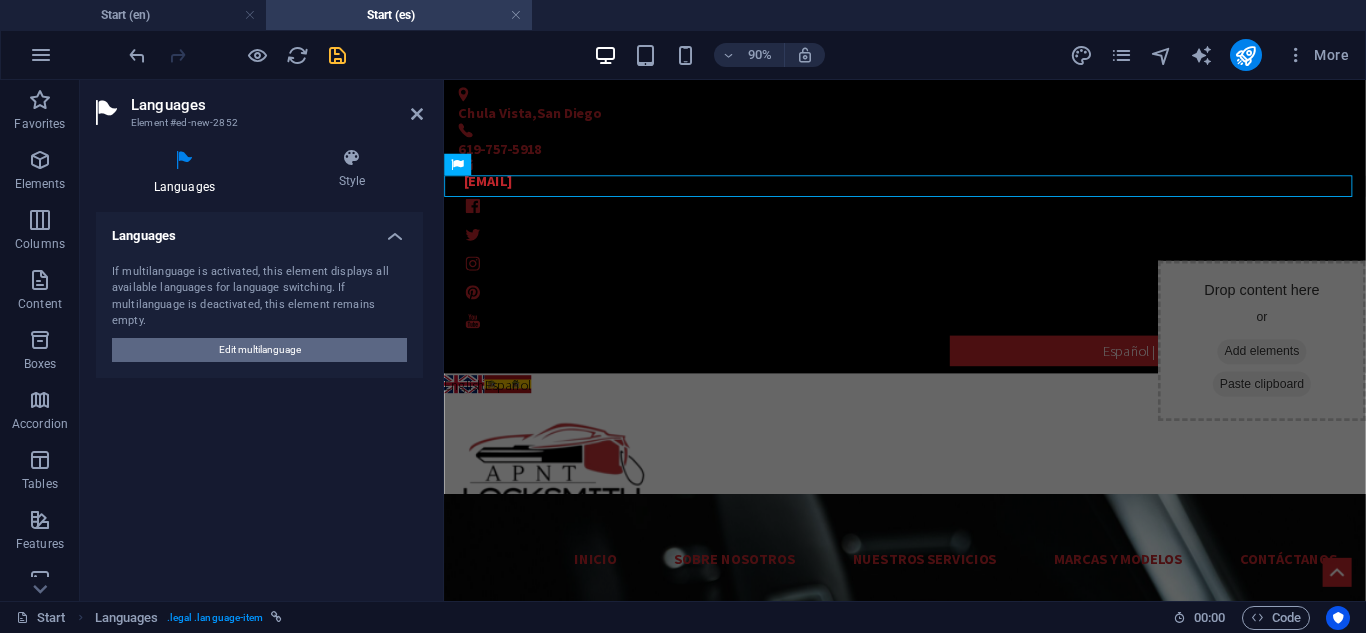 click on "Edit multilanguage" at bounding box center [260, 350] 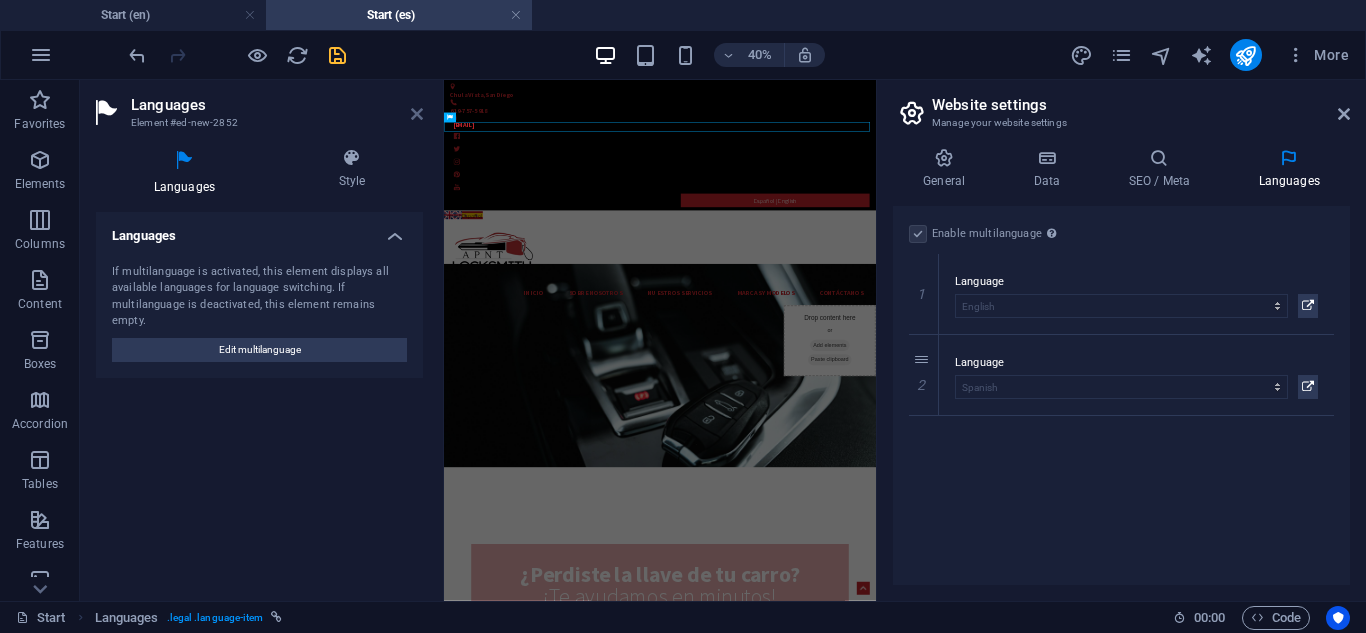 click at bounding box center (417, 114) 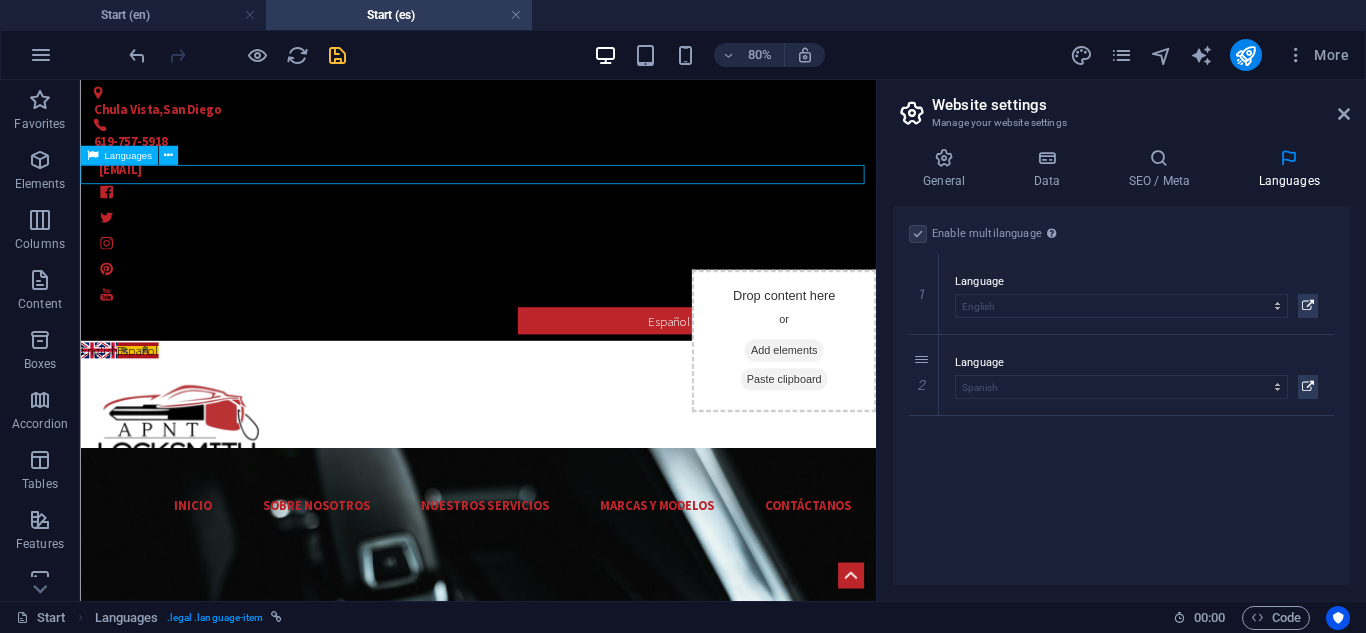 click on "English Español" at bounding box center (577, 418) 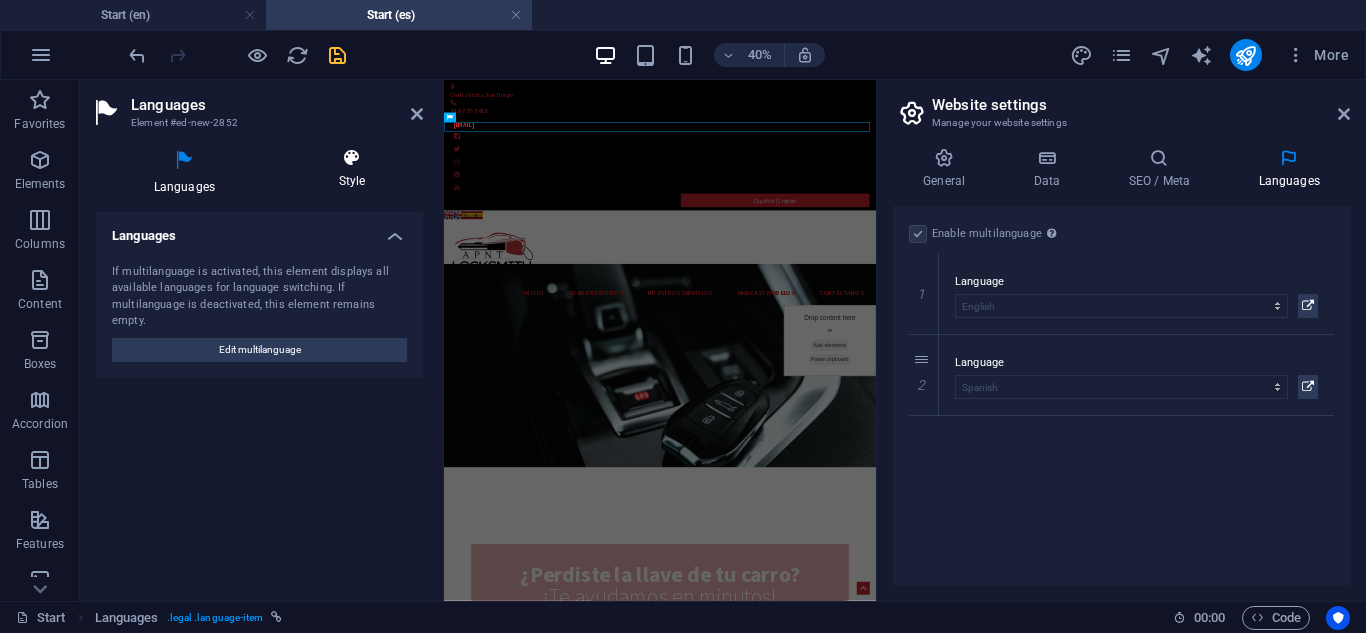 click at bounding box center [352, 158] 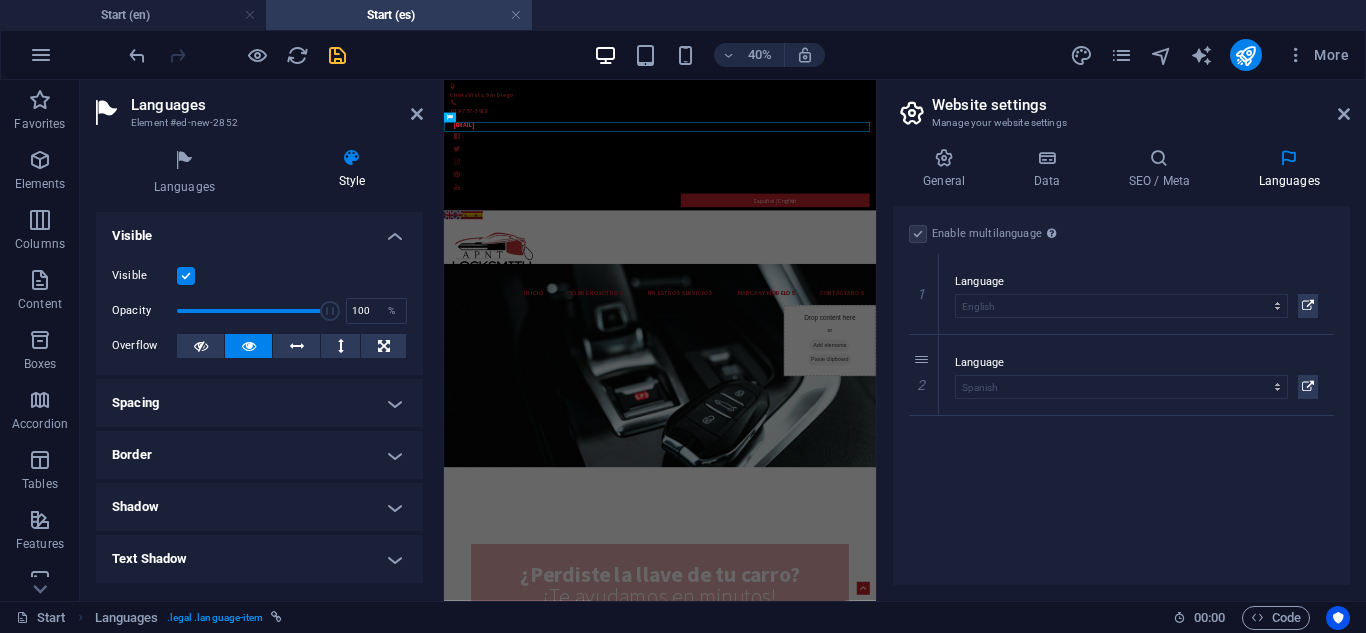 scroll, scrollTop: 258, scrollLeft: 0, axis: vertical 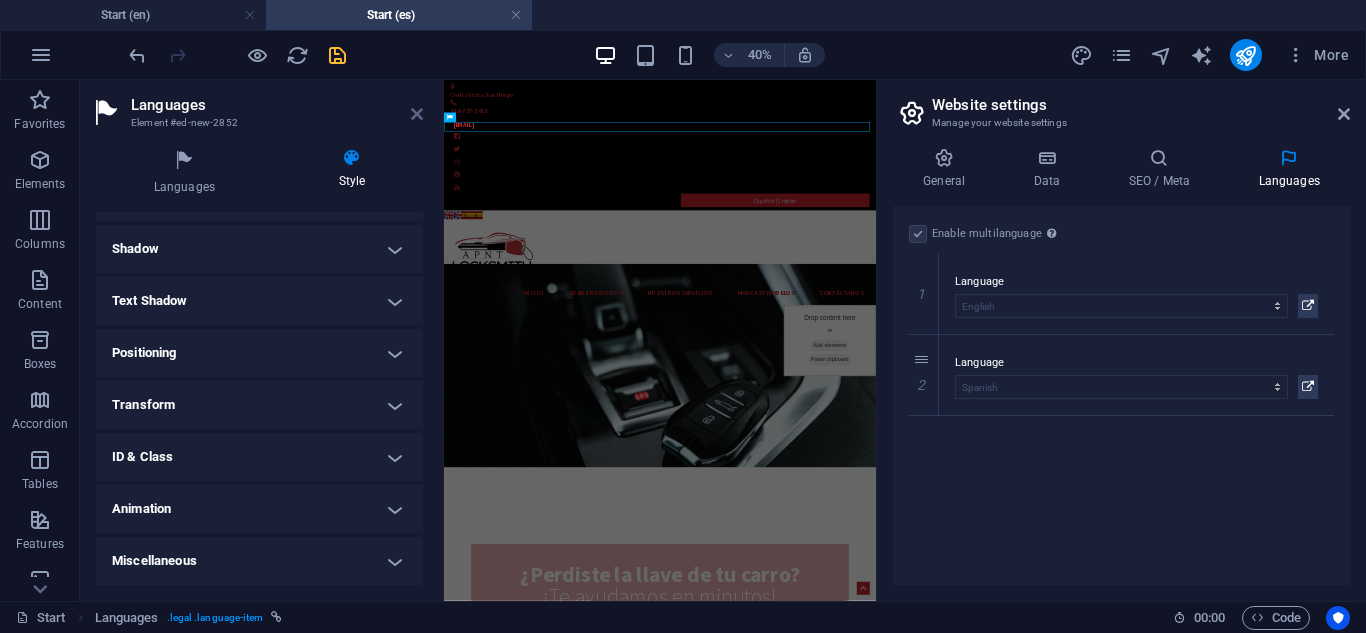 click at bounding box center [417, 114] 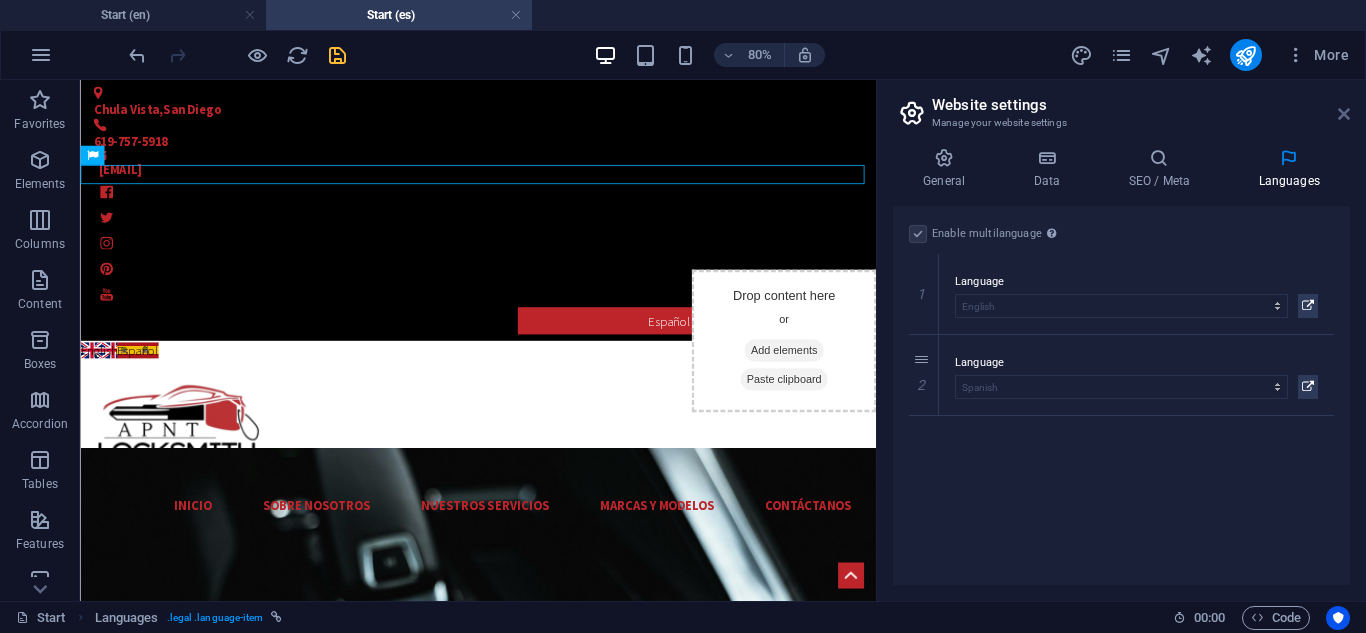 click at bounding box center [1344, 114] 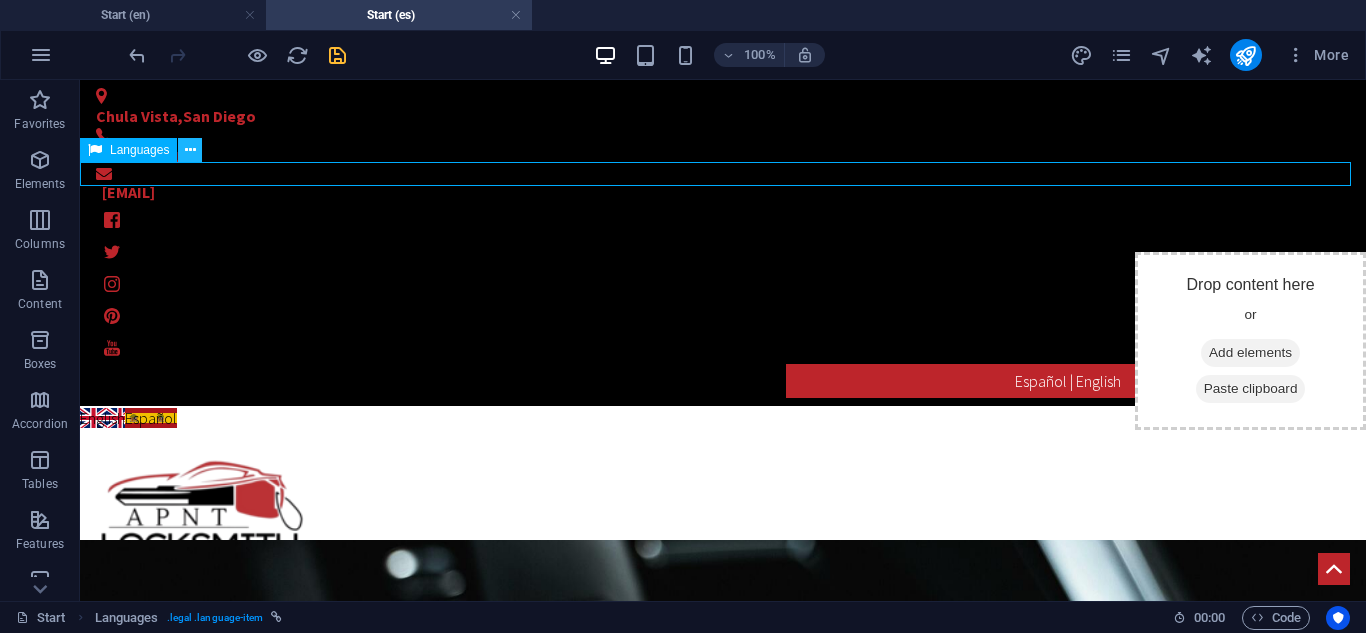 click at bounding box center (190, 150) 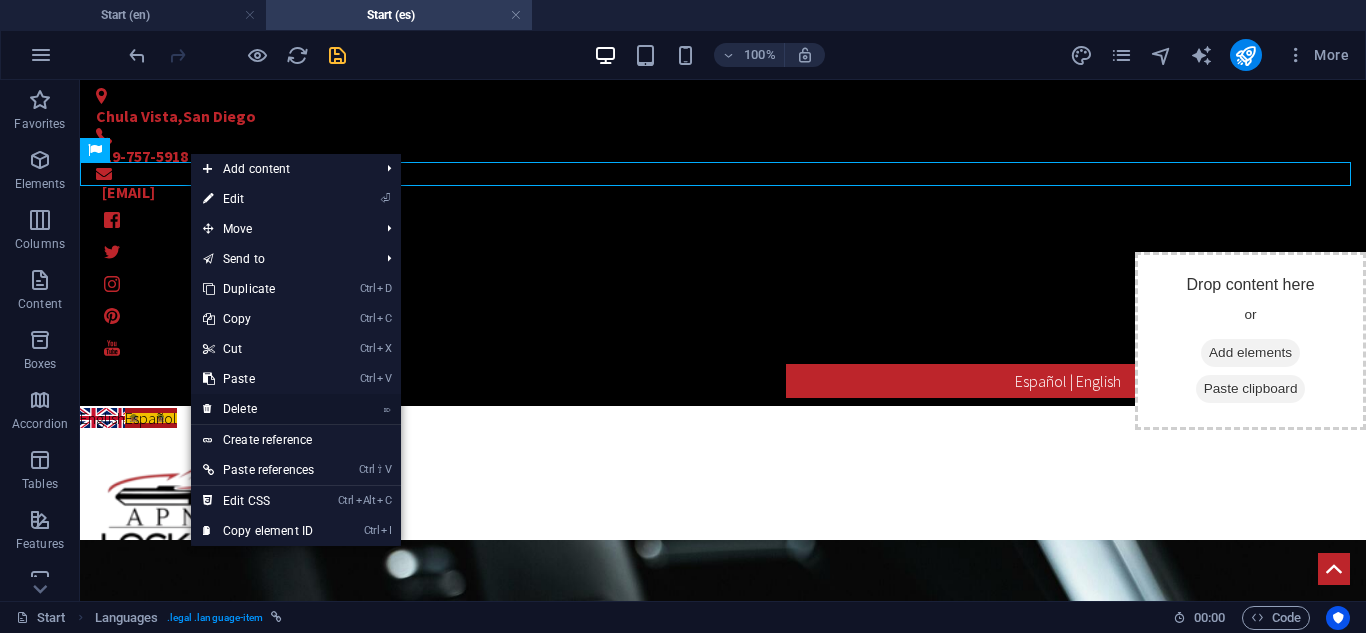 click on "⌦  Delete" at bounding box center [258, 409] 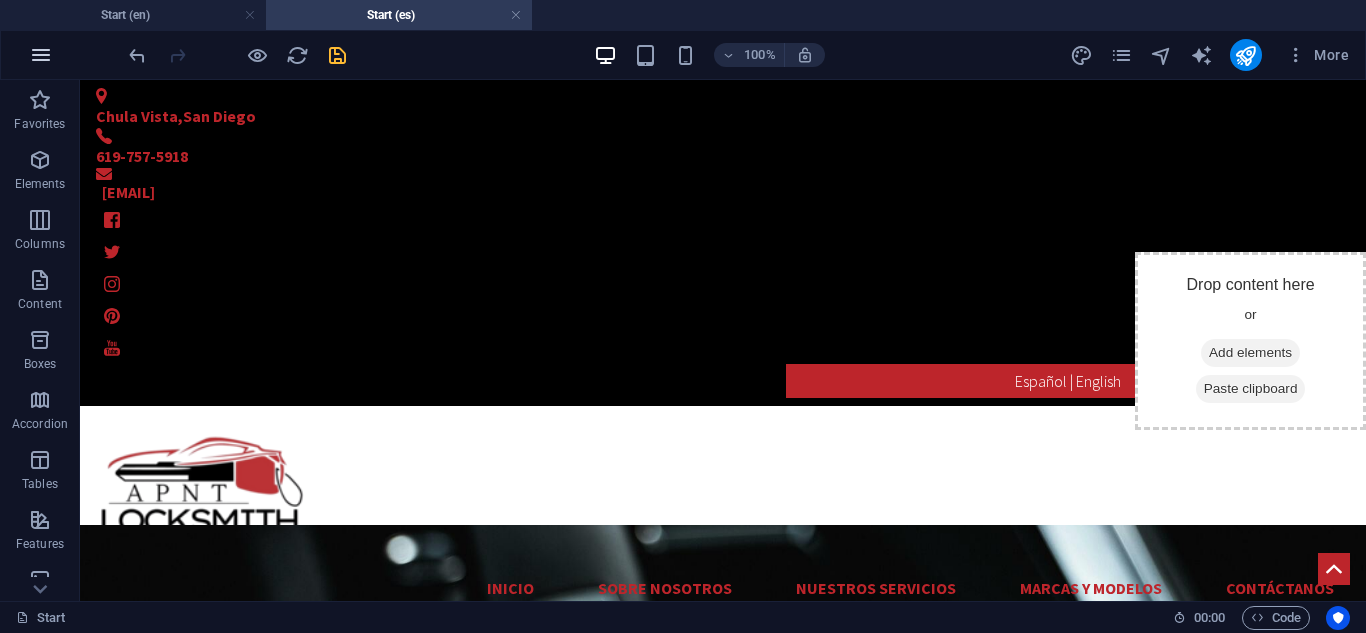 click at bounding box center [41, 55] 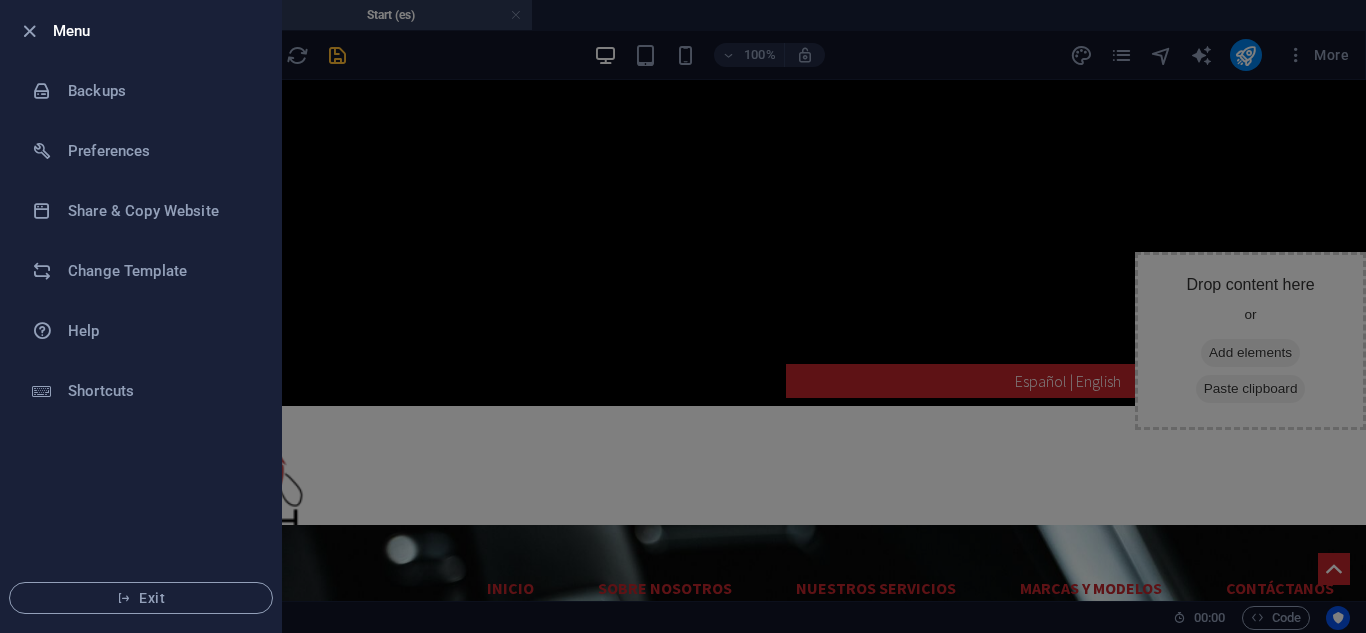 click at bounding box center (683, 316) 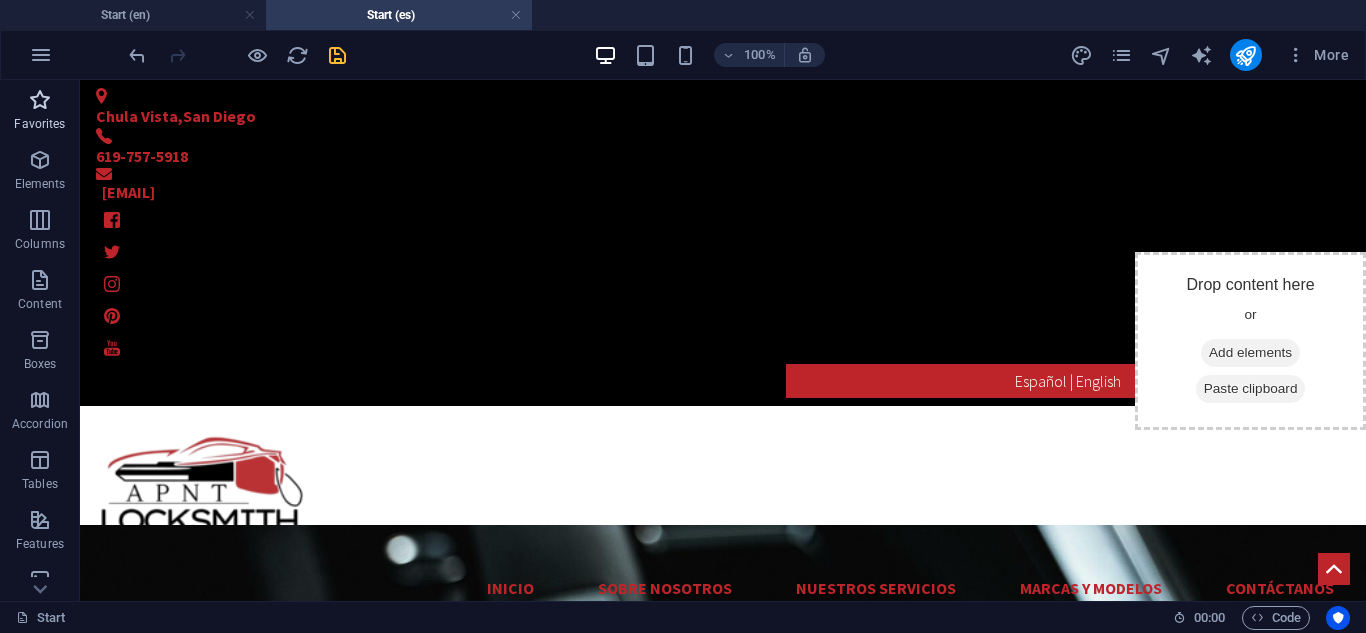 click on "Favorites" at bounding box center [39, 124] 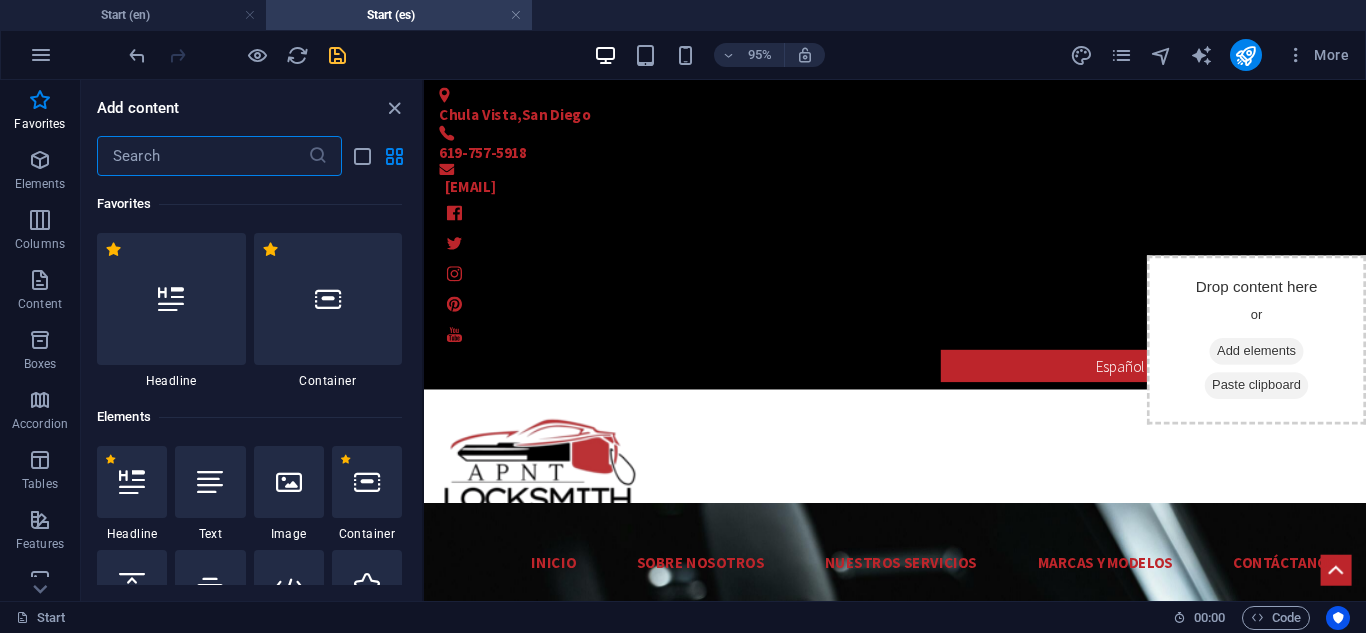 click at bounding box center (202, 156) 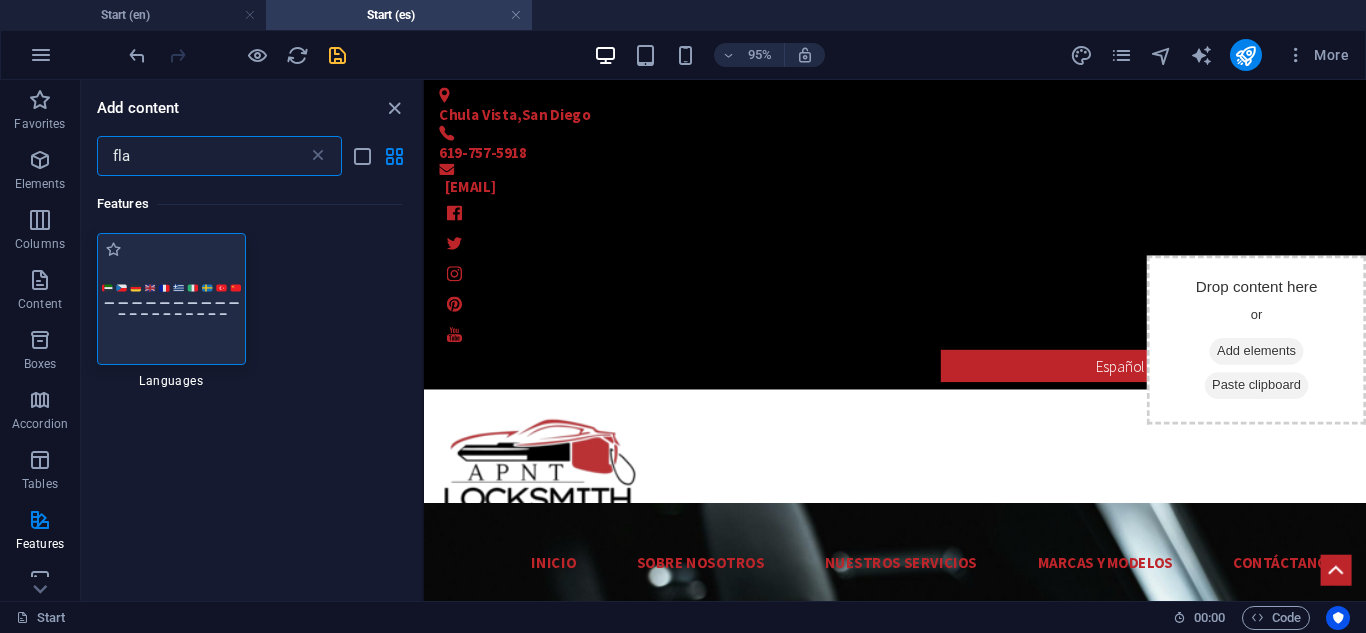 type on "fla" 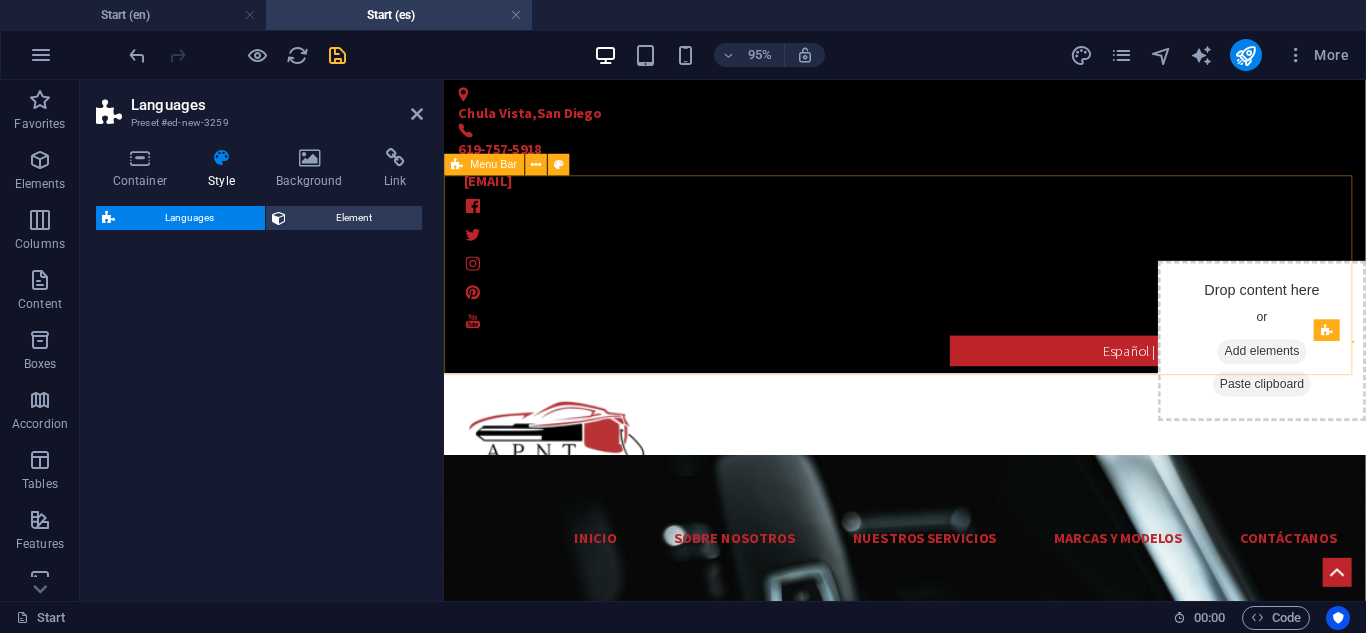 select on "rem" 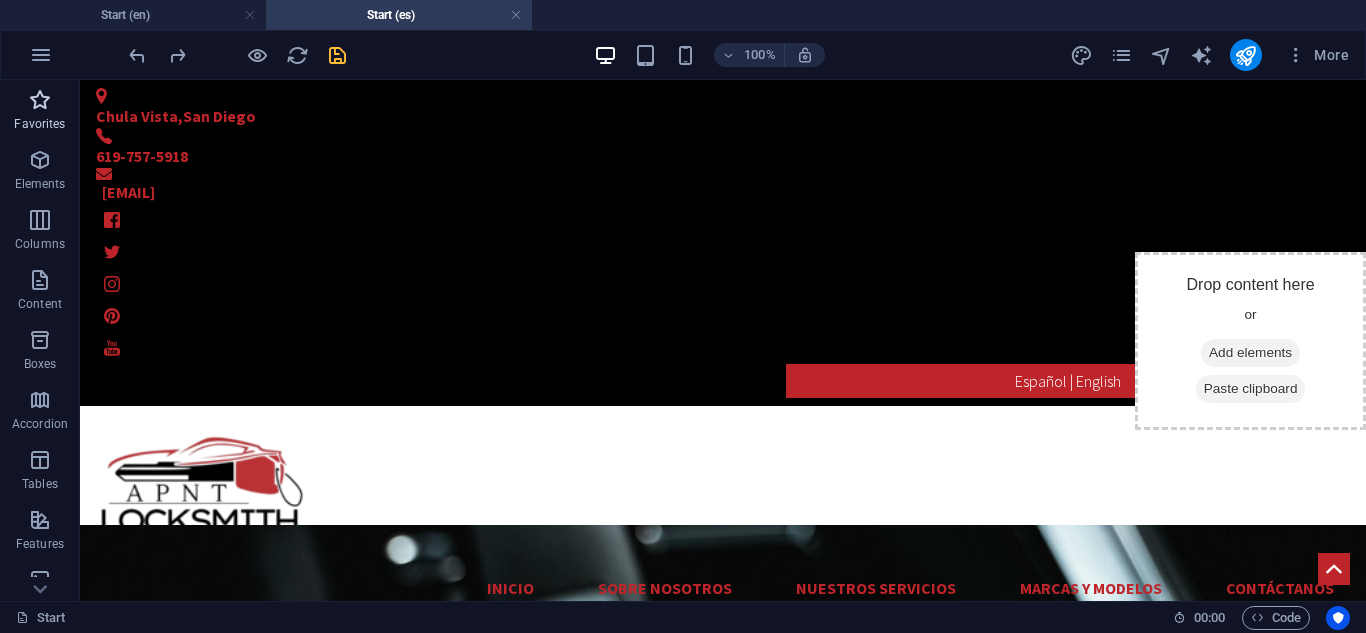 click on "Favorites" at bounding box center [40, 112] 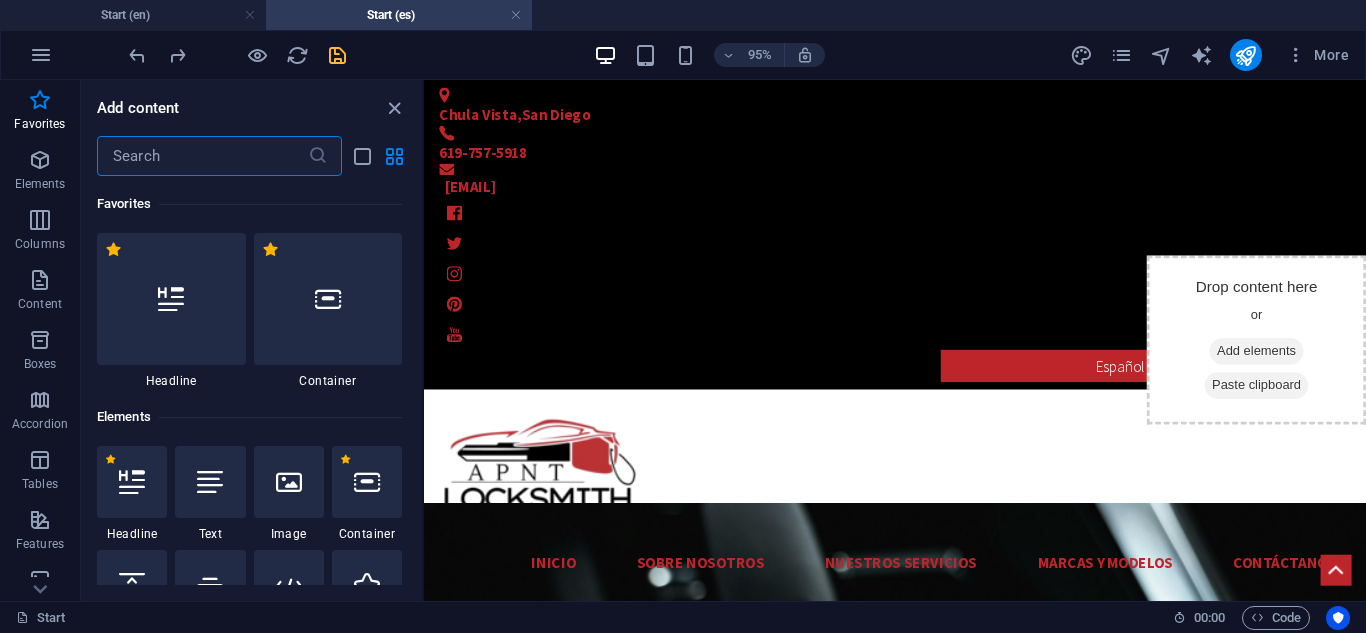 click at bounding box center [202, 156] 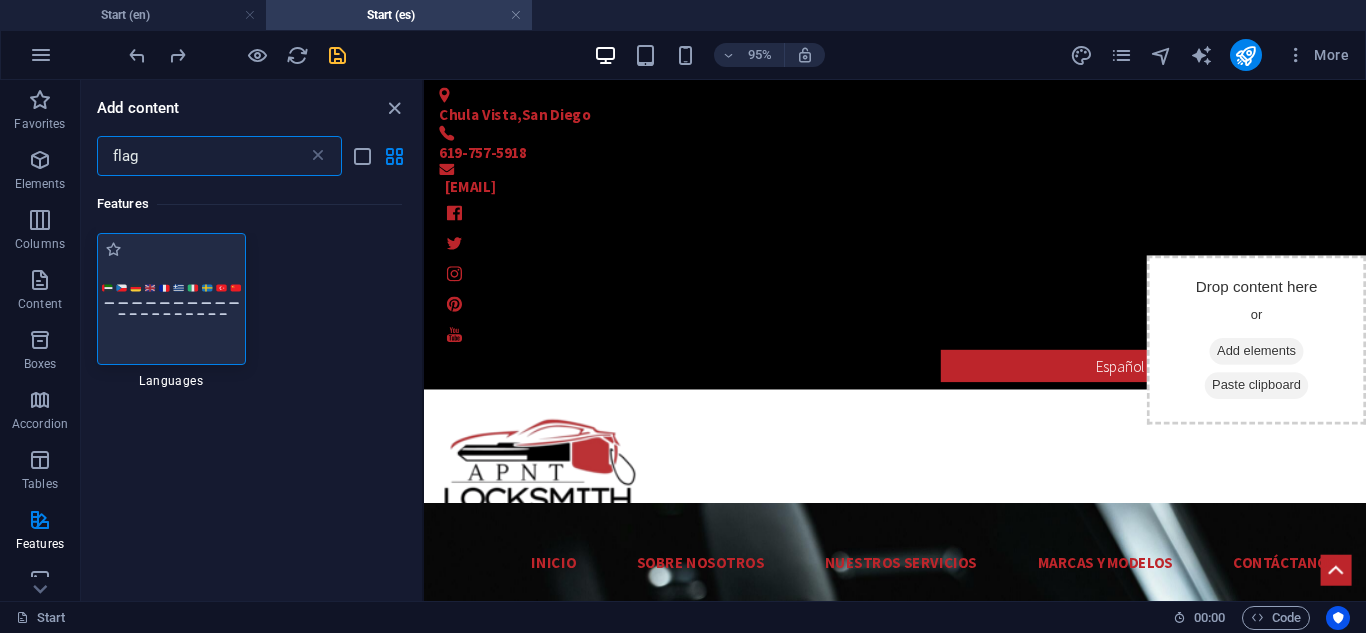 type on "flag" 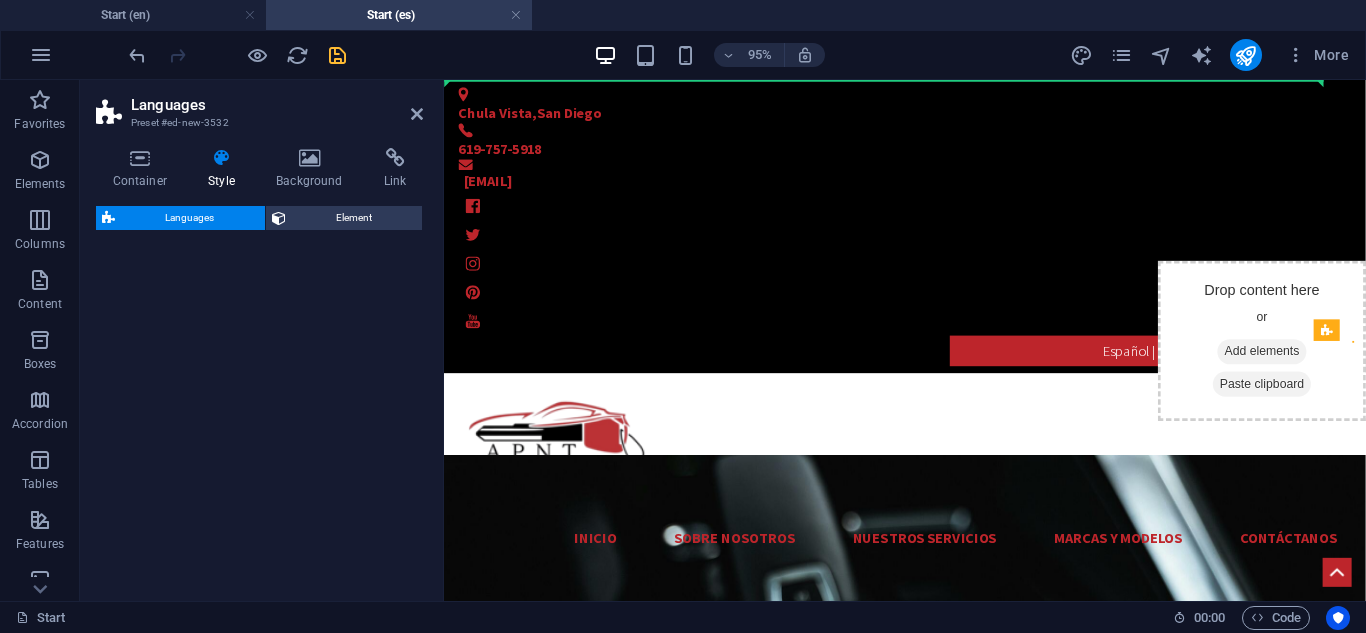 select on "rem" 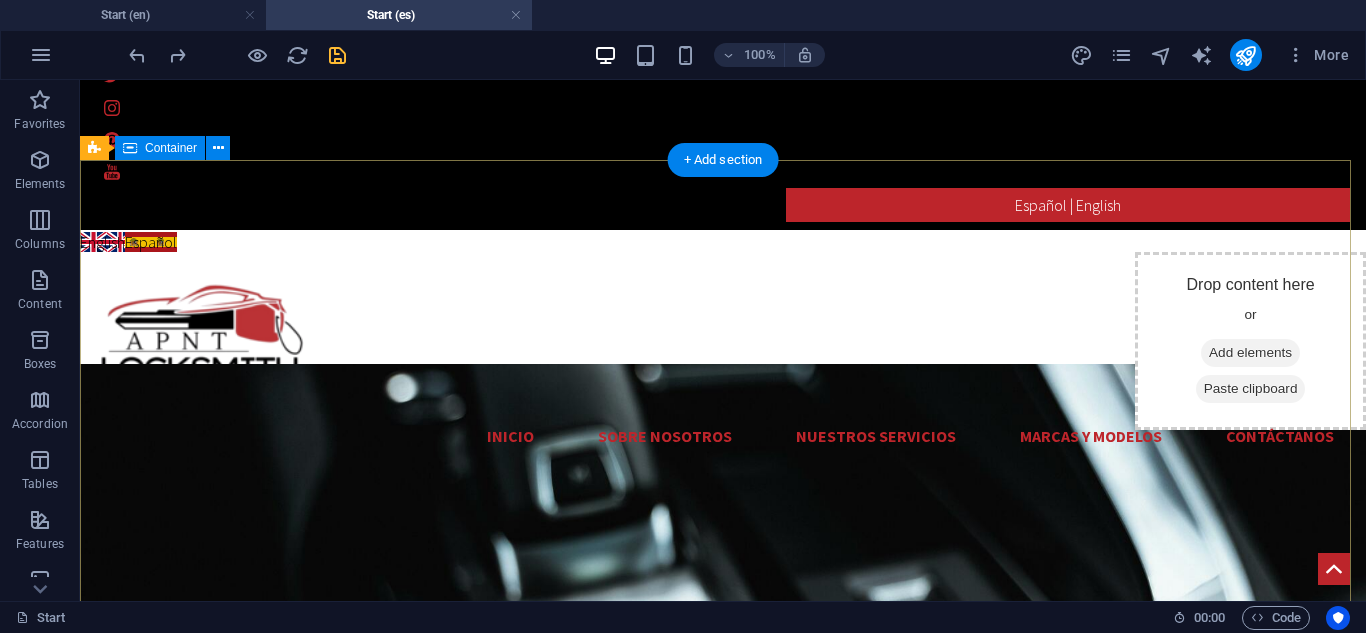 scroll, scrollTop: 0, scrollLeft: 0, axis: both 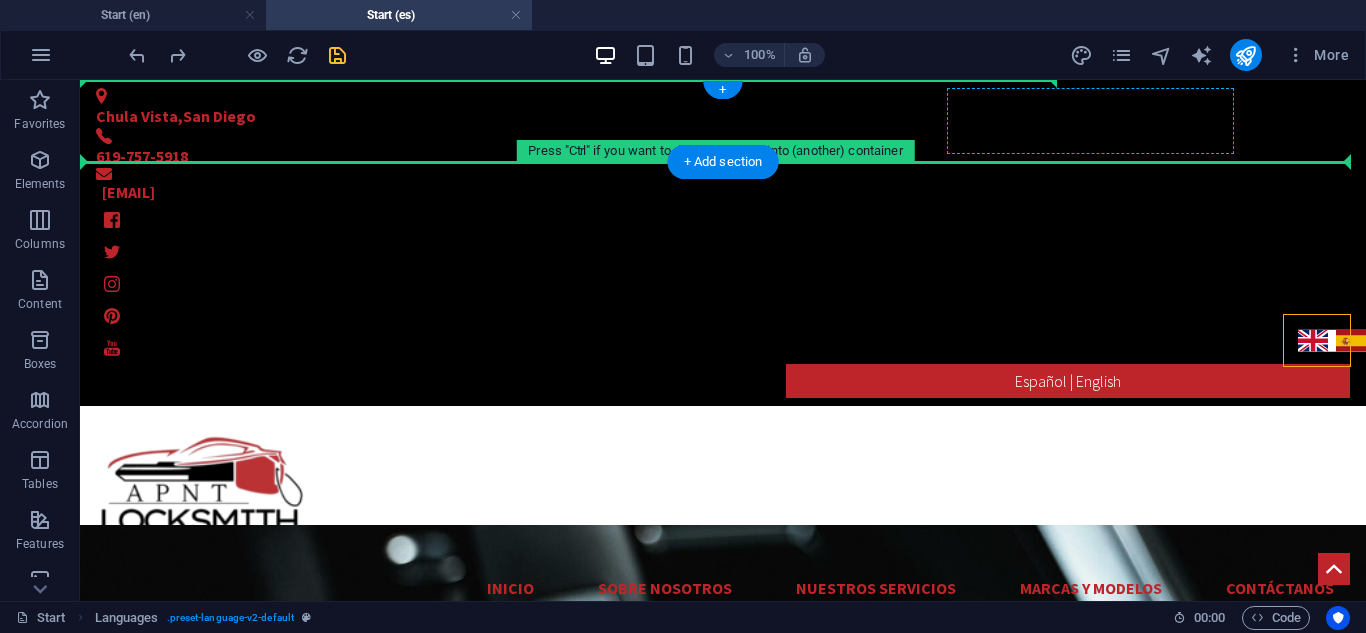 drag, startPoint x: 1201, startPoint y: 376, endPoint x: 1094, endPoint y: 134, distance: 264.5997 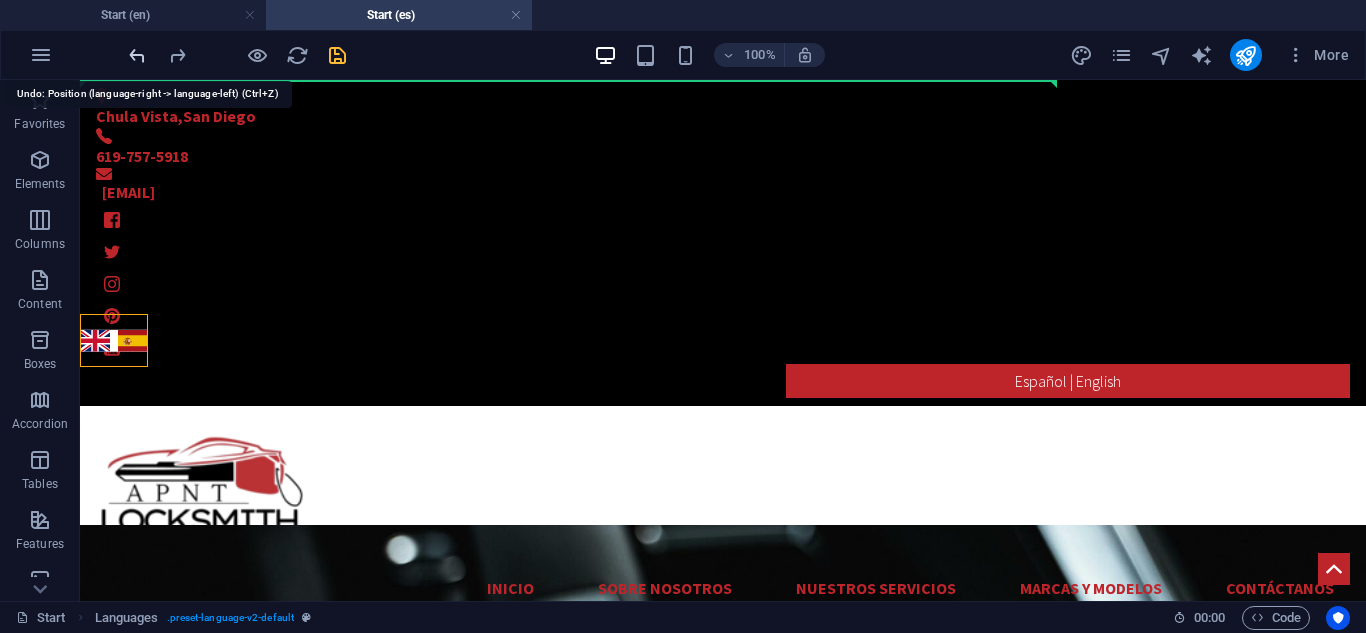 click at bounding box center [137, 55] 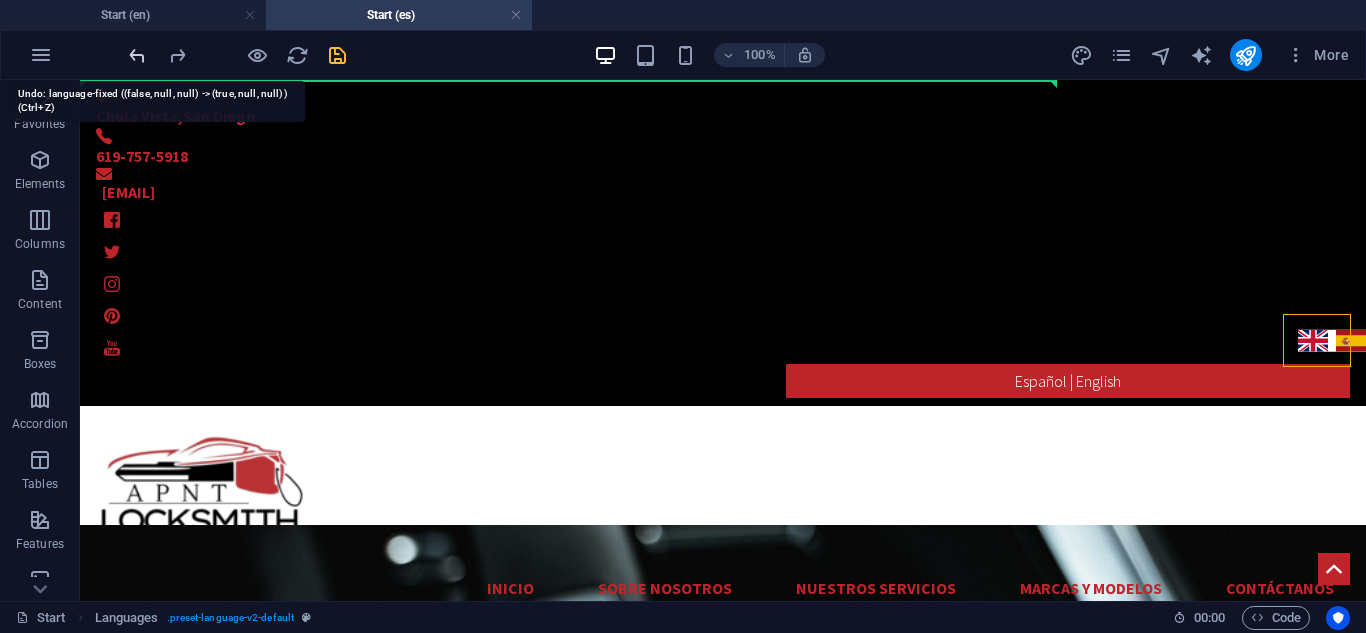 click at bounding box center [137, 55] 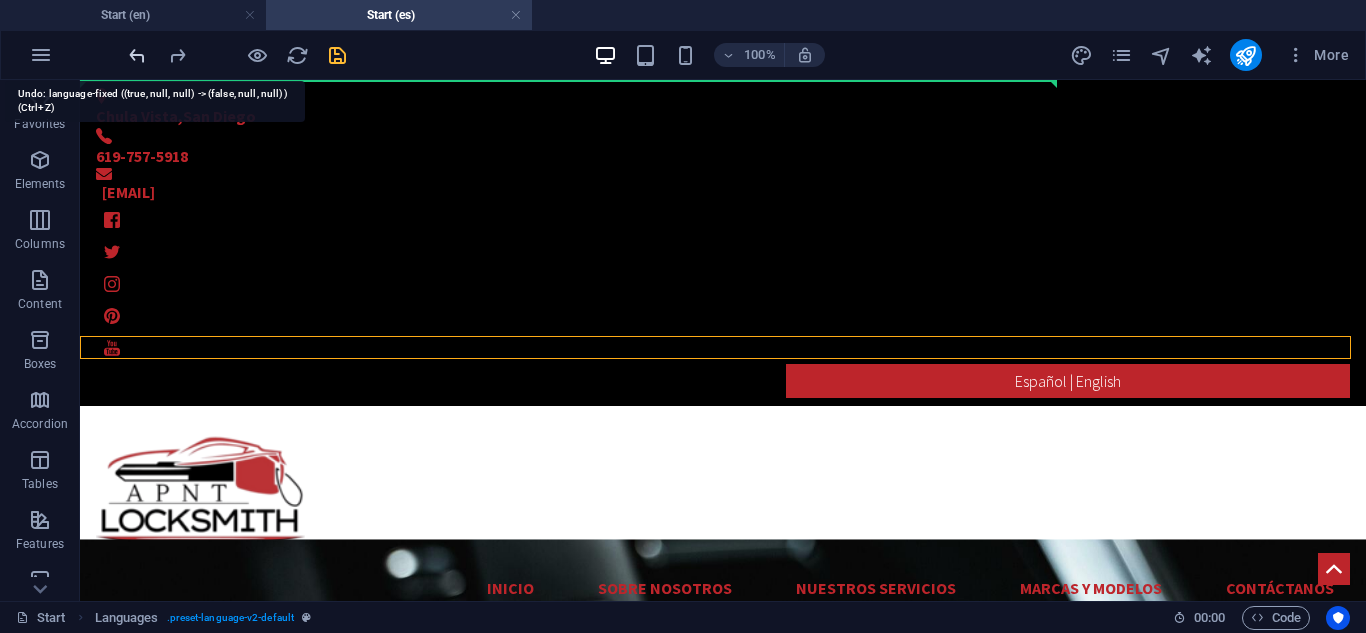 click at bounding box center (137, 55) 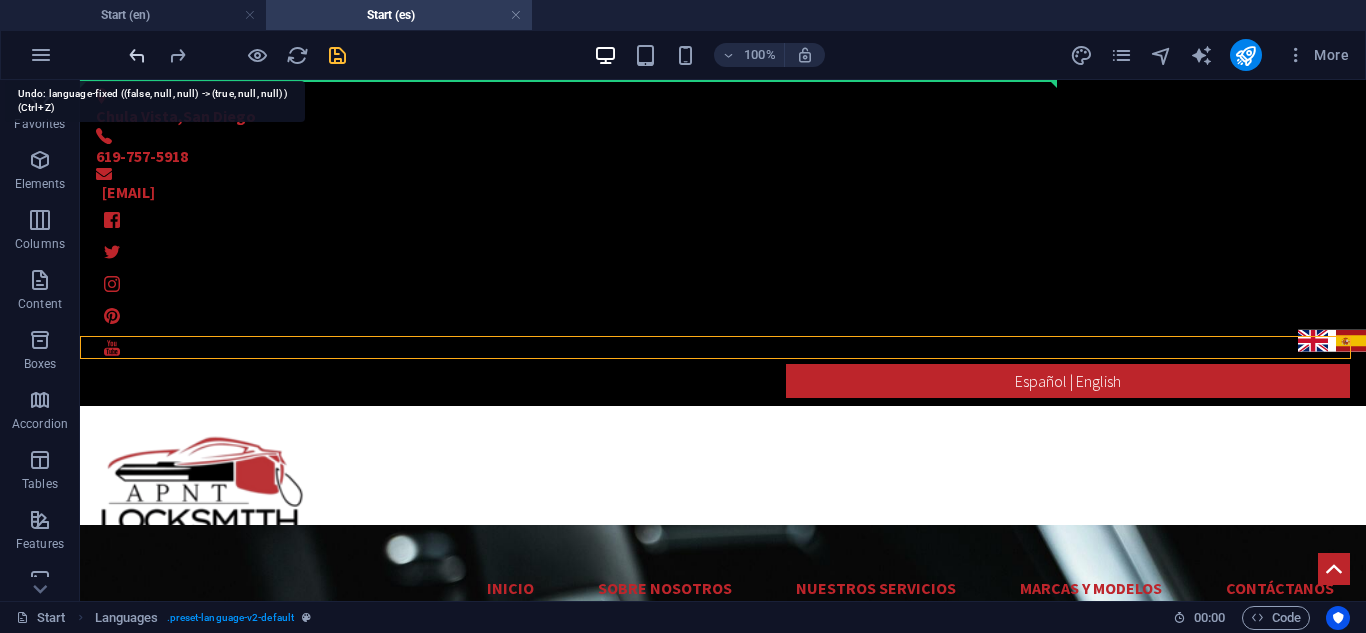 click at bounding box center [137, 55] 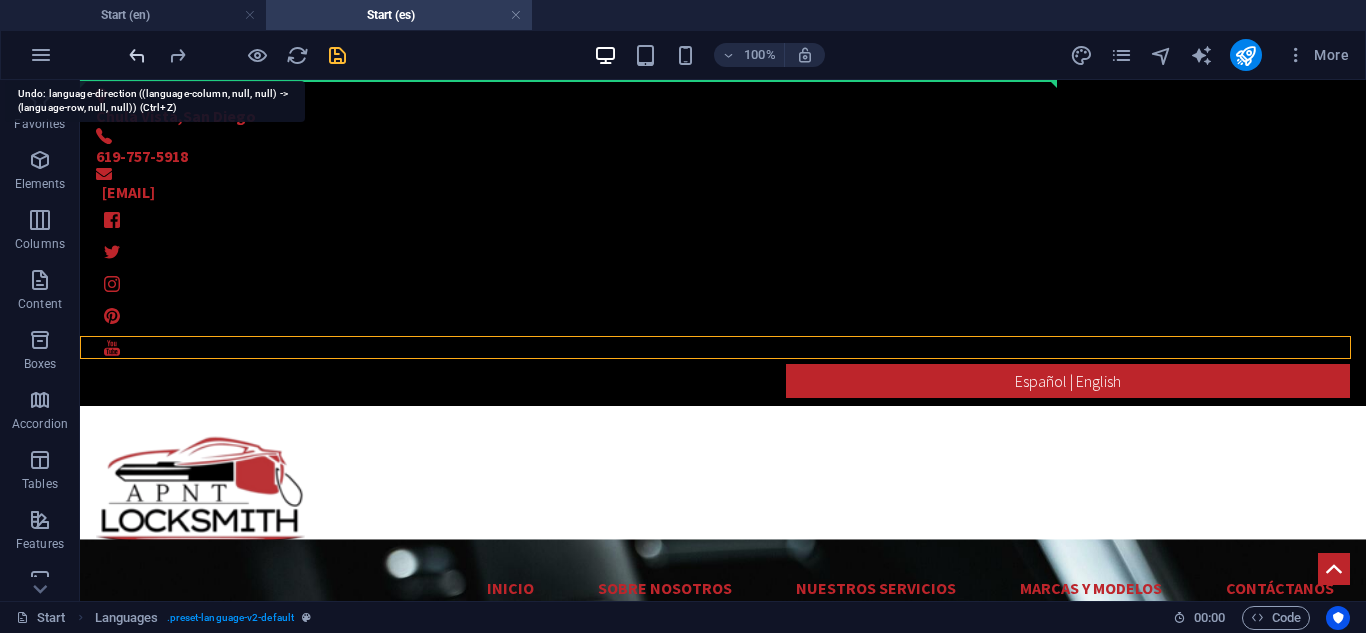 click at bounding box center [137, 55] 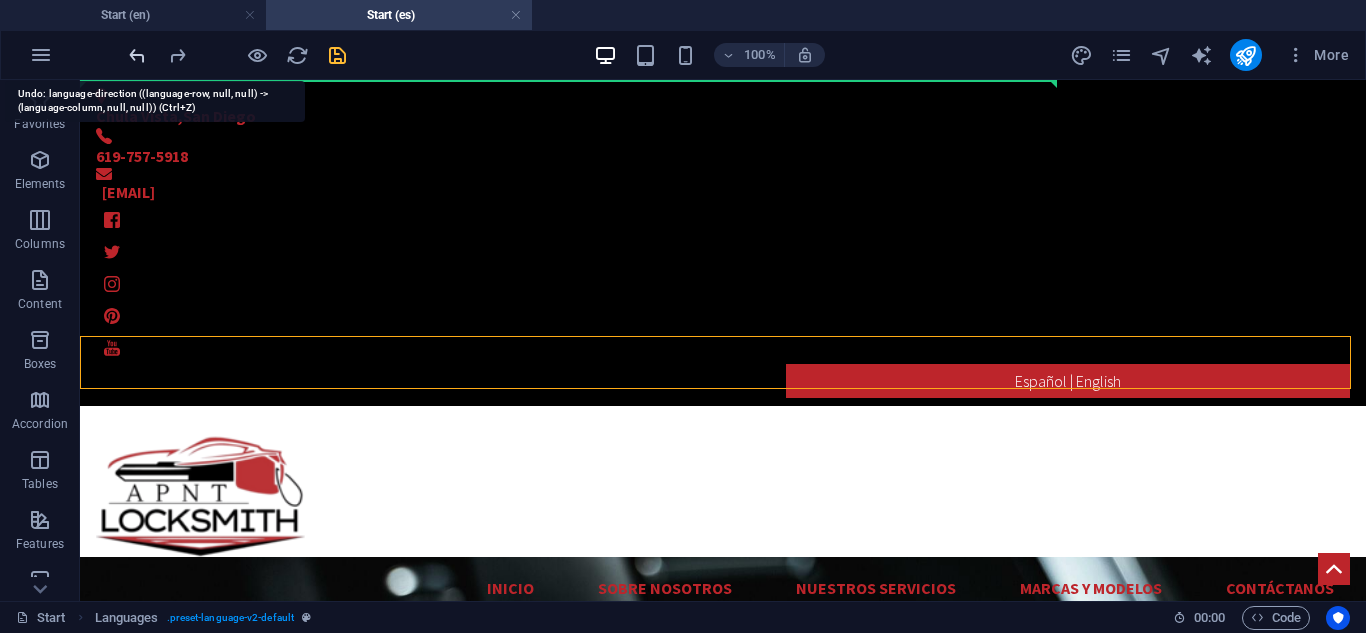 click at bounding box center (137, 55) 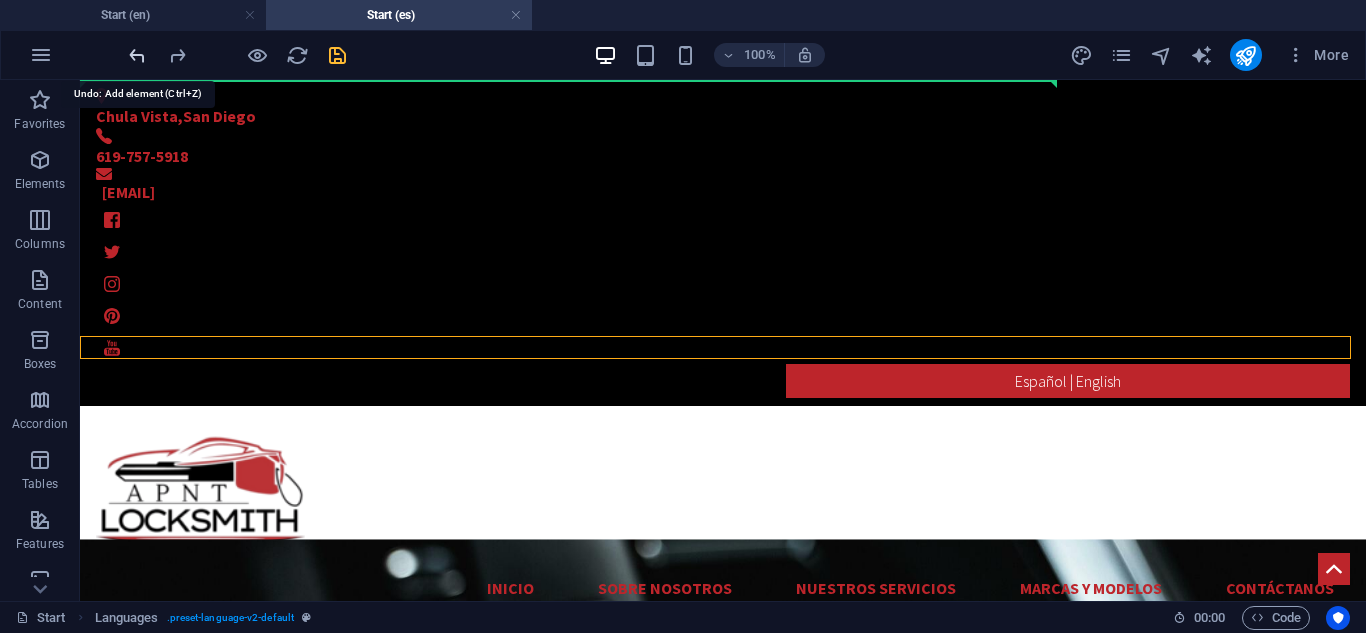 click at bounding box center [137, 55] 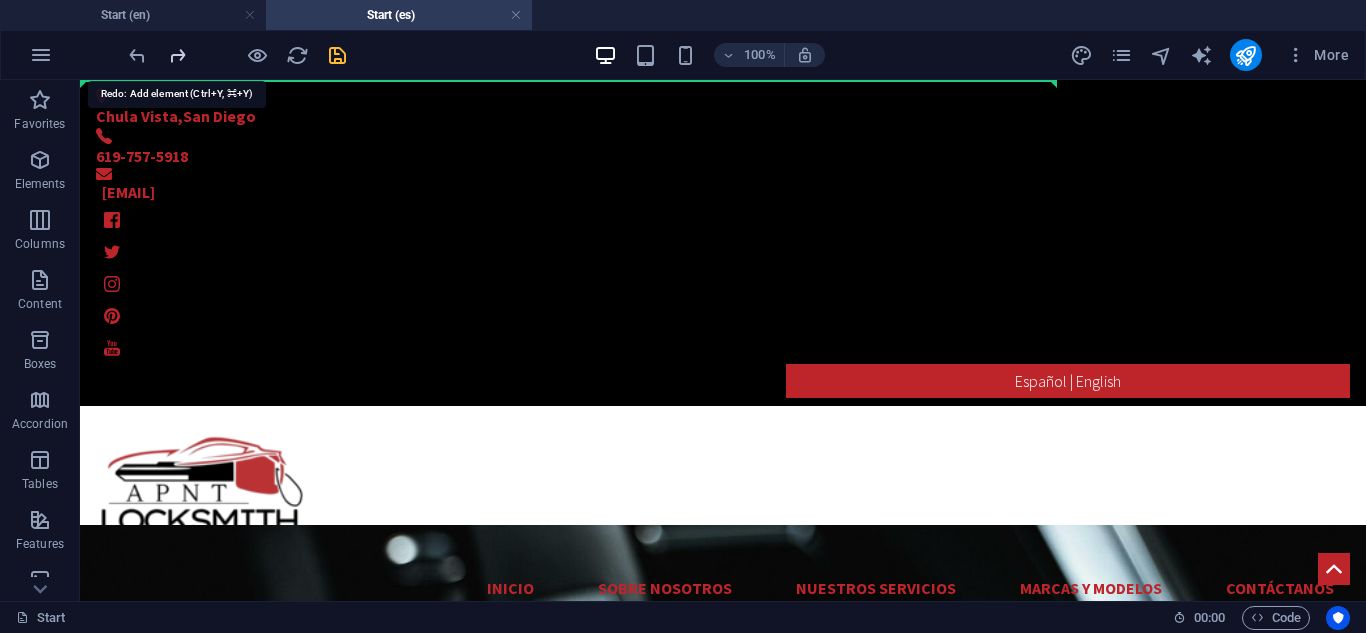 click at bounding box center (177, 55) 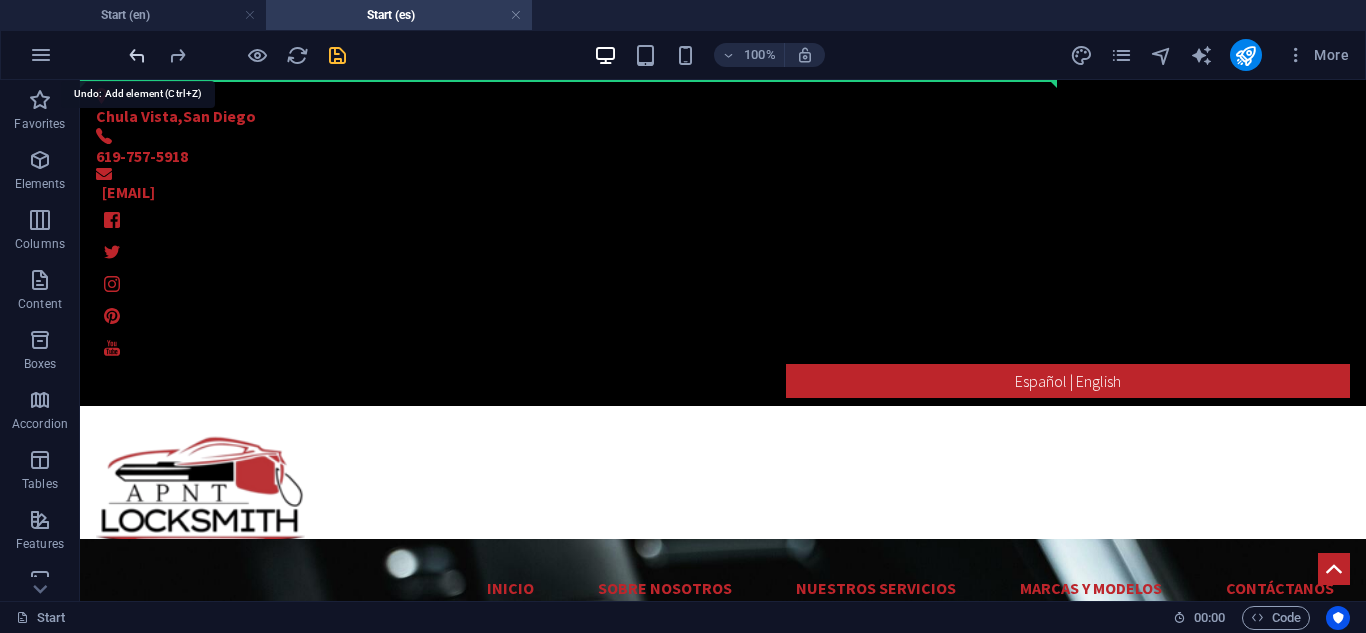 click at bounding box center [137, 55] 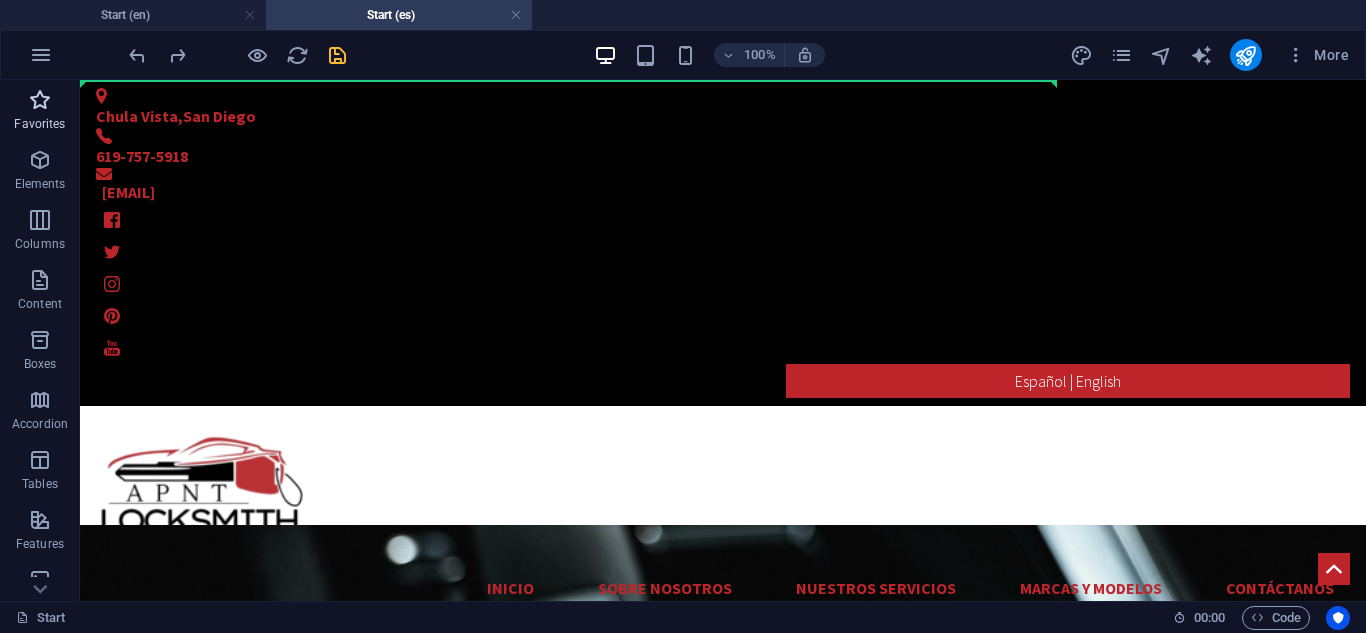 click on "Favorites" at bounding box center [40, 112] 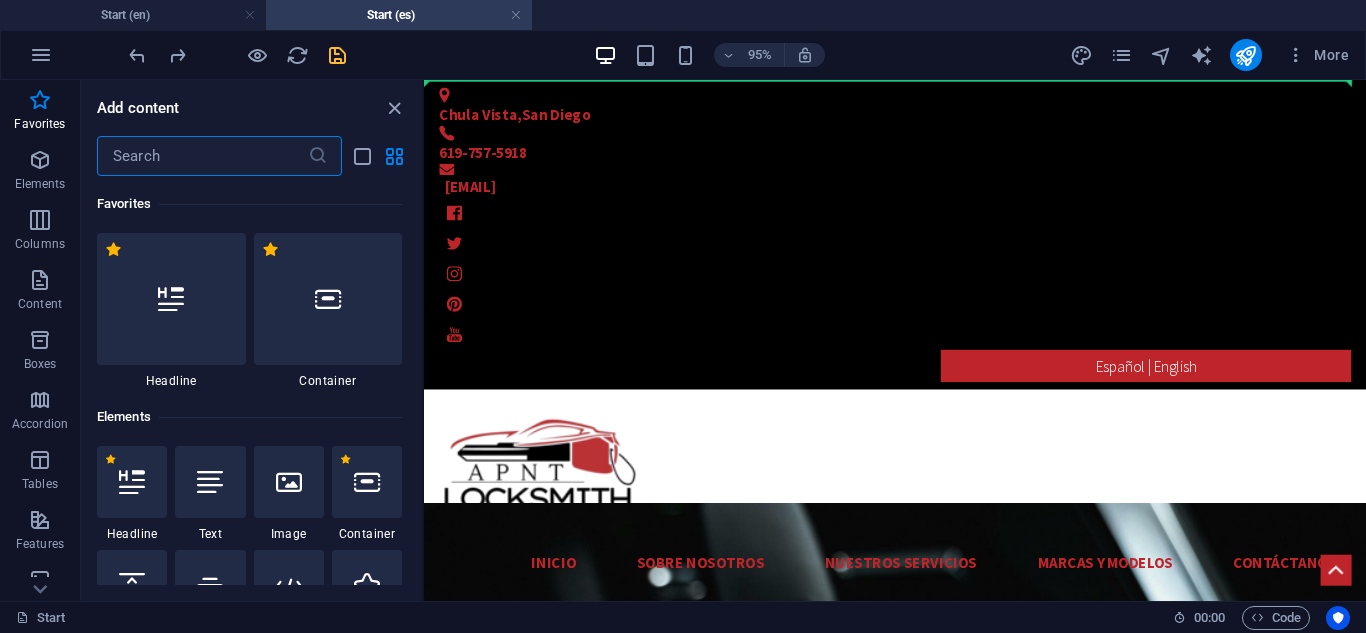 click at bounding box center [202, 156] 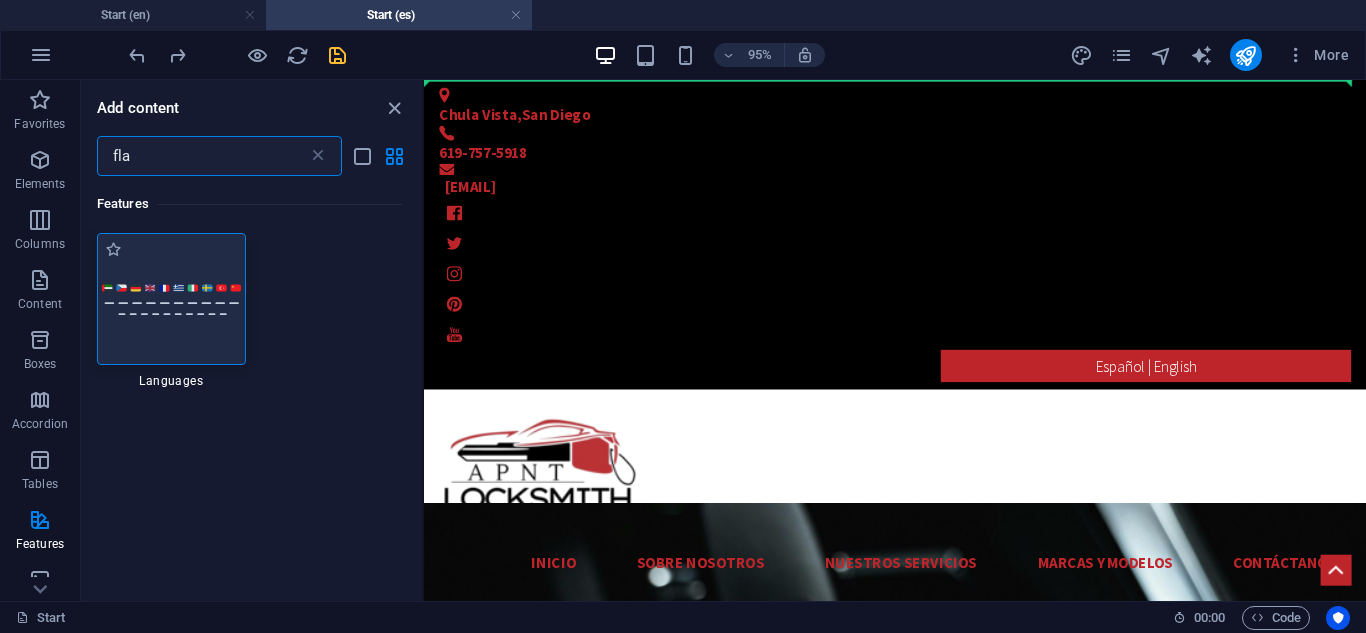 type on "fla" 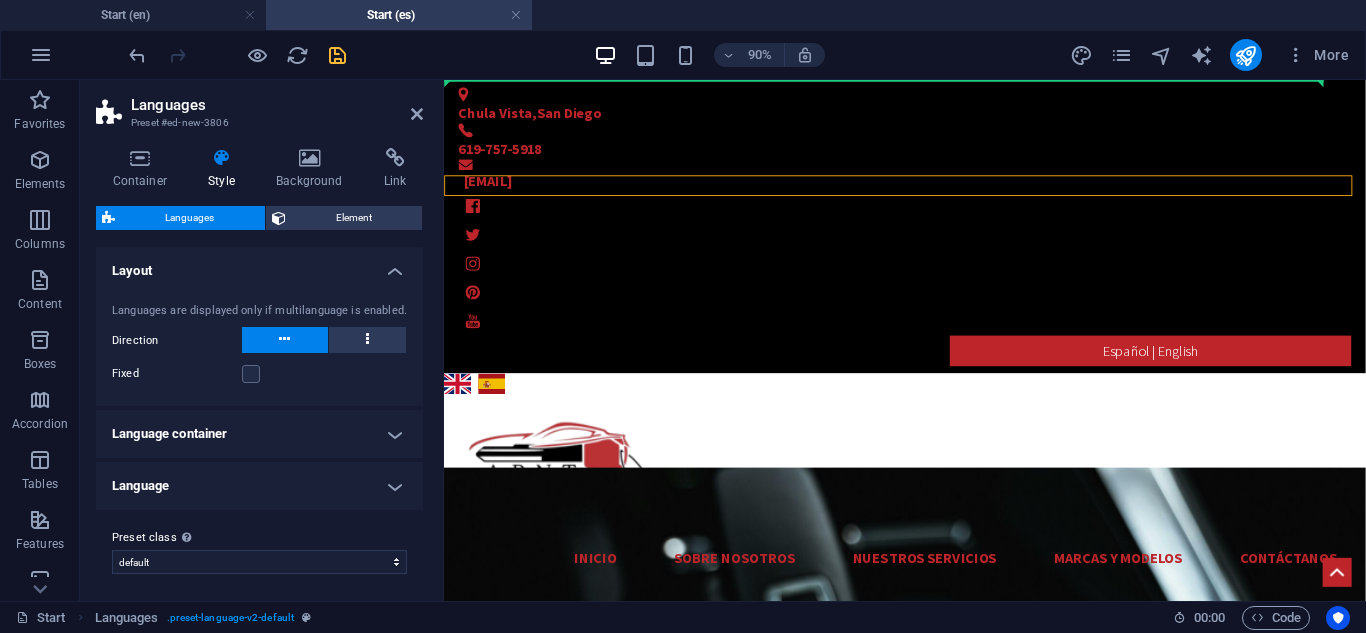 click on "Language container" at bounding box center [259, 434] 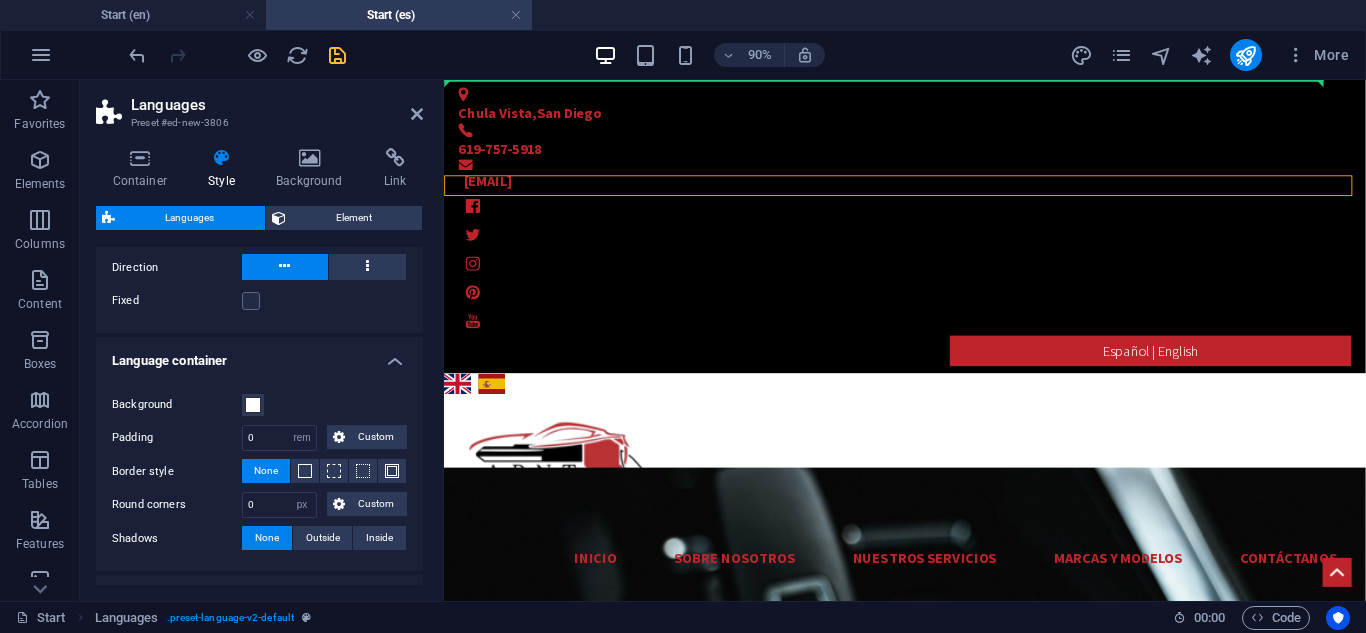 scroll, scrollTop: 100, scrollLeft: 0, axis: vertical 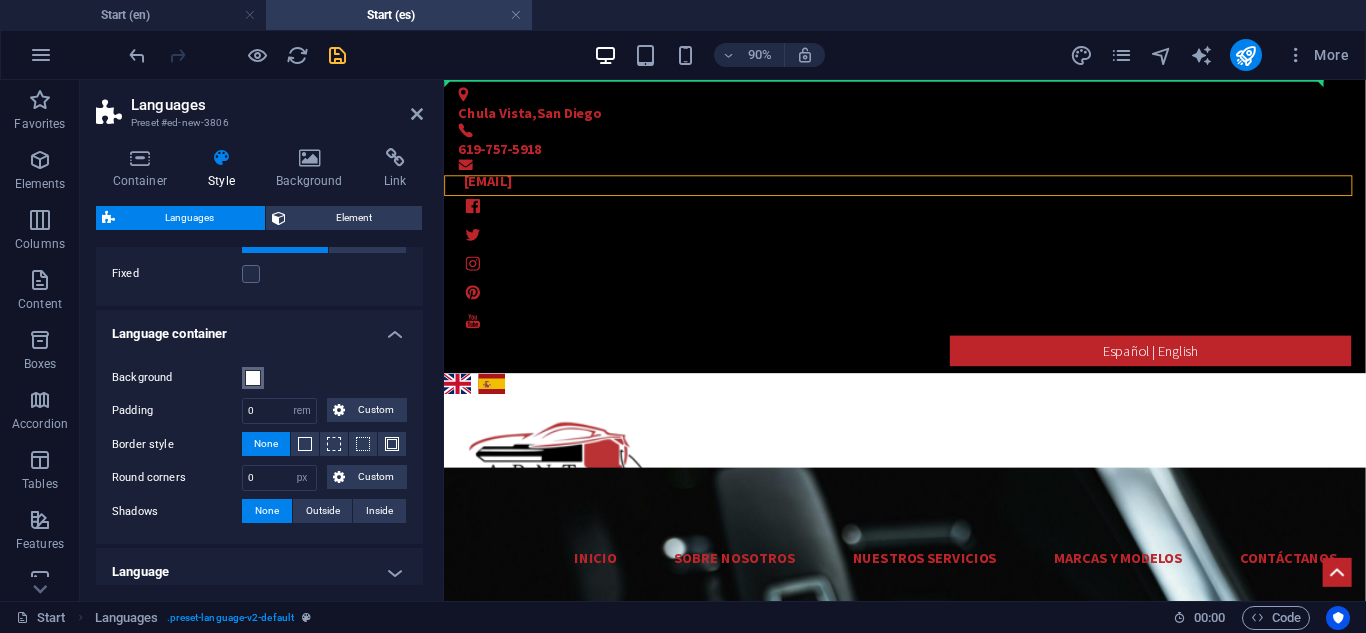 click at bounding box center (253, 378) 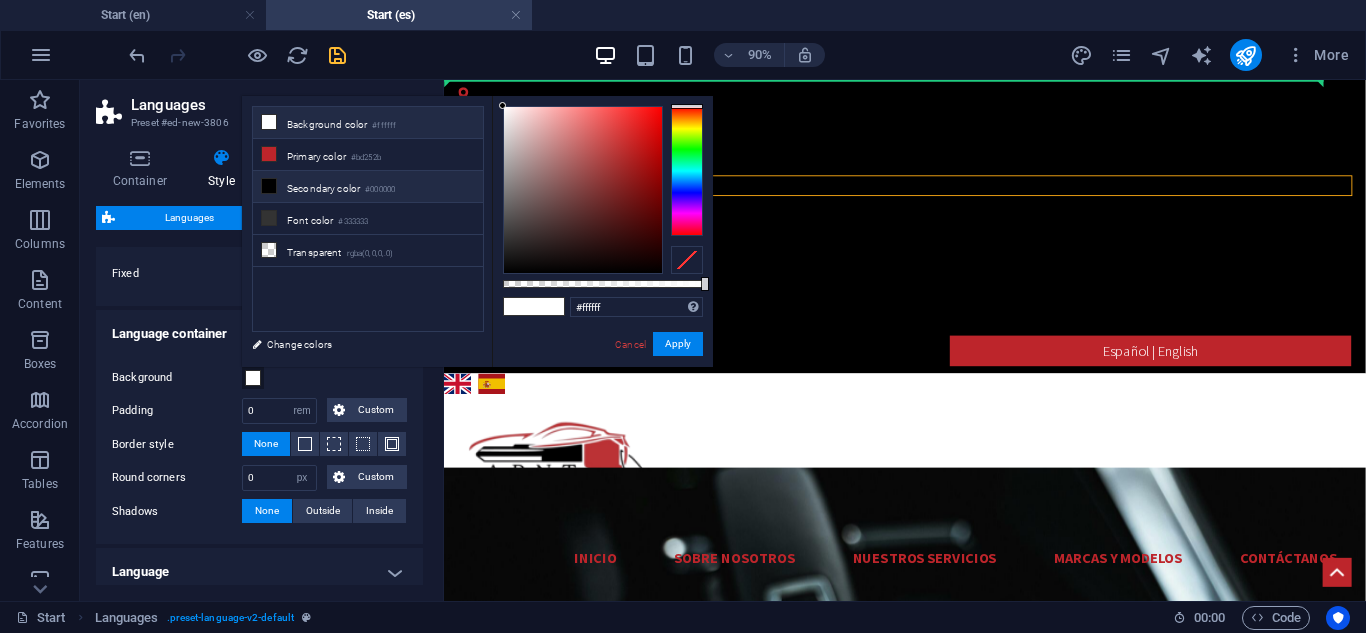 click on "Secondary color
#000000" at bounding box center [368, 187] 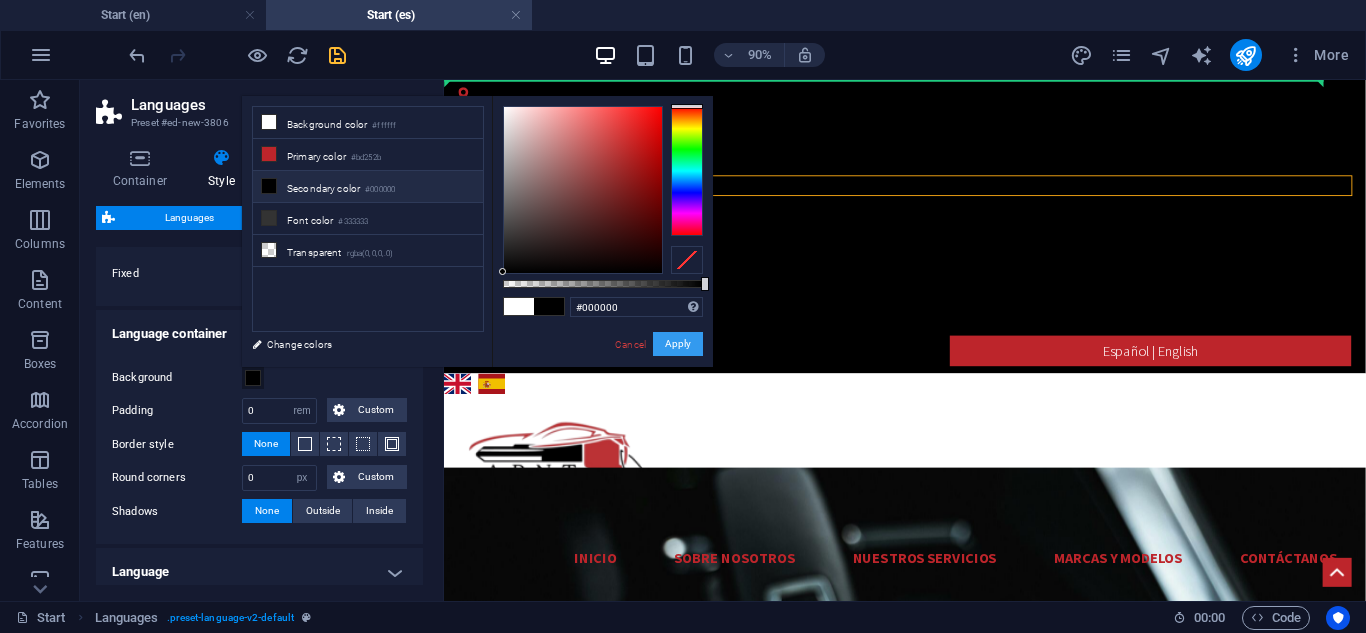 click on "Apply" at bounding box center [678, 344] 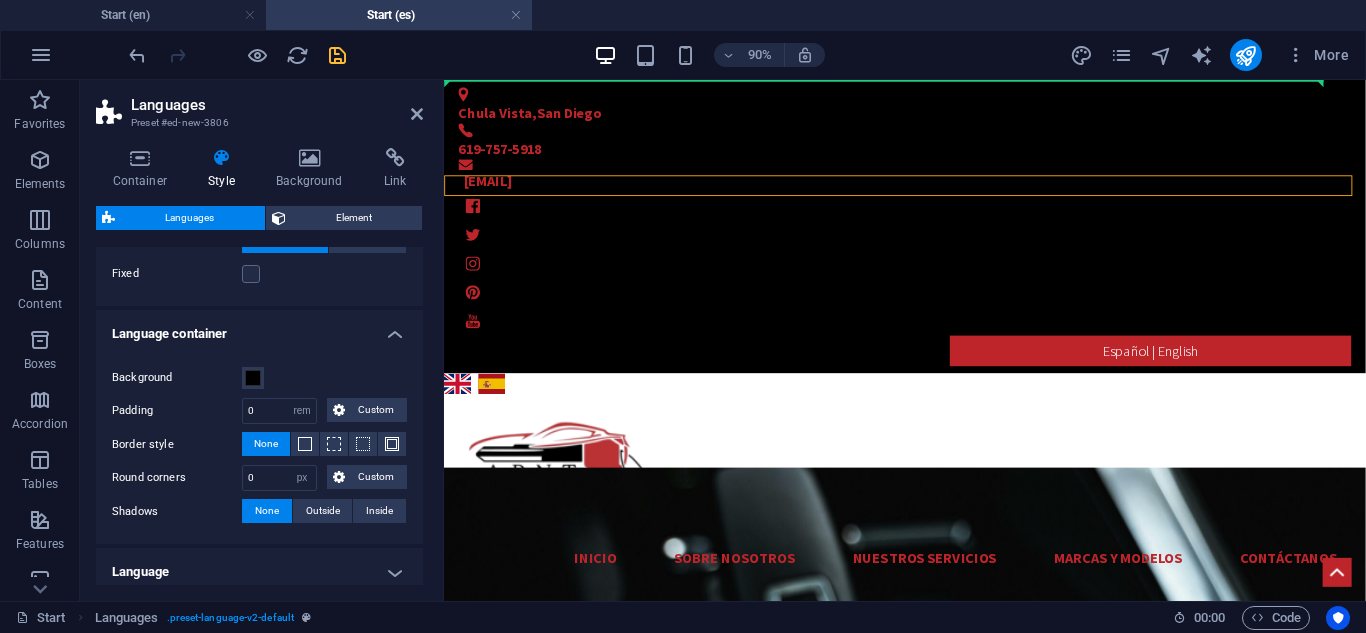 click on "Background" at bounding box center [259, 378] 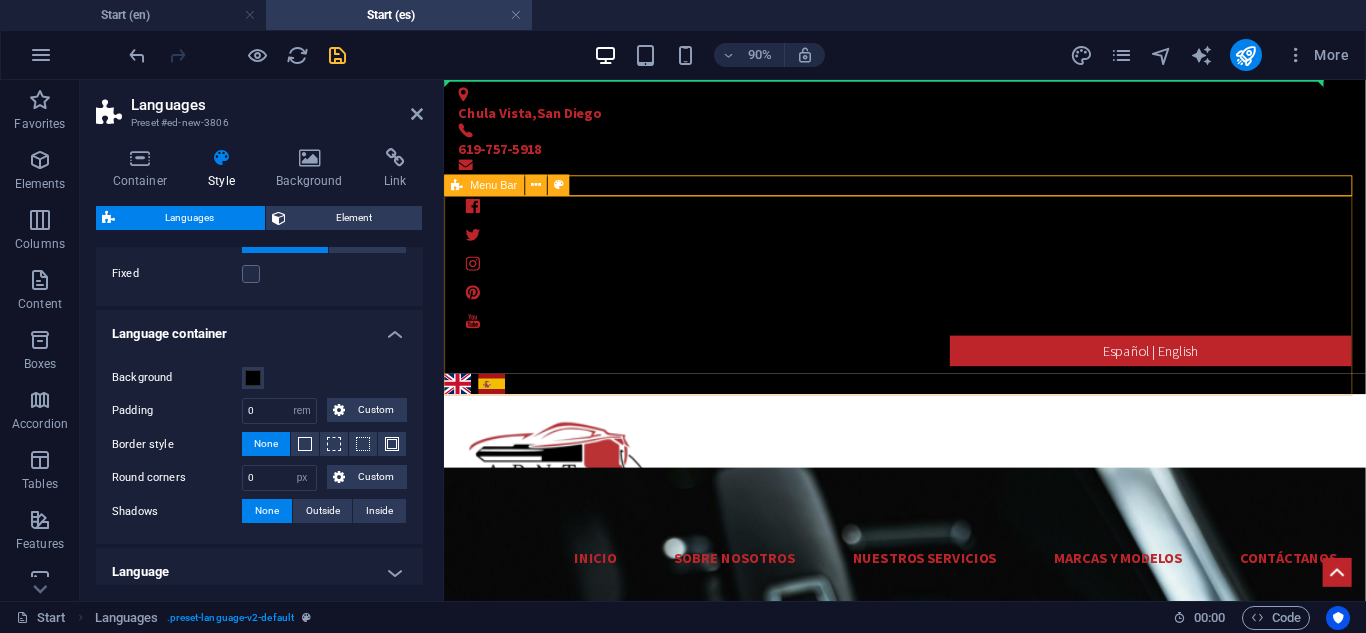 click on "Inicio Sobre nosotros Nuestros servicios Marcas y modelos Contáctanos" at bounding box center [956, 540] 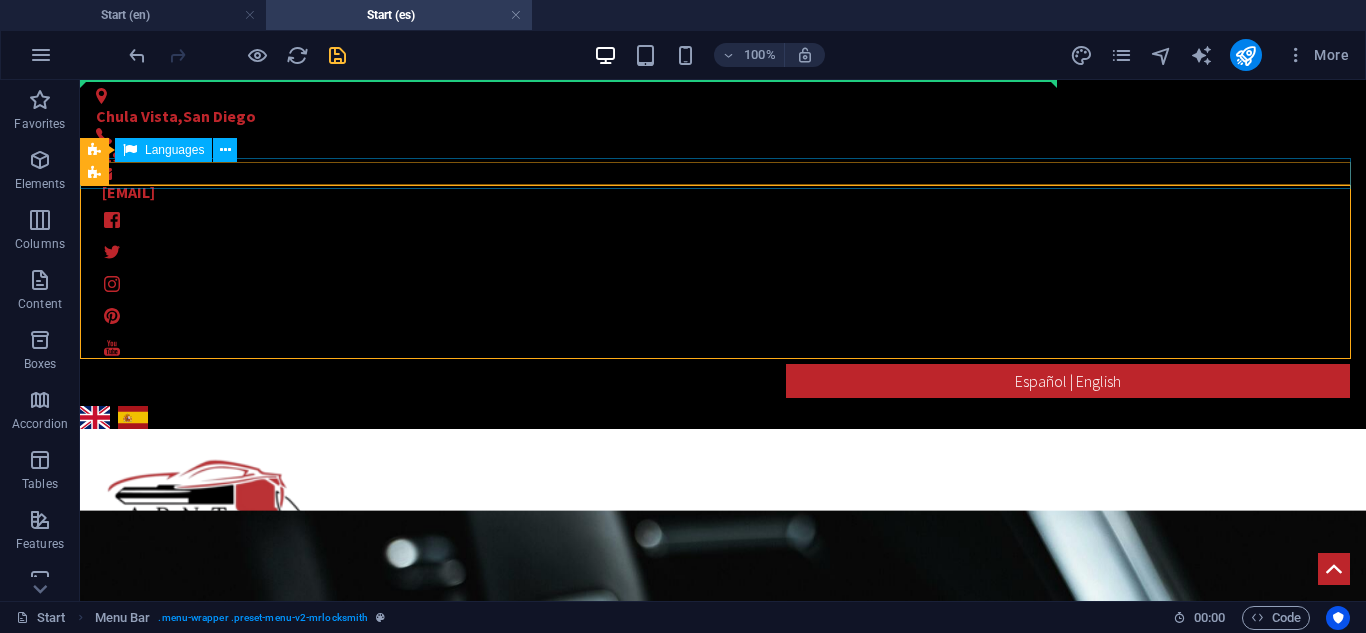 click on "English Español" at bounding box center [723, 417] 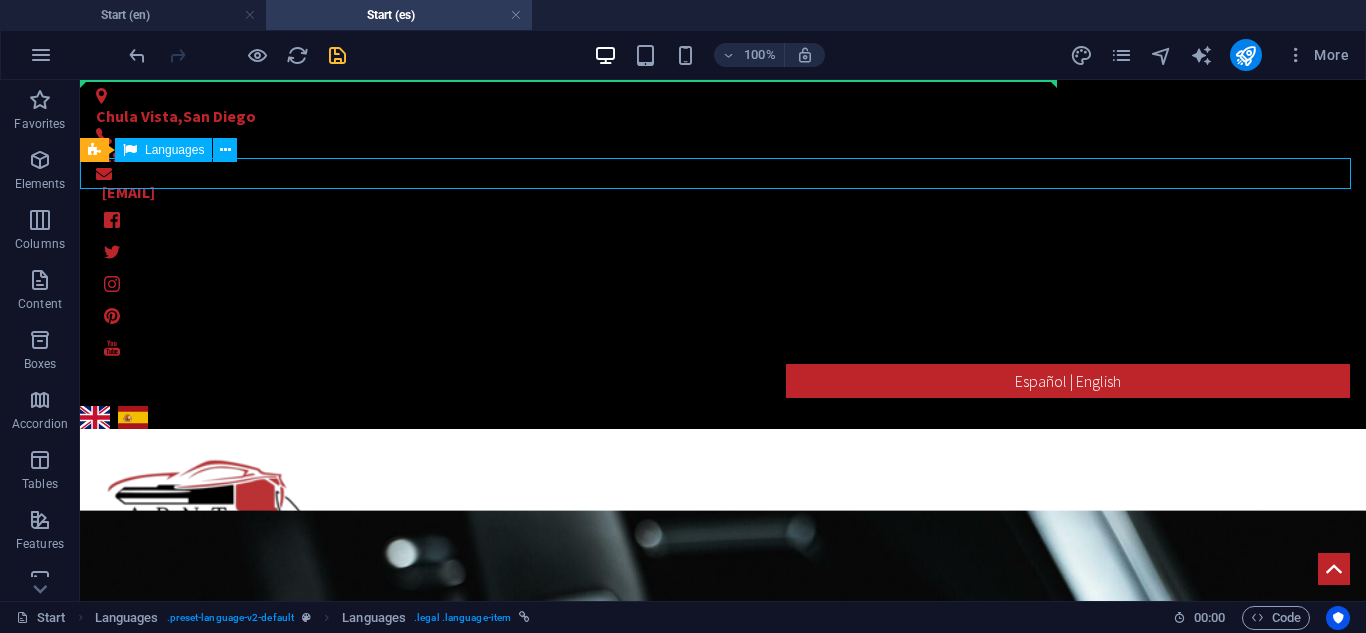 click on "English Español" at bounding box center [723, 417] 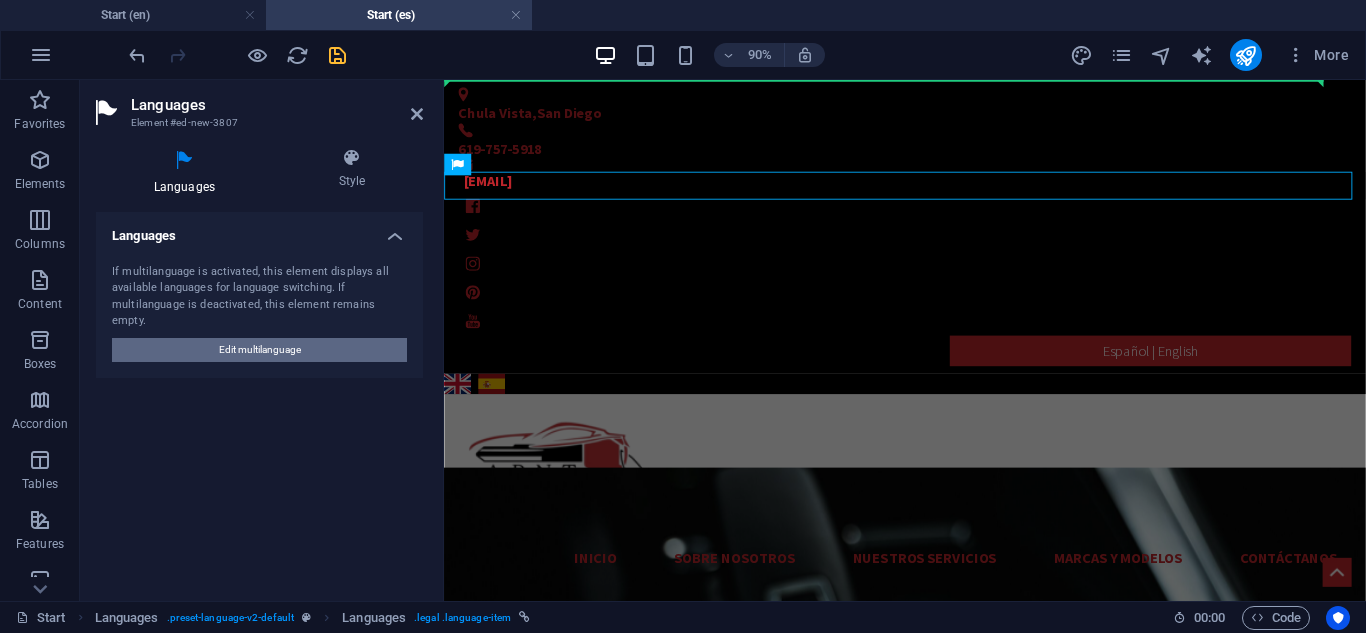 click on "Edit multilanguage" at bounding box center (260, 350) 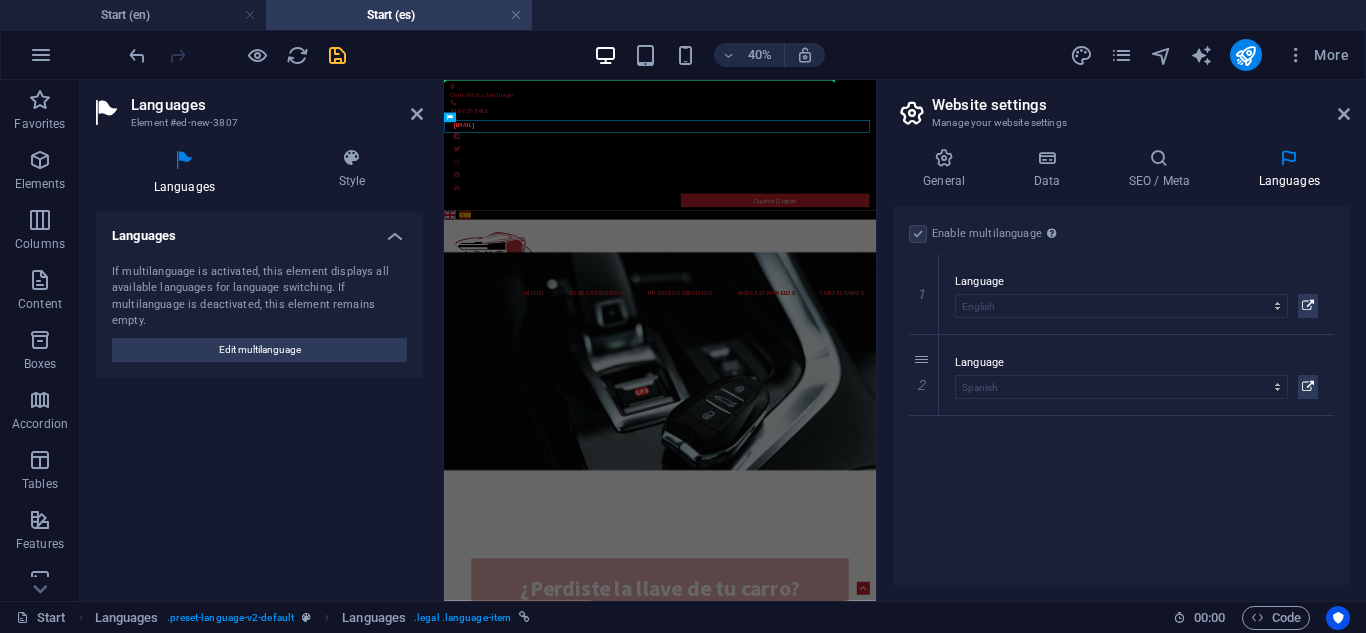 click on "Website settings Manage your website settings  General  Data  SEO / Meta  Languages Website name apnt-locksmith.com Logo Drag files here, click to choose files or select files from Files or our free stock photos & videos Select files from the file manager, stock photos, or upload file(s) Upload Favicon Set the favicon of your website here. A favicon is a small icon shown in the browser tab next to your website title. It helps visitors identify your website. Drag files here, click to choose files or select files from Files or our free stock photos & videos Select files from the file manager, stock photos, or upload file(s) Upload Preview Image (Open Graph) This image will be shown when the website is shared on social networks Drag files here, click to choose files or select files from Files or our free stock photos & videos Select files from the file manager, stock photos, or upload file(s) Upload Contact data for this website. This can be used everywhere on the website and will update automatically. Company 1" at bounding box center (1121, 340) 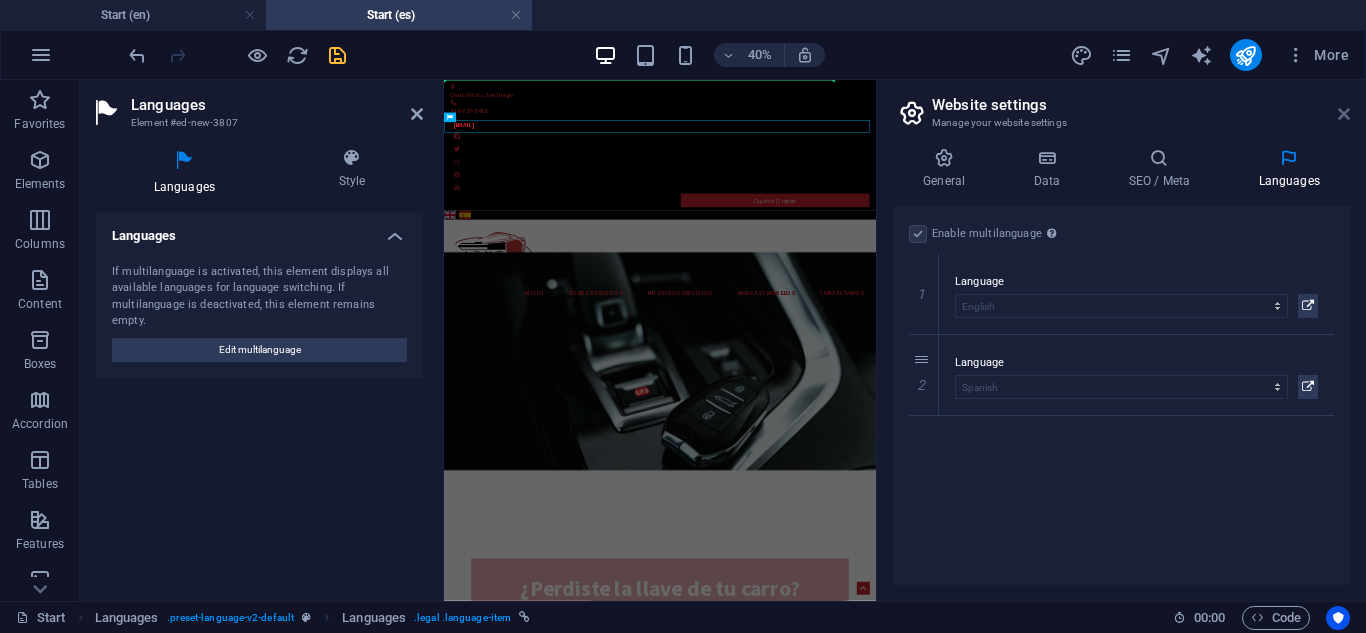 click on "Website settings Manage your website settings" at bounding box center (1123, 106) 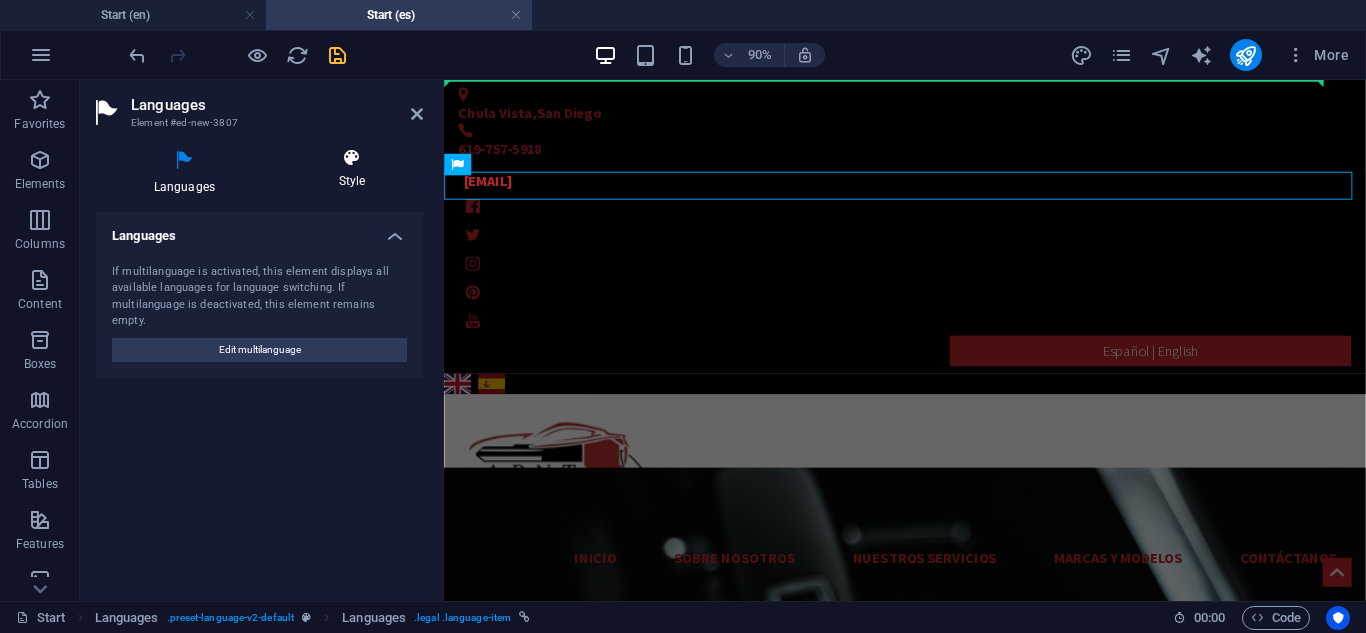 click on "Style" at bounding box center [352, 169] 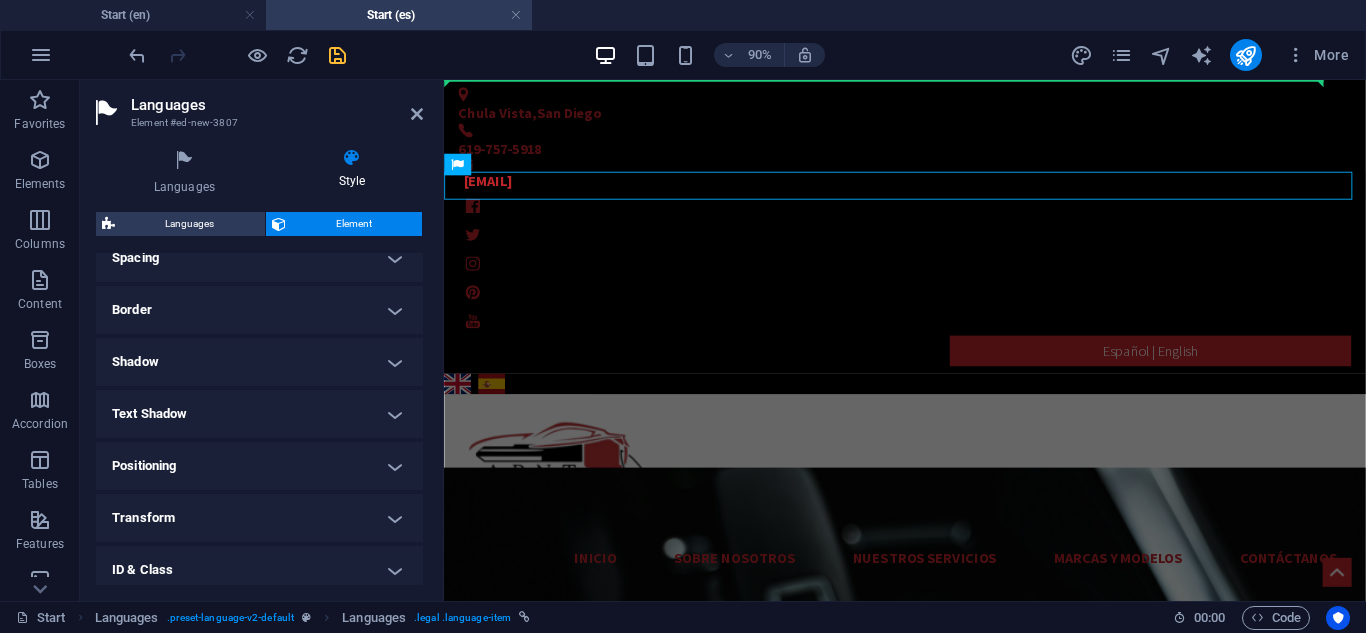 scroll, scrollTop: 513, scrollLeft: 0, axis: vertical 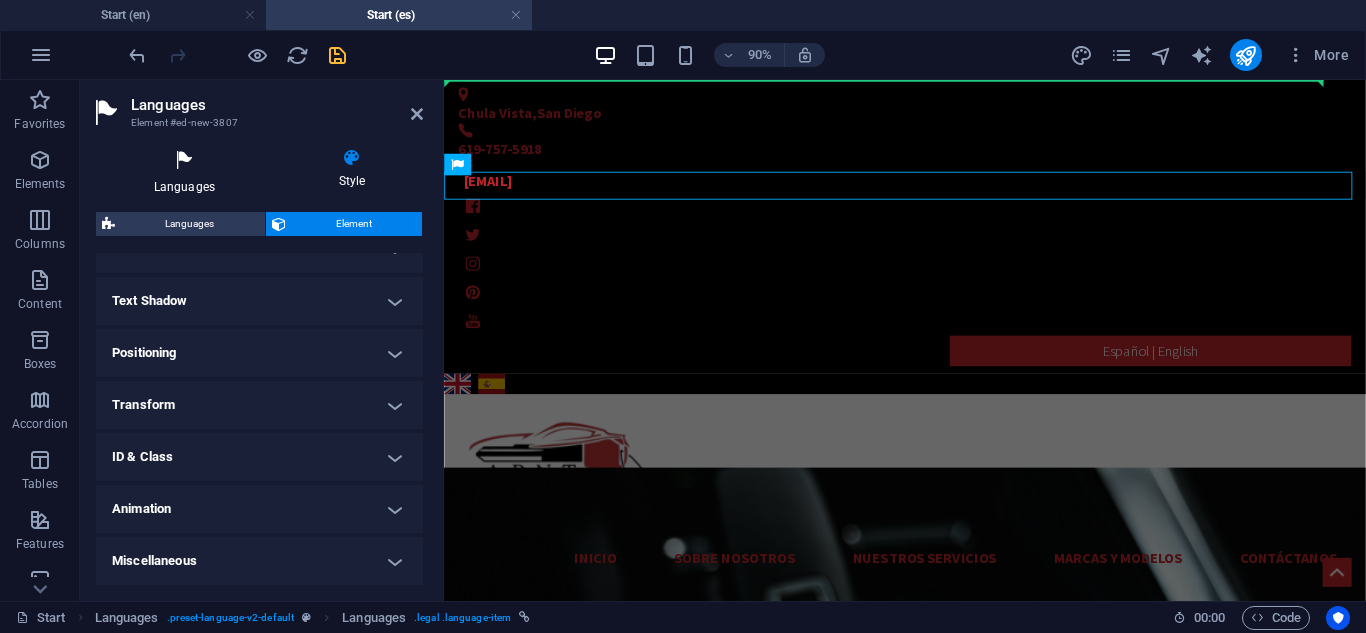 click at bounding box center [184, 161] 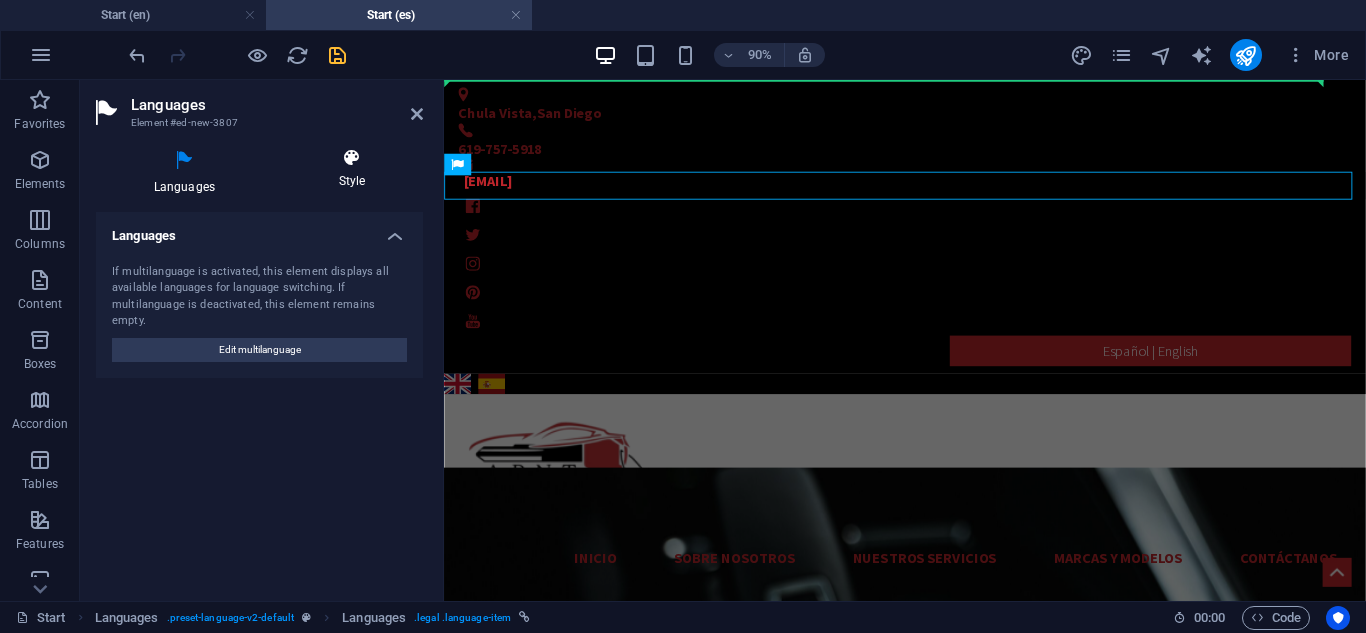 click at bounding box center [352, 158] 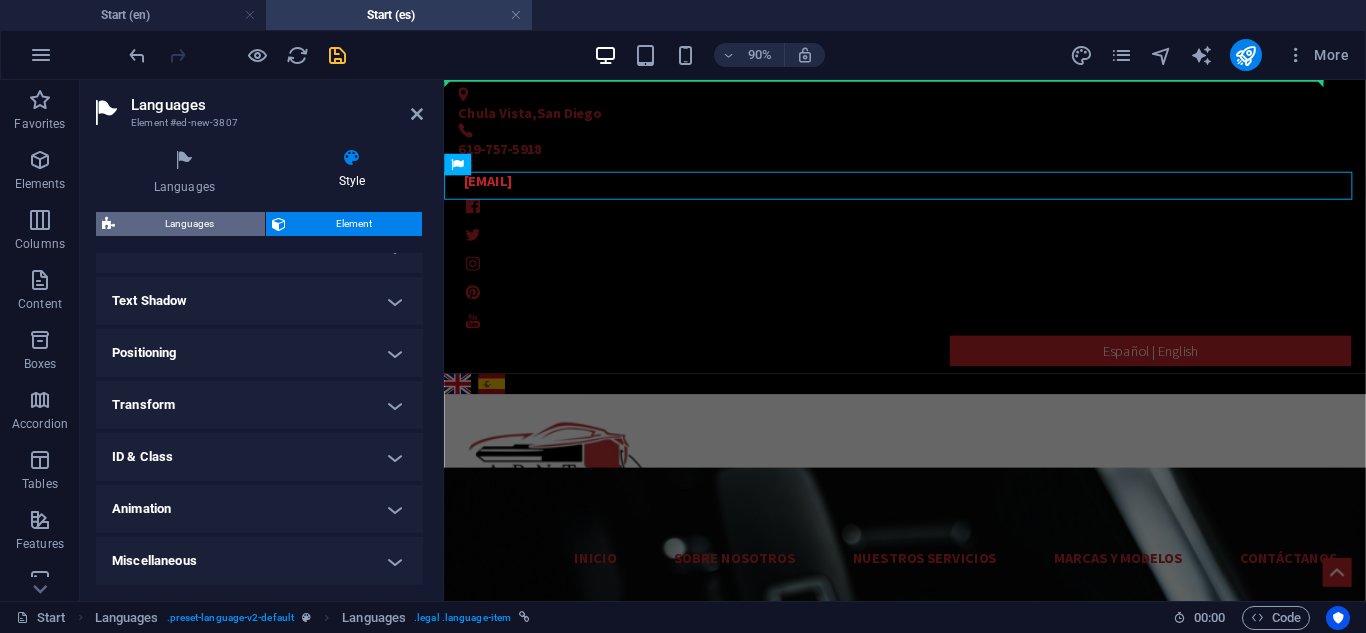 click on "Languages" at bounding box center [190, 224] 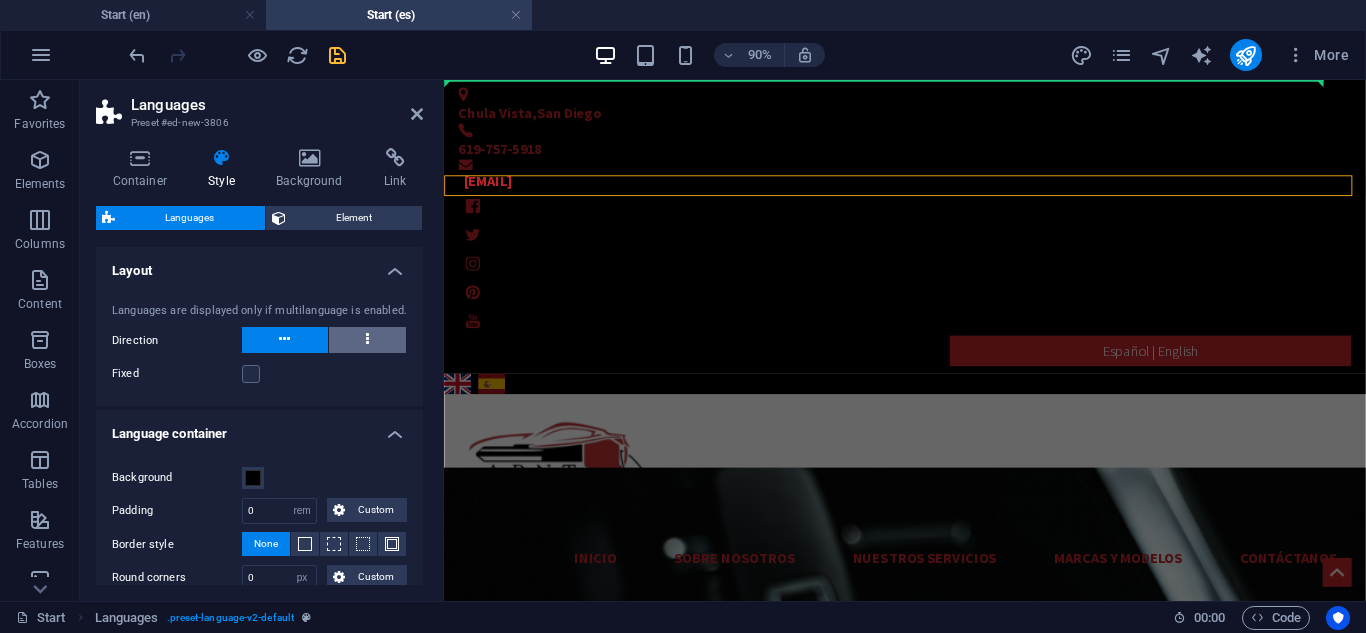click at bounding box center (368, 340) 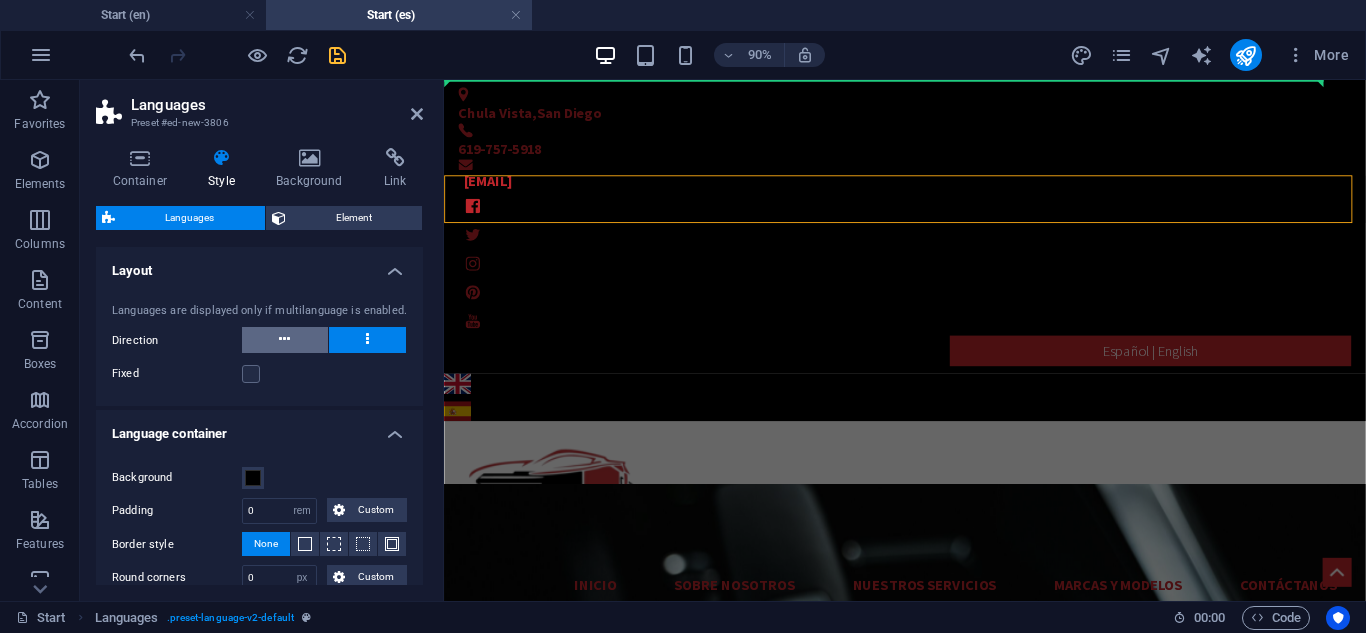 click at bounding box center [284, 339] 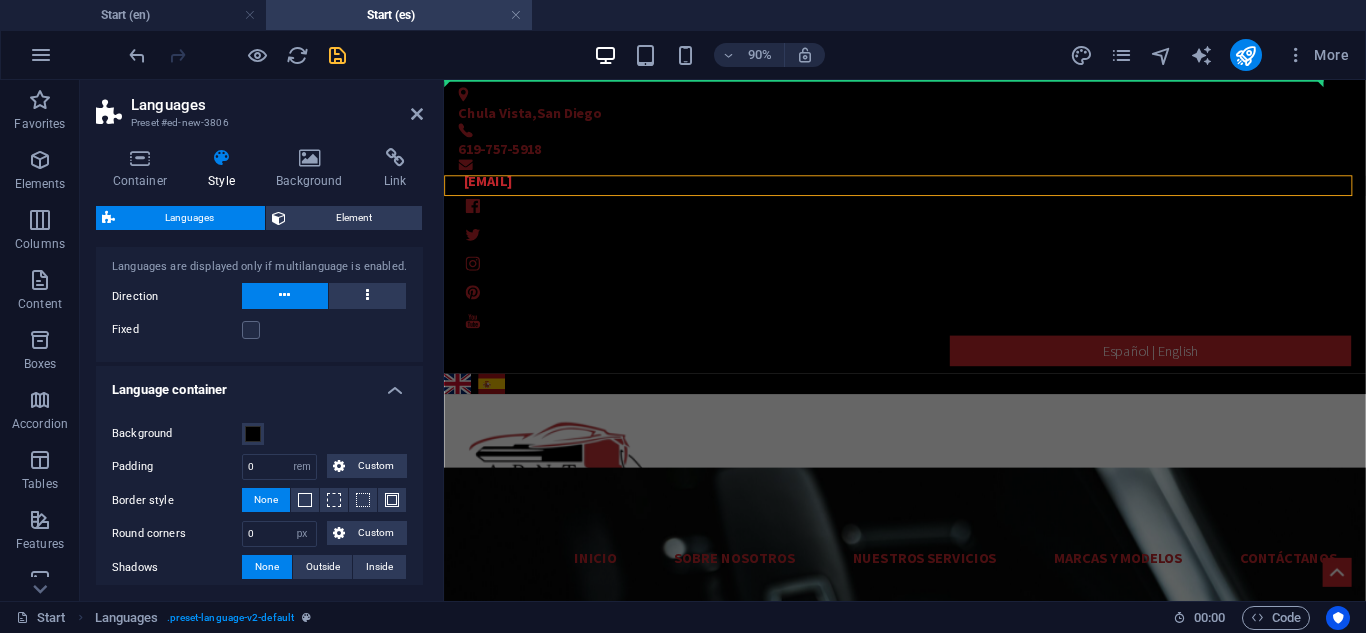 scroll, scrollTop: 0, scrollLeft: 0, axis: both 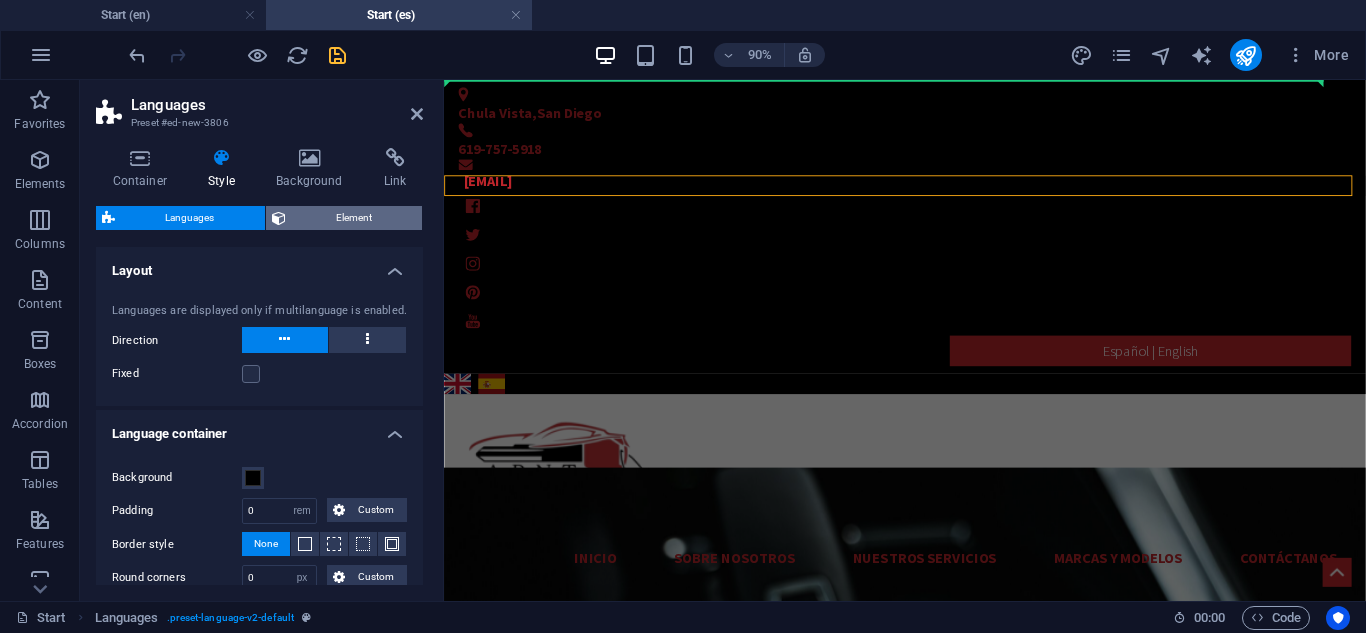 click on "Element" at bounding box center (354, 218) 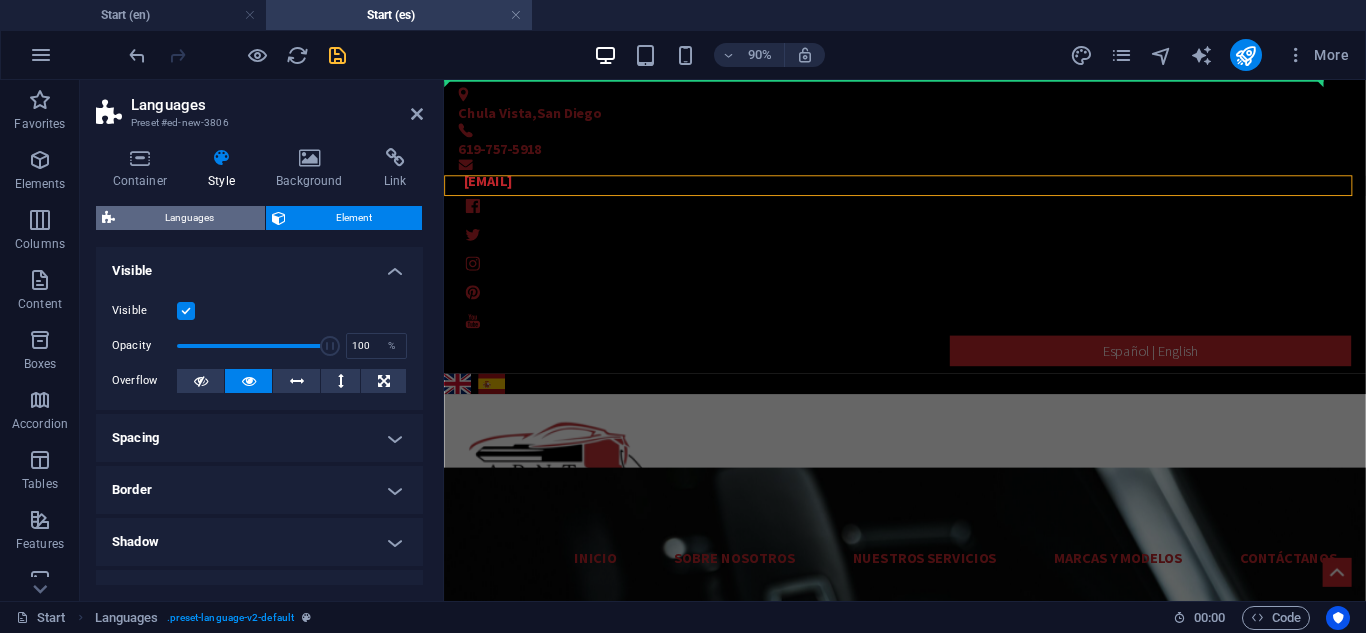 click on "Languages" at bounding box center (190, 218) 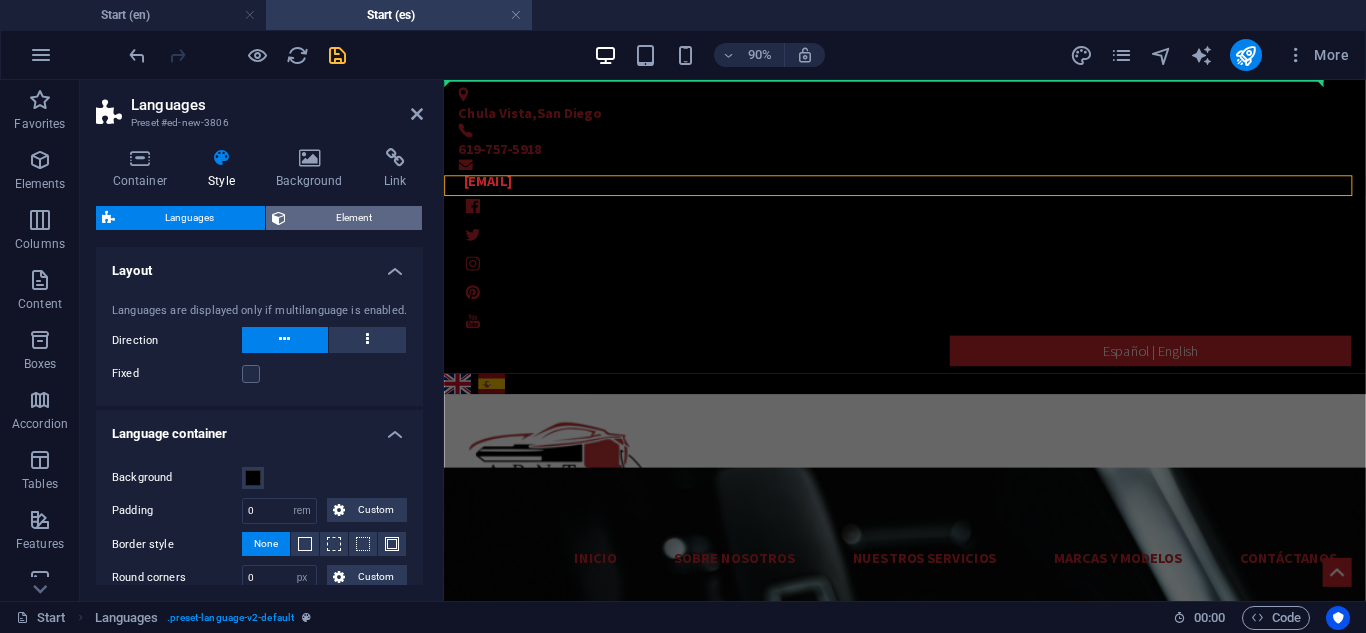 click on "Element" at bounding box center [354, 218] 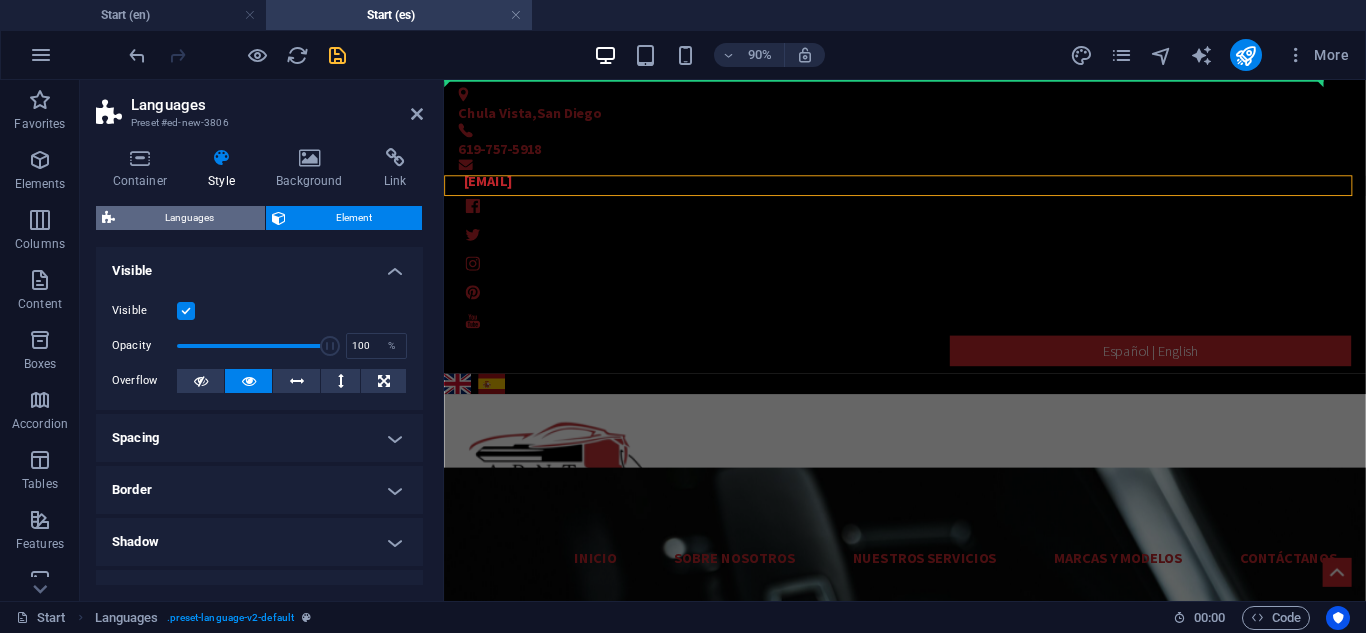 click on "Languages" at bounding box center (190, 218) 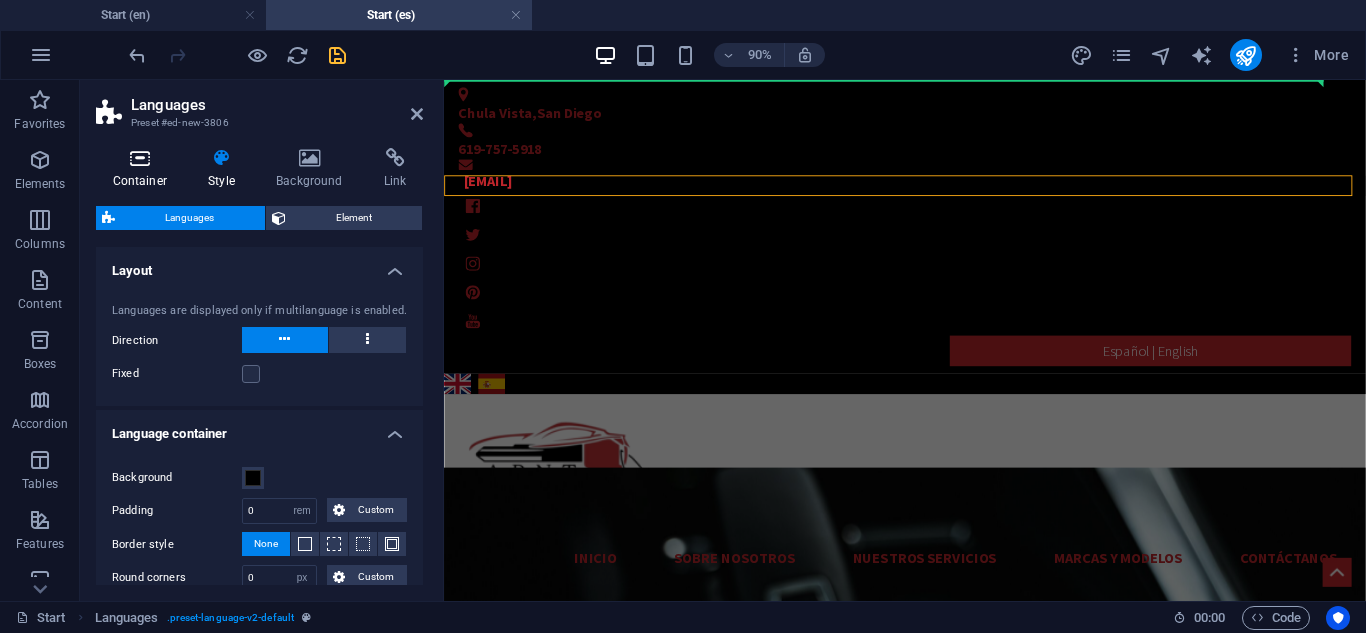 click on "Container" at bounding box center [144, 169] 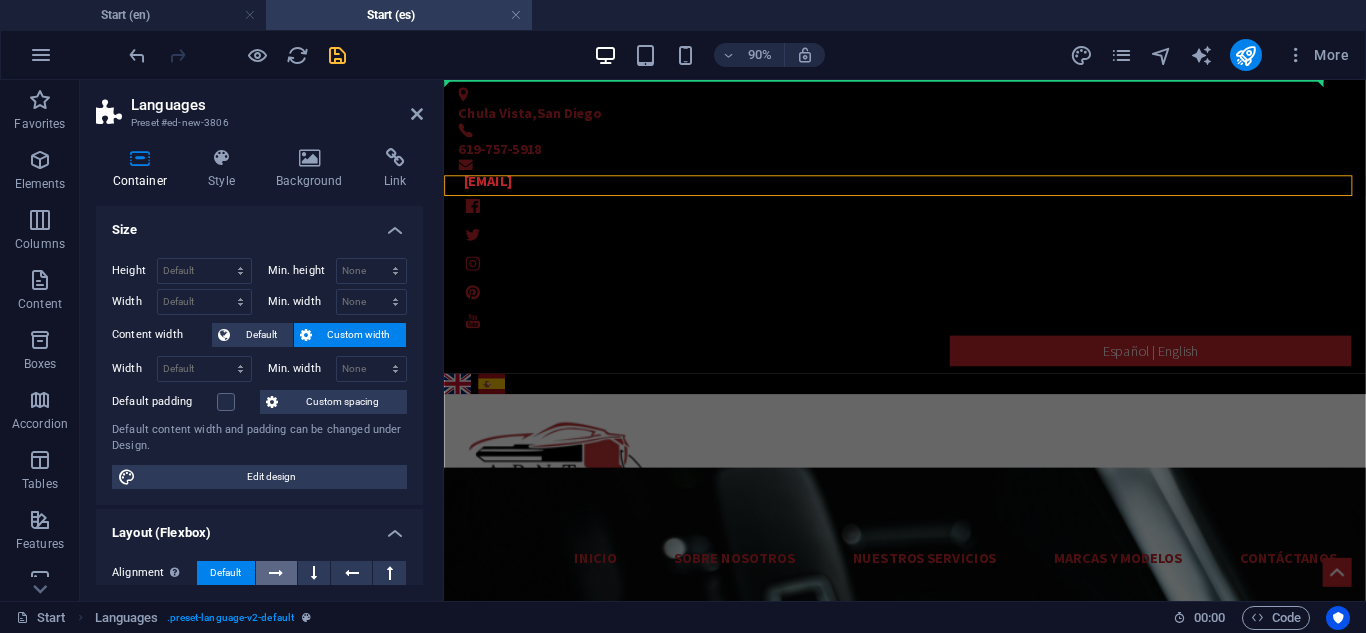 click at bounding box center (276, 573) 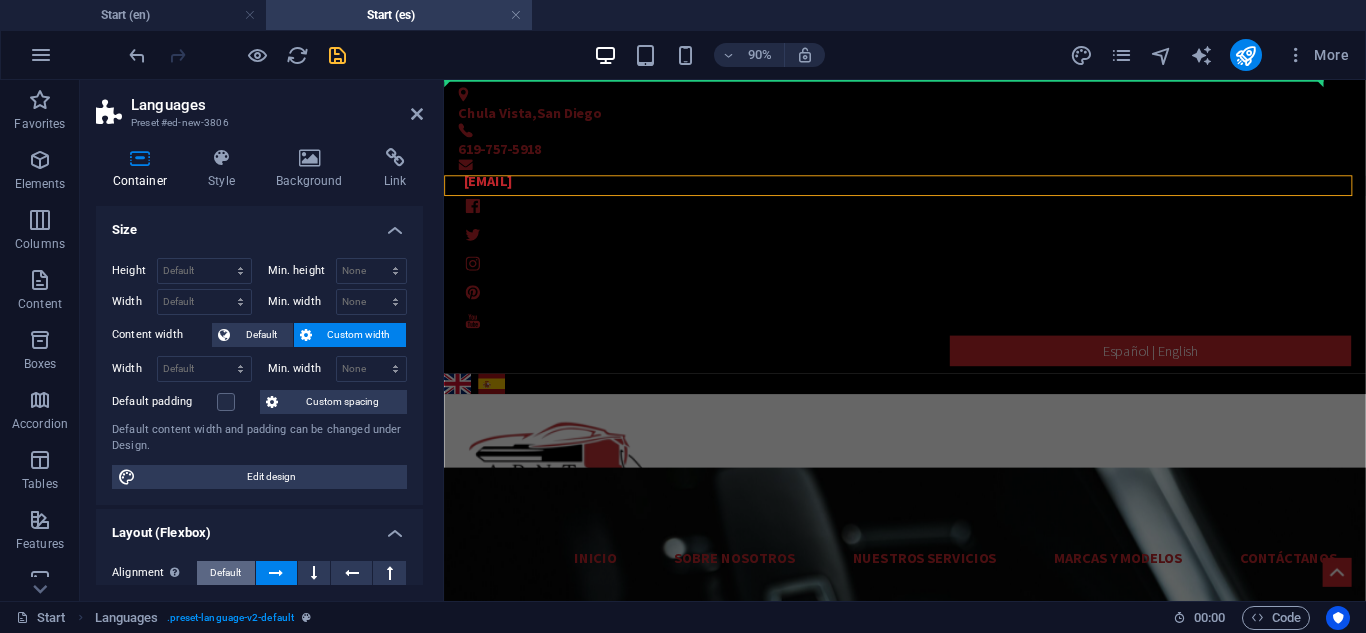 click on "Default" at bounding box center (225, 573) 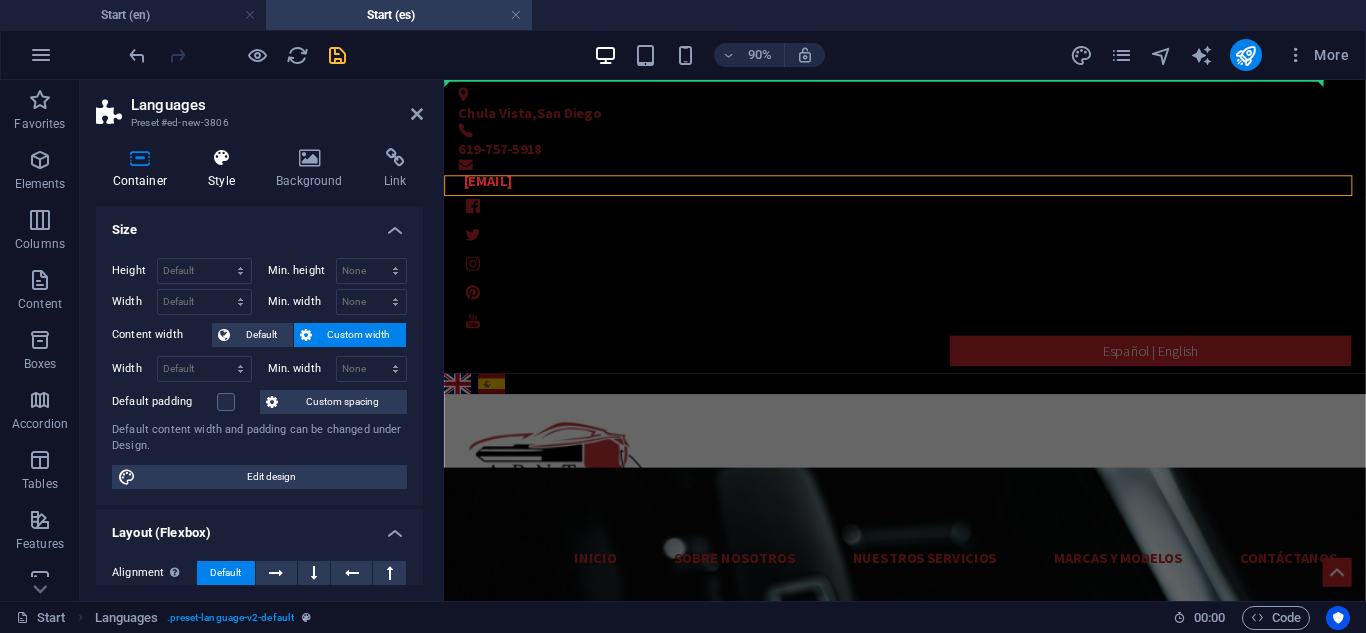 click on "Style" at bounding box center (226, 169) 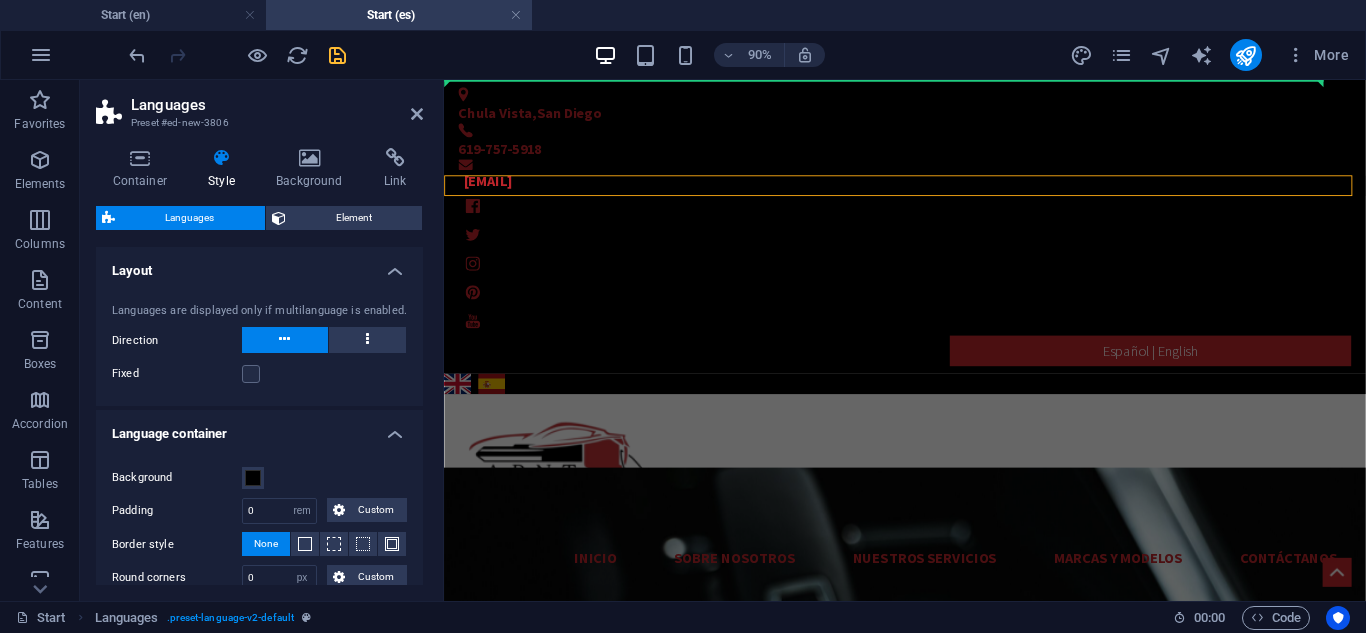 scroll, scrollTop: 191, scrollLeft: 0, axis: vertical 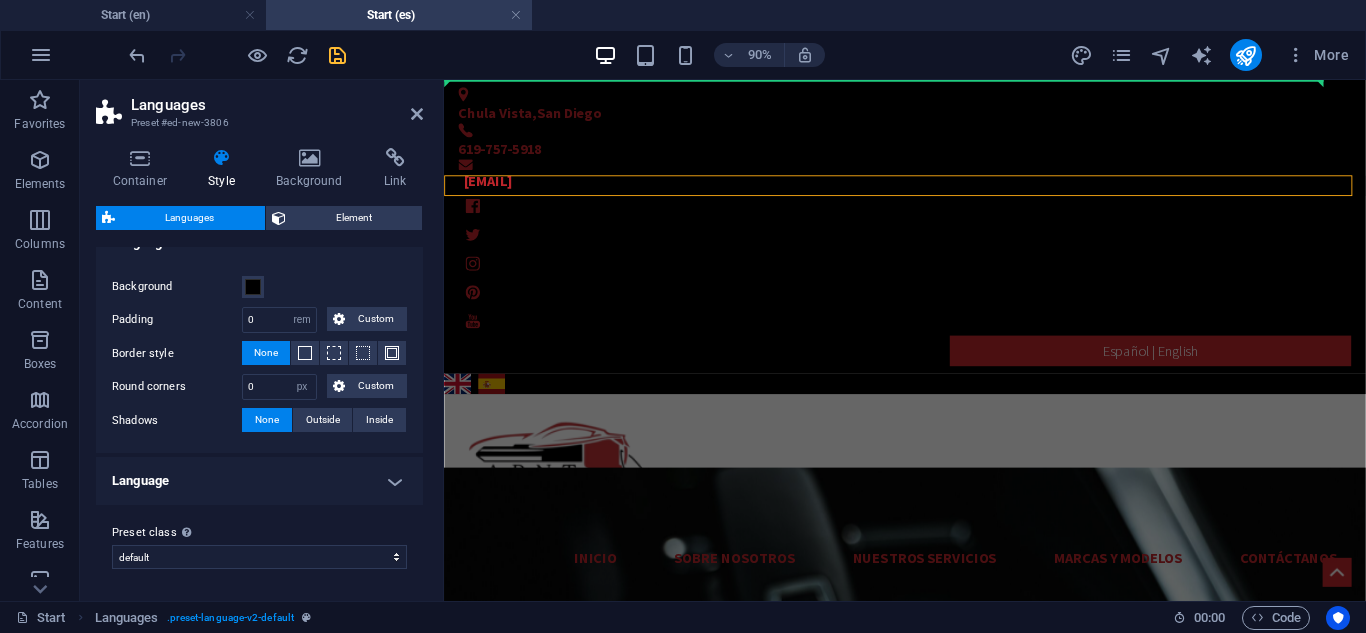 click on "Language" at bounding box center [259, 481] 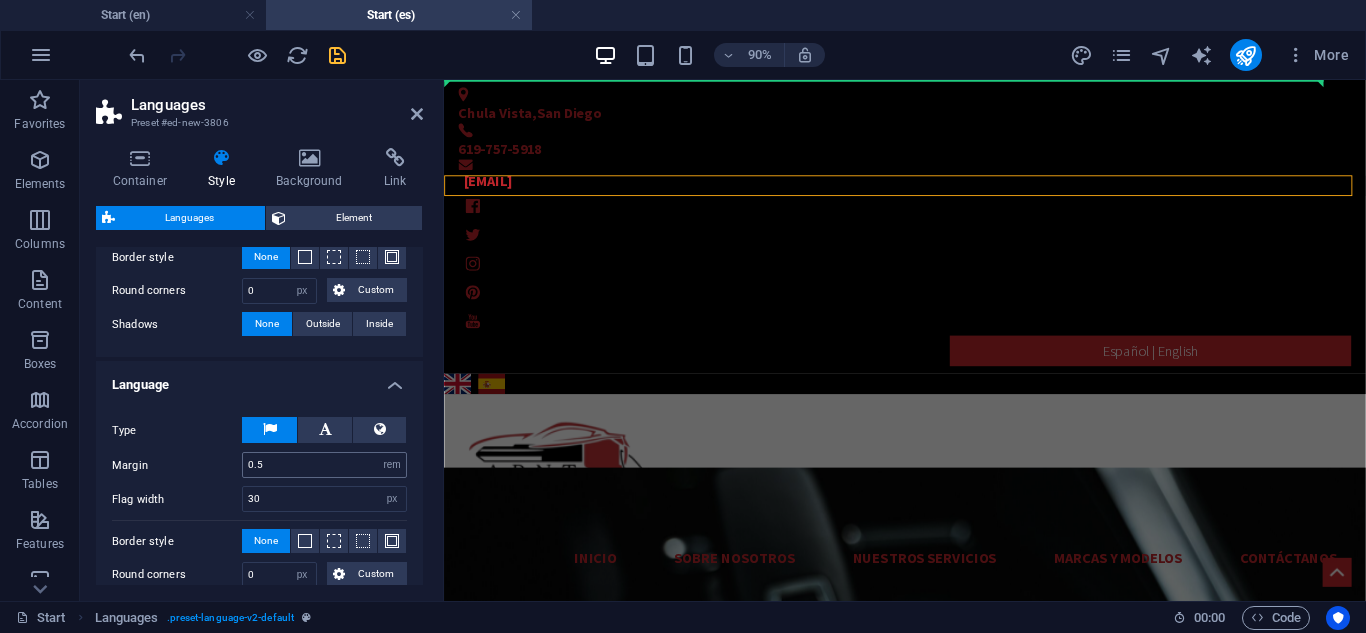 scroll, scrollTop: 391, scrollLeft: 0, axis: vertical 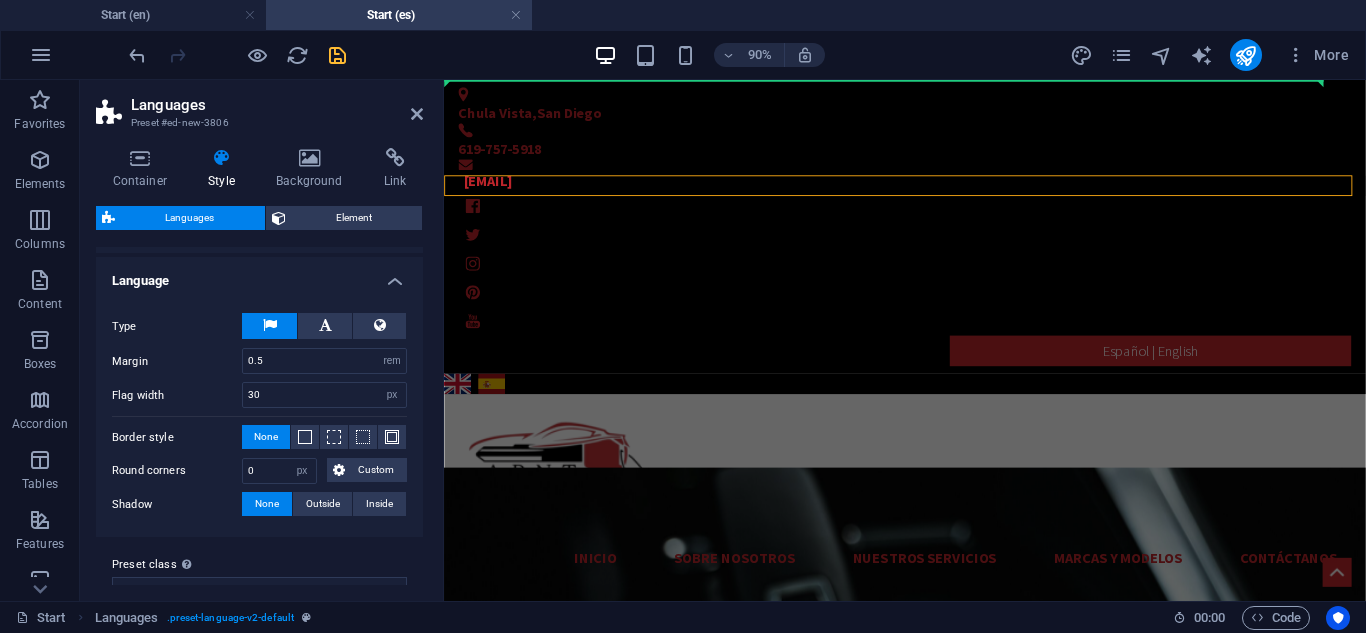 click on "Language" at bounding box center (259, 275) 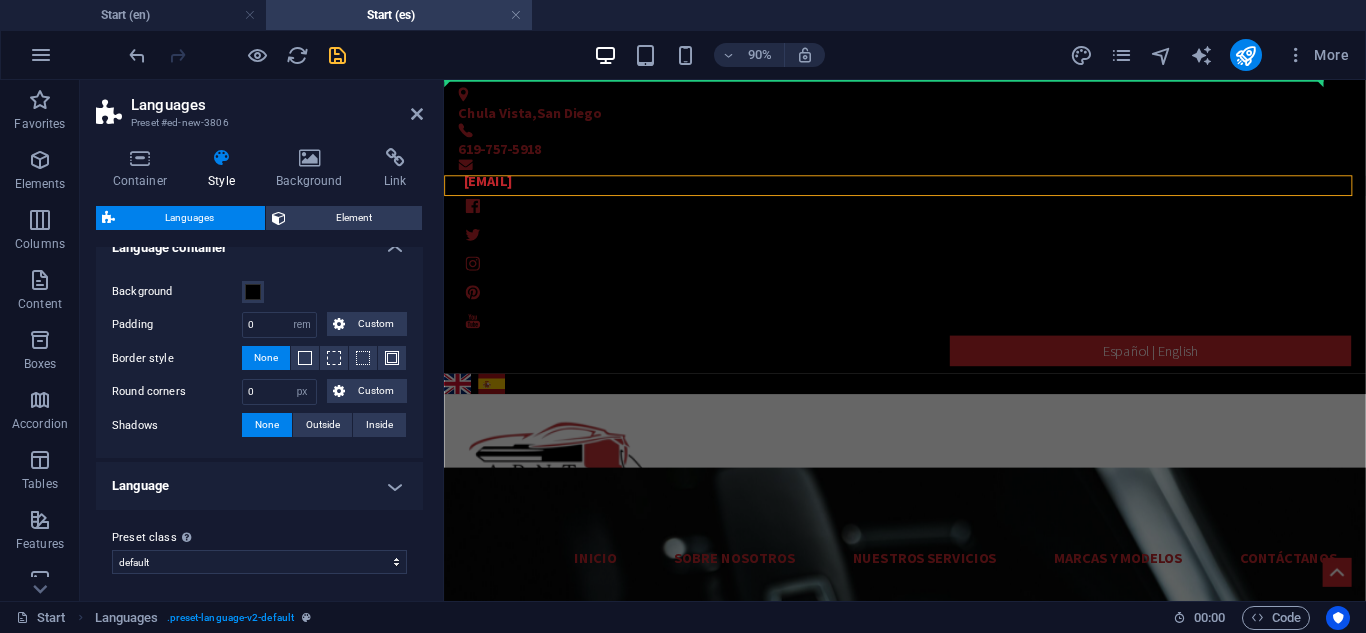 scroll, scrollTop: 191, scrollLeft: 0, axis: vertical 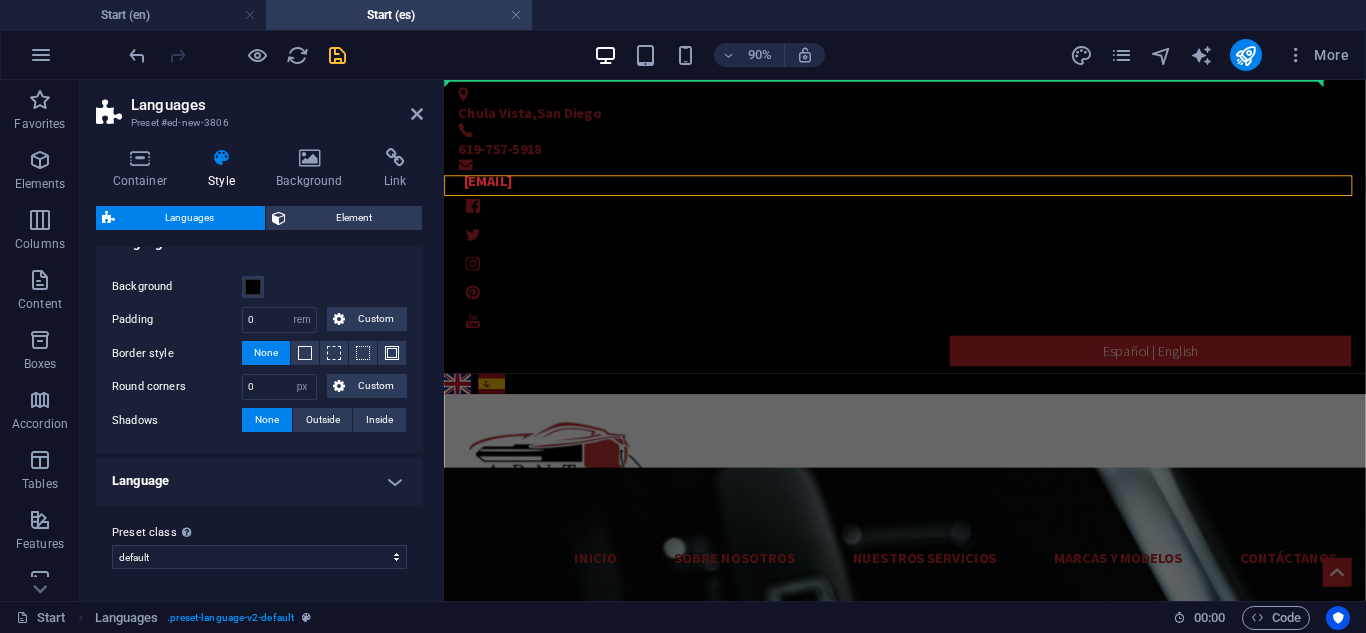 click on "Language" at bounding box center (259, 481) 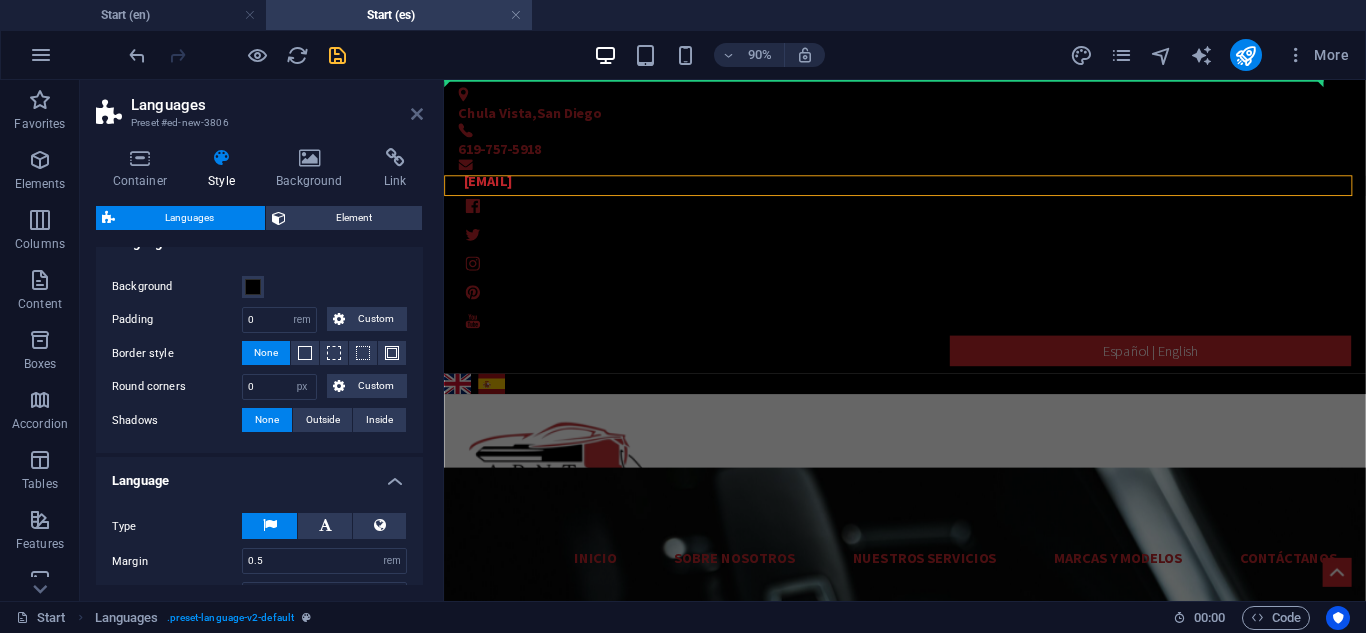 click at bounding box center (417, 114) 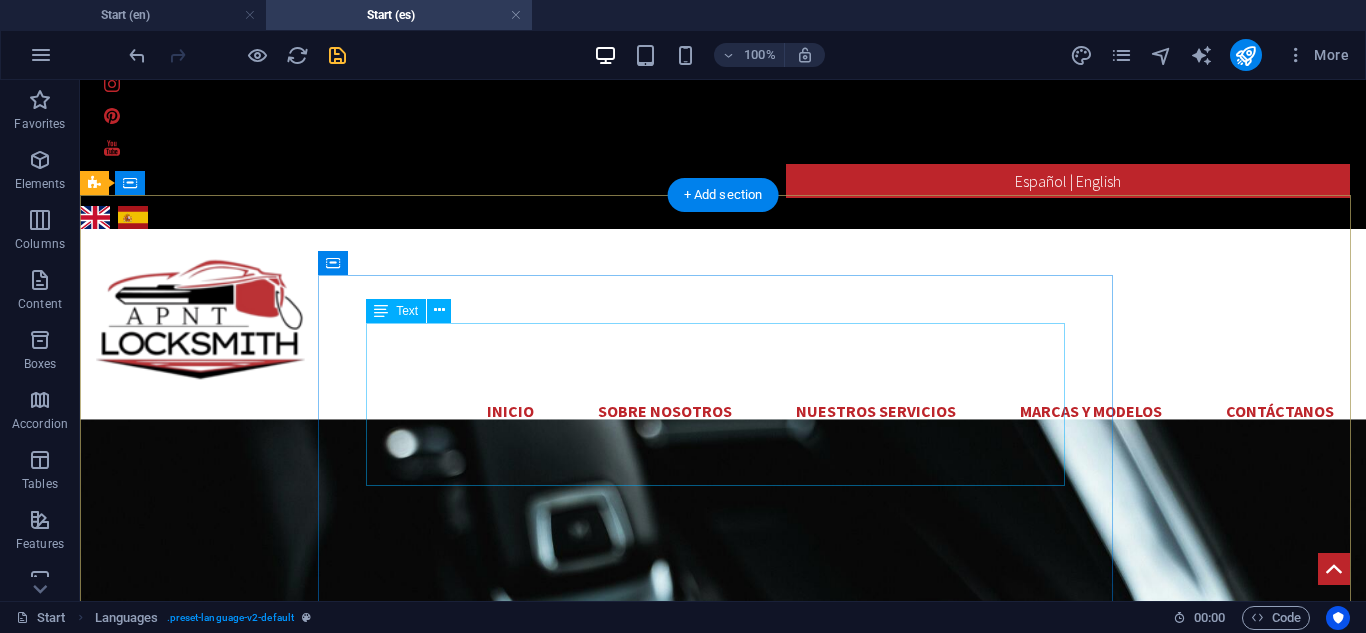 scroll, scrollTop: 0, scrollLeft: 0, axis: both 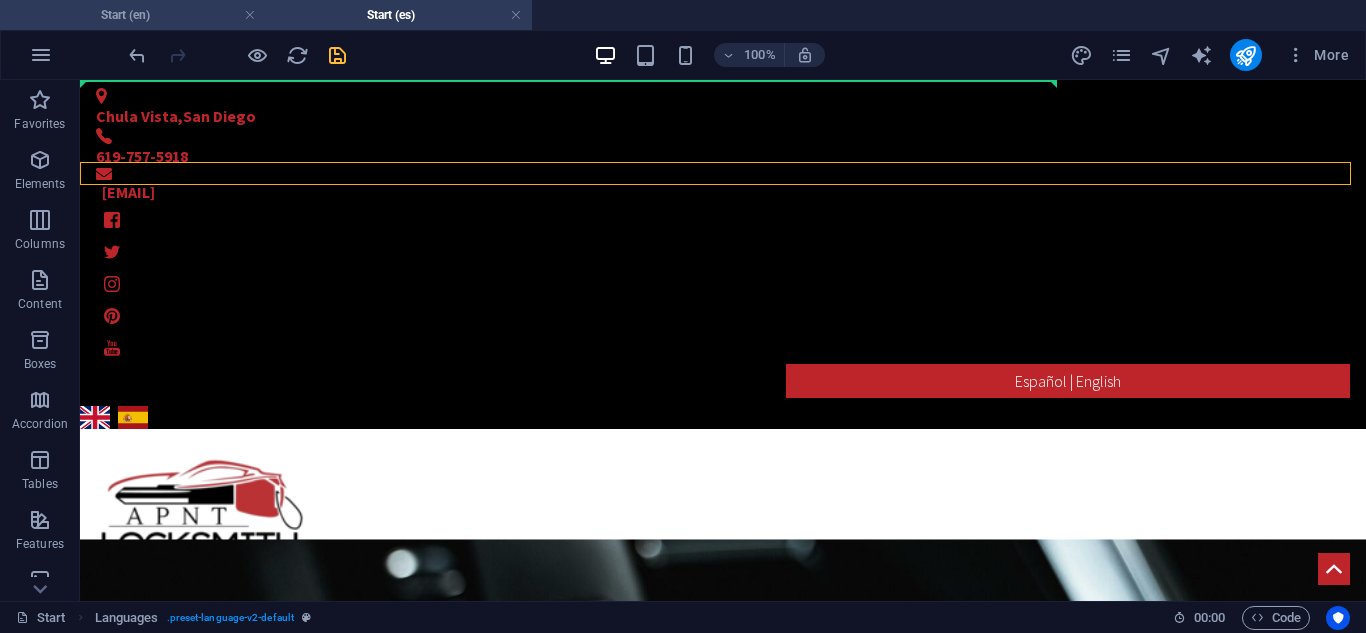 click on "Start (en)" at bounding box center [133, 15] 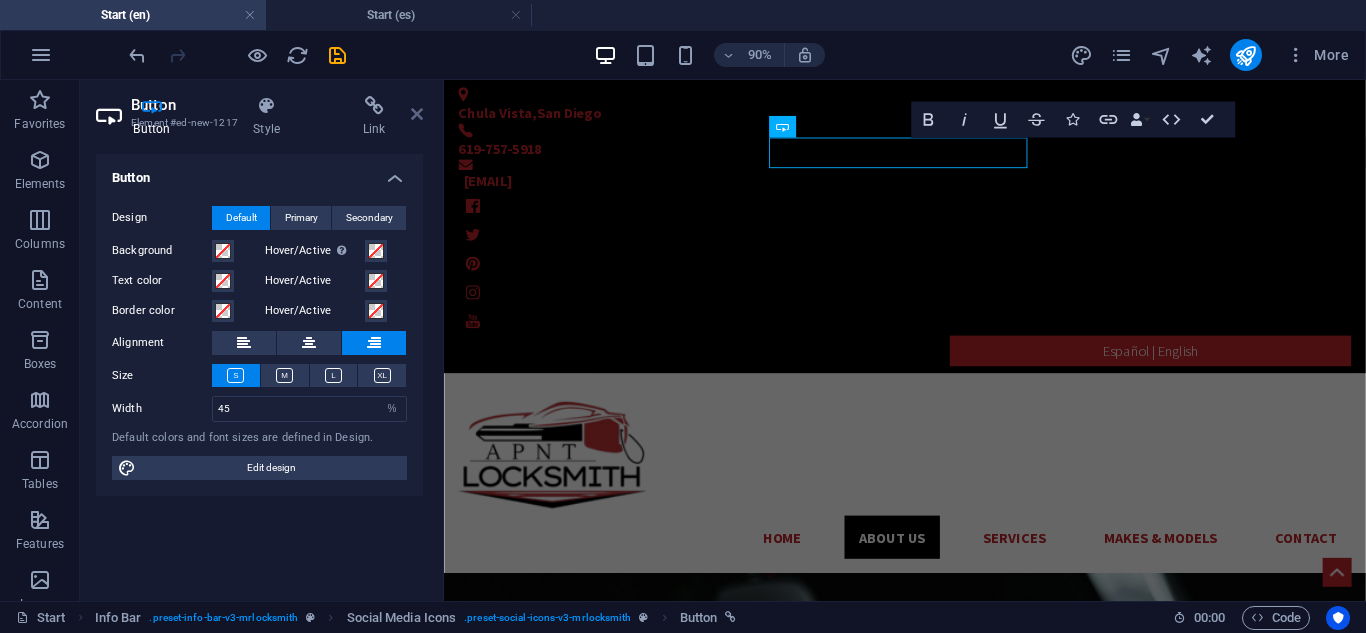 click at bounding box center [417, 114] 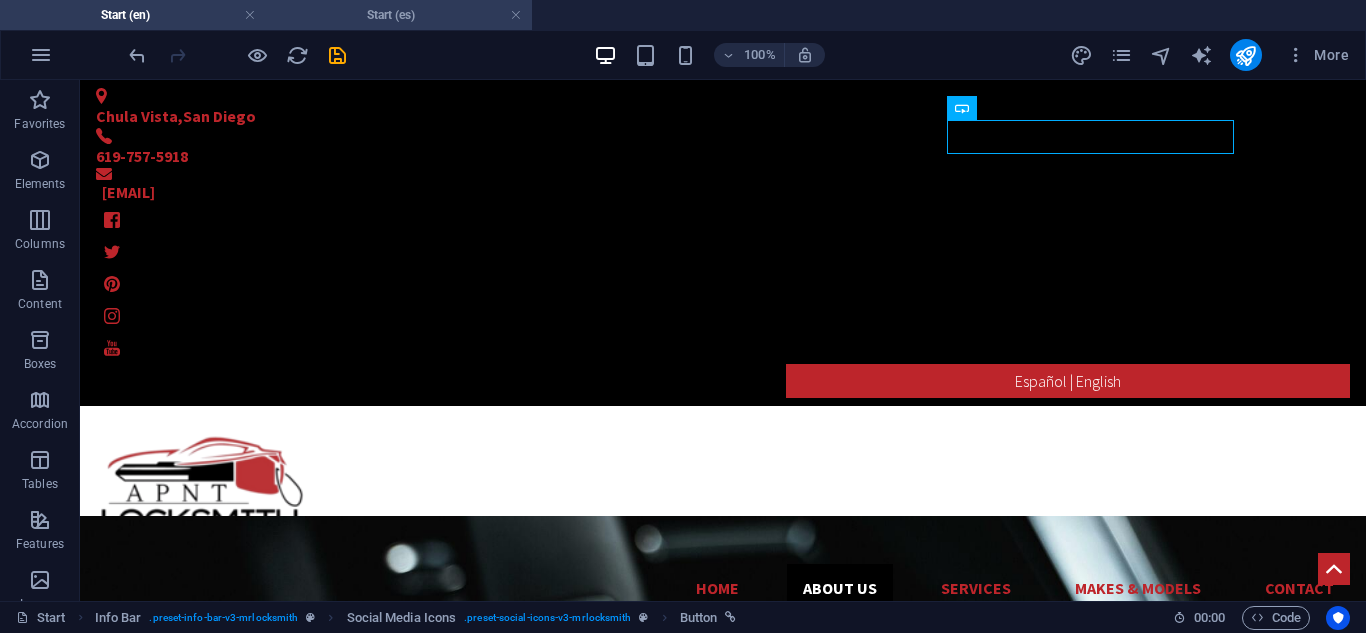 click on "Start (es)" at bounding box center [399, 15] 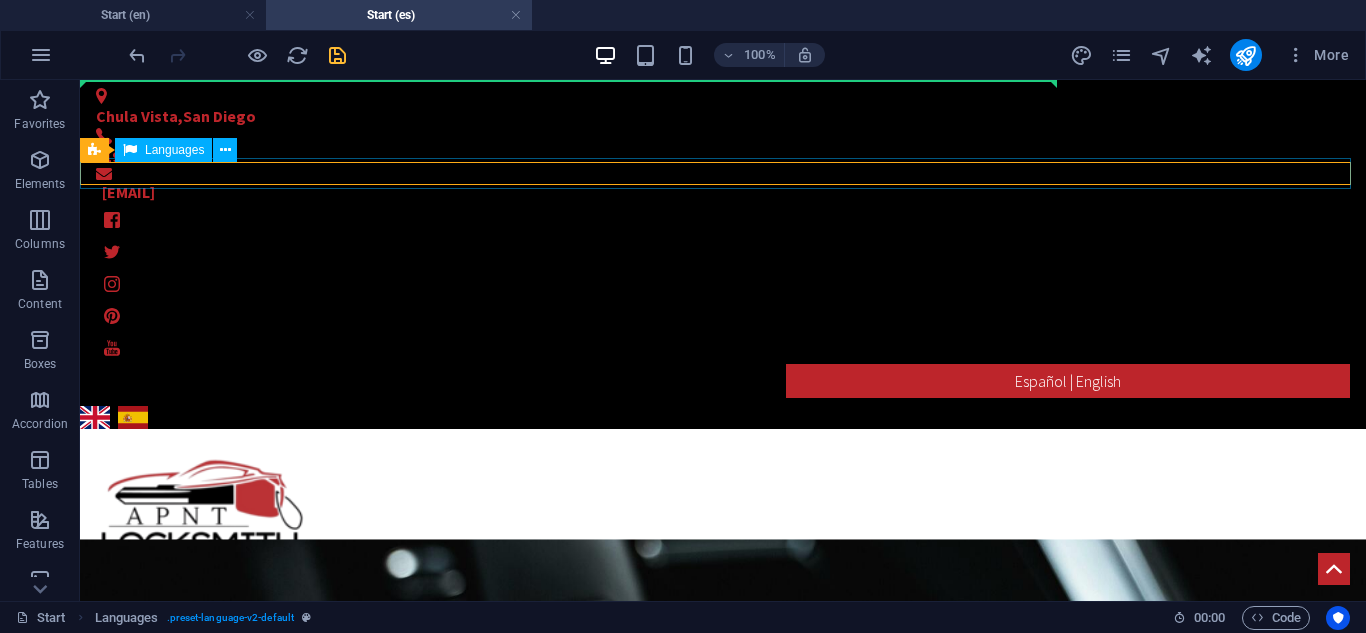 click on "English Español" at bounding box center (723, 417) 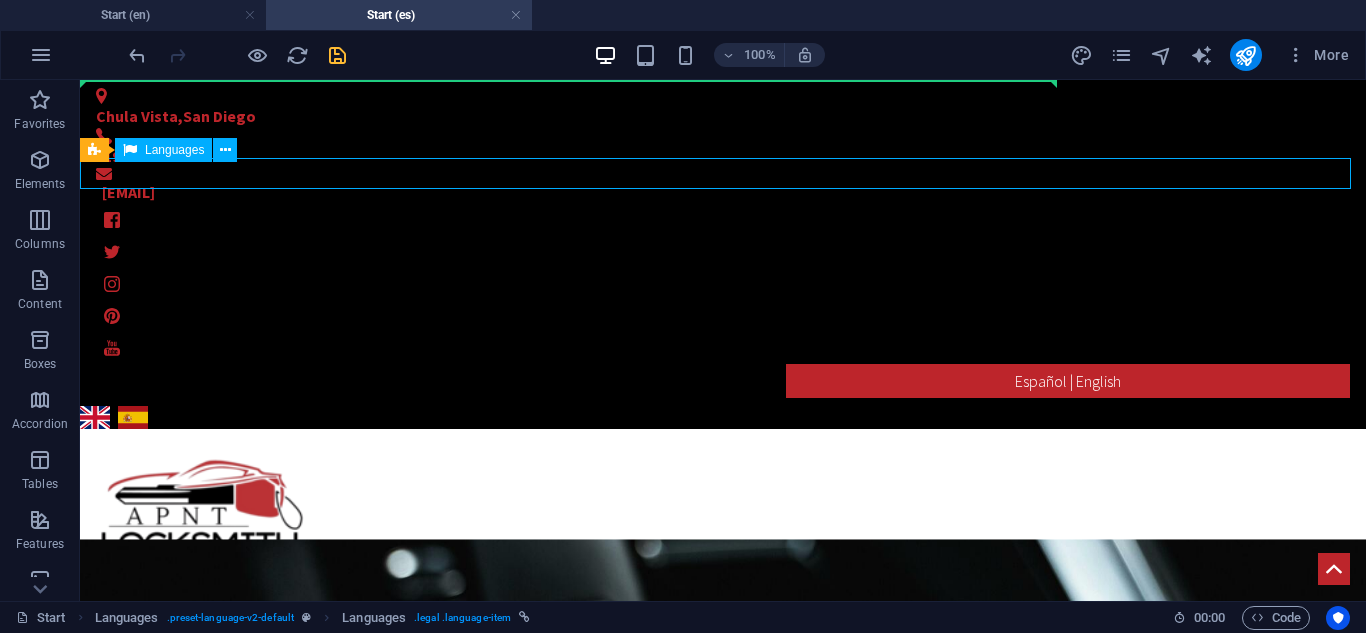click on "English Español" at bounding box center [723, 417] 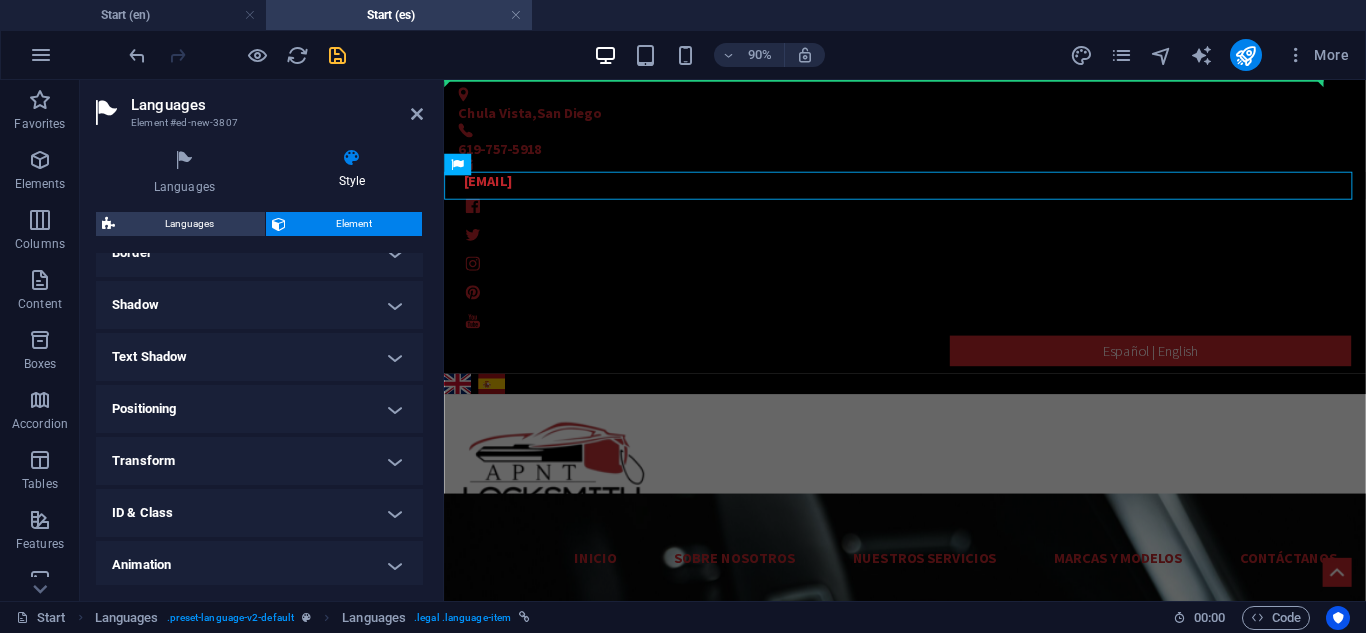 scroll, scrollTop: 513, scrollLeft: 0, axis: vertical 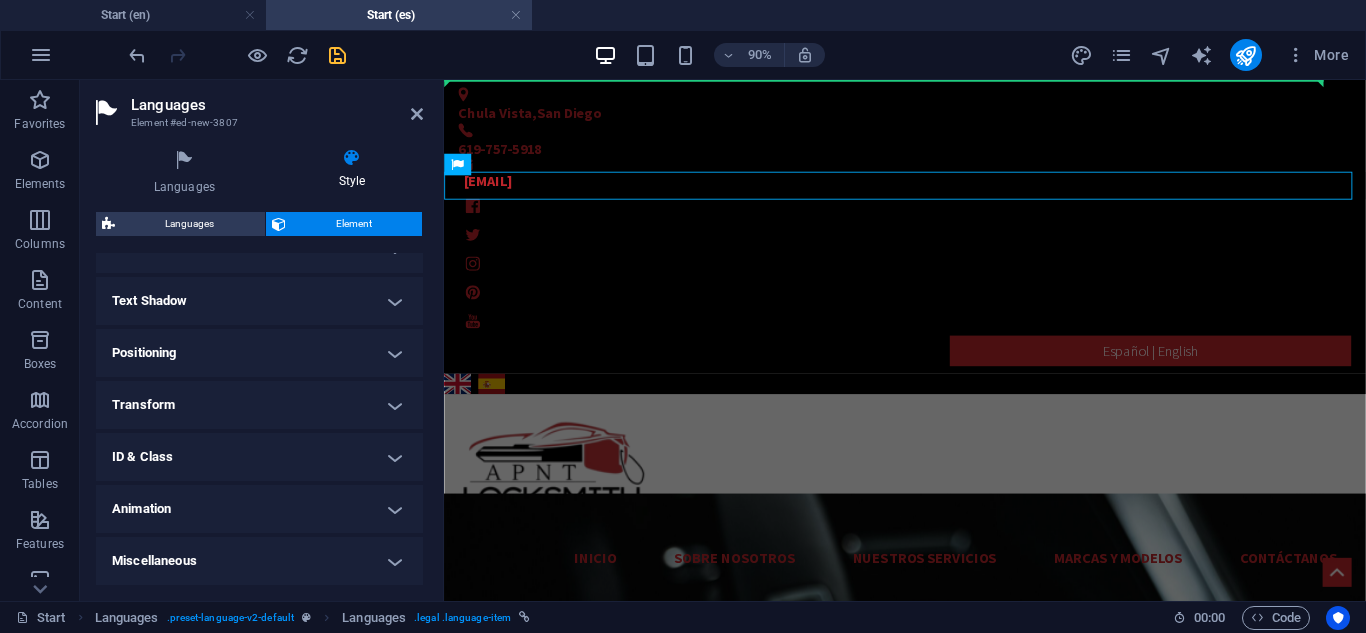 click on "Positioning" at bounding box center (259, 353) 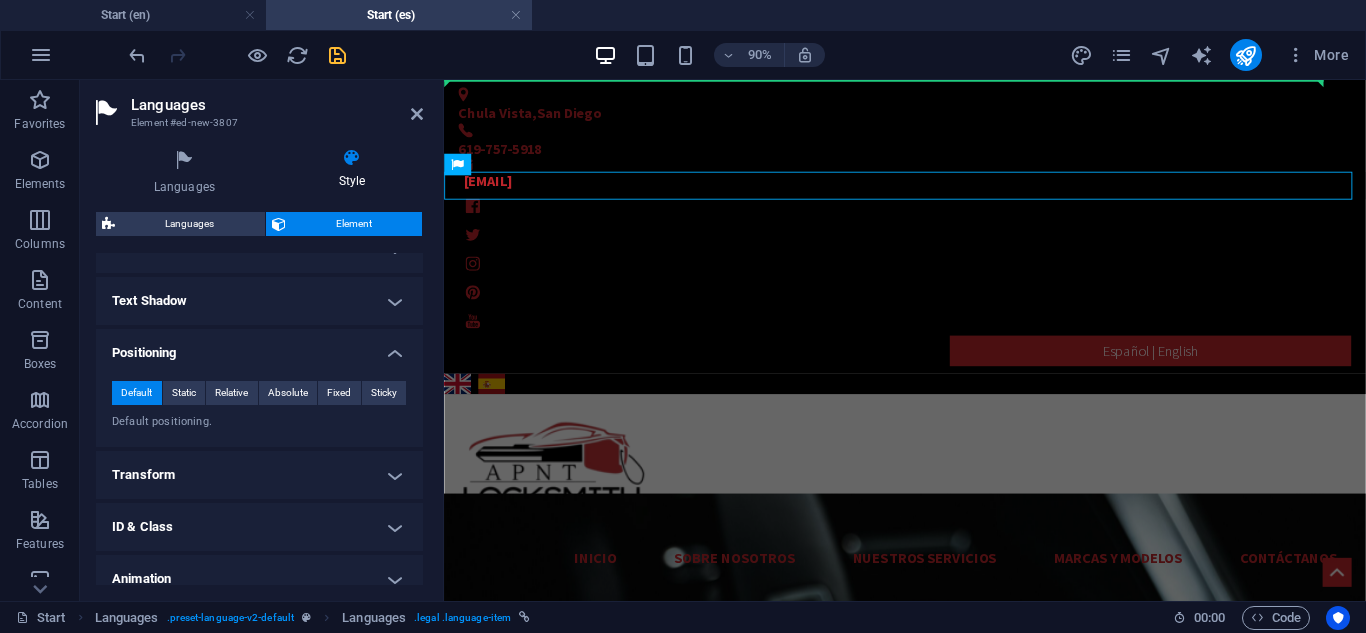click on "Positioning" at bounding box center (259, 347) 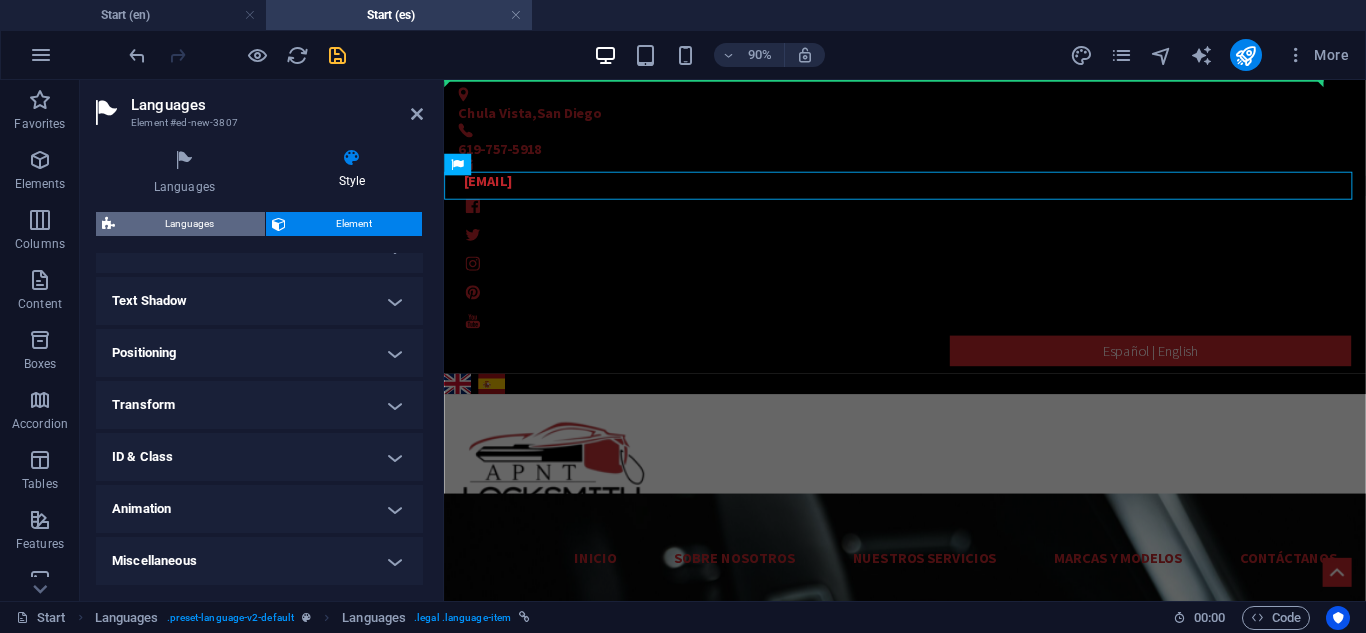 click on "Languages" at bounding box center (190, 224) 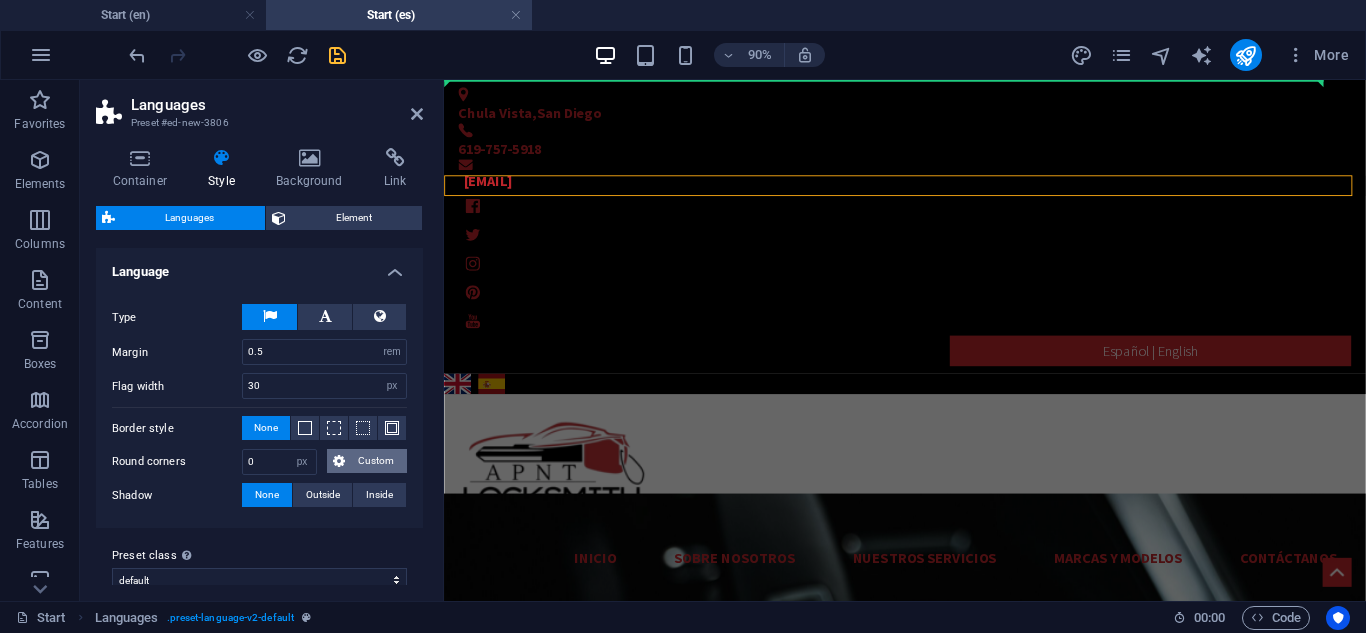 scroll, scrollTop: 423, scrollLeft: 0, axis: vertical 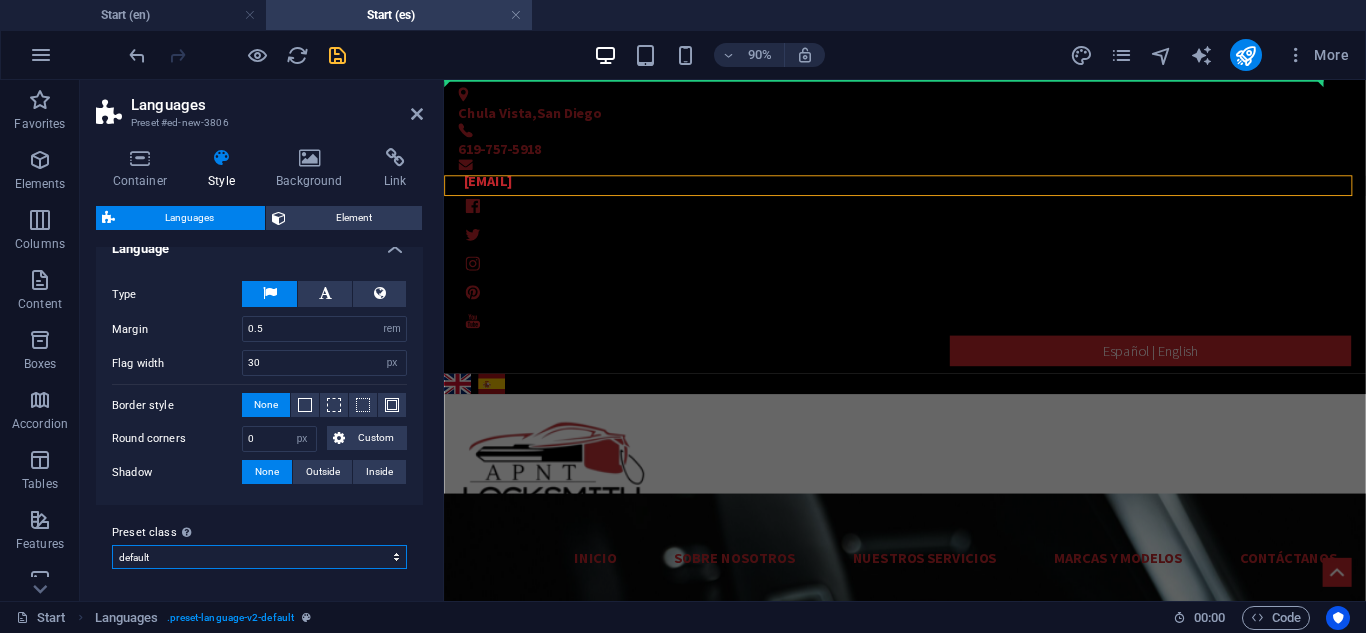 click on "default Add preset class" at bounding box center (259, 557) 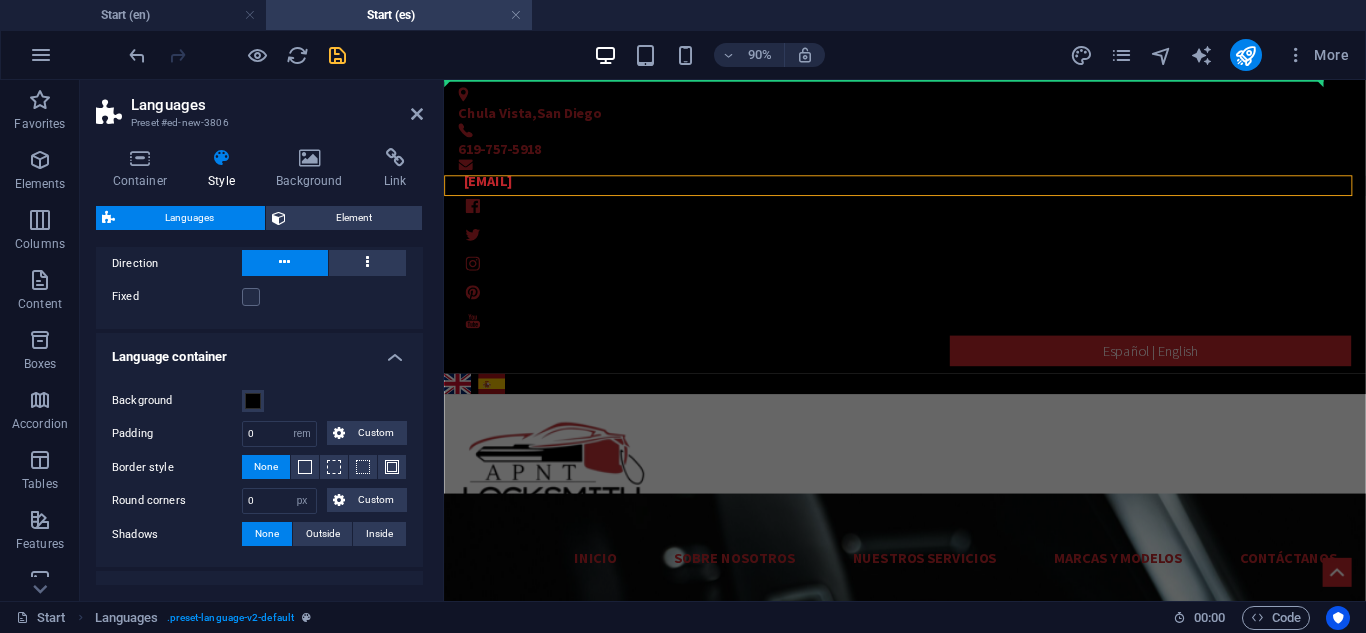 scroll, scrollTop: 0, scrollLeft: 0, axis: both 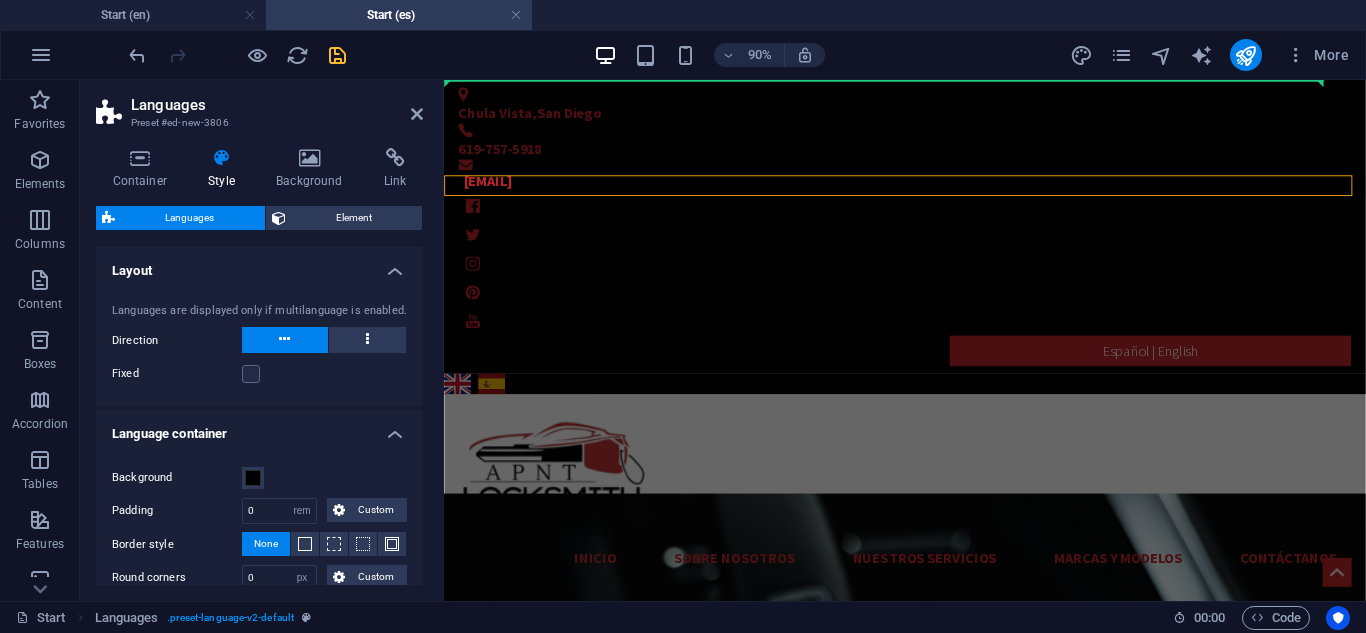 click on "Layout" at bounding box center (259, 265) 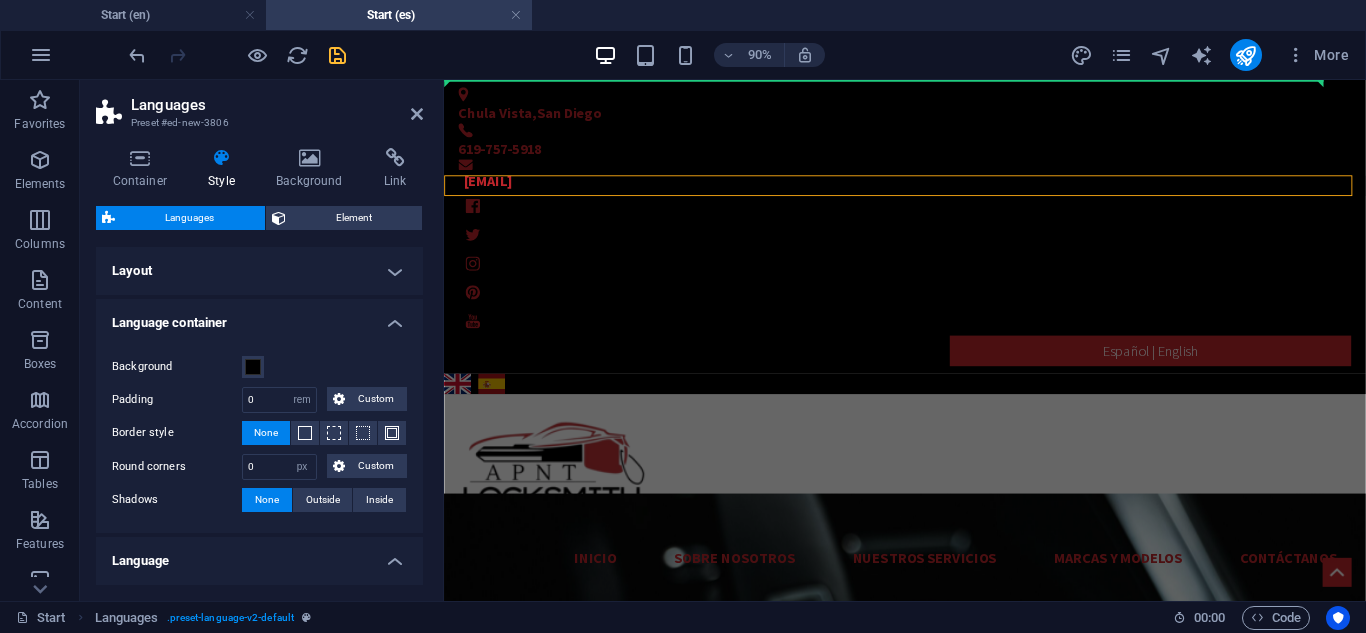 click on "Languages Preset #ed-new-3806
Container Style Background Link Size Height Default px rem % vh vw Min. height None px rem % vh vw Width Default px rem % em vh vw Min. width None px rem % vh vw Content width Default Custom width Width Default px rem % em vh vw Min. width None px rem % vh vw Default padding Custom spacing Default content width and padding can be changed under Design. Edit design Layout (Flexbox) Alignment Determines the flex direction. Default Main axis Determine how elements should behave along the main axis inside this container (justify content). Default Side axis Control the vertical direction of the element inside of the container (align items). Default Wrap Default On Off Fill Controls the distances and direction of elements on the y-axis across several lines (align content). Default Accessibility ARIA helps assistive technologies (like screen readers) to understand the role, state, and behavior of web elements Role The ARIA role defines the purpose of an element.  None %" at bounding box center (262, 340) 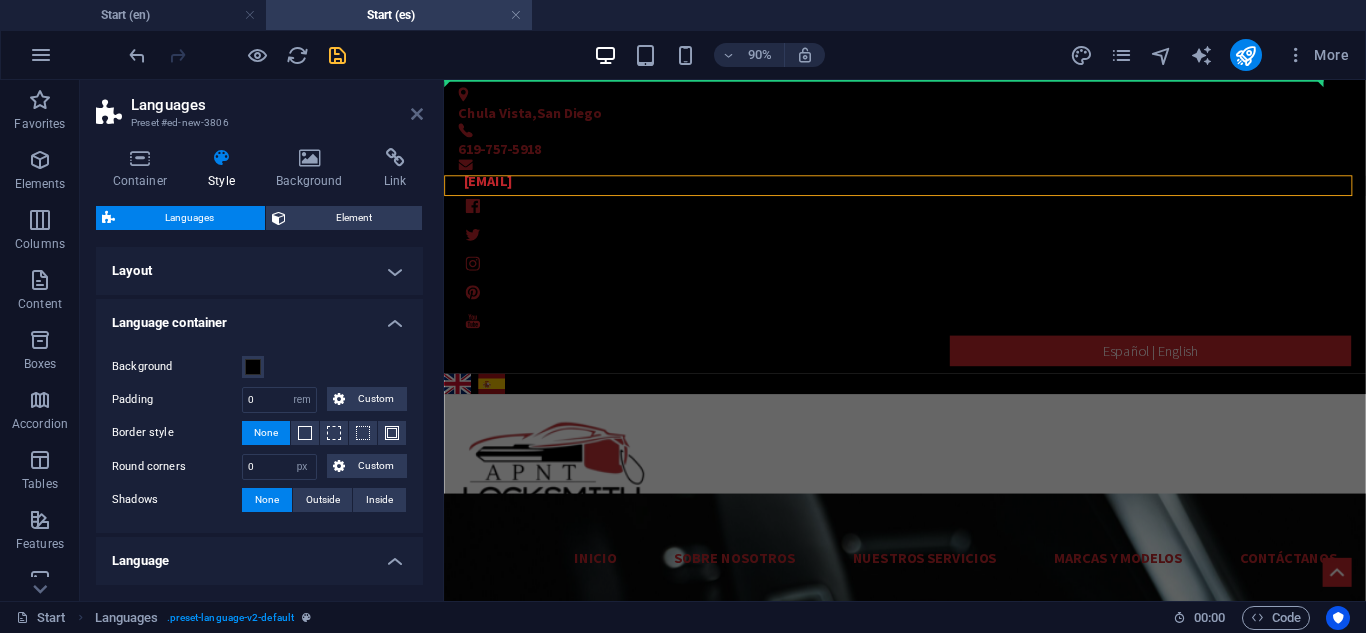 click at bounding box center [417, 114] 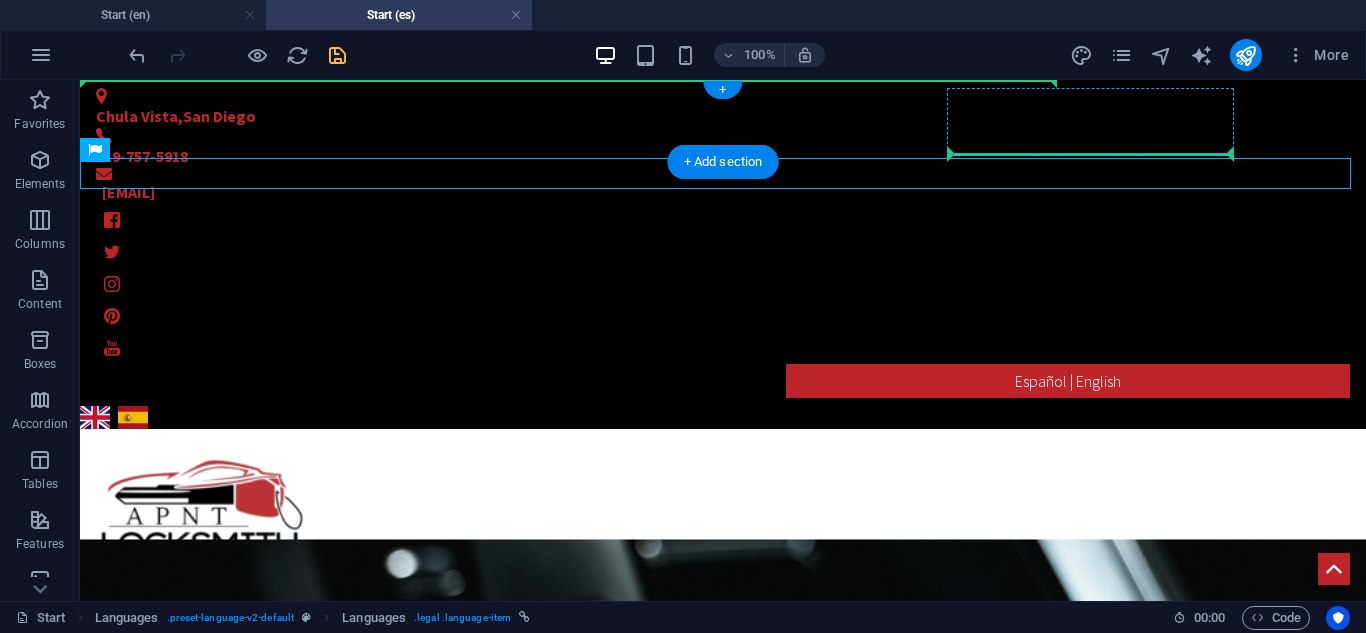 drag, startPoint x: 477, startPoint y: 170, endPoint x: 1104, endPoint y: 138, distance: 627.81604 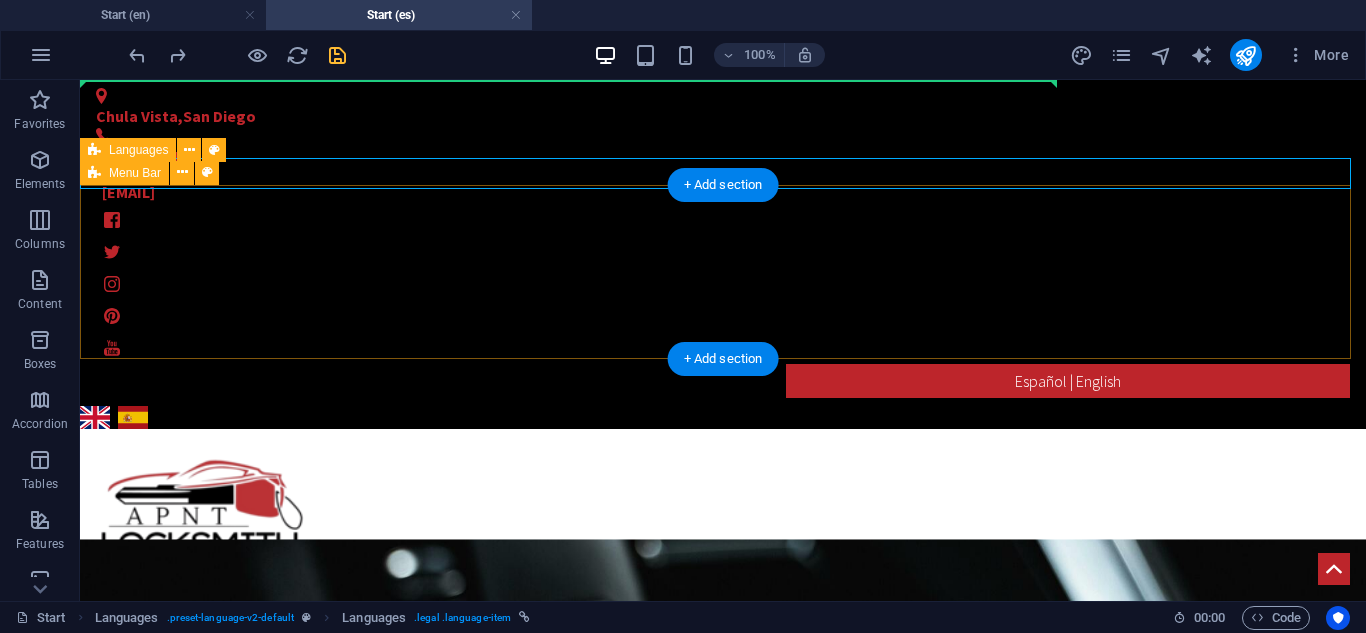 click on "Inicio Sobre nosotros Nuestros servicios Marcas y modelos Contáctanos" at bounding box center (723, 540) 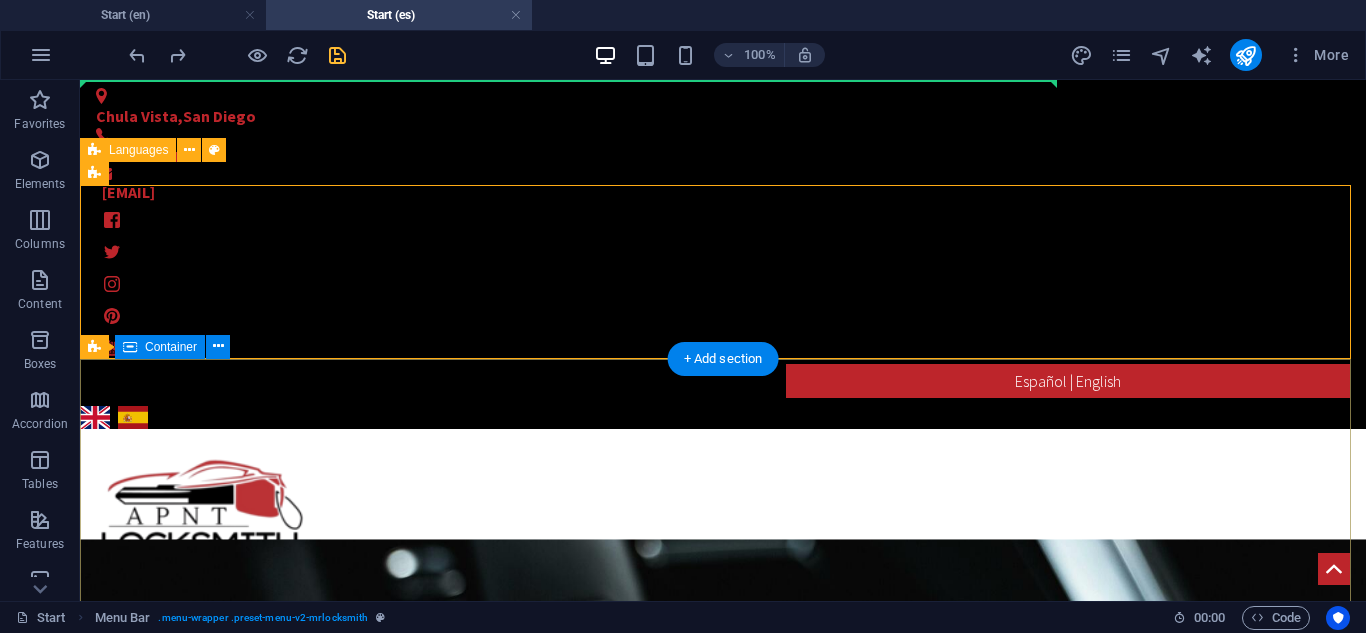 click on "¿Perdiste la llave de tu carro? ¡Te ayudamos en minutos!   ¡Contáctanos ahora! al: [PHONE]" at bounding box center [723, 1408] 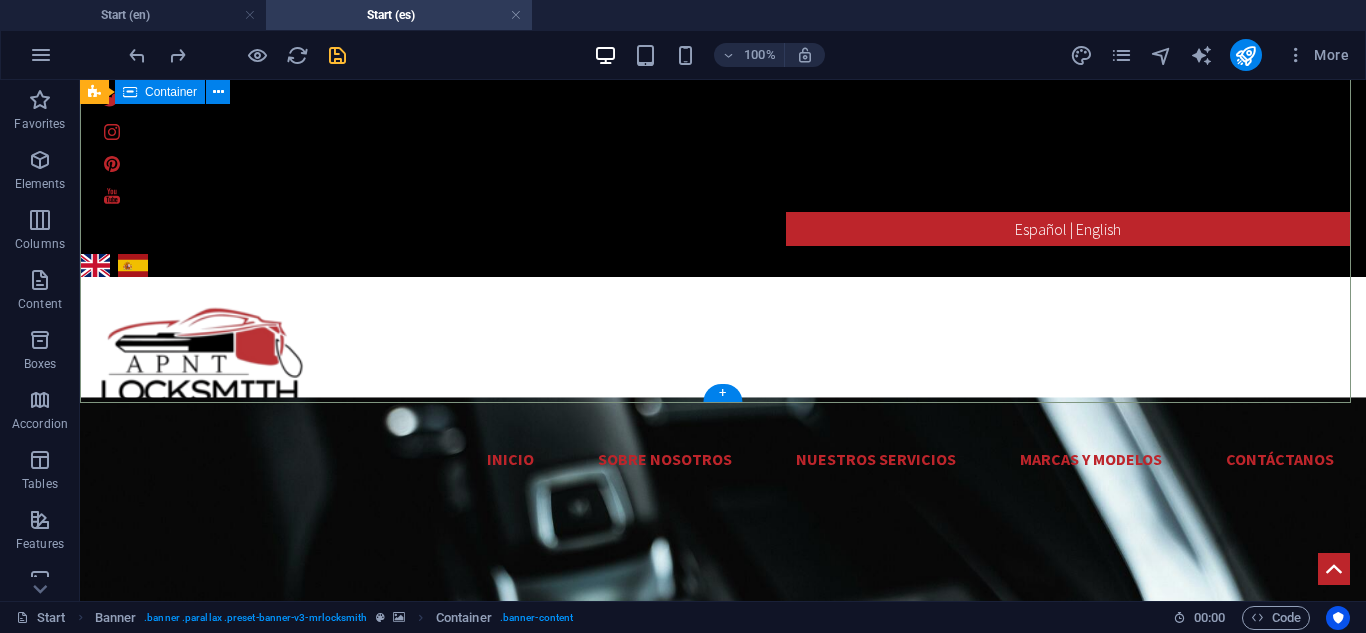 scroll, scrollTop: 0, scrollLeft: 0, axis: both 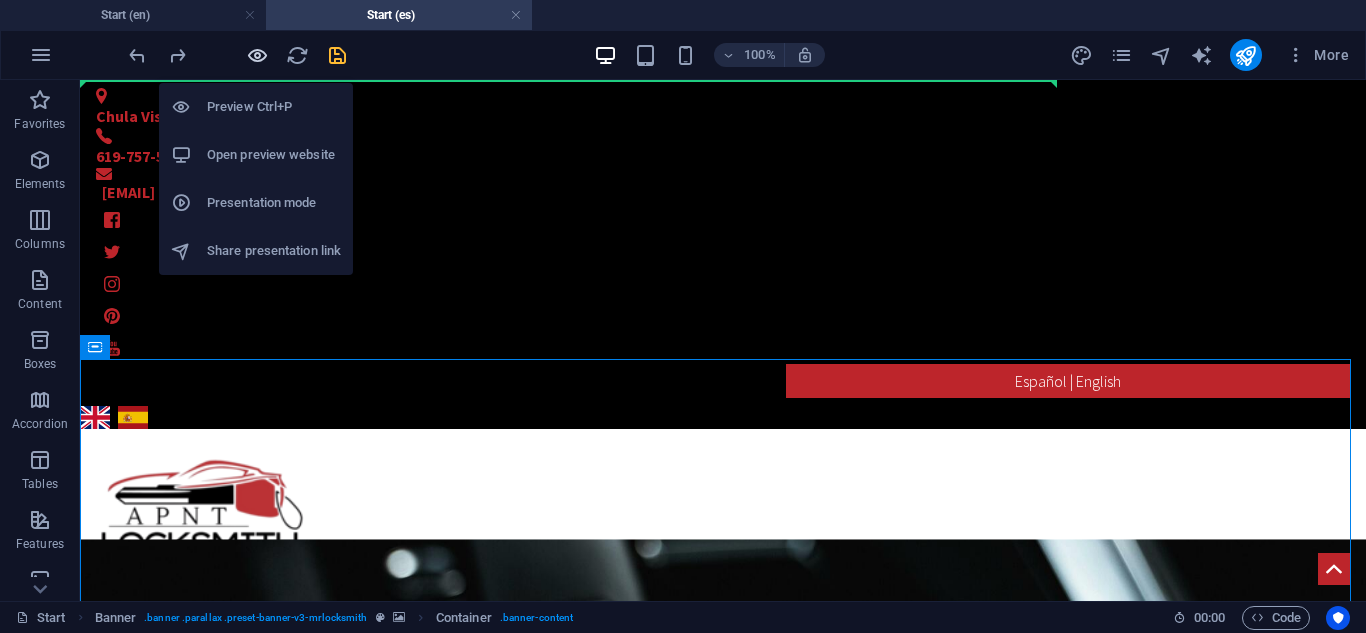 click at bounding box center [257, 55] 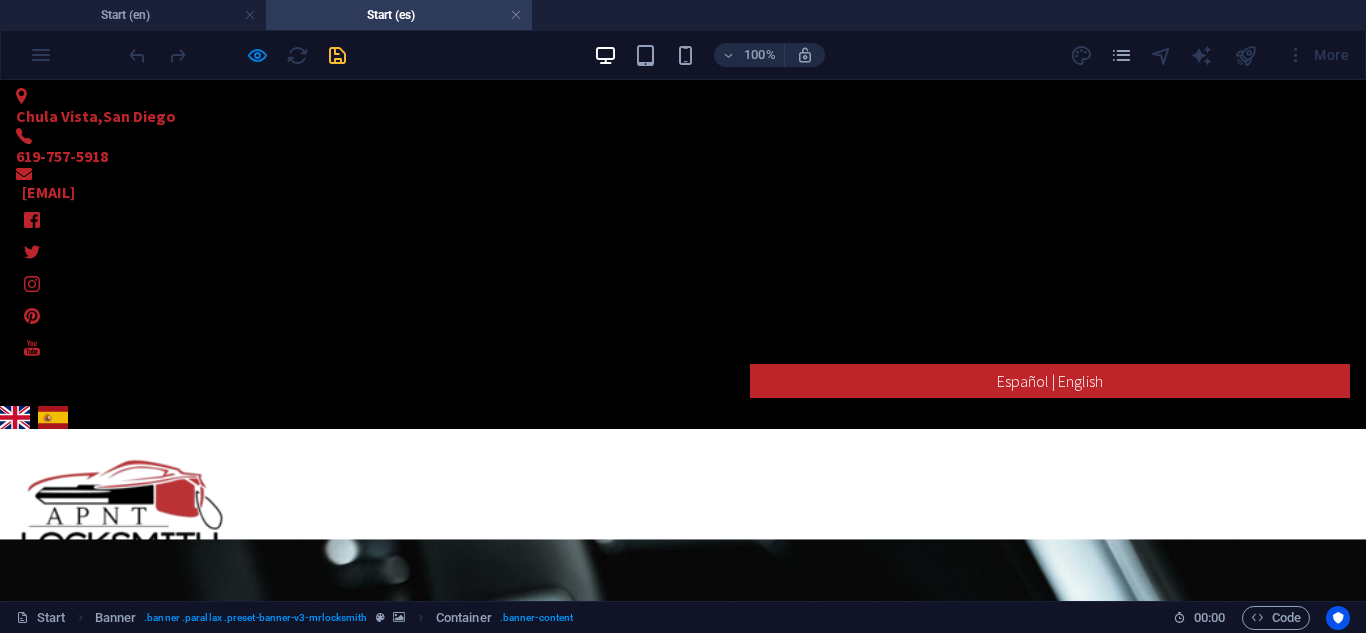 click on "English" at bounding box center [15, 417] 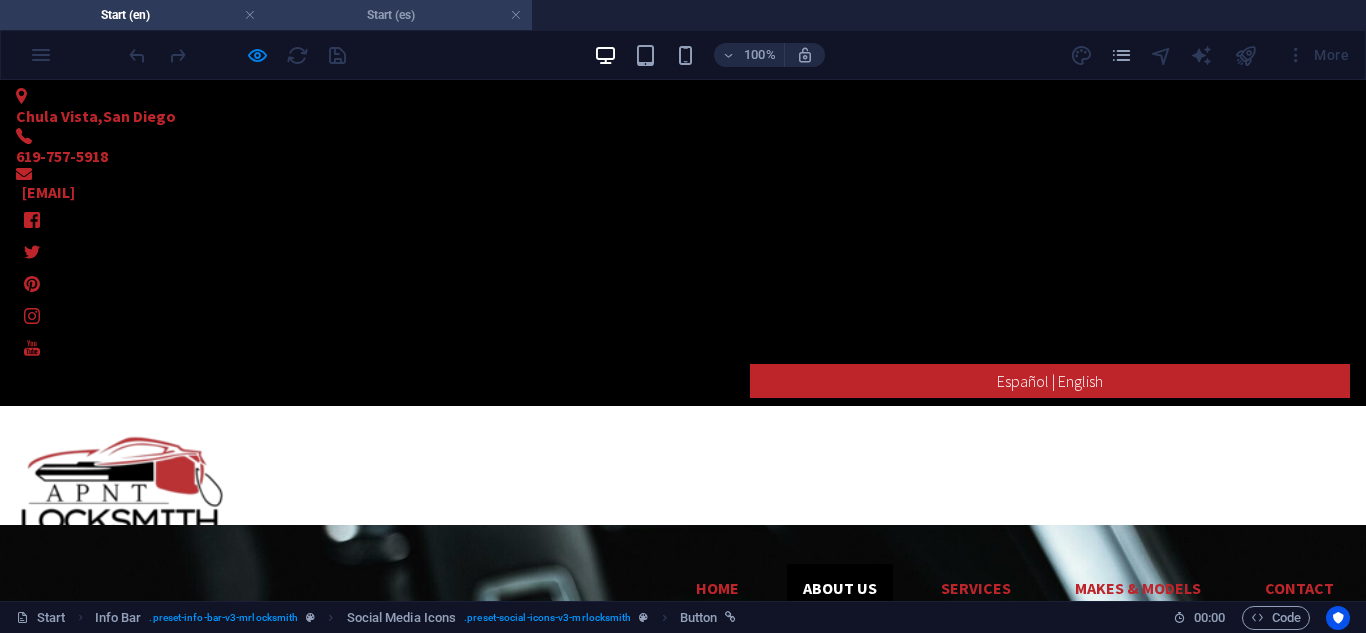 click on "Start (es)" at bounding box center (399, 15) 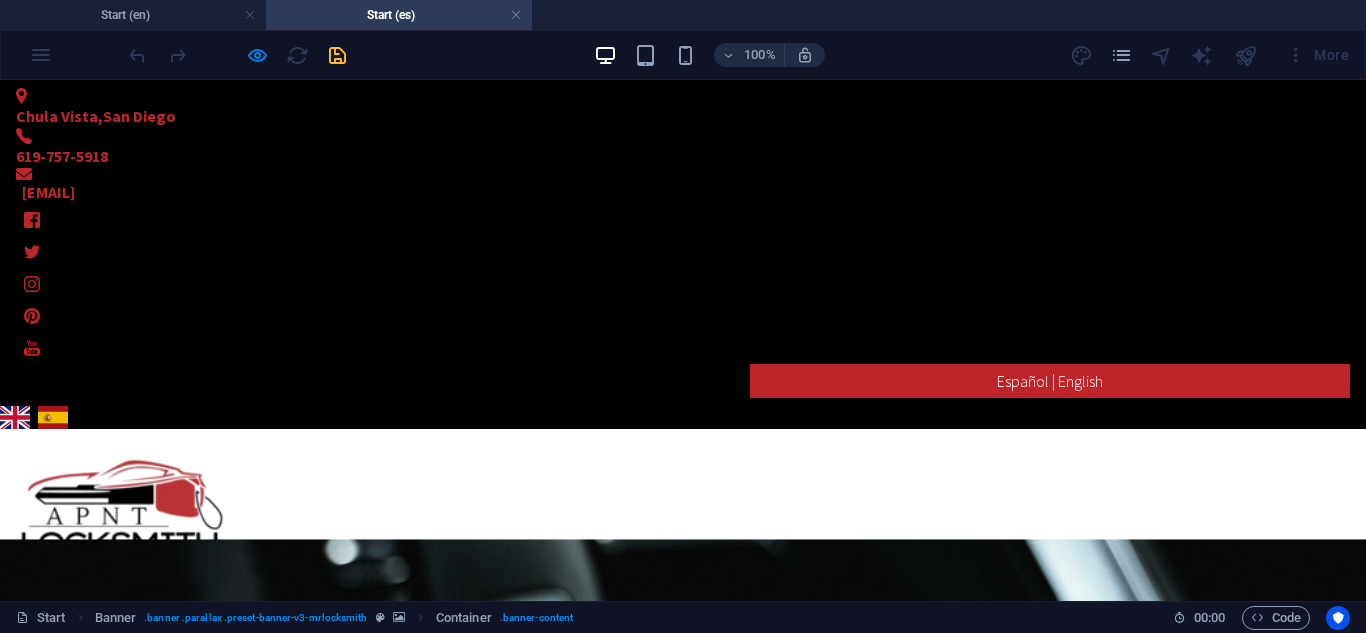 click on "Español" at bounding box center (53, 417) 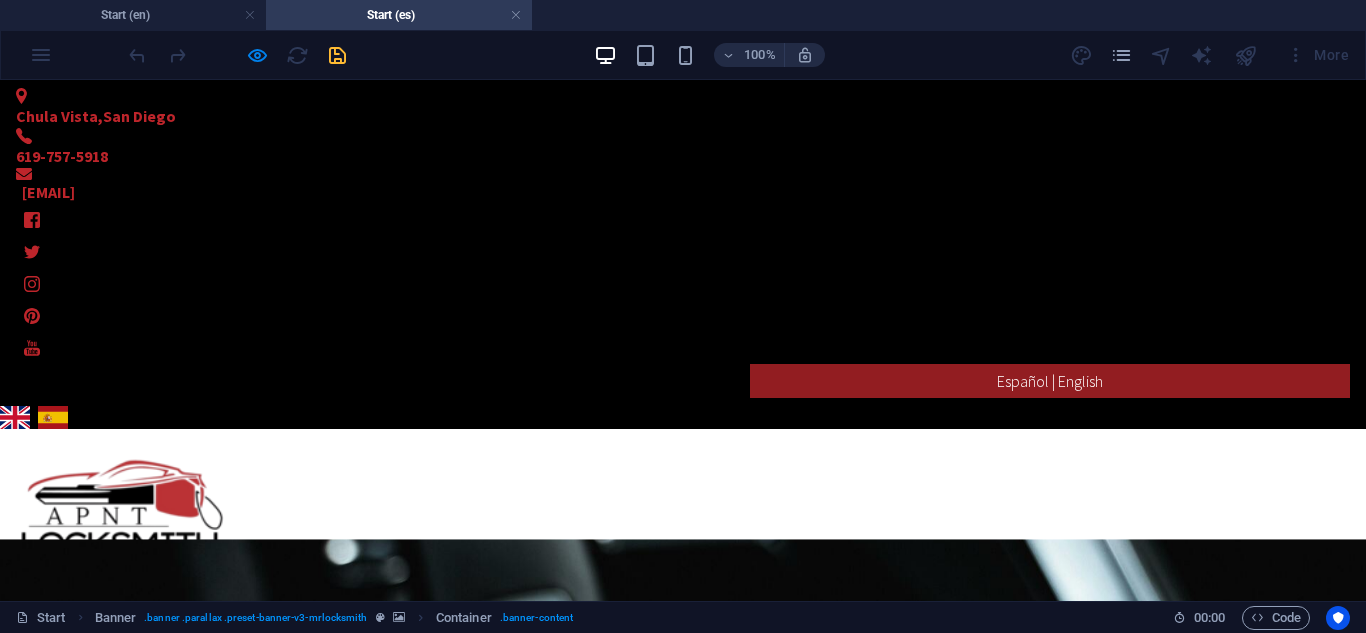 click on "Español | English" at bounding box center [1050, 381] 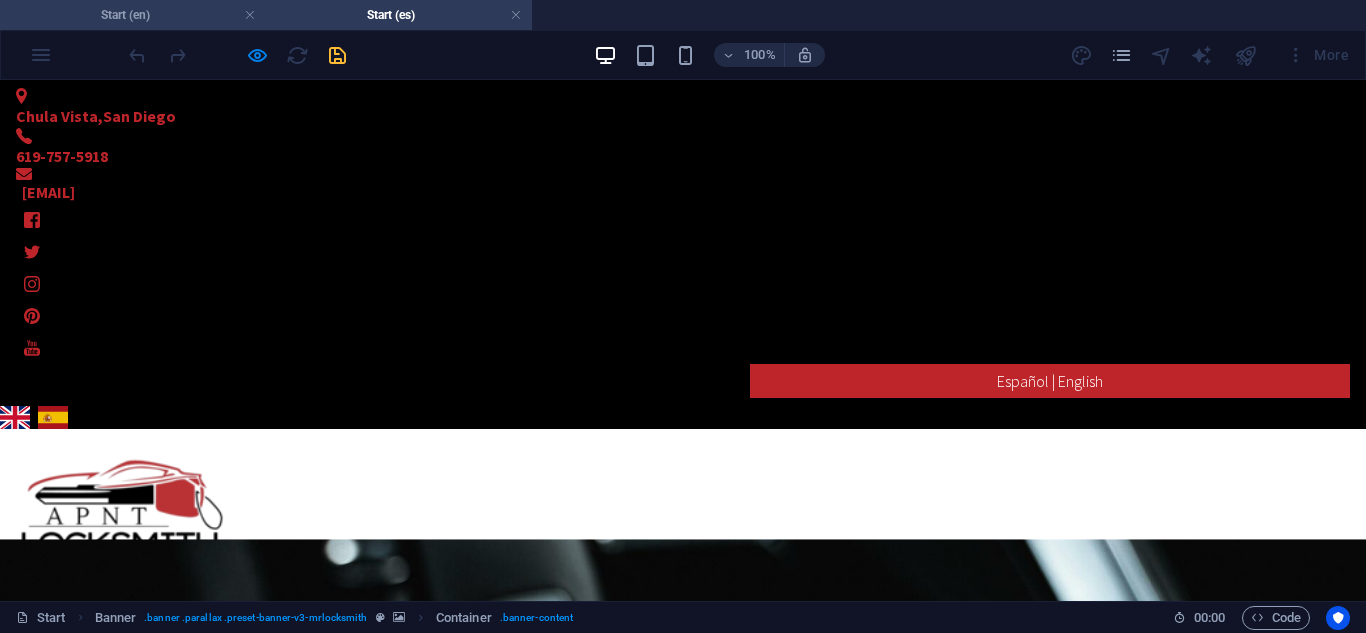 click on "Start (en)" at bounding box center (133, 15) 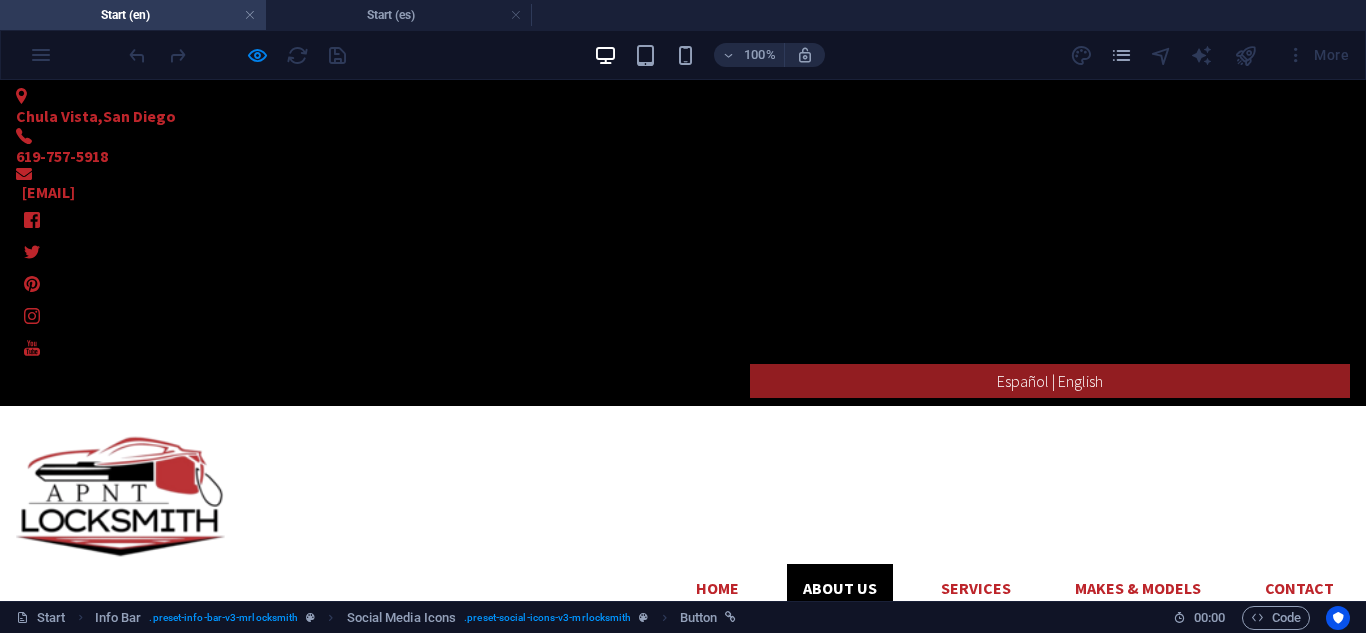 click on "Español | English" at bounding box center [1050, 381] 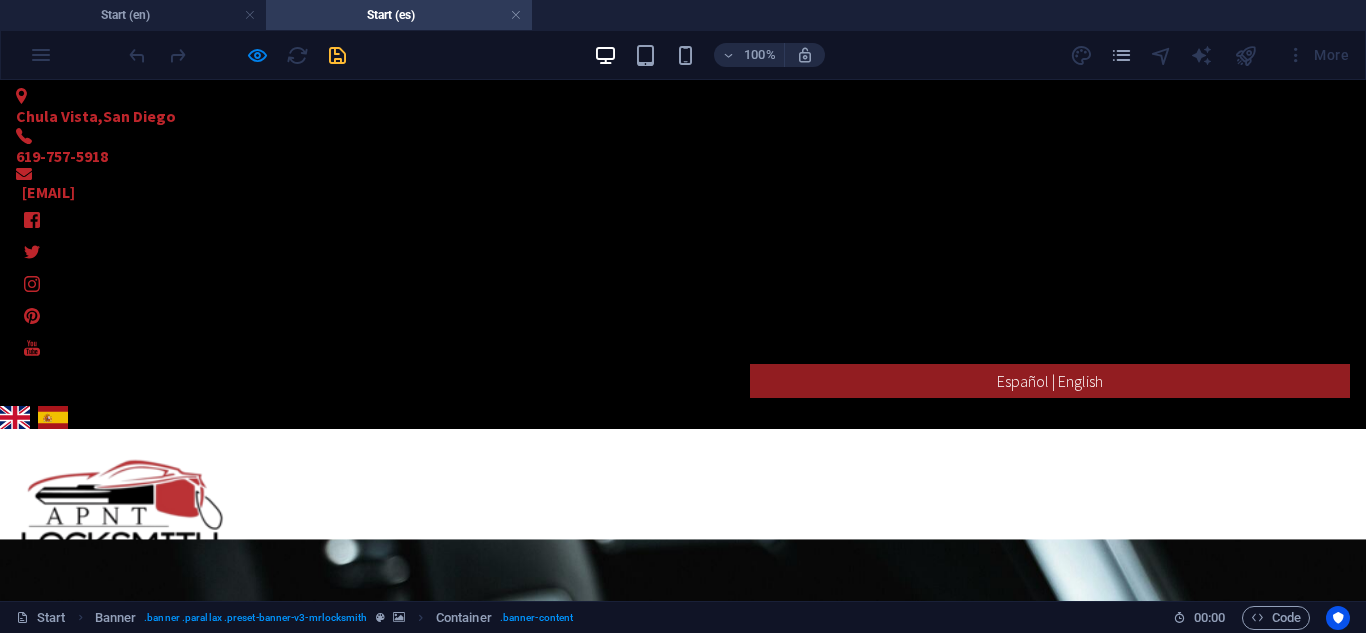 click on "Español | English" at bounding box center (1050, 381) 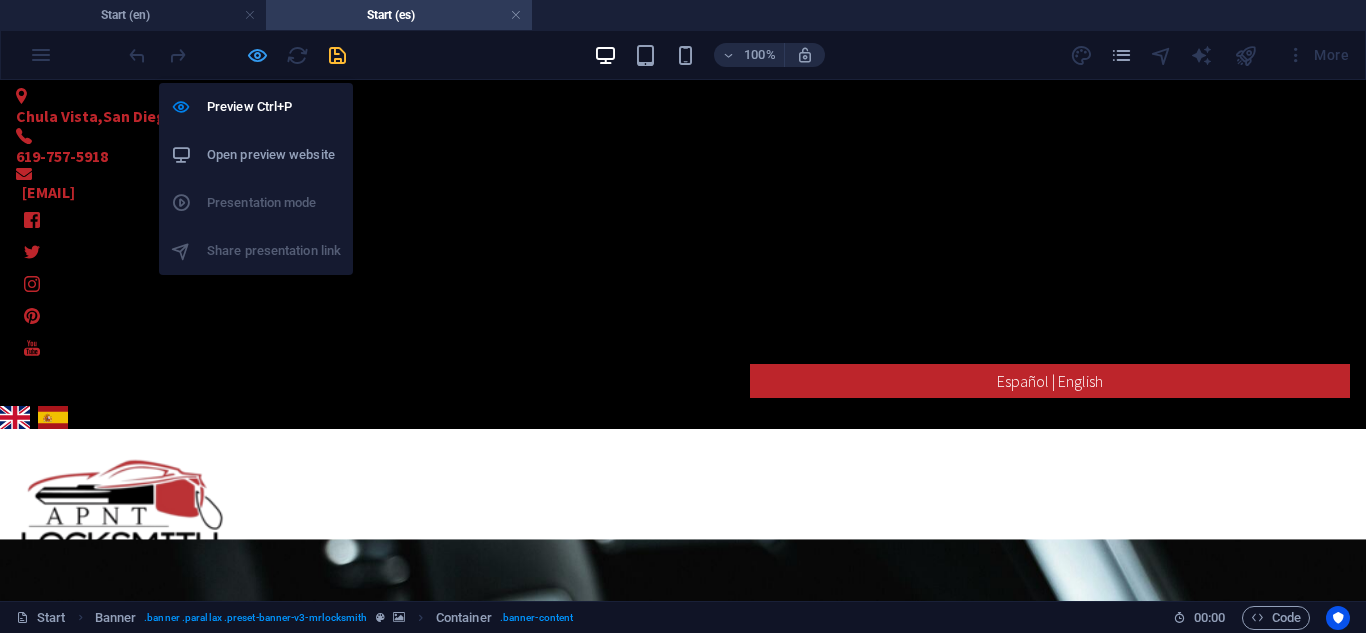 click at bounding box center [257, 55] 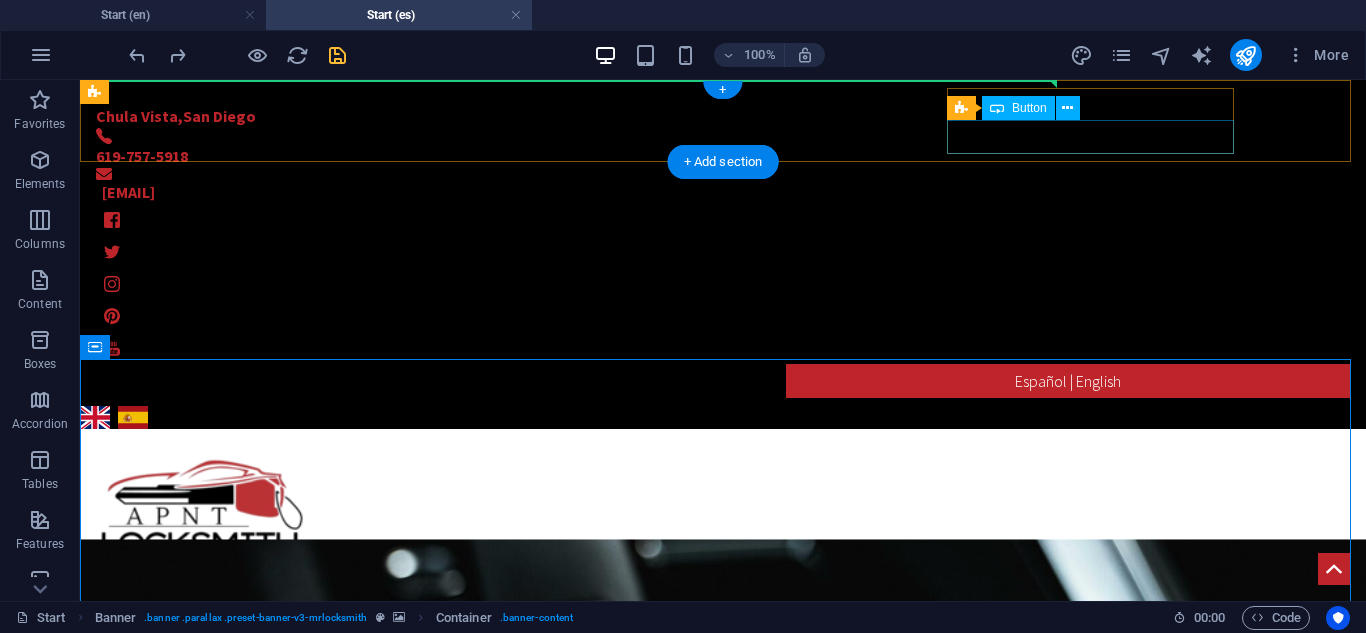 click on "Español | English" at bounding box center [723, 381] 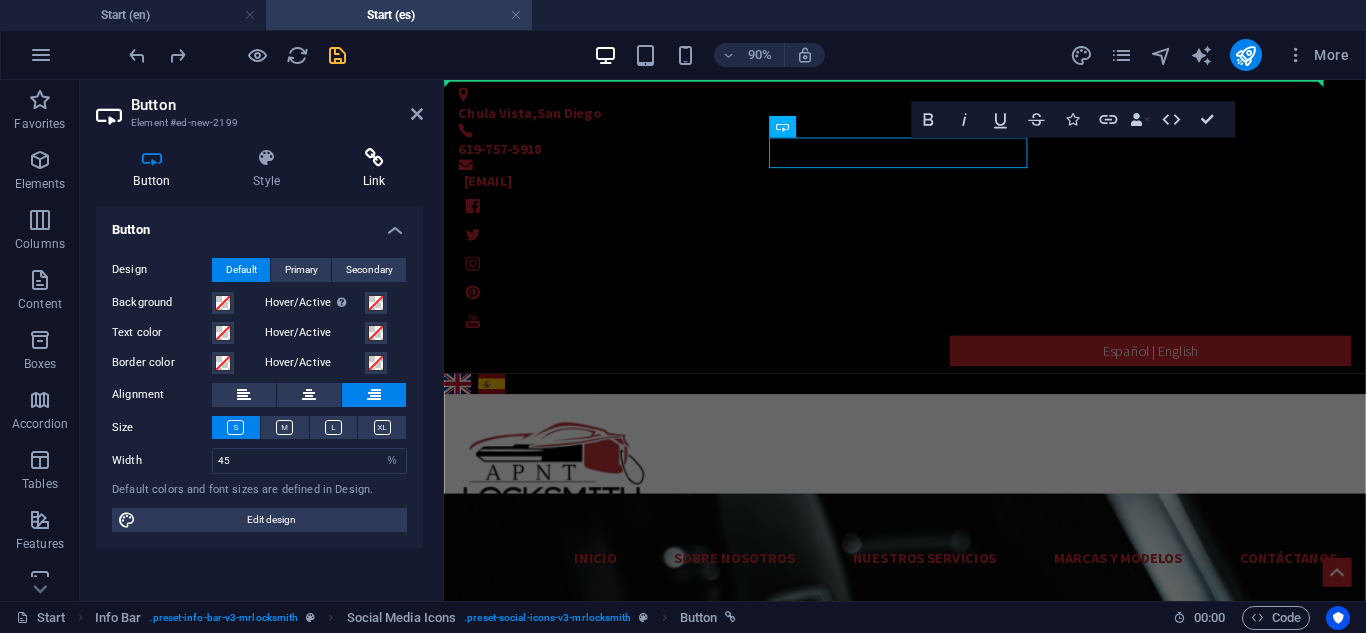 click on "Link" at bounding box center [374, 169] 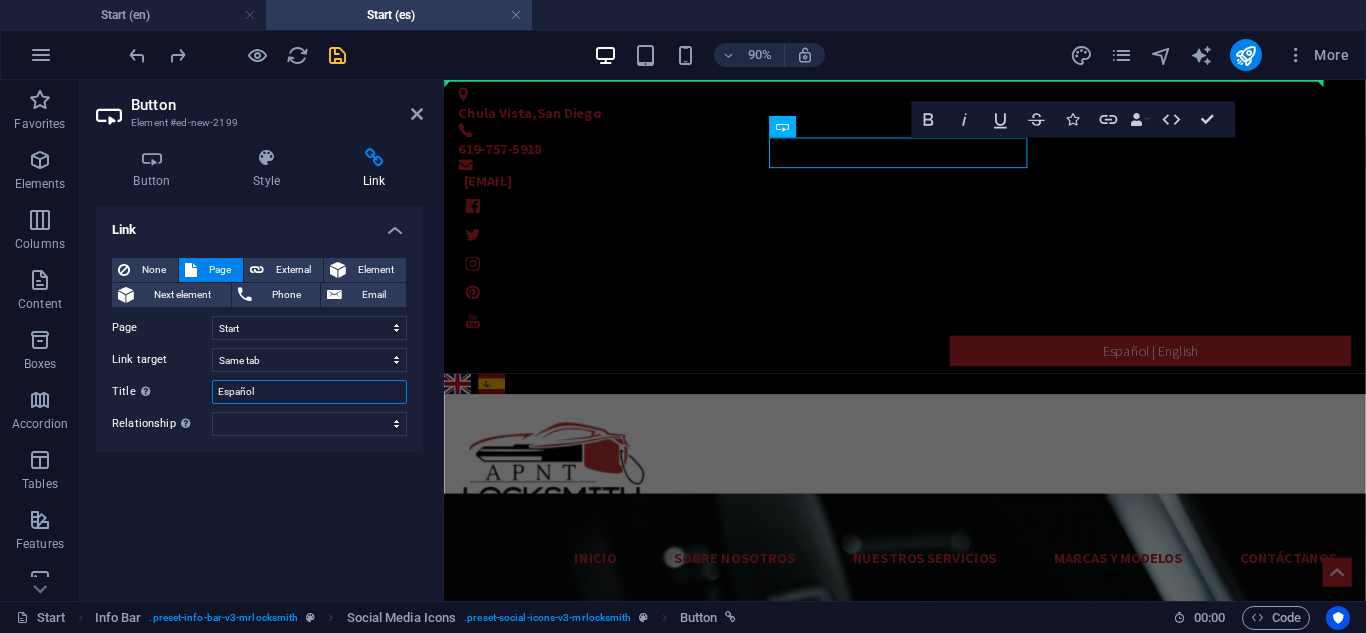 drag, startPoint x: 339, startPoint y: 391, endPoint x: 260, endPoint y: 398, distance: 79.30952 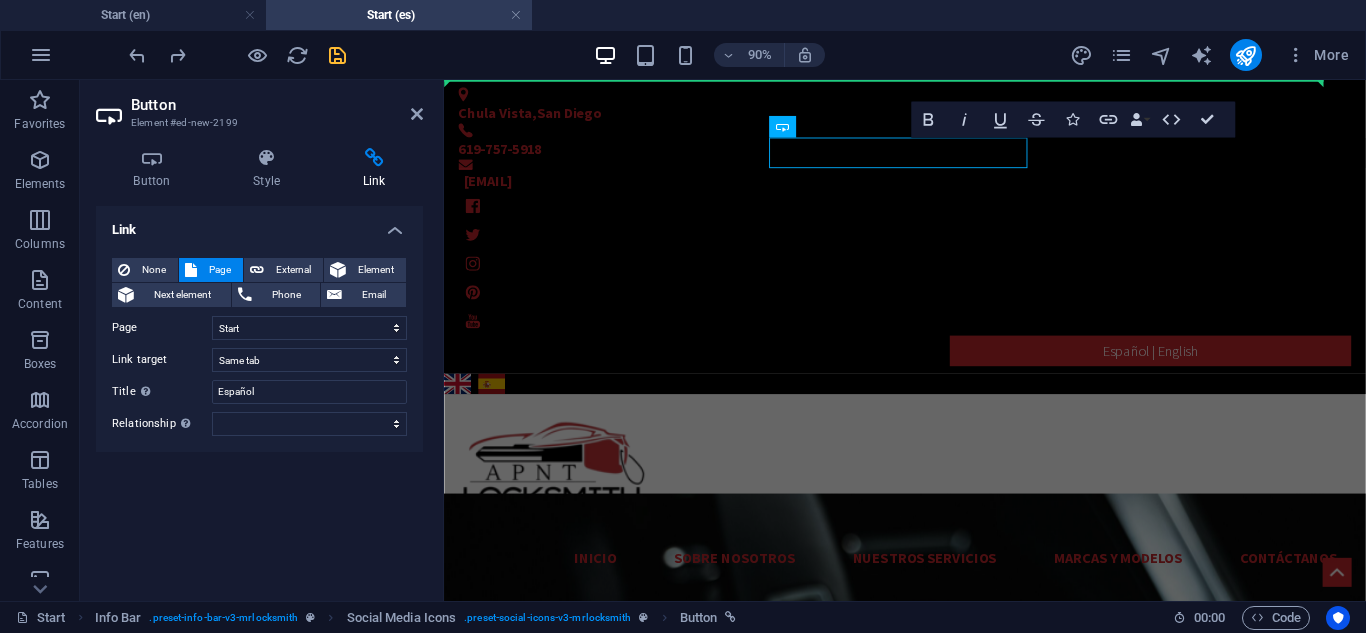 click on "Title Additional link description, should not be the same as the link text. The title is most often shown as a tooltip text when the mouse moves over the element. Leave empty if uncertain." at bounding box center (162, 392) 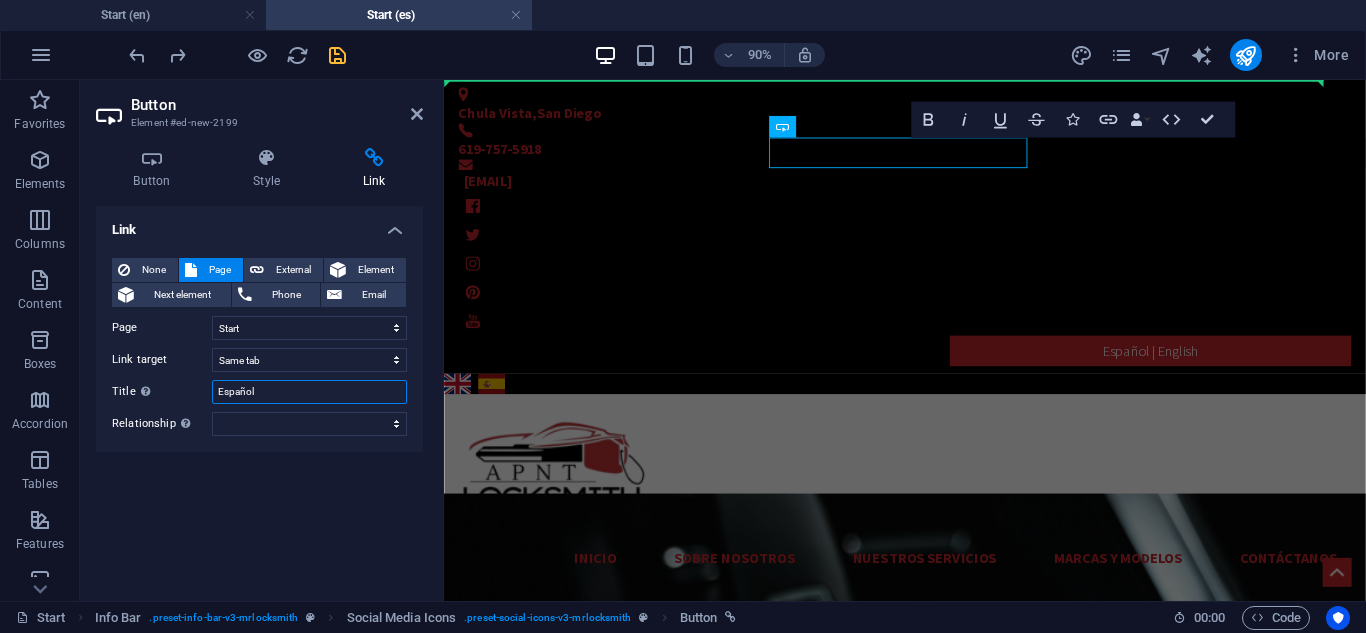 click on "Español" at bounding box center [309, 392] 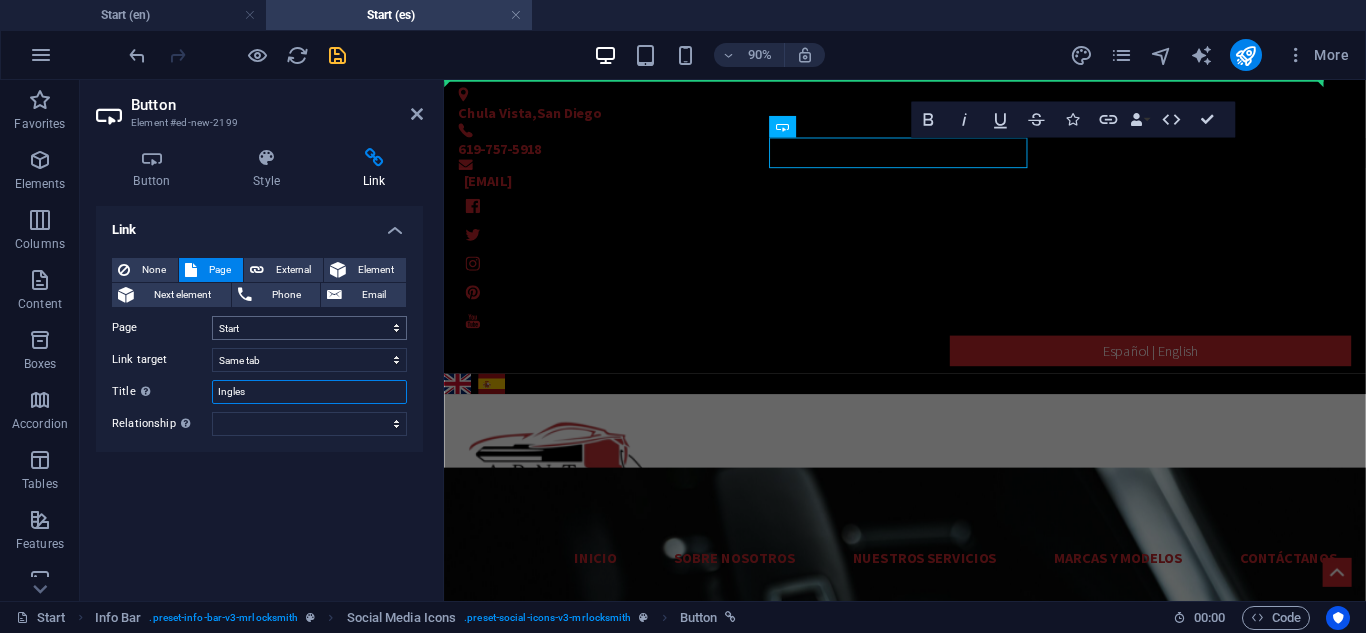 type on "Ingles" 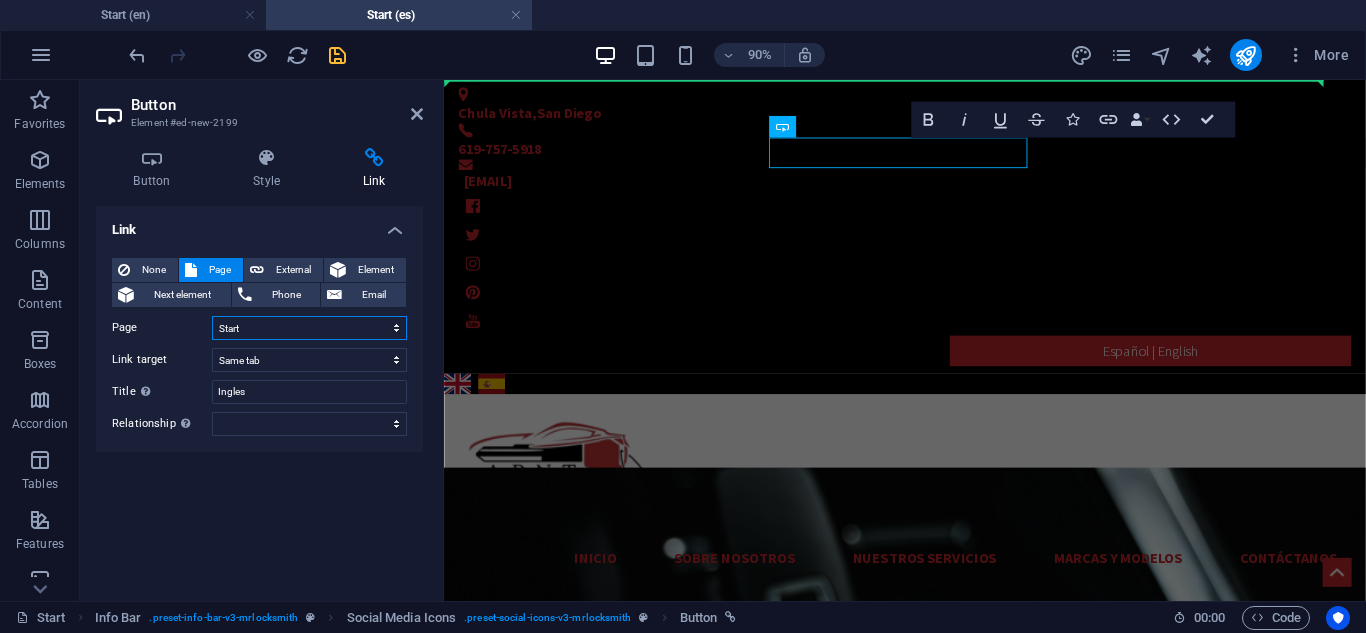 click on "Start Subpage Legal Notice Privacy Start Subpage Legal Notice" at bounding box center [309, 328] 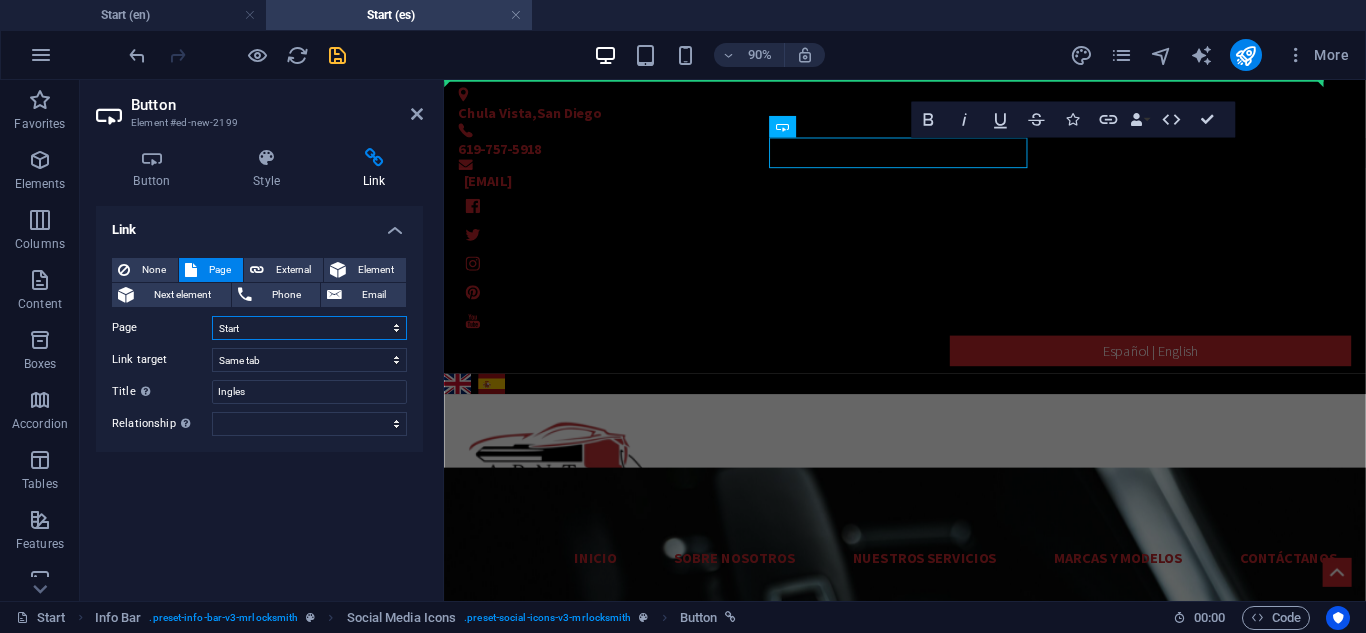 select on "0" 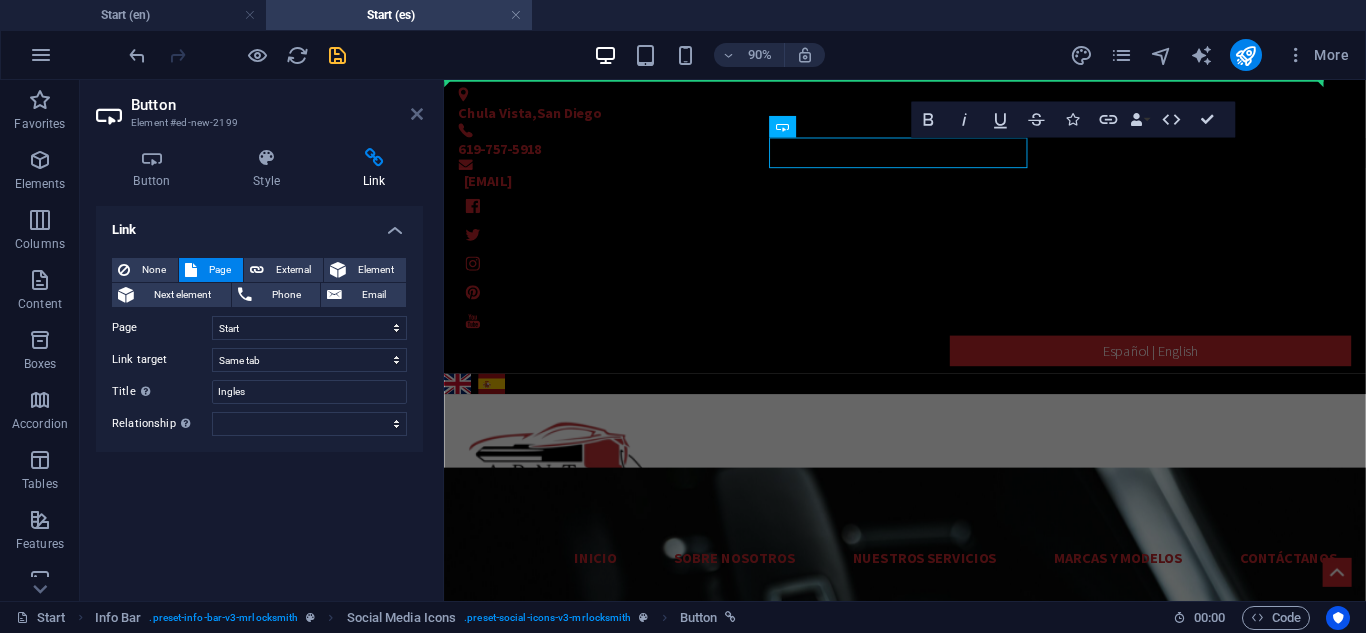 click at bounding box center (417, 114) 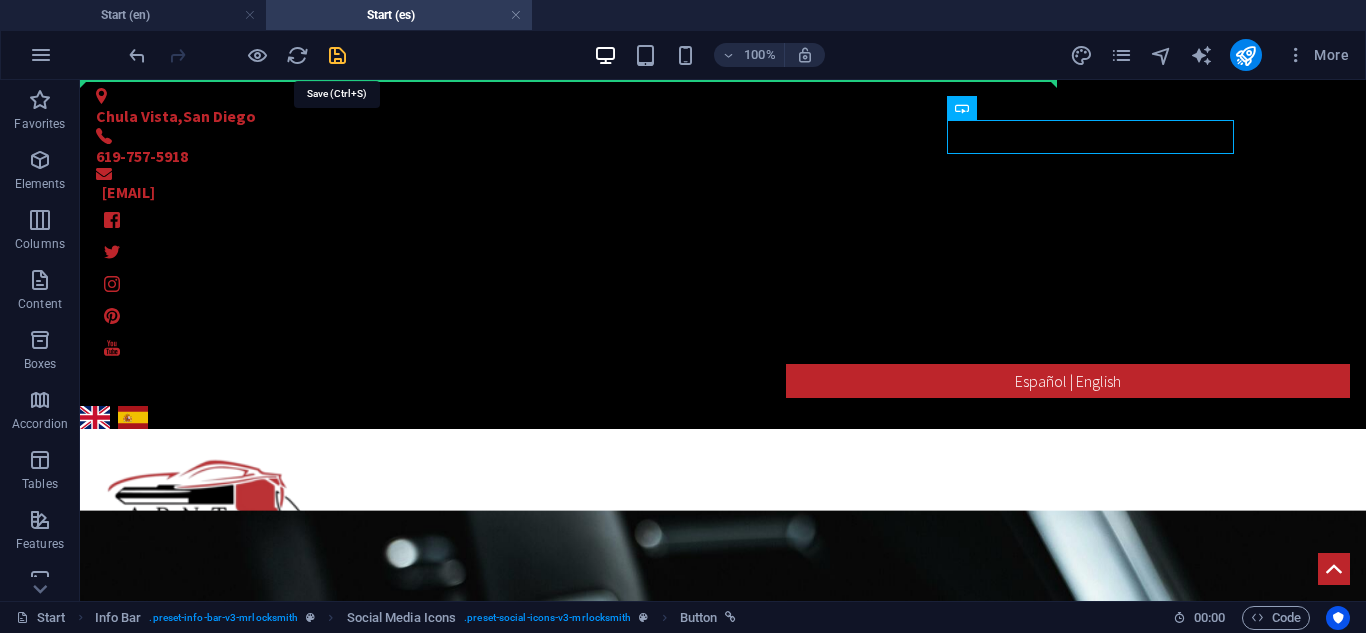 click at bounding box center [337, 55] 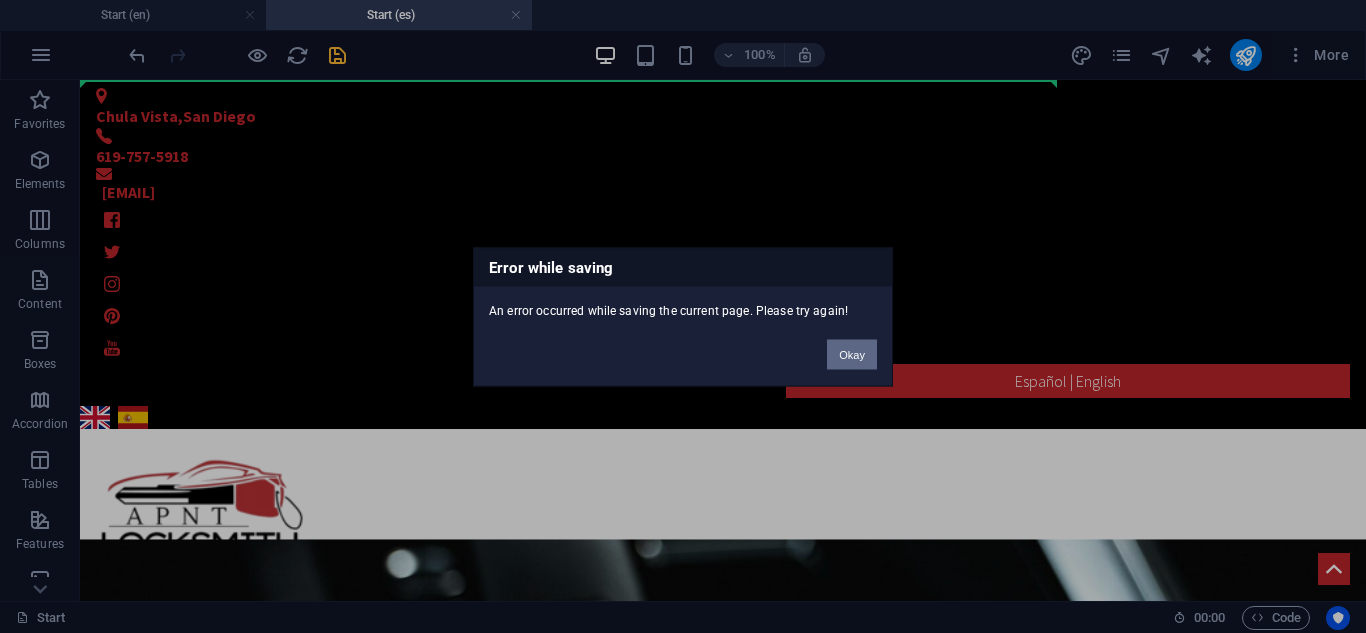 drag, startPoint x: 774, startPoint y: 271, endPoint x: 854, endPoint y: 351, distance: 113.137085 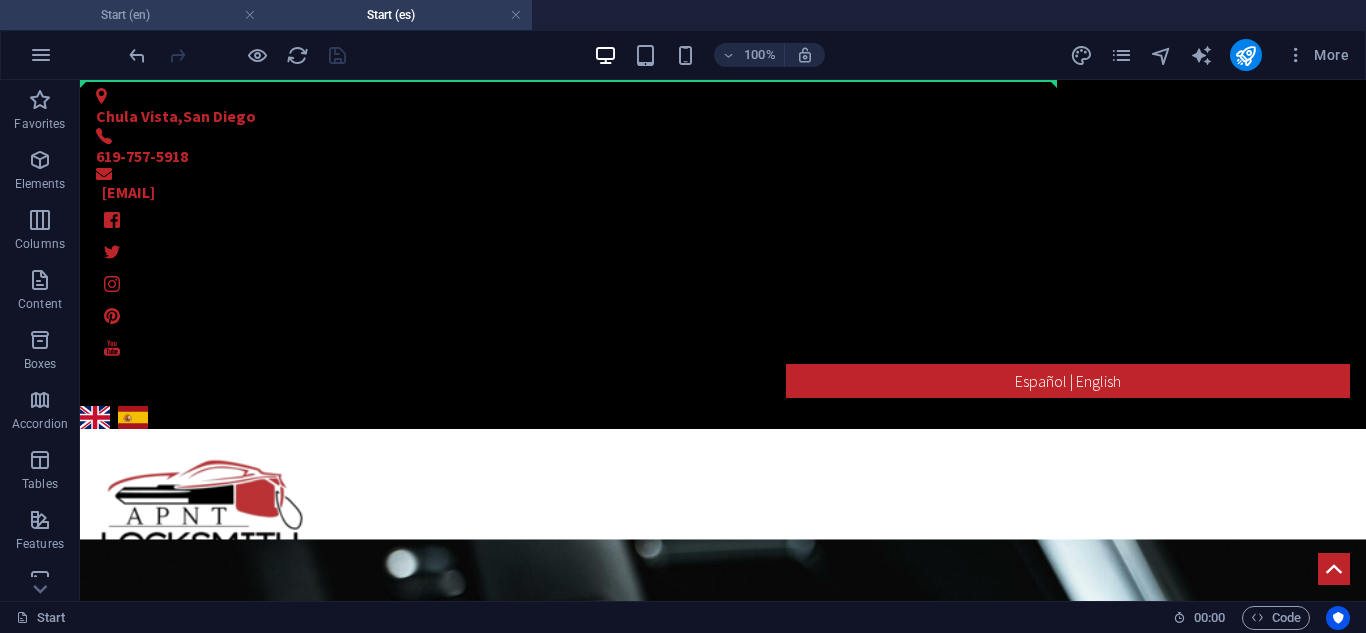click on "Start (en)" at bounding box center [133, 15] 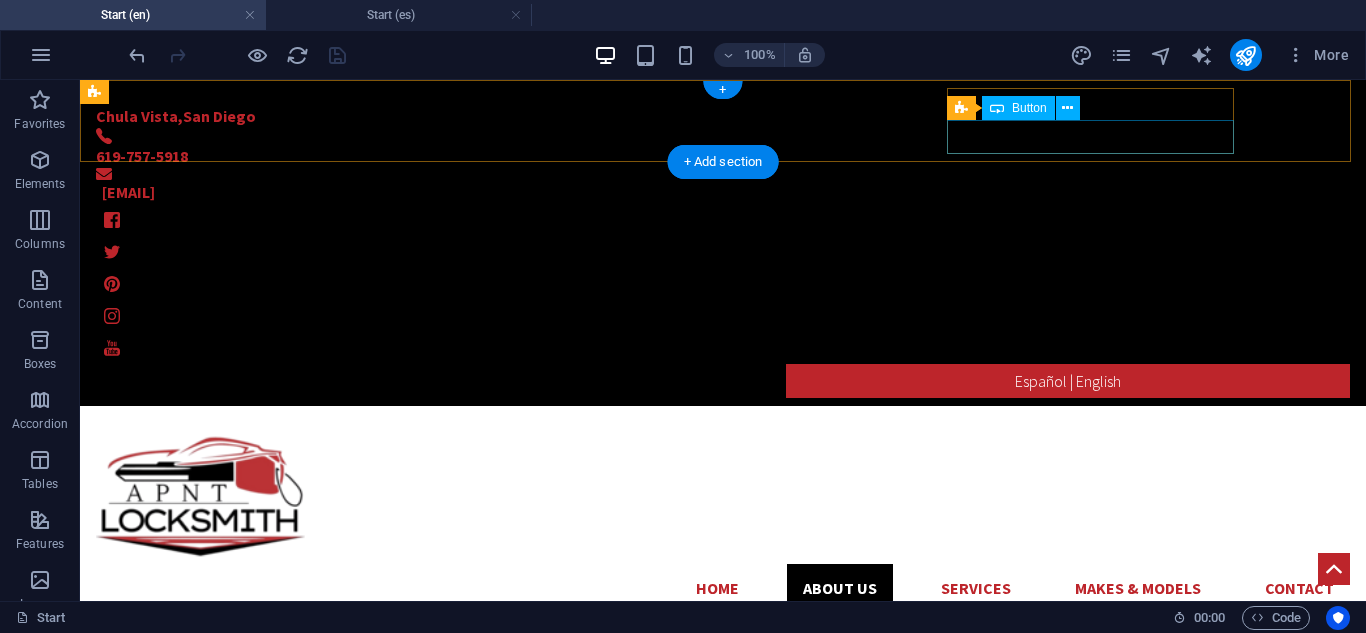 click on "Español | English" at bounding box center [723, 381] 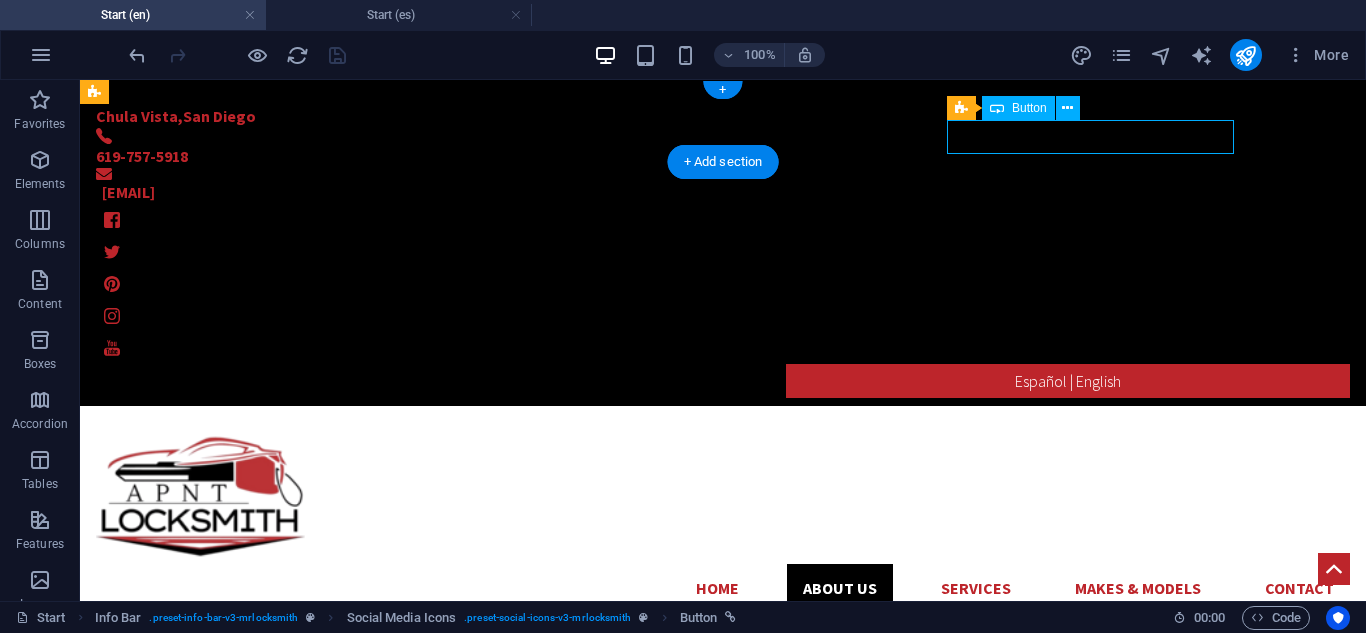 click on "Español | English" at bounding box center [723, 381] 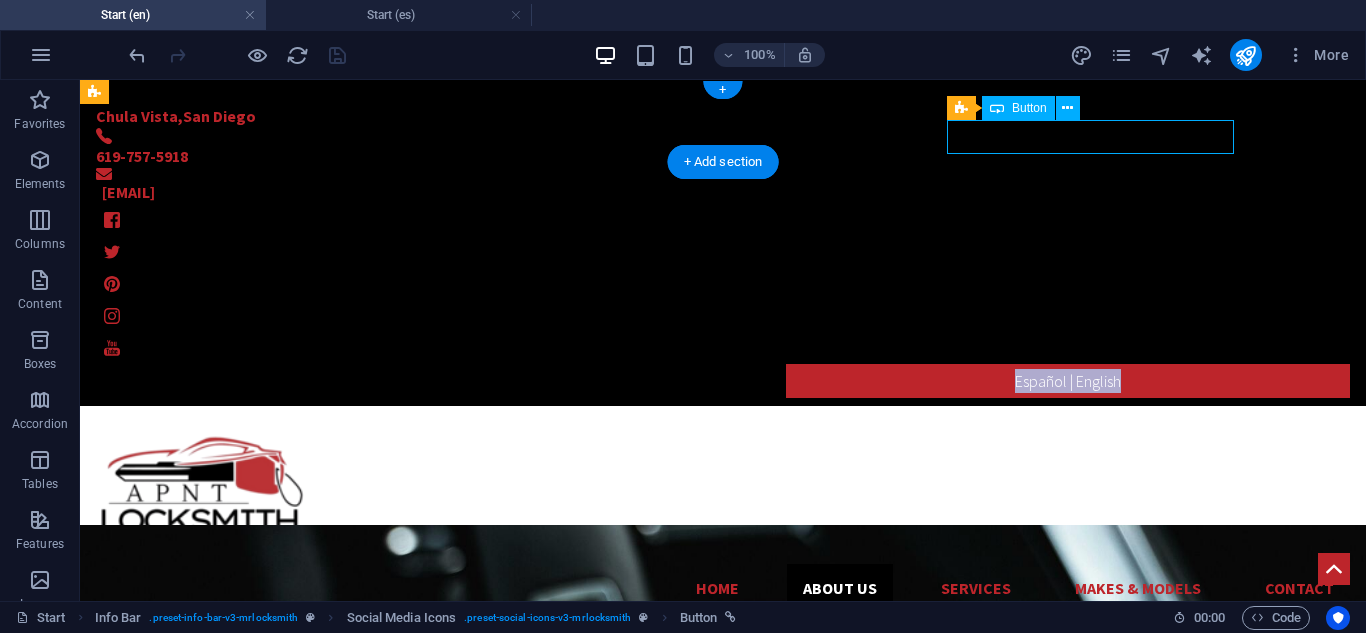 click on "[CITY]  ,  [CITY]   [PHONE] [EMAIL] Español | English" at bounding box center [723, 243] 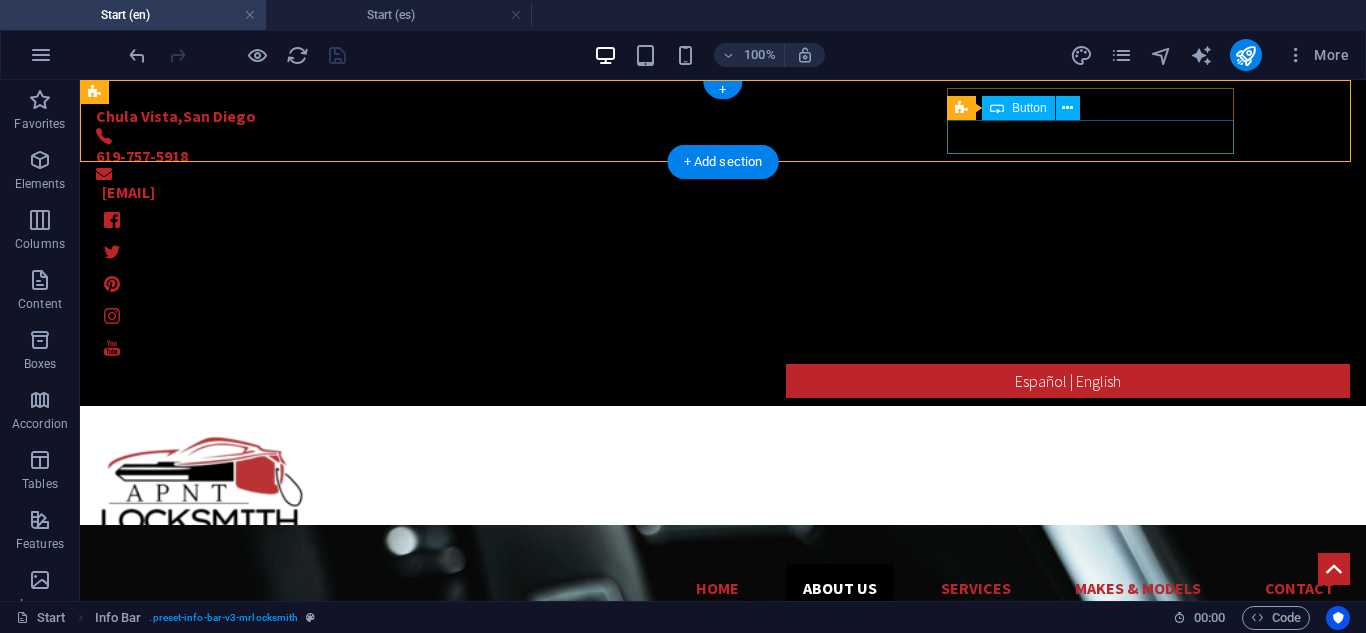 click on "Español | English" at bounding box center (723, 381) 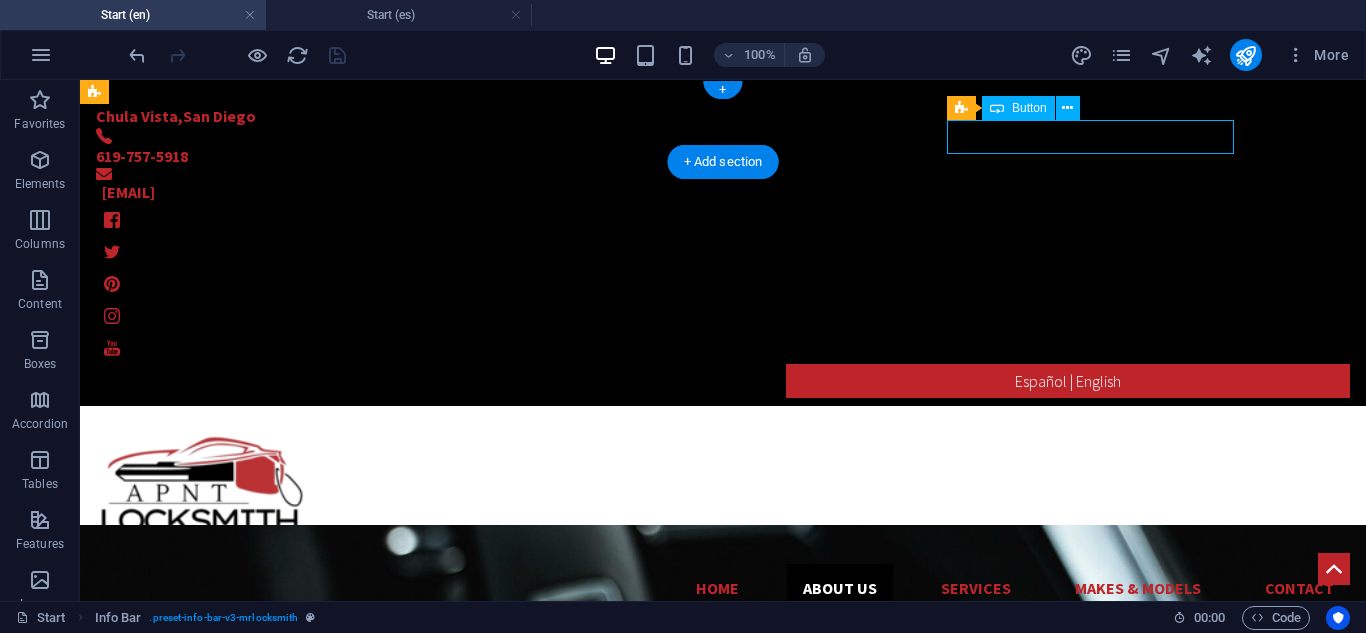 click on "Español | English" at bounding box center (723, 381) 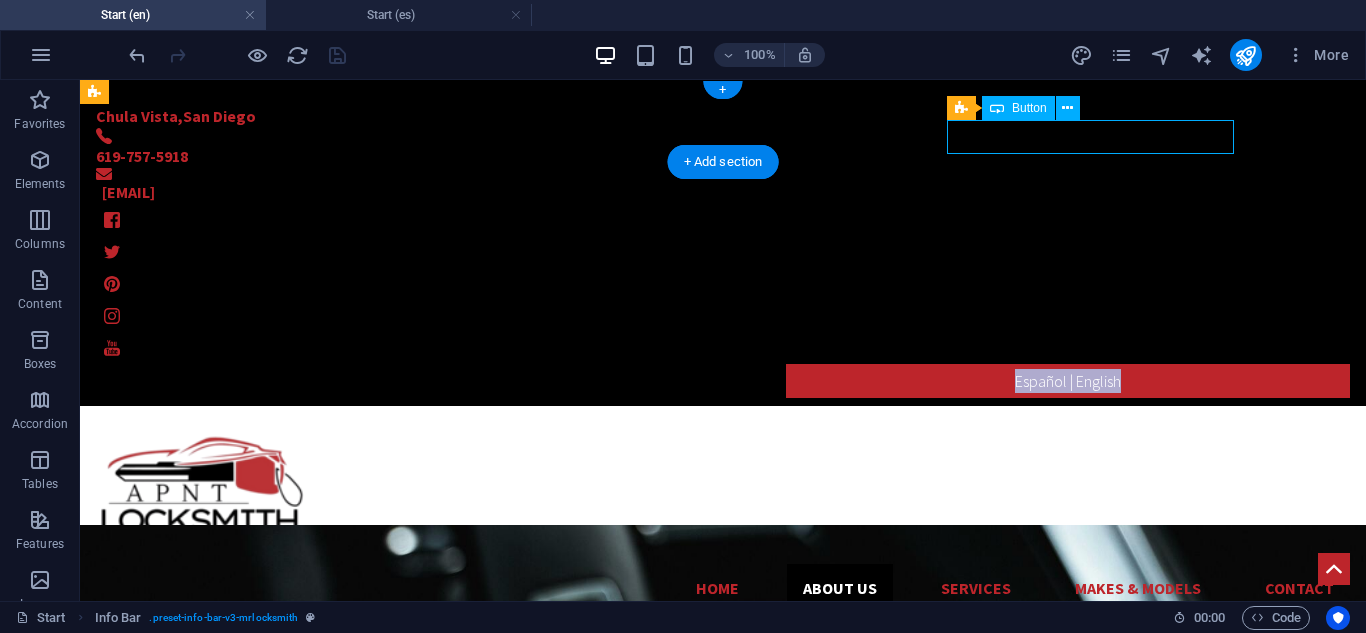 select on "%" 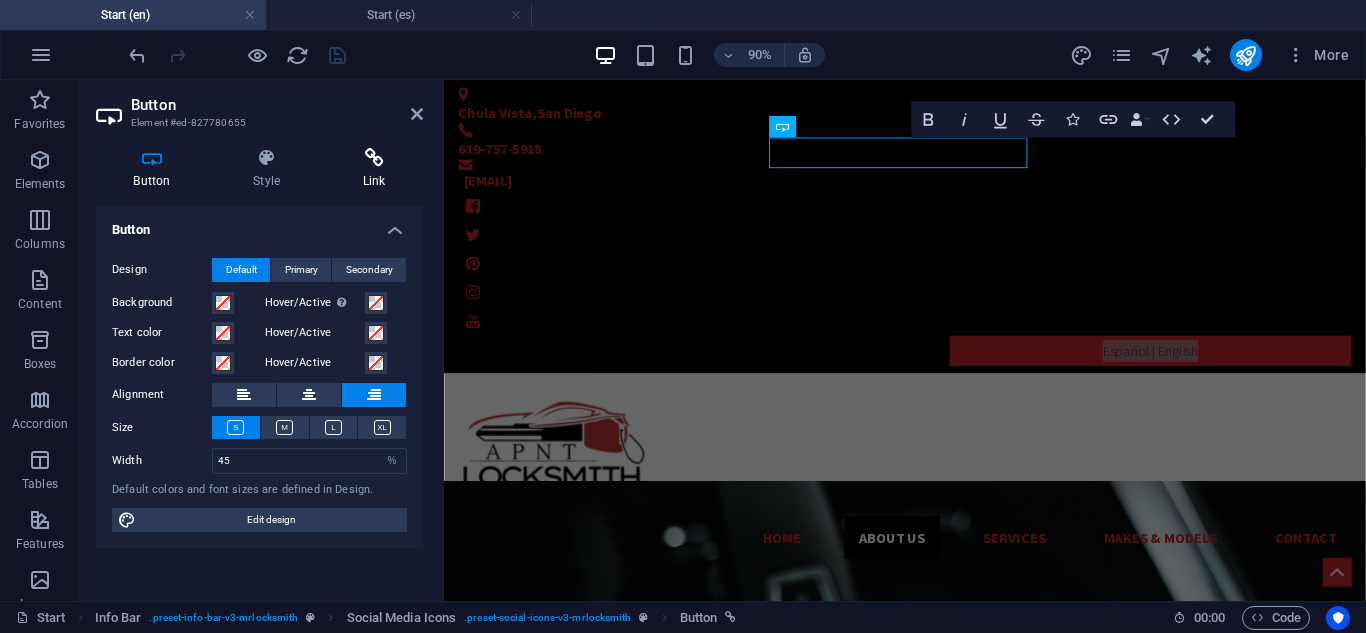 click at bounding box center (374, 158) 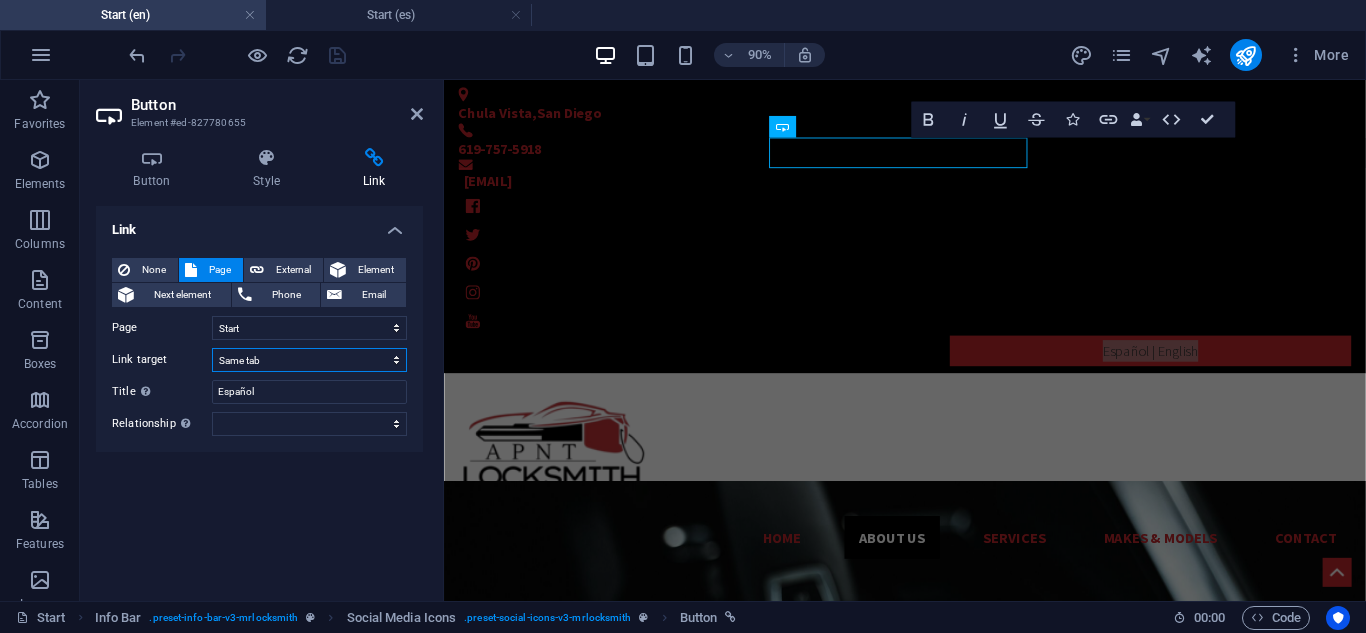 click on "New tab Same tab Overlay" at bounding box center (309, 360) 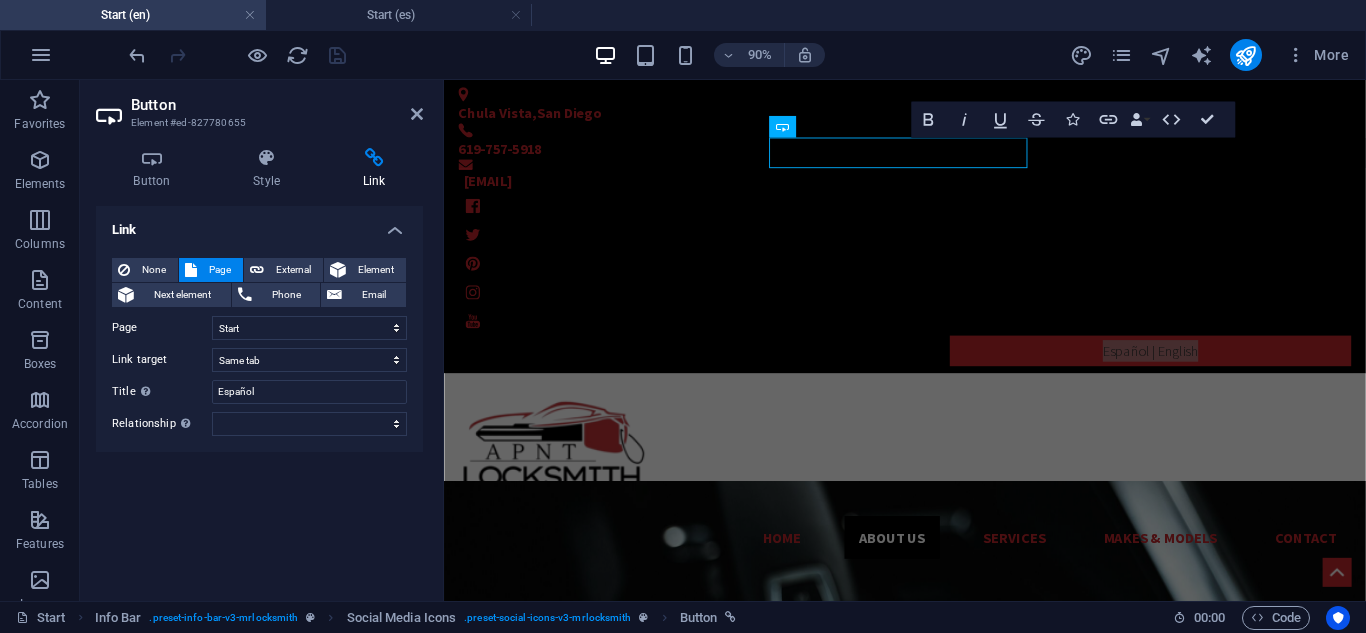 click on "Link None Page External Element Next element Phone Email Page Start Subpage Legal Notice Privacy Start Subpage Legal Notice Element
URL Phone Email Link target New tab Same tab Overlay Title Additional link description, should not be the same as the link text. The title is most often shown as a tooltip text when the mouse moves over the element. Leave empty if uncertain. Español Relationship Sets the  relationship of this link to the link target . For example, the value "nofollow" instructs search engines not to follow the link. Can be left empty. alternate author bookmark external help license next nofollow noreferrer noopener prev search tag" at bounding box center (259, 395) 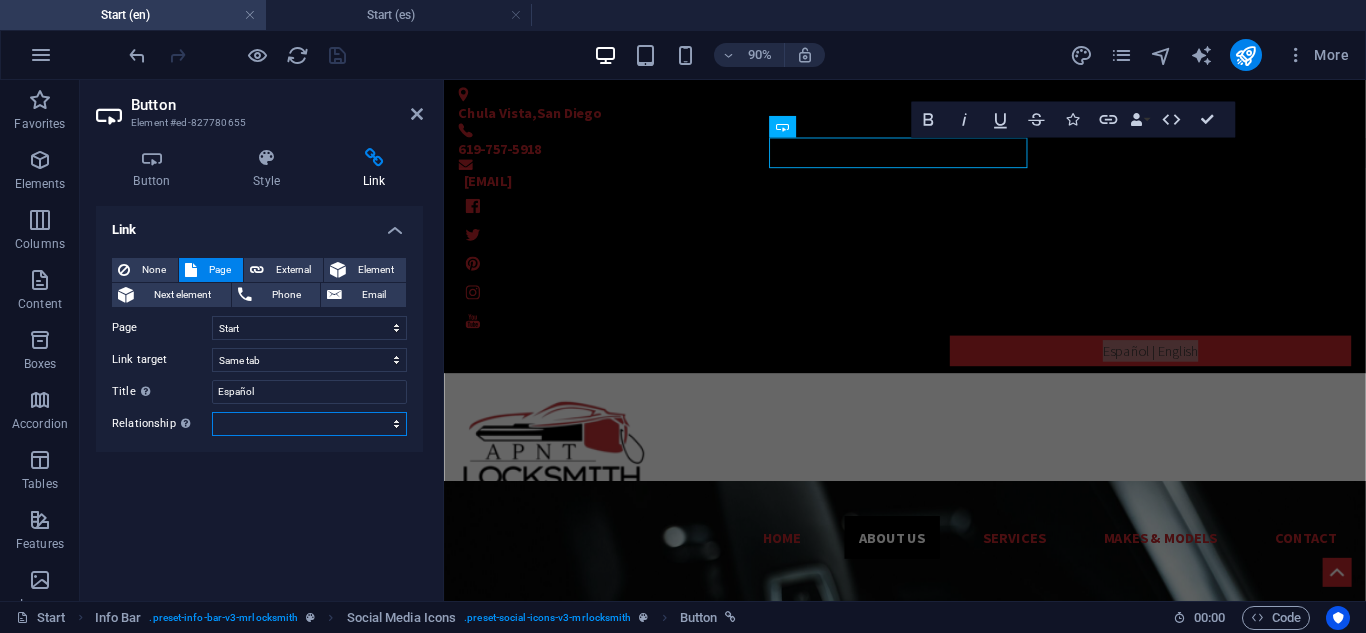 click on "alternate author bookmark external help license next nofollow noreferrer noopener prev search tag" at bounding box center [309, 424] 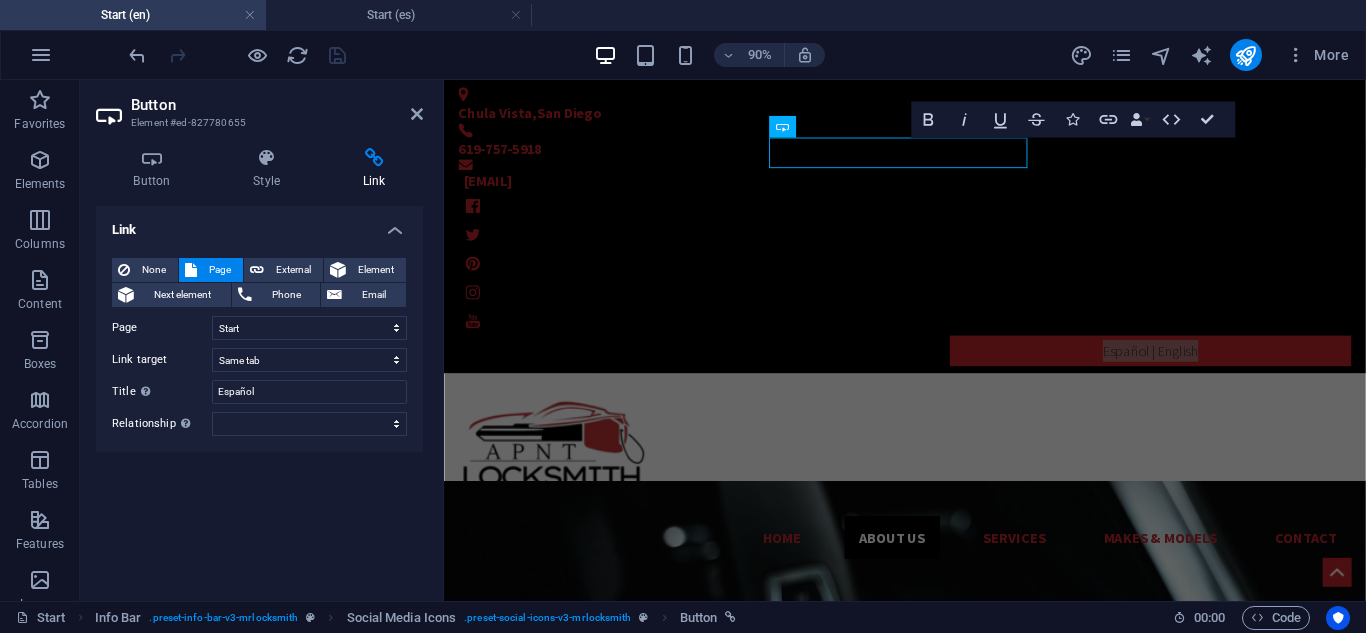 click on "Link None Page External Element Next element Phone Email Page Start Subpage Legal Notice Privacy Start Subpage Legal Notice Element
URL Phone Email Link target New tab Same tab Overlay Title Additional link description, should not be the same as the link text. The title is most often shown as a tooltip text when the mouse moves over the element. Leave empty if uncertain. Español Relationship Sets the  relationship of this link to the link target . For example, the value "nofollow" instructs search engines not to follow the link. Can be left empty. alternate author bookmark external help license next nofollow noreferrer noopener prev search tag" at bounding box center (259, 395) 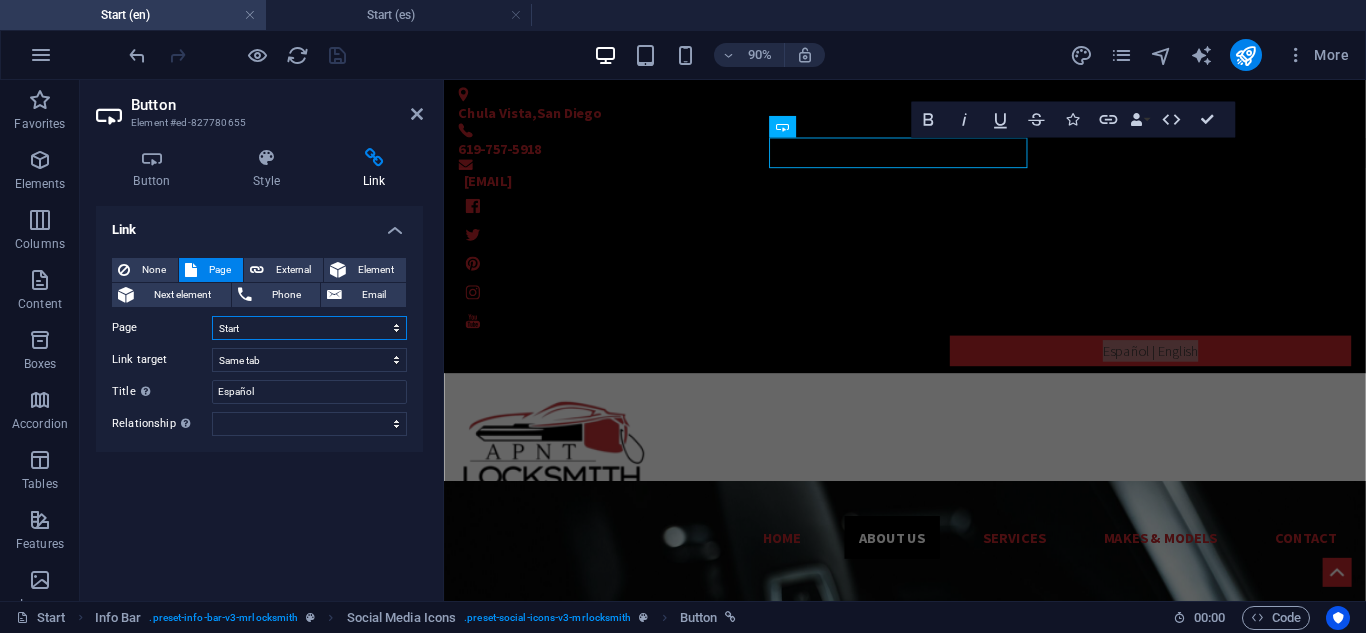 click on "Start Subpage Legal Notice Privacy Start Subpage Legal Notice" at bounding box center [309, 328] 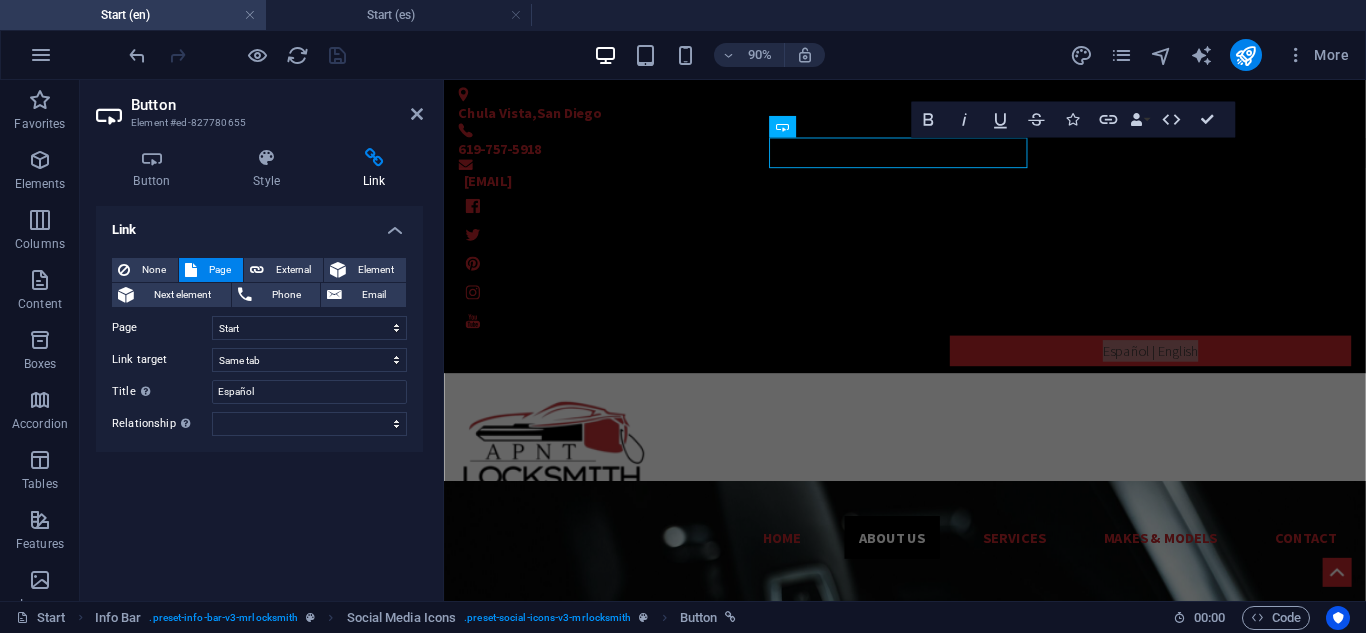 click on "Link None Page External Element Next element Phone Email Page Start Subpage Legal Notice Privacy Start Subpage Legal Notice Element
URL Phone Email Link target New tab Same tab Overlay Title Additional link description, should not be the same as the link text. The title is most often shown as a tooltip text when the mouse moves over the element. Leave empty if uncertain. Español Relationship Sets the  relationship of this link to the link target . For example, the value "nofollow" instructs search engines not to follow the link. Can be left empty. alternate author bookmark external help license next nofollow noreferrer noopener prev search tag" at bounding box center (259, 395) 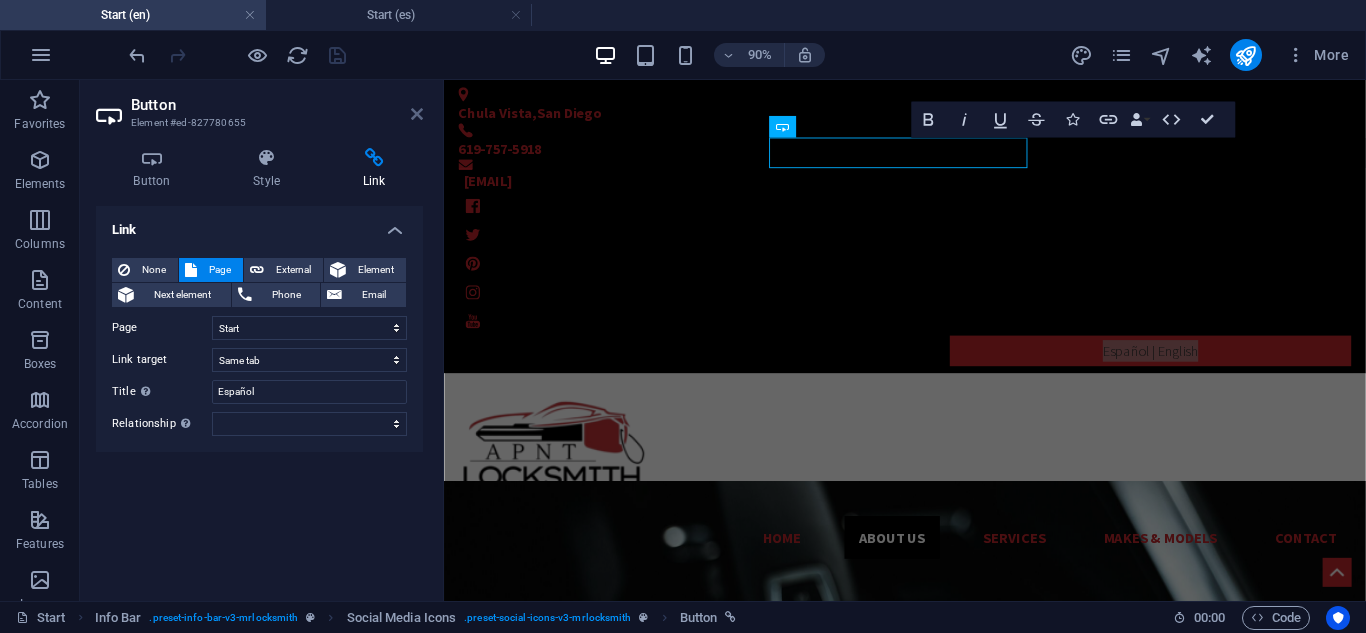 click at bounding box center (417, 114) 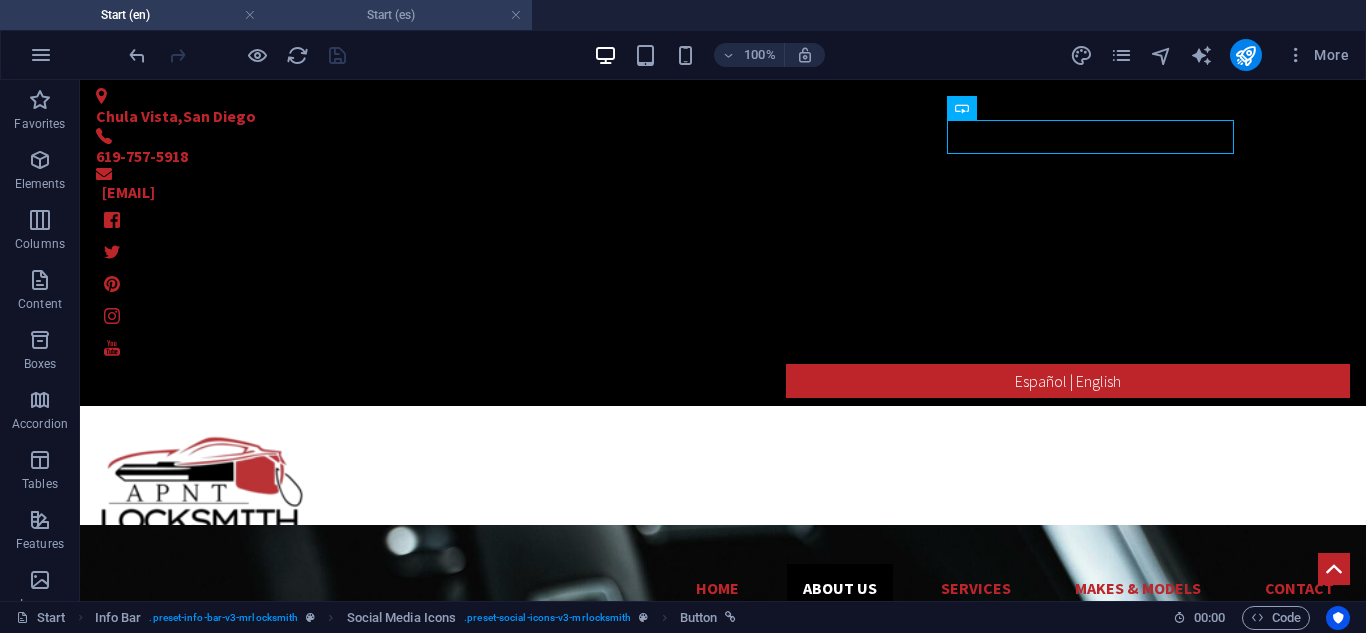 click on "Start (es)" at bounding box center [399, 15] 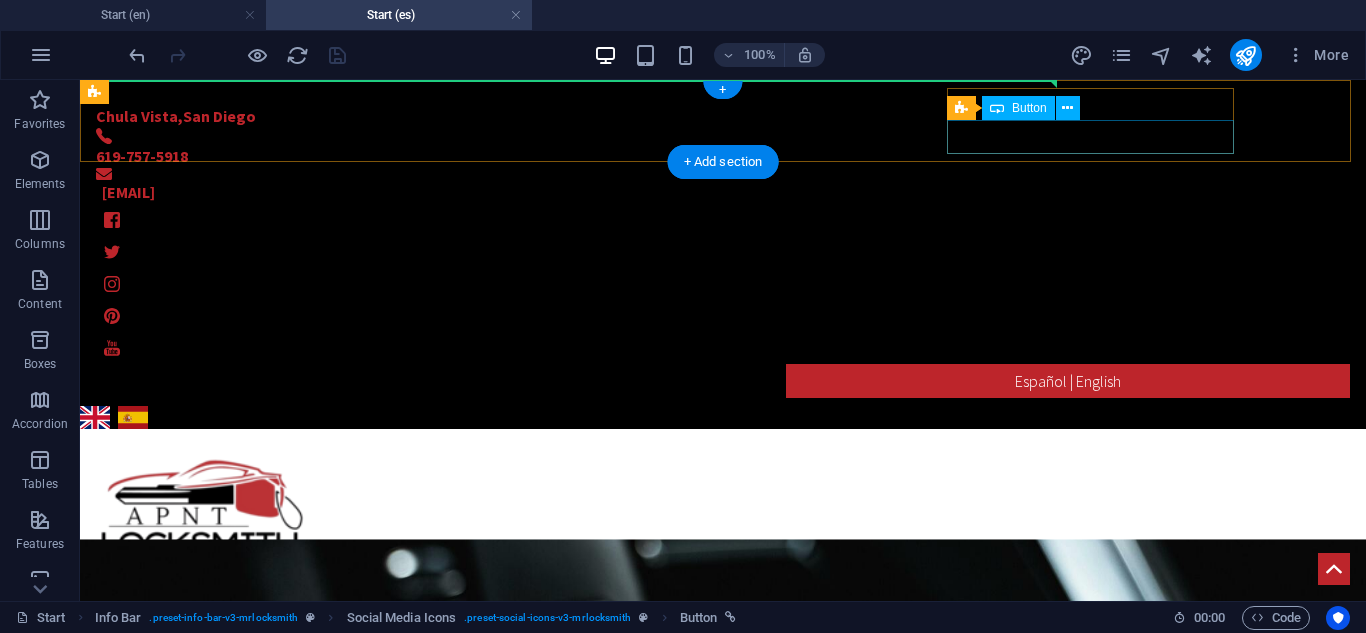 click on "Español | English" at bounding box center [723, 381] 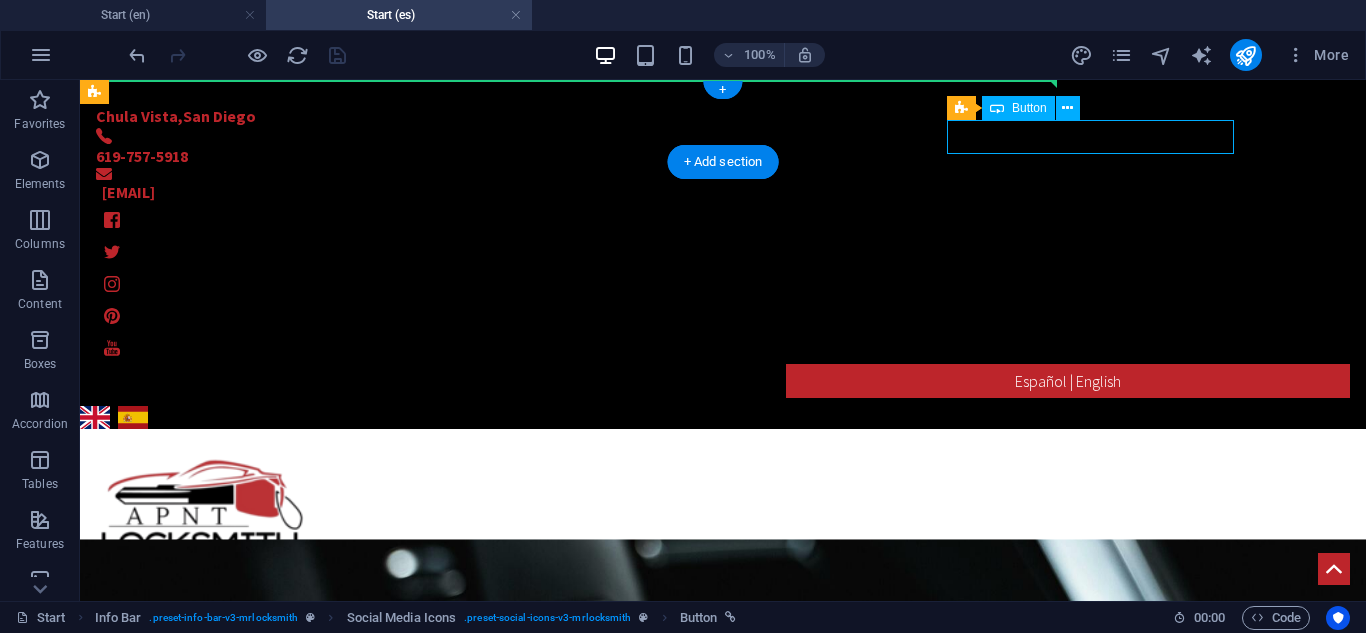 click on "Español | English" at bounding box center (723, 381) 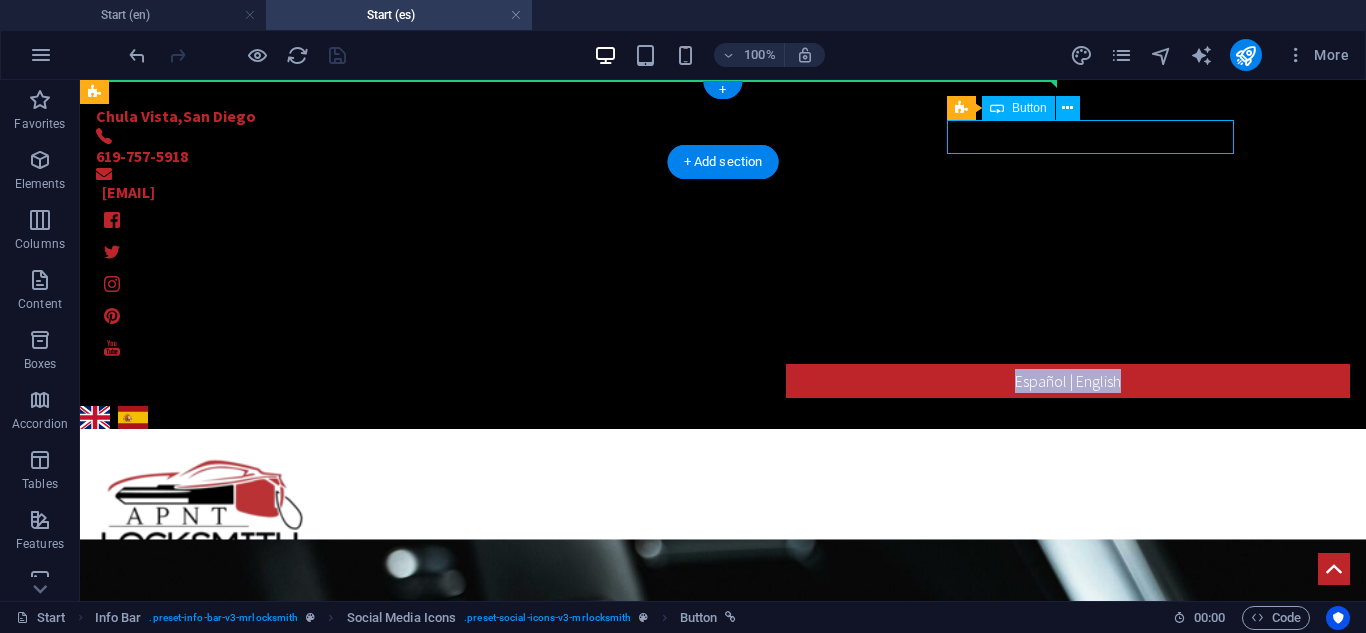 select 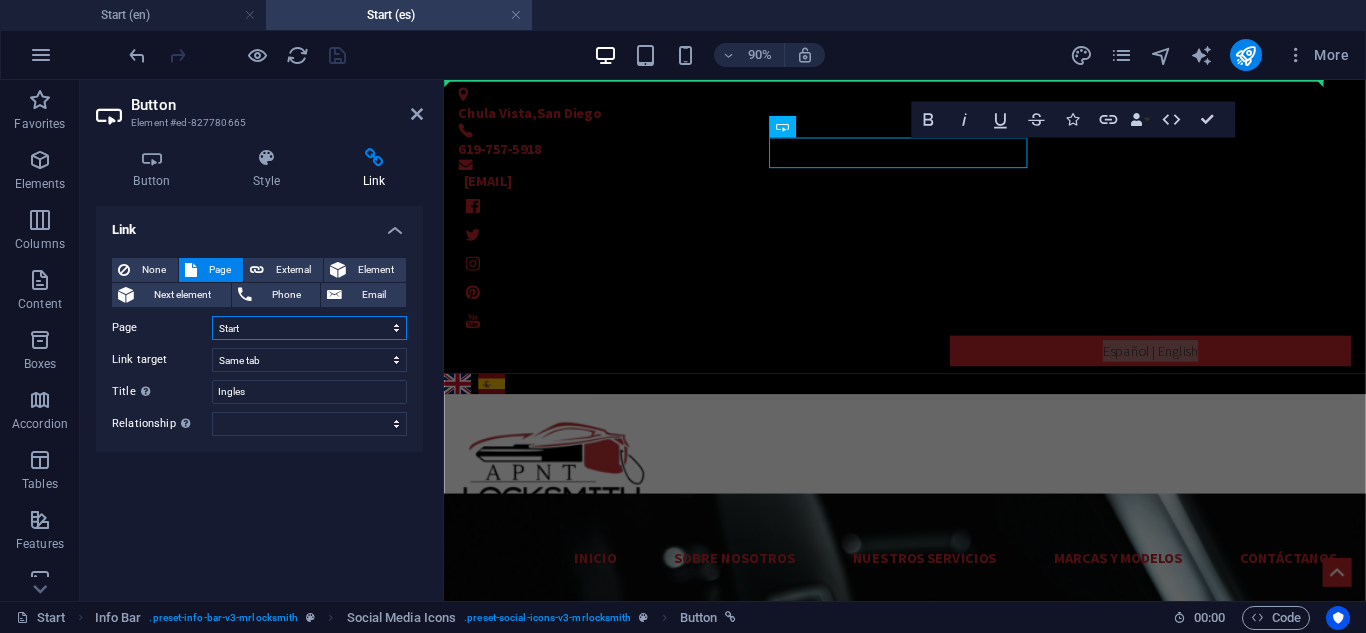 click on "Start Subpage Legal Notice Privacy Start Subpage Legal Notice" at bounding box center (309, 328) 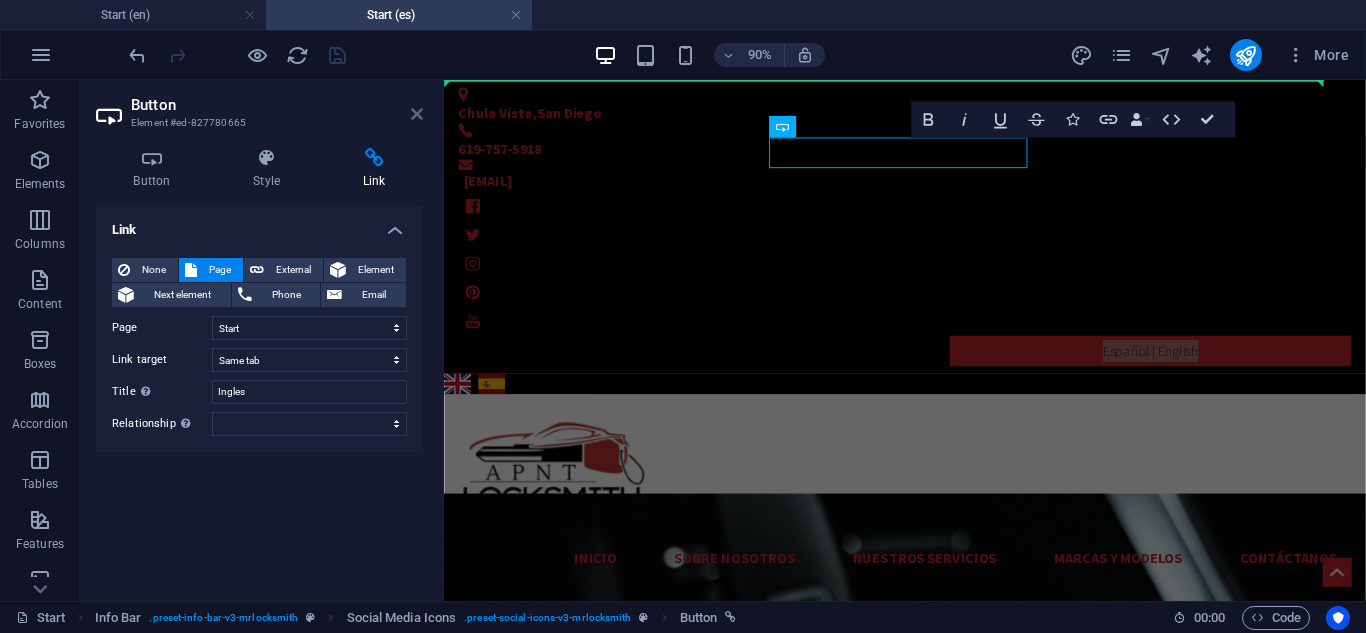 drag, startPoint x: 413, startPoint y: 110, endPoint x: 296, endPoint y: 24, distance: 145.20676 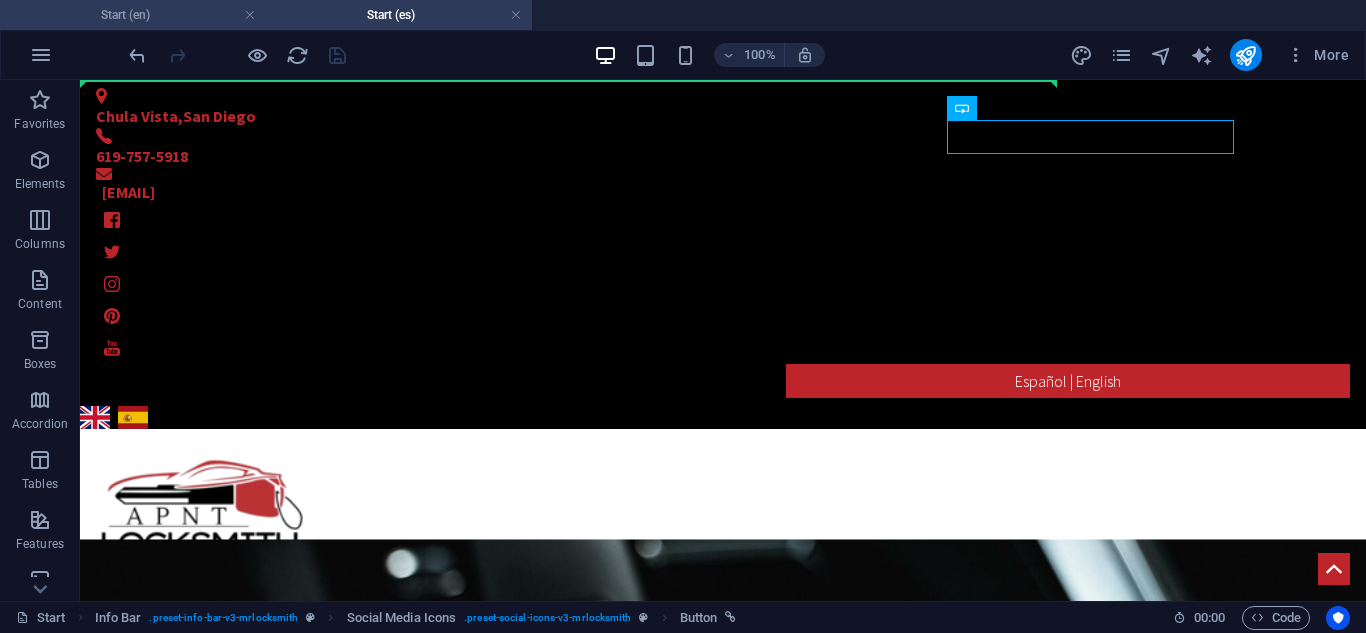 click on "Start (en)" at bounding box center [133, 15] 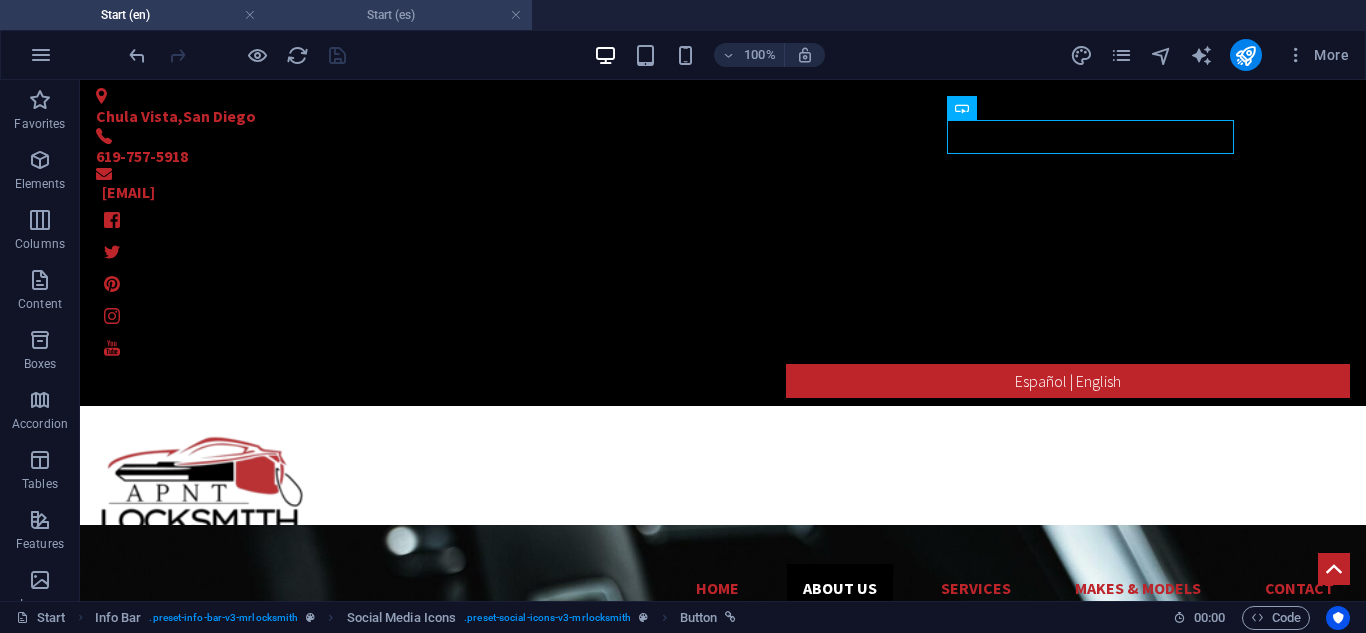 click on "Start (es)" at bounding box center [399, 15] 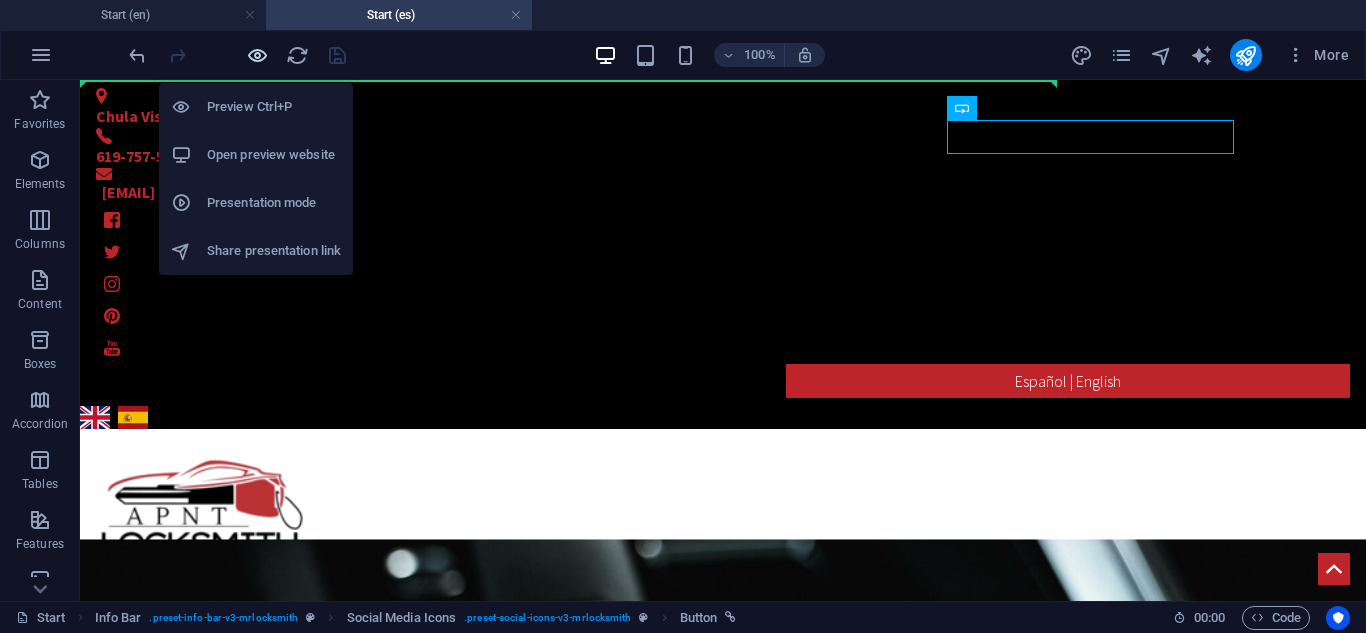 click at bounding box center (257, 55) 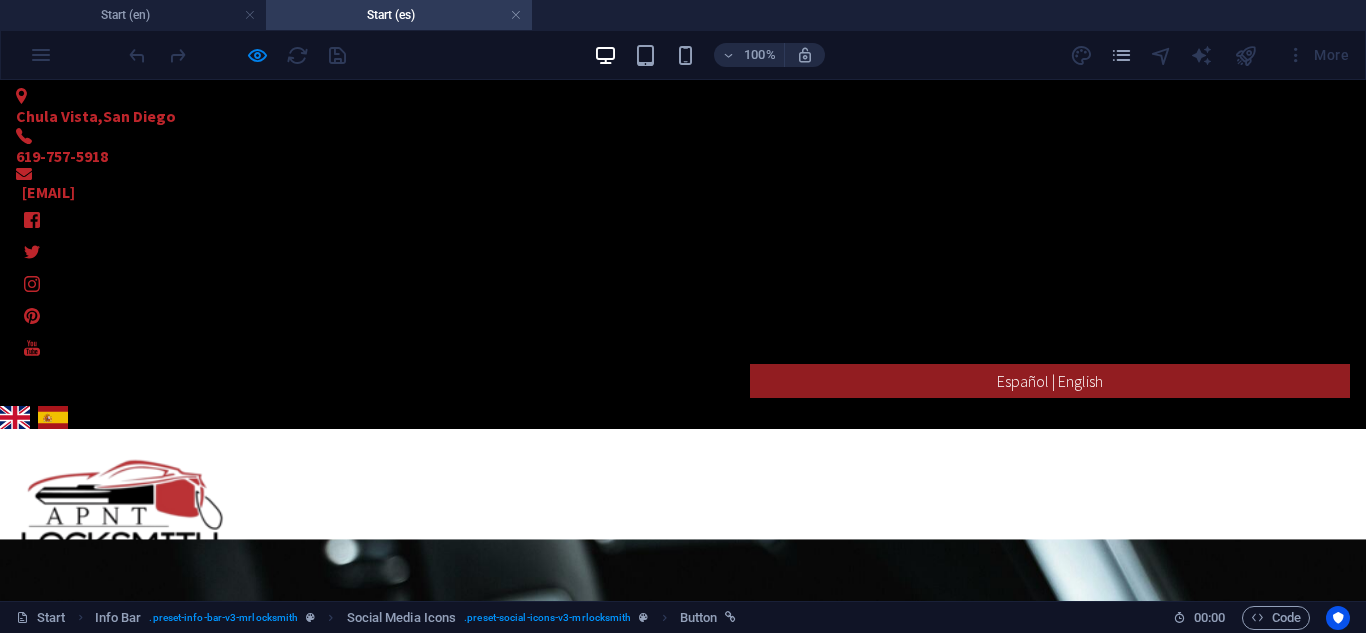 click on "Español | English" at bounding box center (1050, 381) 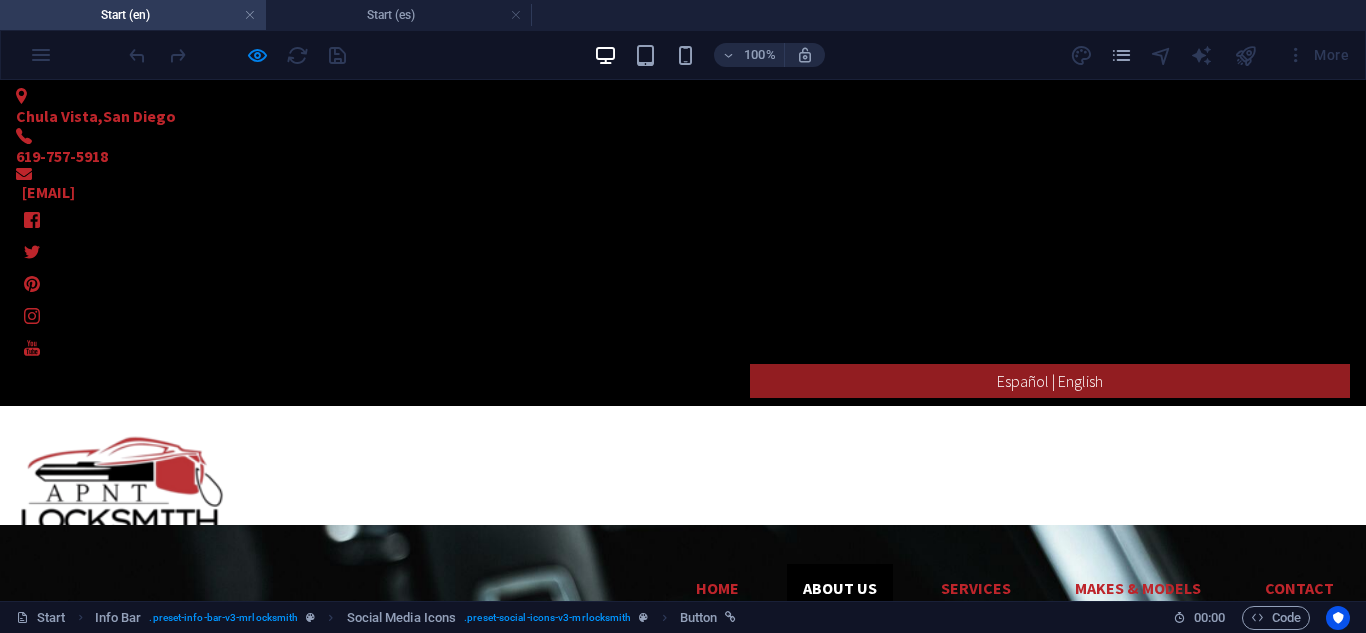 click on "Español | English" at bounding box center [1050, 381] 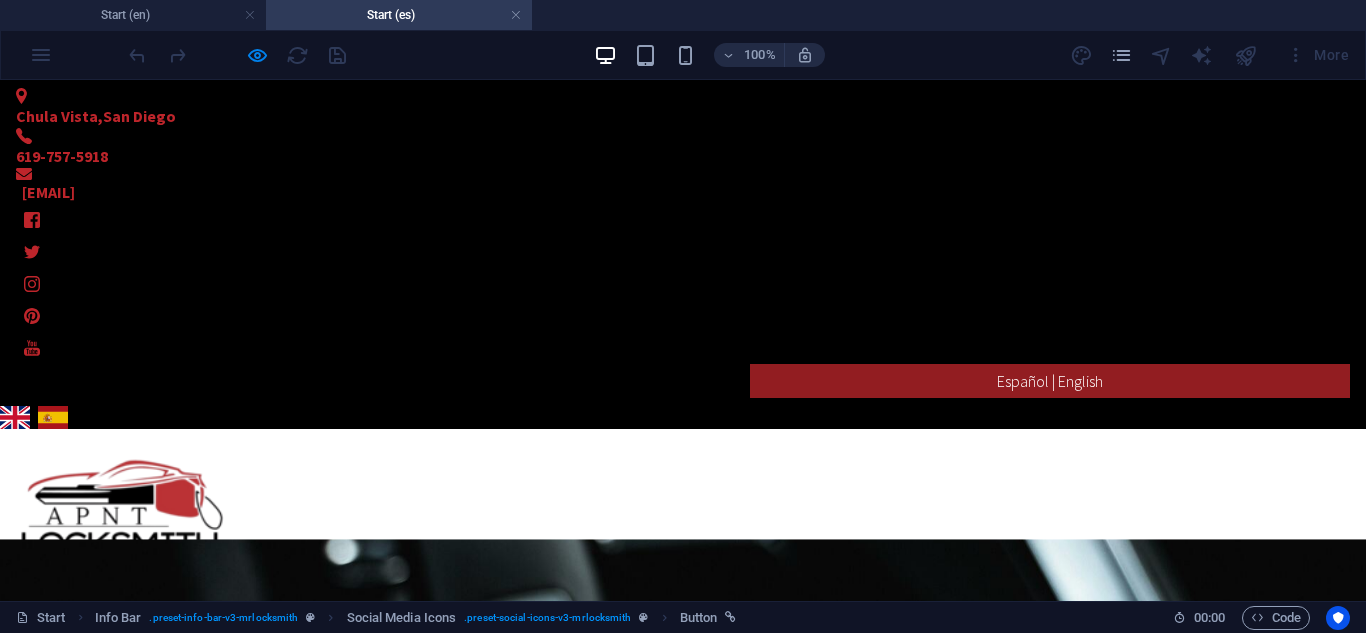 click on "Español | English" at bounding box center (1050, 381) 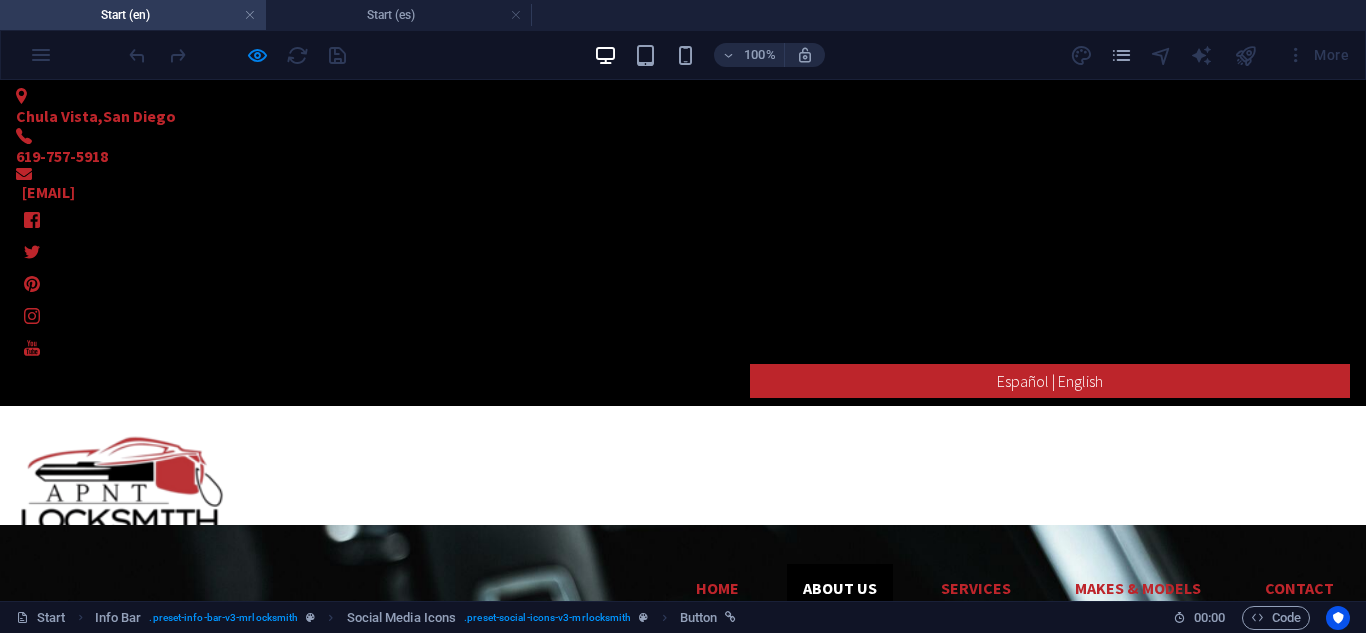 click on "Español | English" at bounding box center (1050, 381) 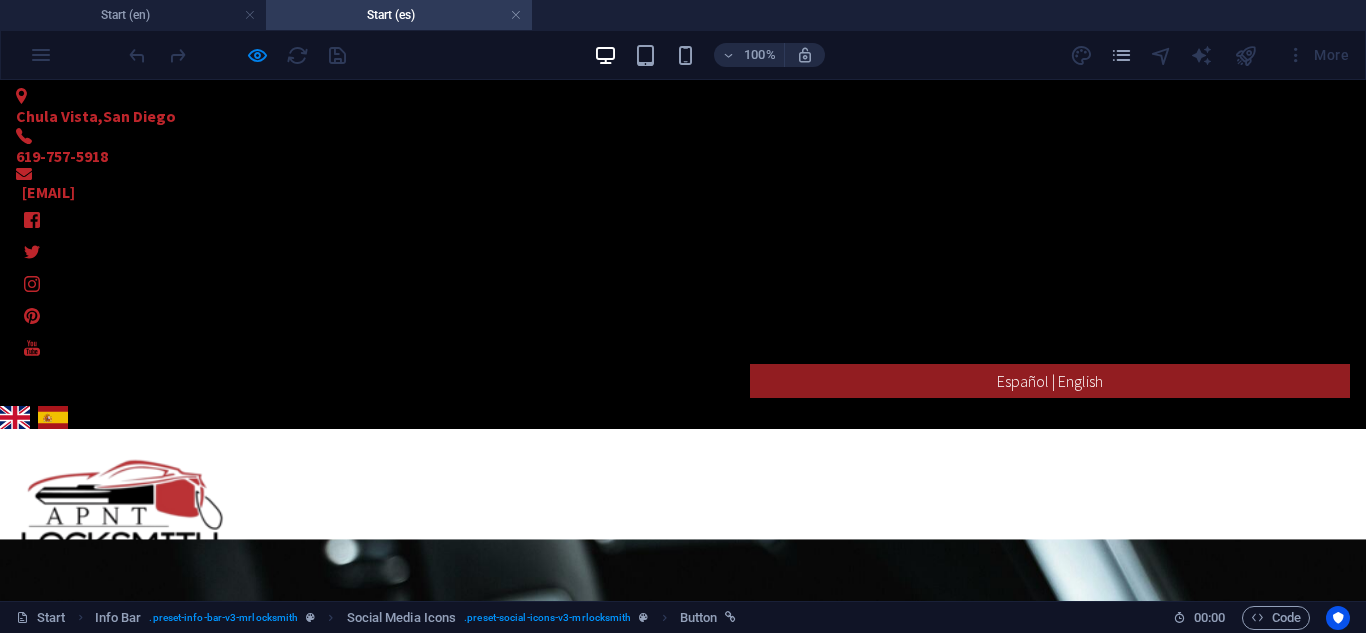 click on "Español | English" at bounding box center (1050, 381) 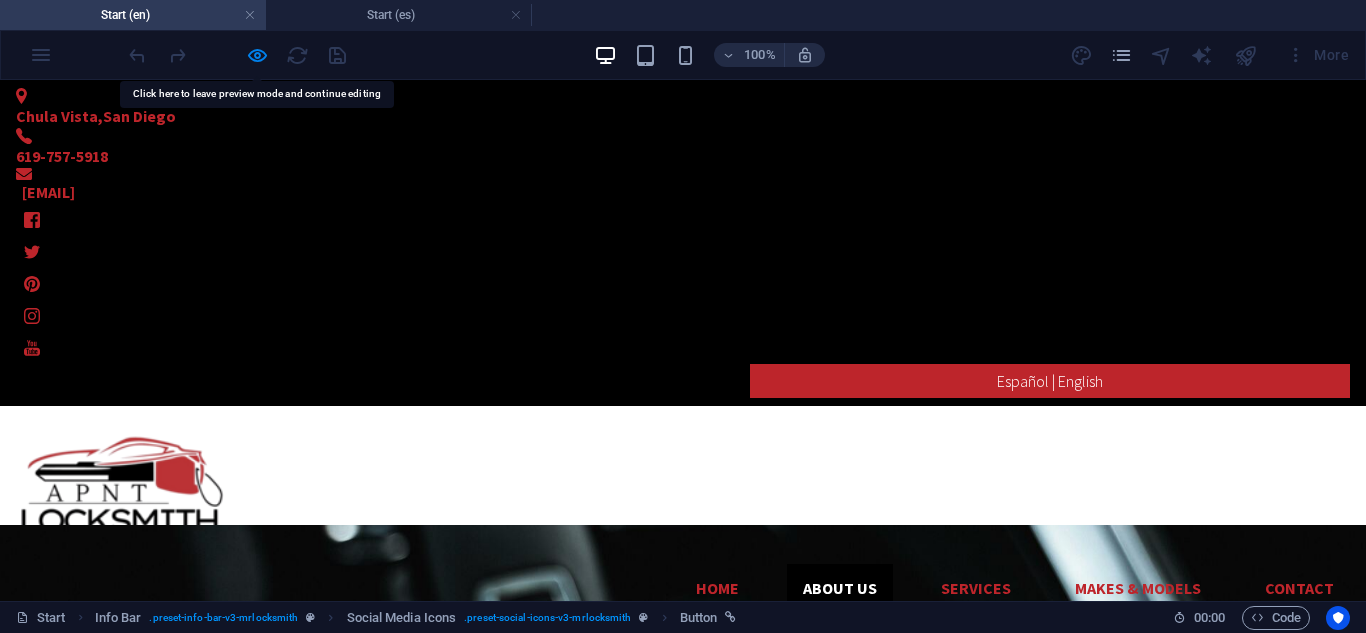 click on "Español | English" at bounding box center (1050, 381) 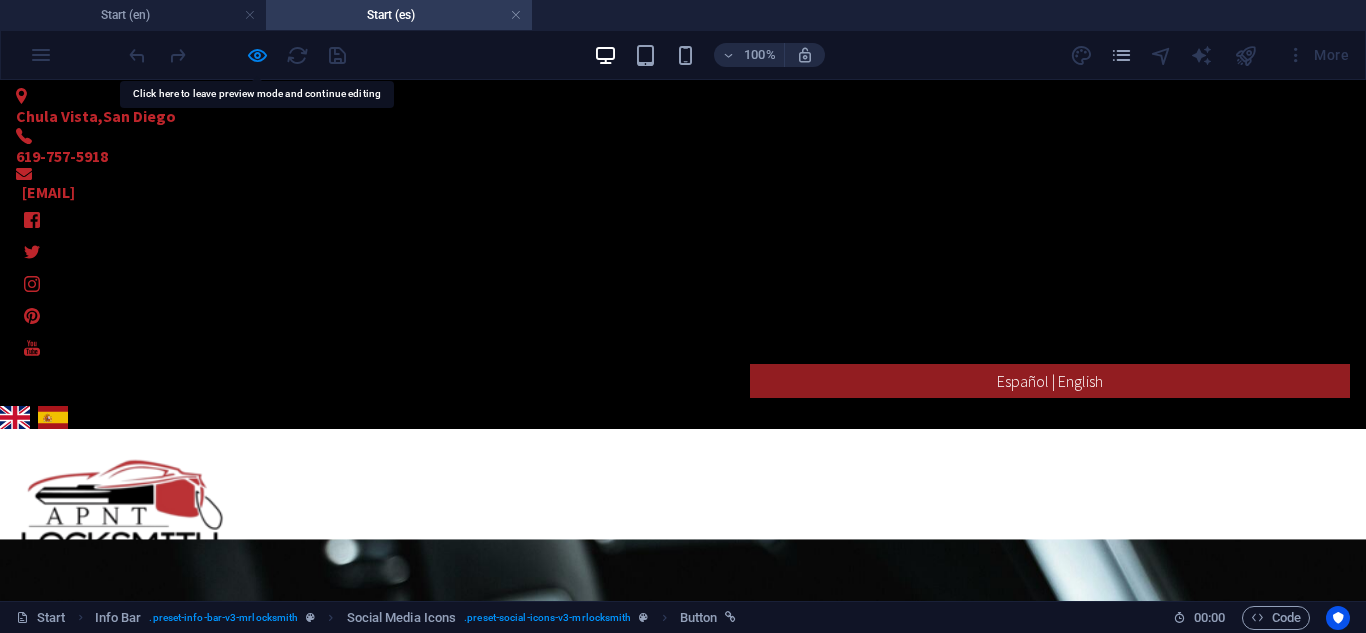 click on "Español | English" at bounding box center [1050, 381] 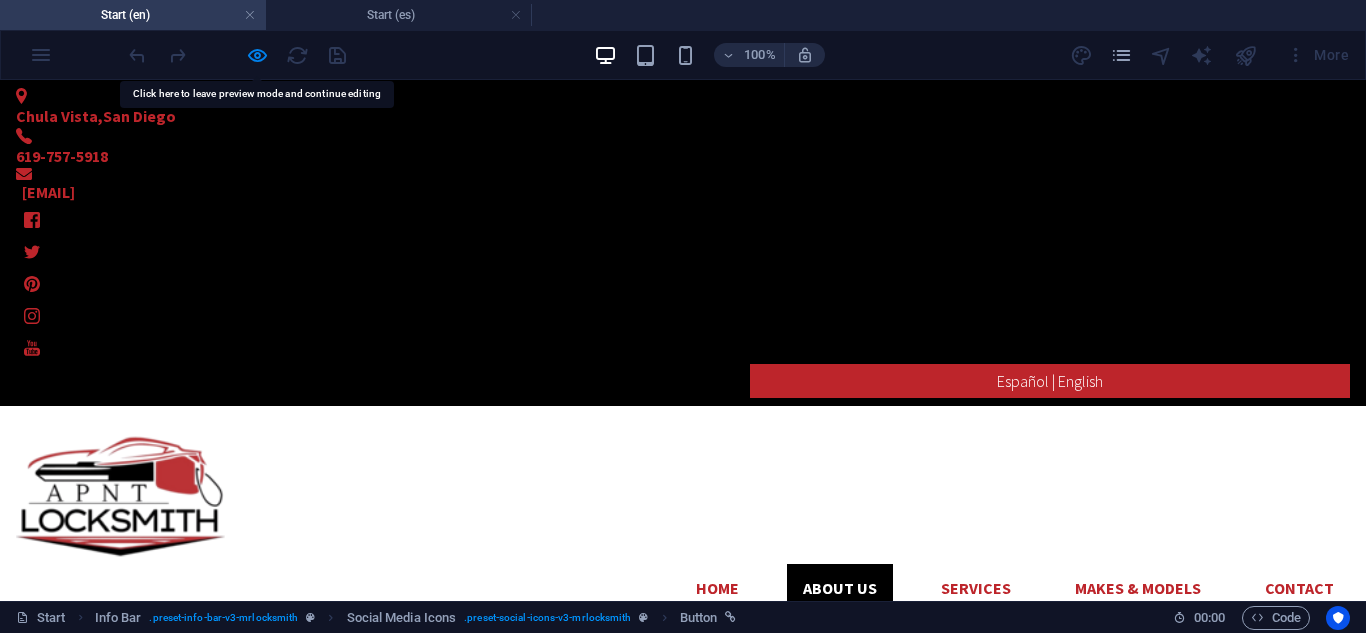click on "Español | English" at bounding box center [1050, 381] 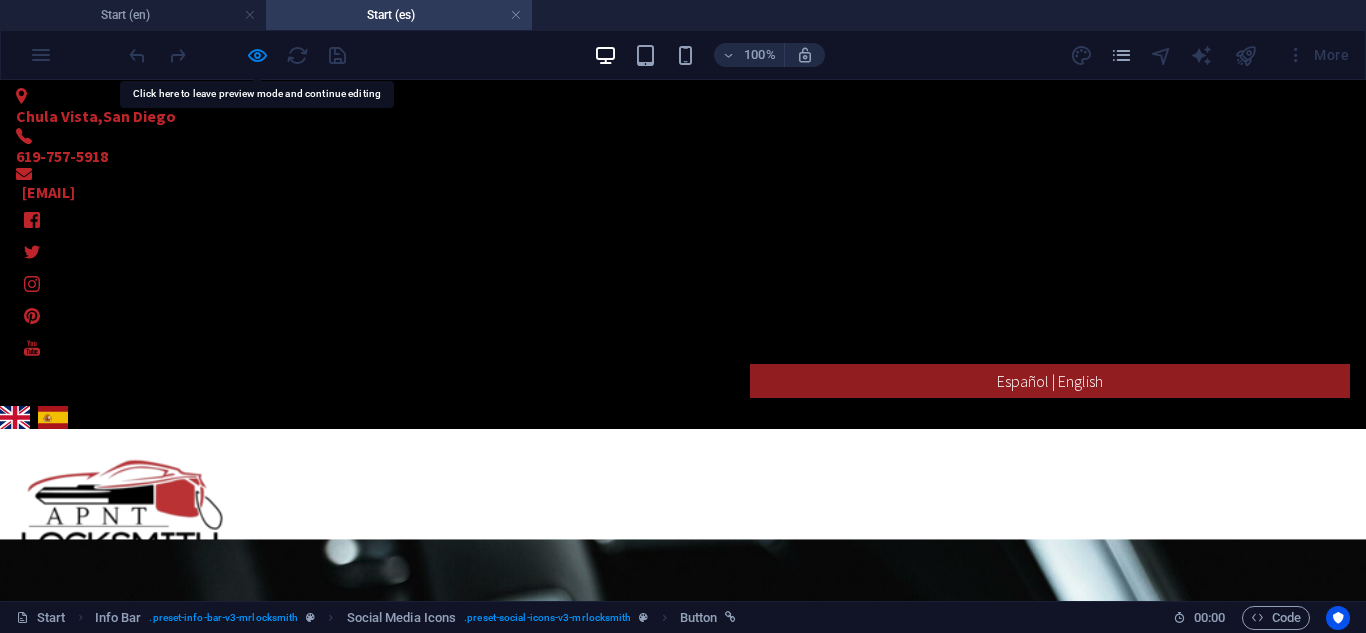click on "Español | English" at bounding box center (1050, 381) 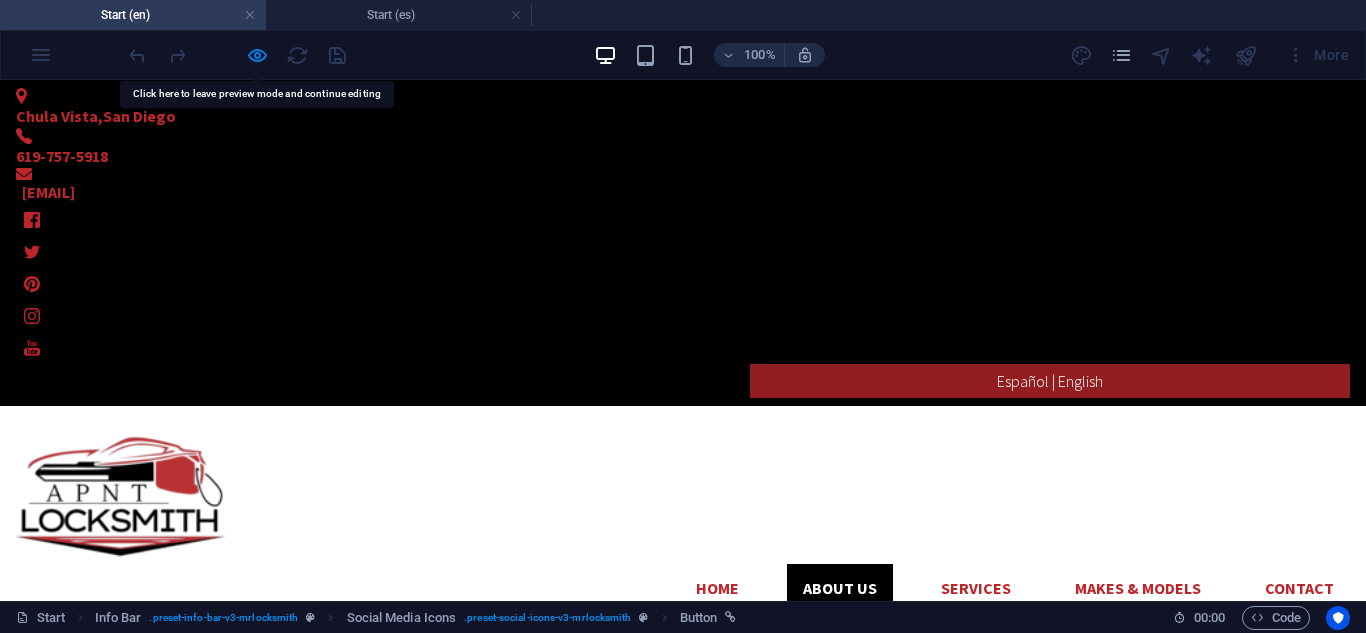 click on "Español | English" at bounding box center (1050, 381) 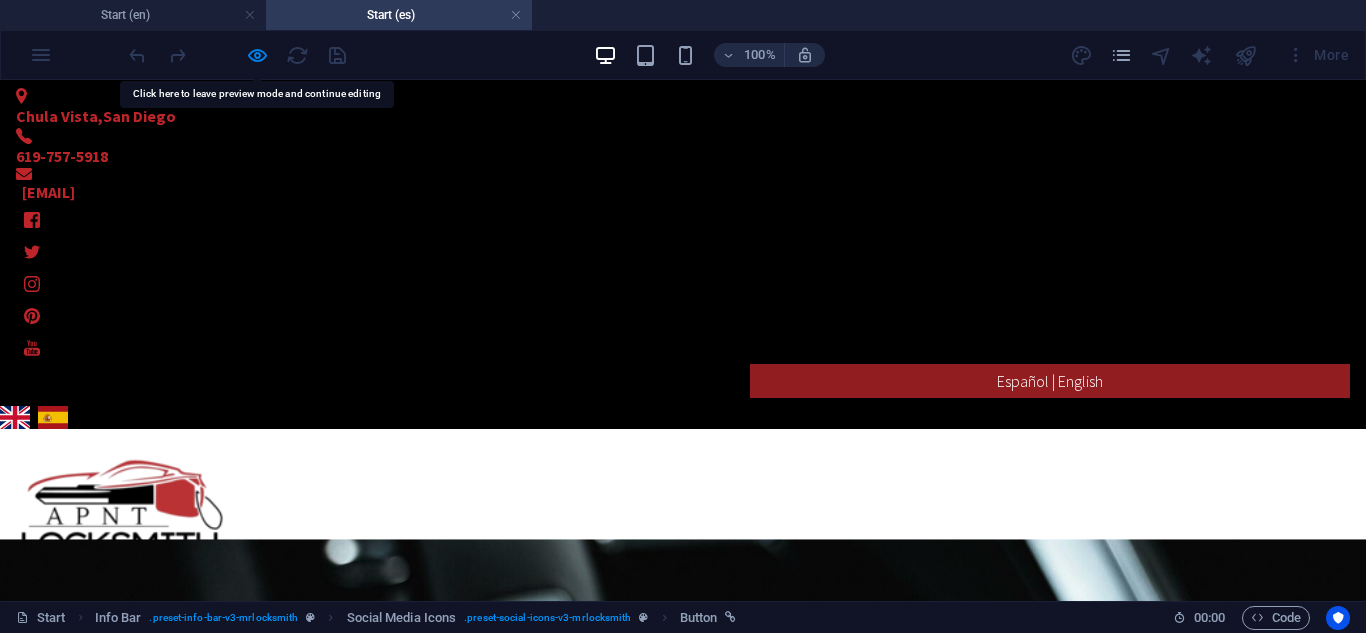 click on "Español | English" at bounding box center (1050, 381) 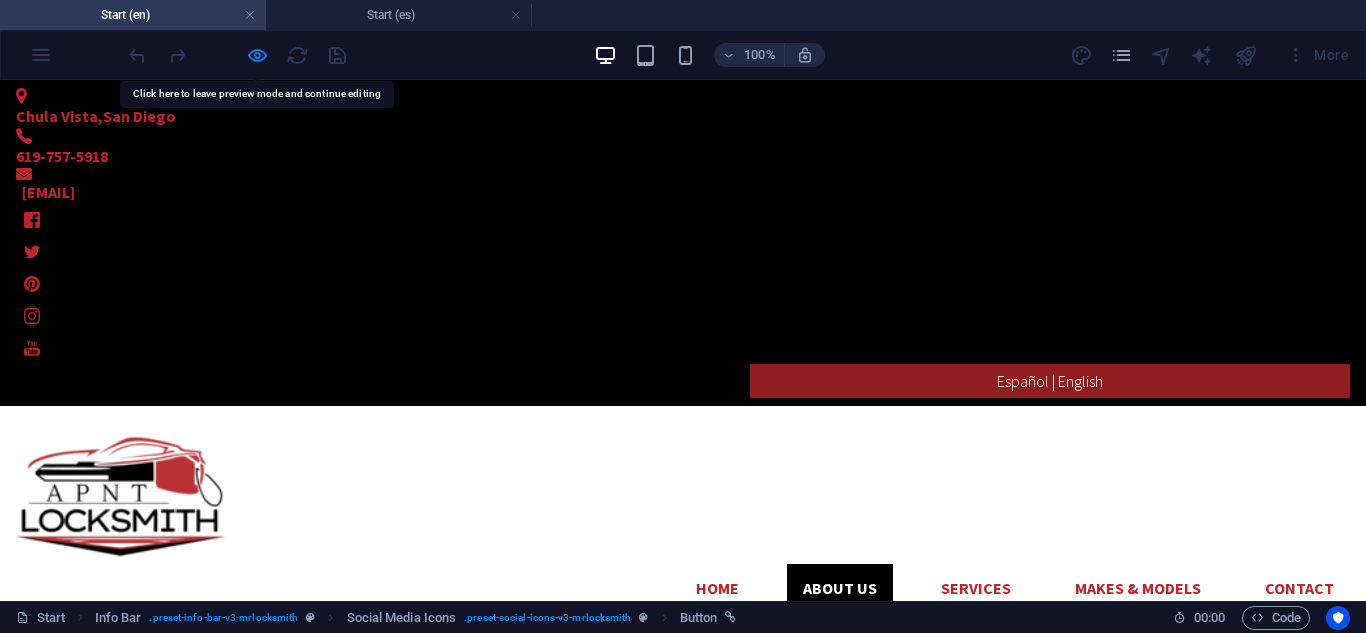 click on "Español | English" at bounding box center [1050, 381] 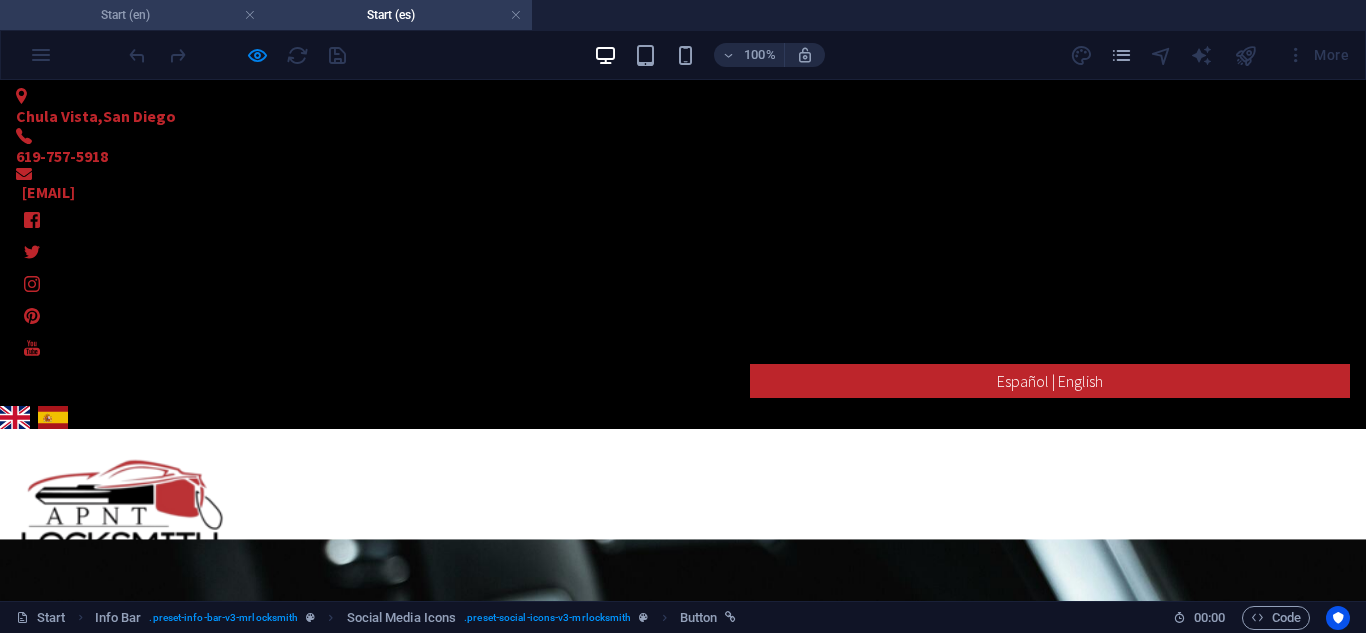 click on "Start (en)" at bounding box center [133, 15] 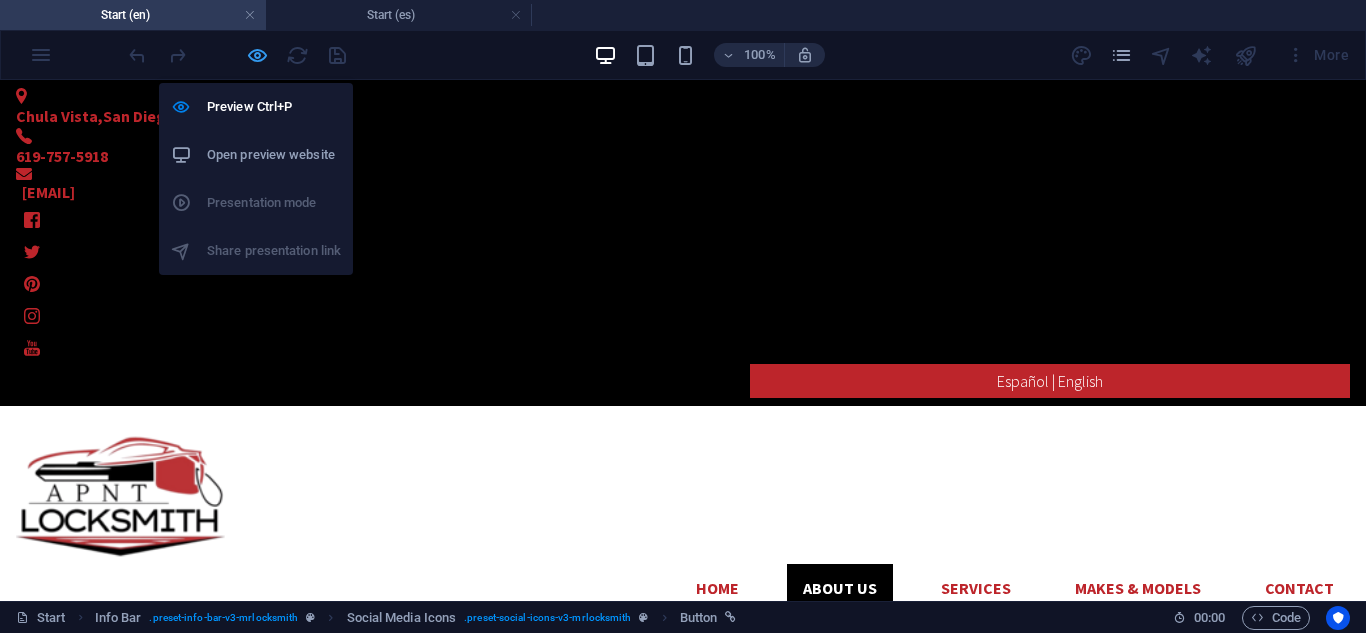 click at bounding box center (257, 55) 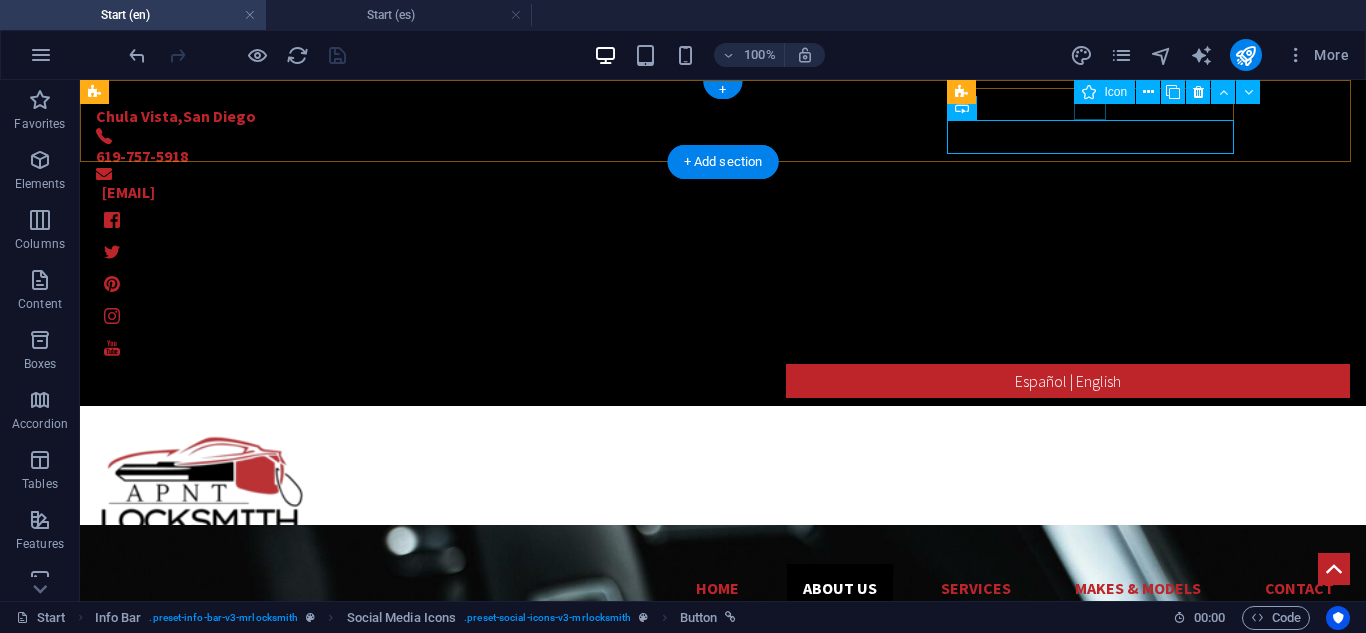 drag, startPoint x: 1206, startPoint y: 184, endPoint x: 1086, endPoint y: 107, distance: 142.5798 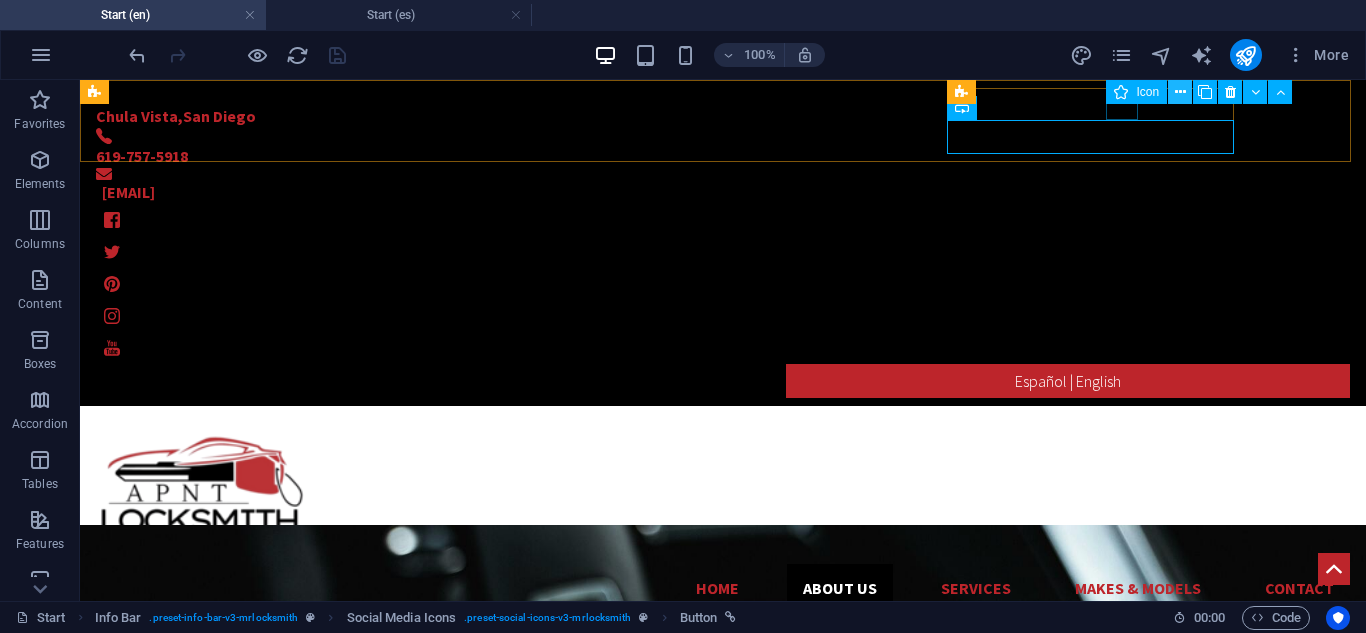click at bounding box center (1180, 92) 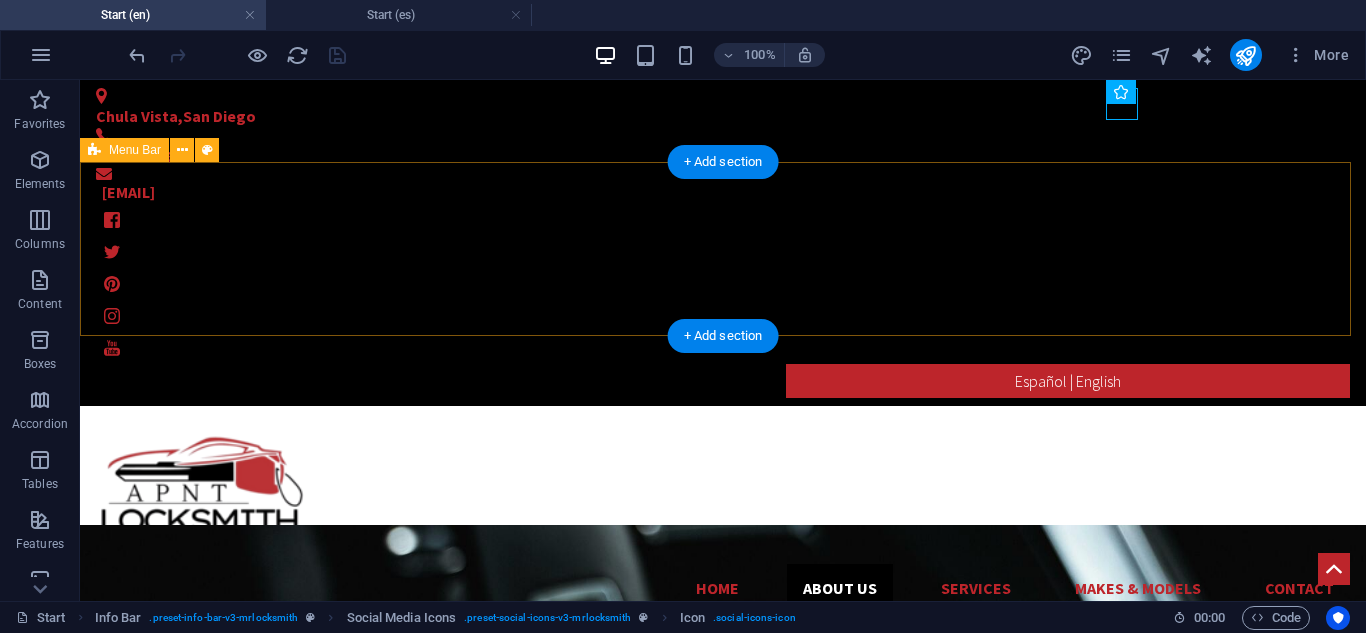 click on "Home About us Services Makes & Models Contact" at bounding box center (723, 517) 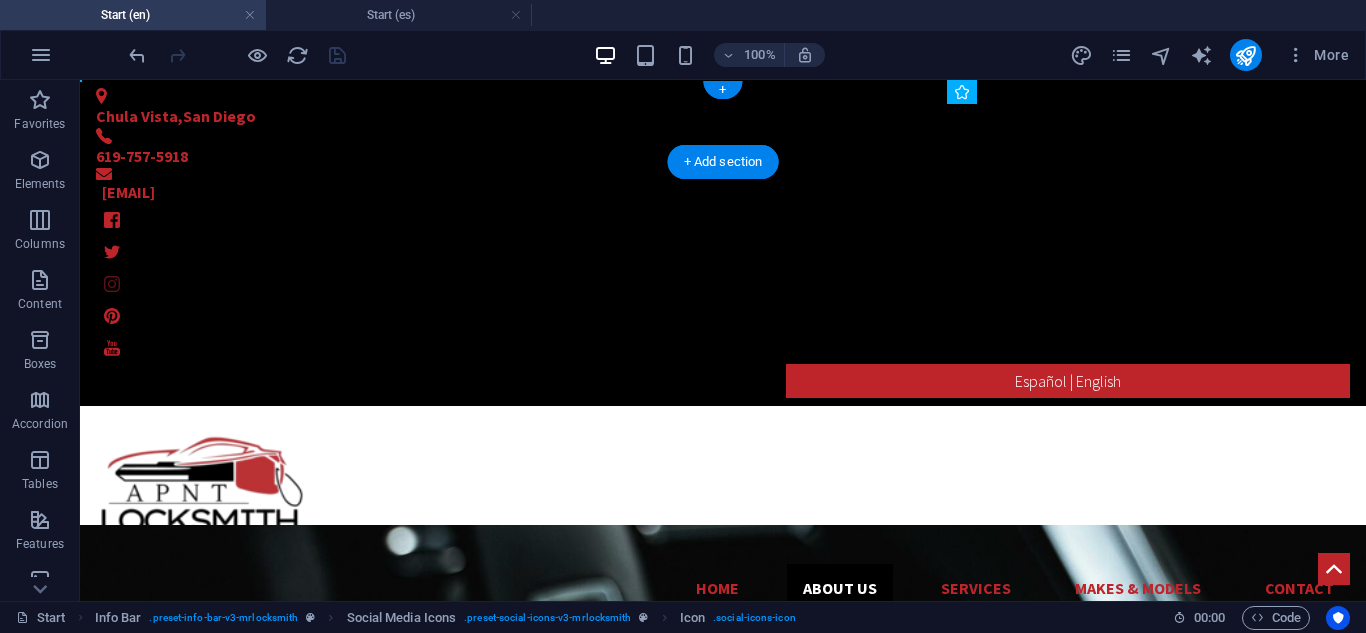 drag, startPoint x: 1125, startPoint y: 105, endPoint x: 1074, endPoint y: 107, distance: 51.0392 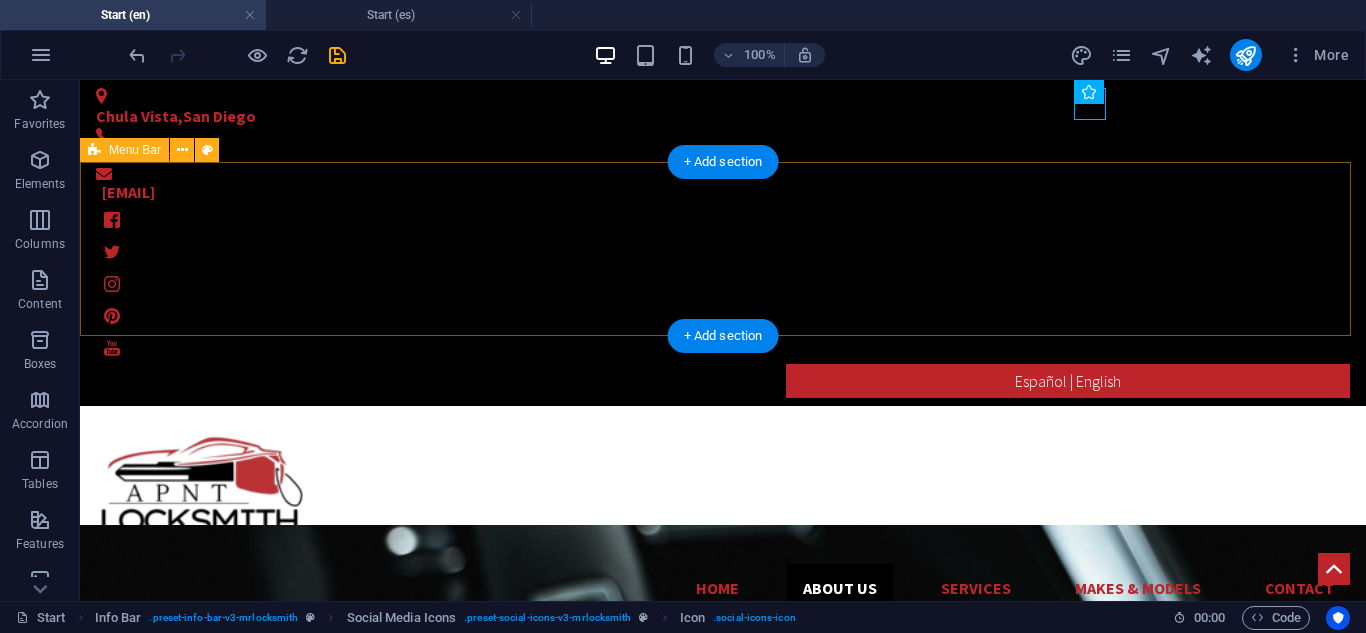 click on "Home About us Services Makes & Models Contact" at bounding box center (723, 517) 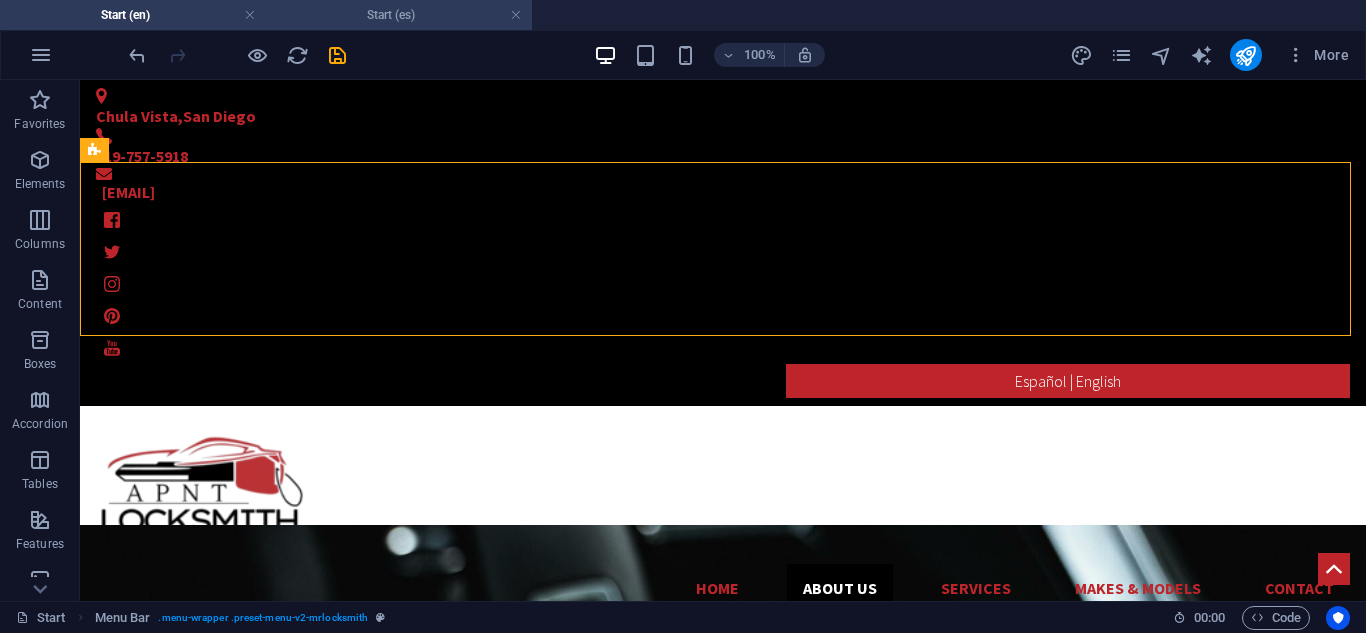 click on "Start (es)" at bounding box center [399, 15] 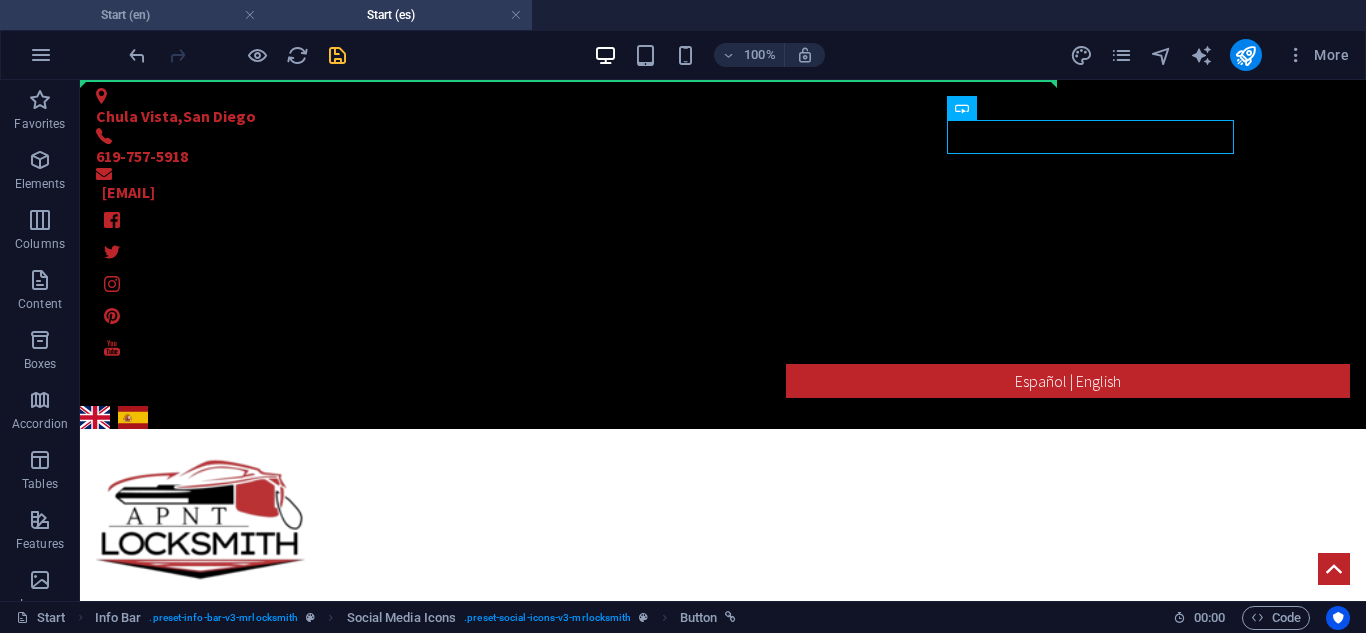 click on "Start (en)" at bounding box center (133, 15) 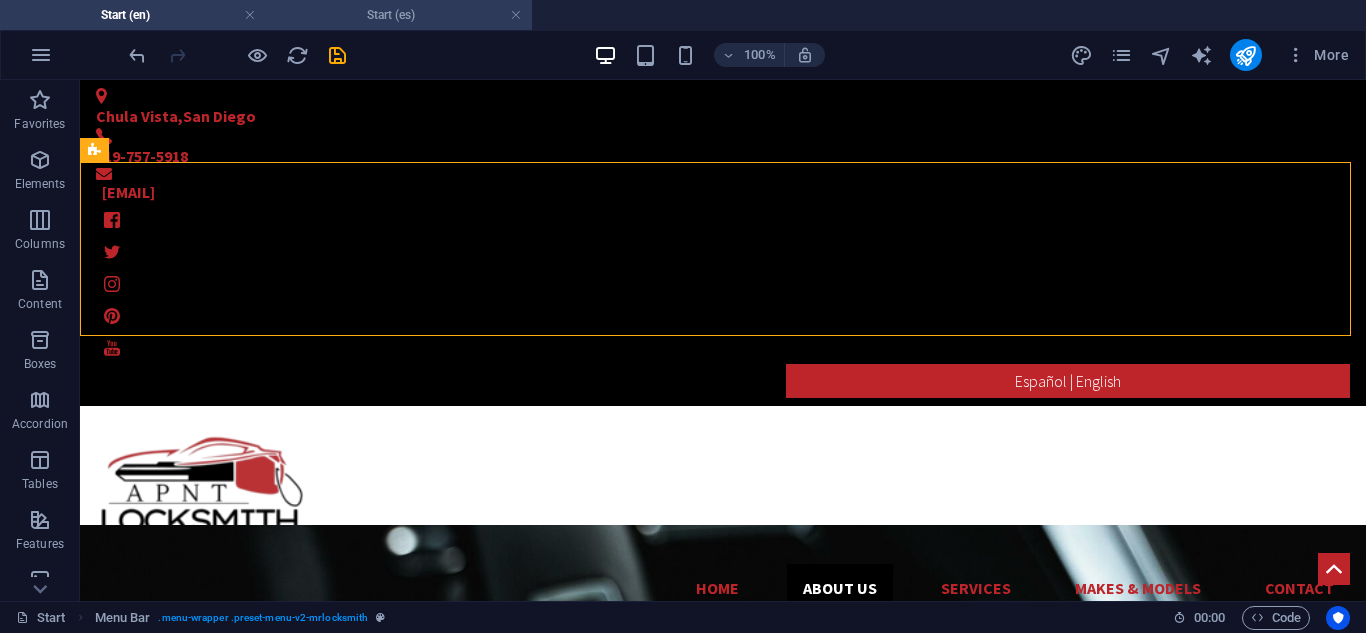click on "Start (es)" at bounding box center [399, 15] 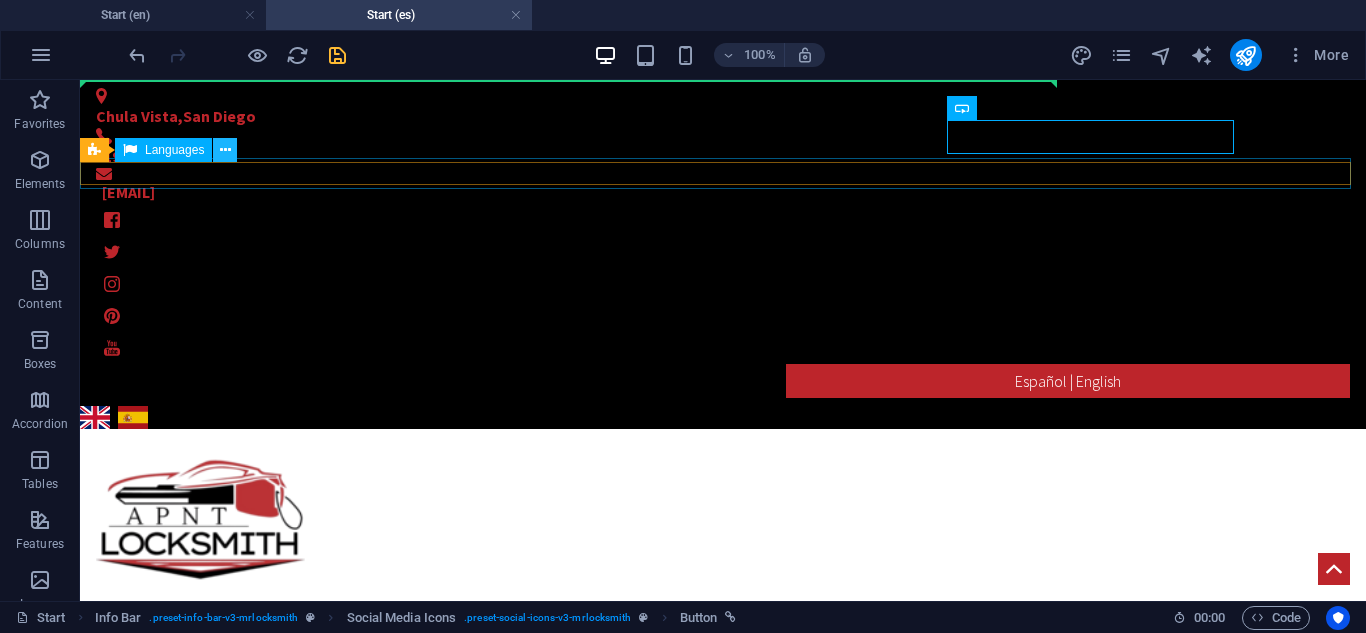 click at bounding box center (225, 150) 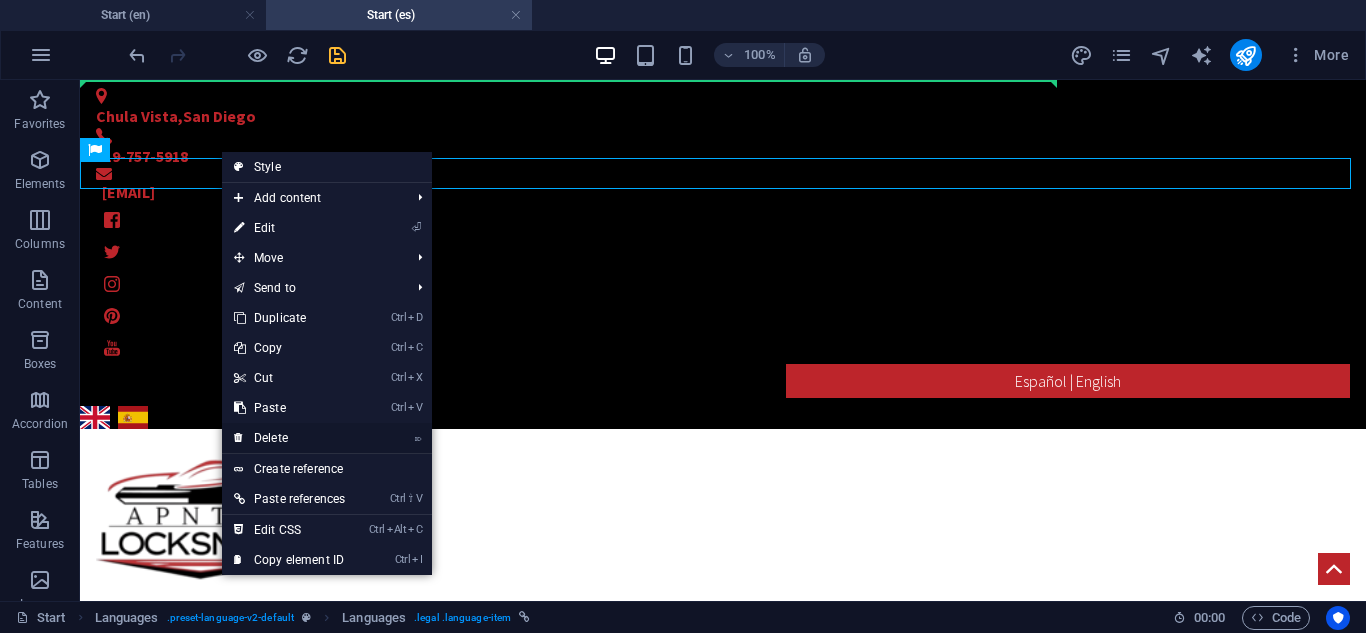 drag, startPoint x: 227, startPoint y: 351, endPoint x: 308, endPoint y: 431, distance: 113.84639 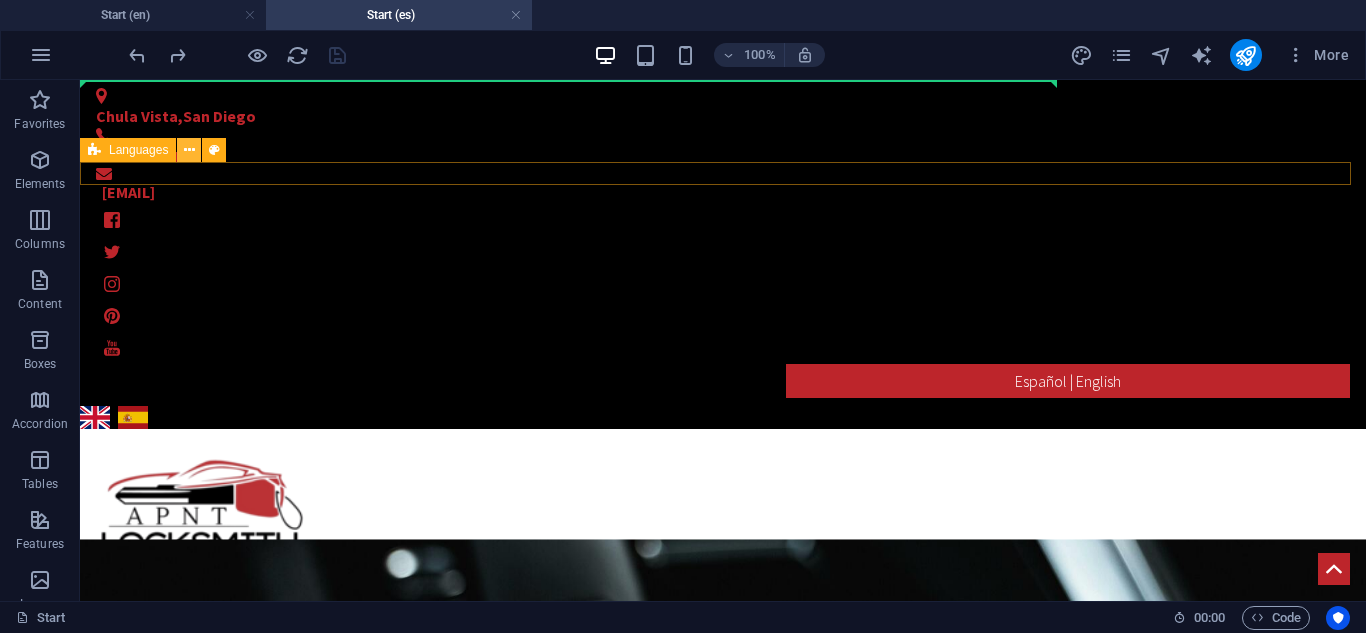 click at bounding box center [189, 150] 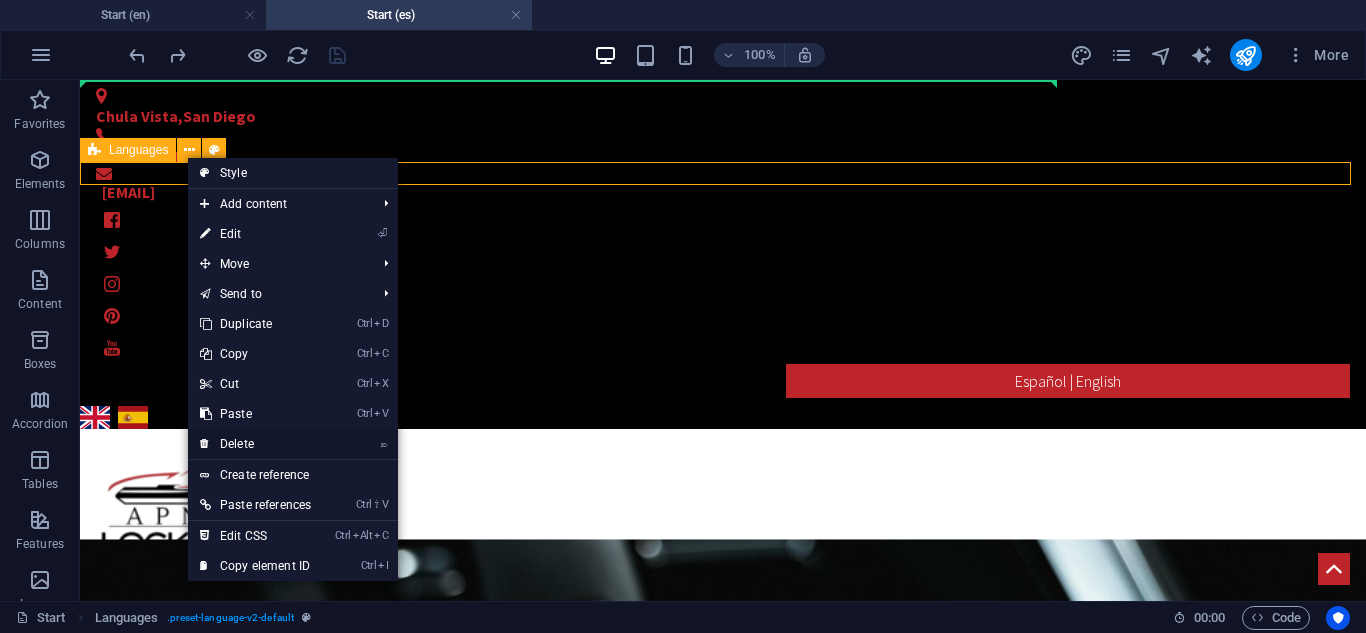 click on "⌦  Delete" at bounding box center (255, 444) 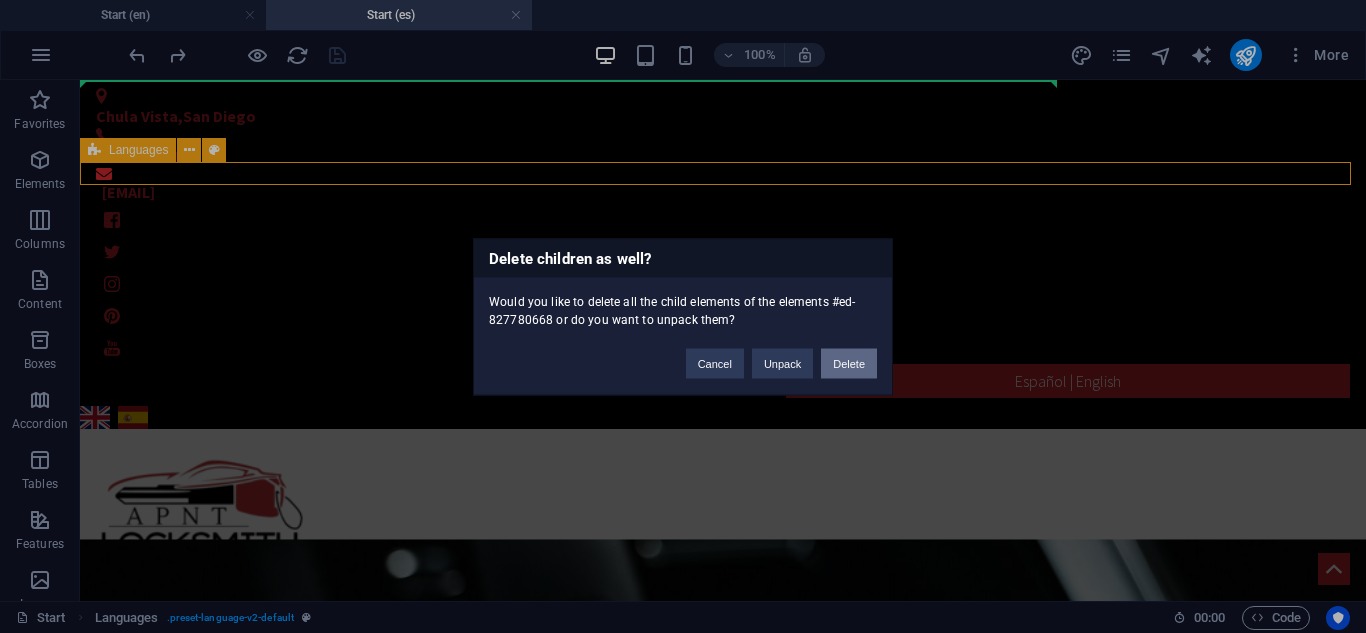 click on "Delete" at bounding box center (849, 363) 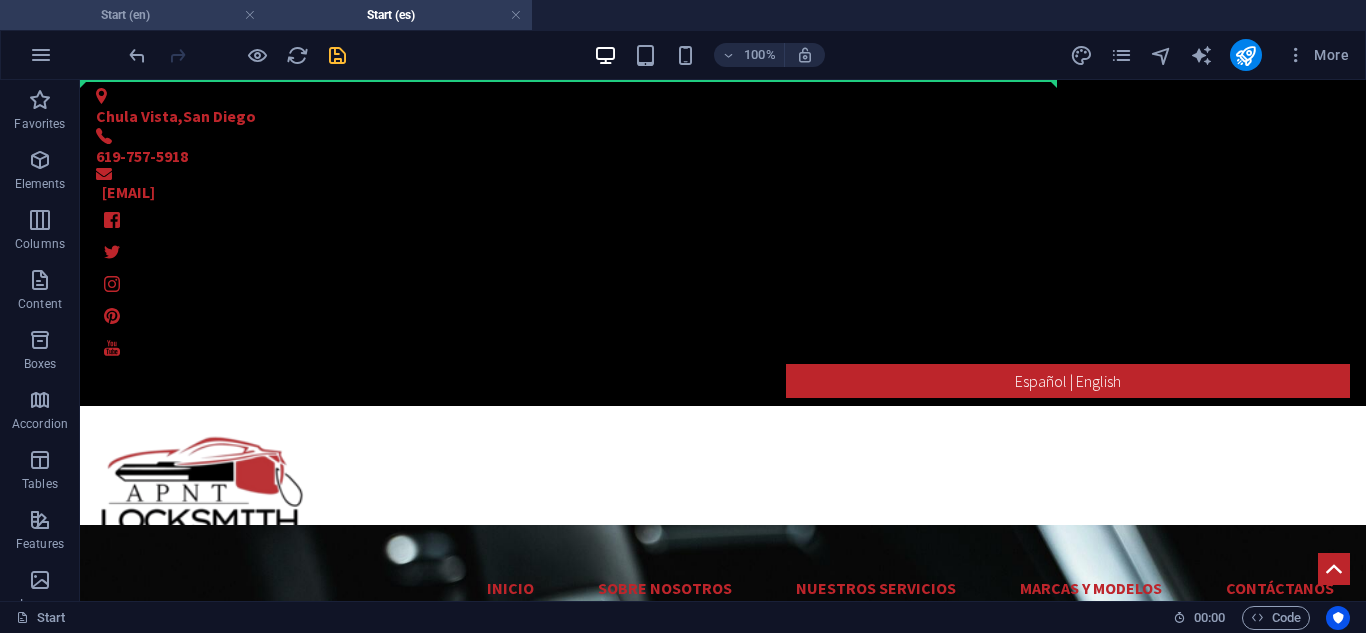 click on "Start (en)" at bounding box center (133, 15) 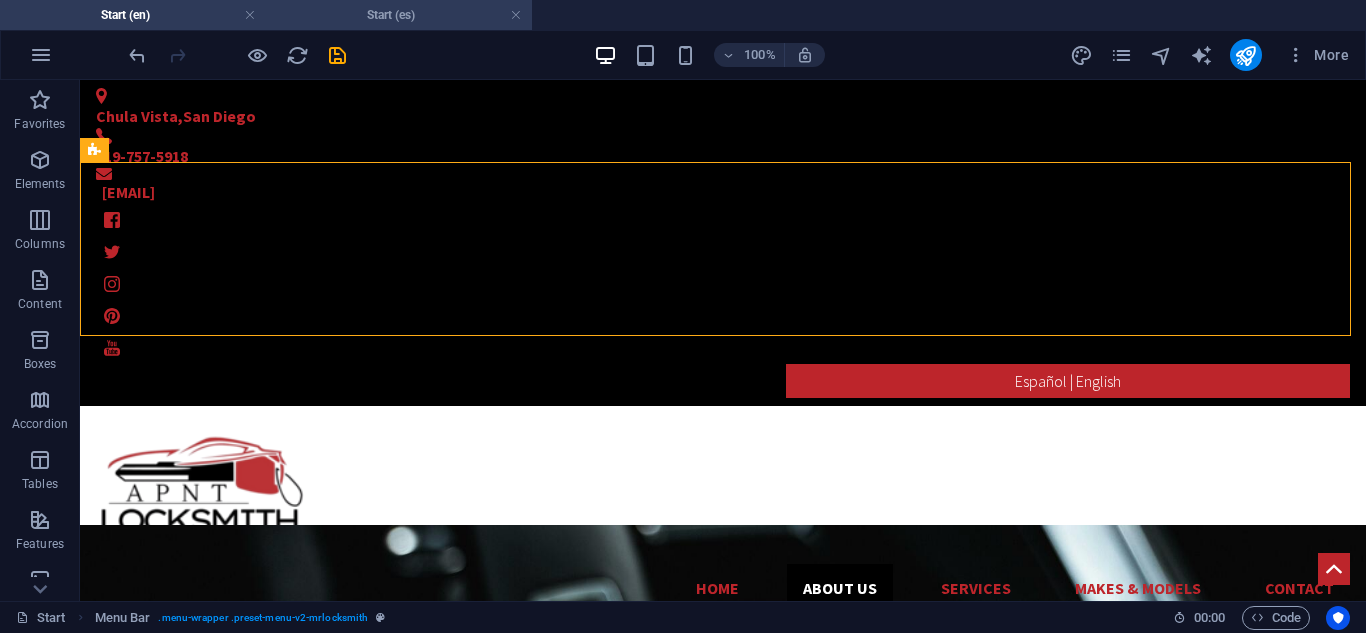 click on "Start (es)" at bounding box center [399, 15] 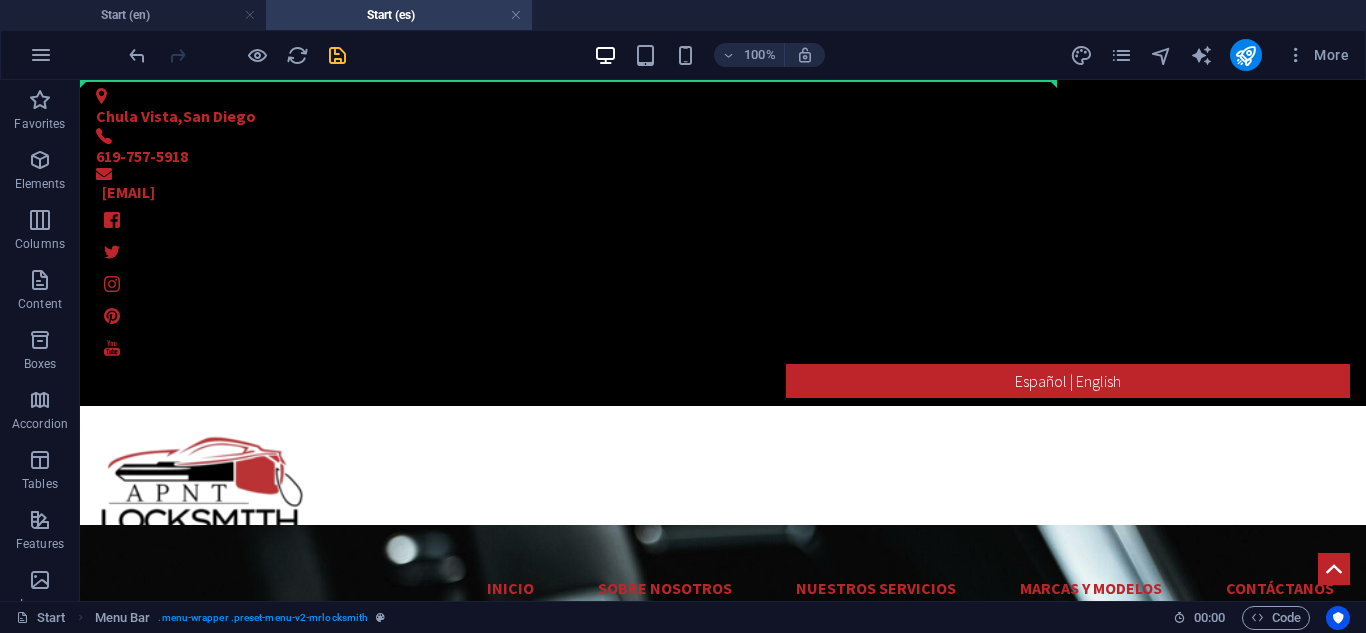 click at bounding box center [337, 55] 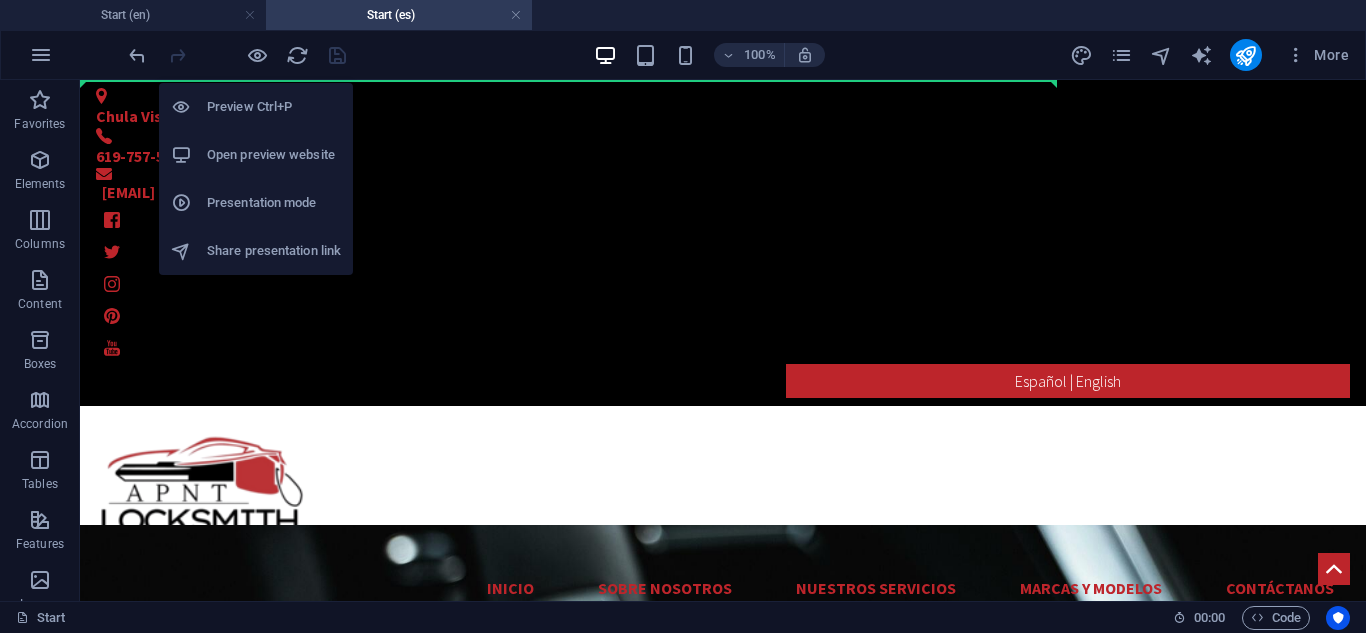 click on "Open preview website" at bounding box center (274, 155) 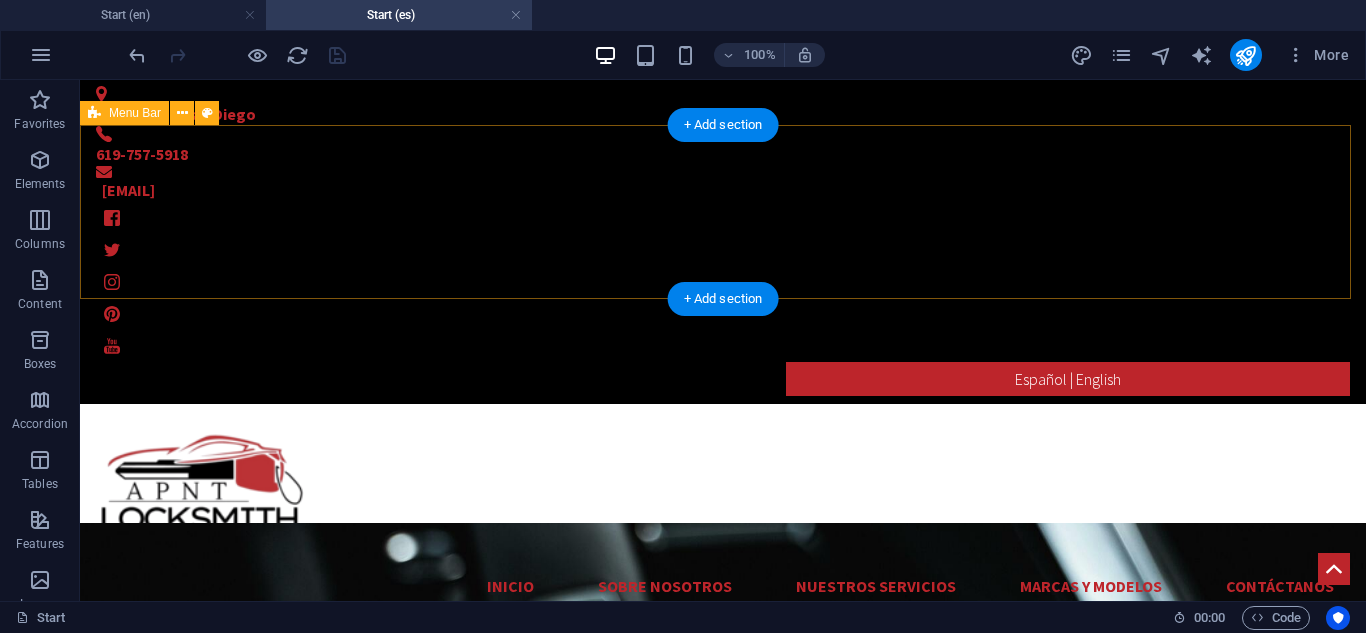 scroll, scrollTop: 0, scrollLeft: 0, axis: both 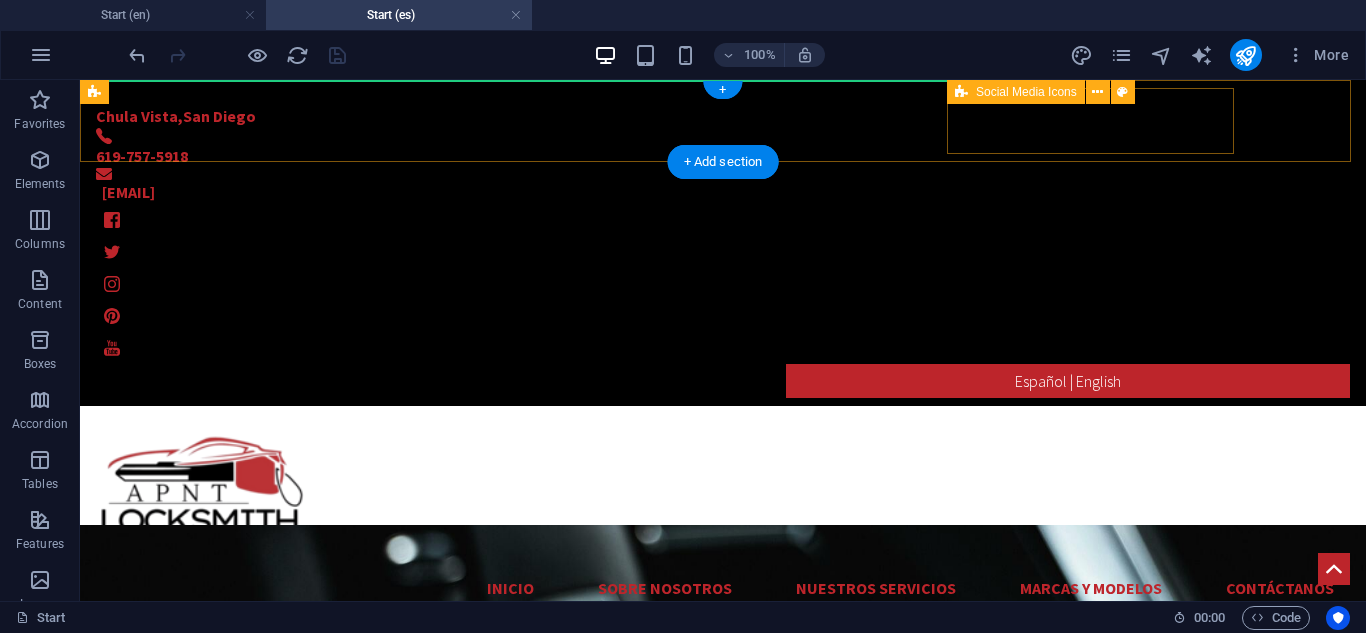 click on "Español | English" at bounding box center [723, 301] 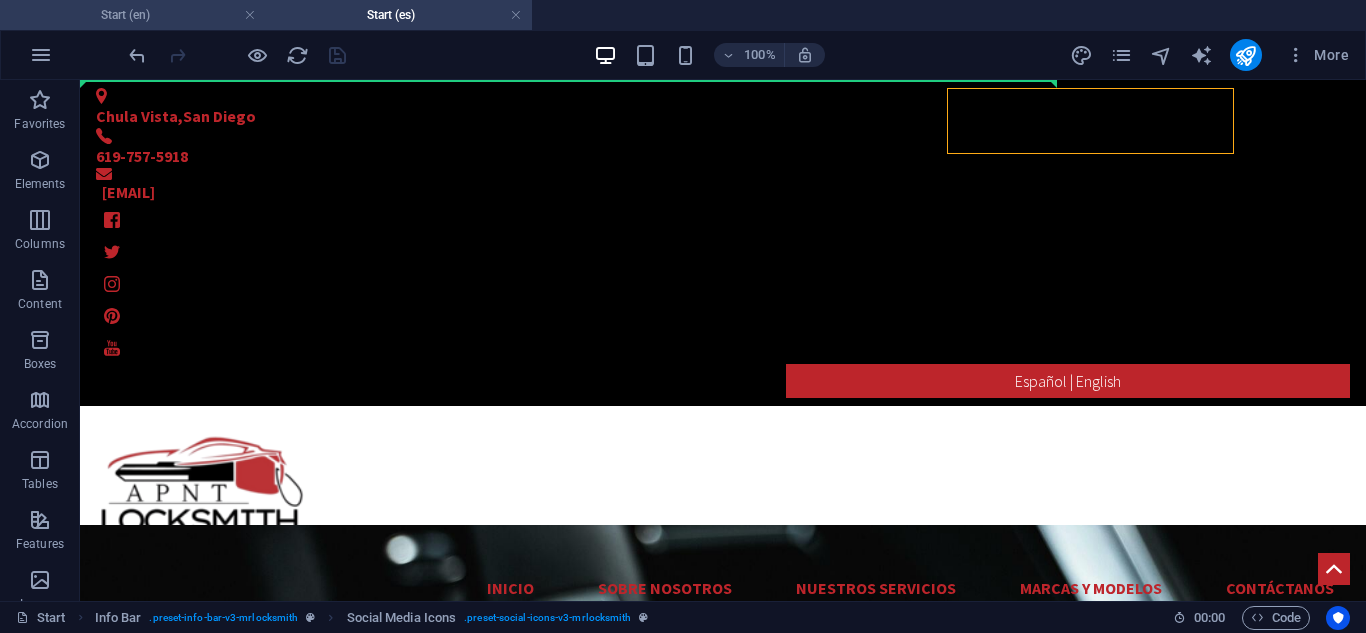 click on "Start (en)" at bounding box center [133, 15] 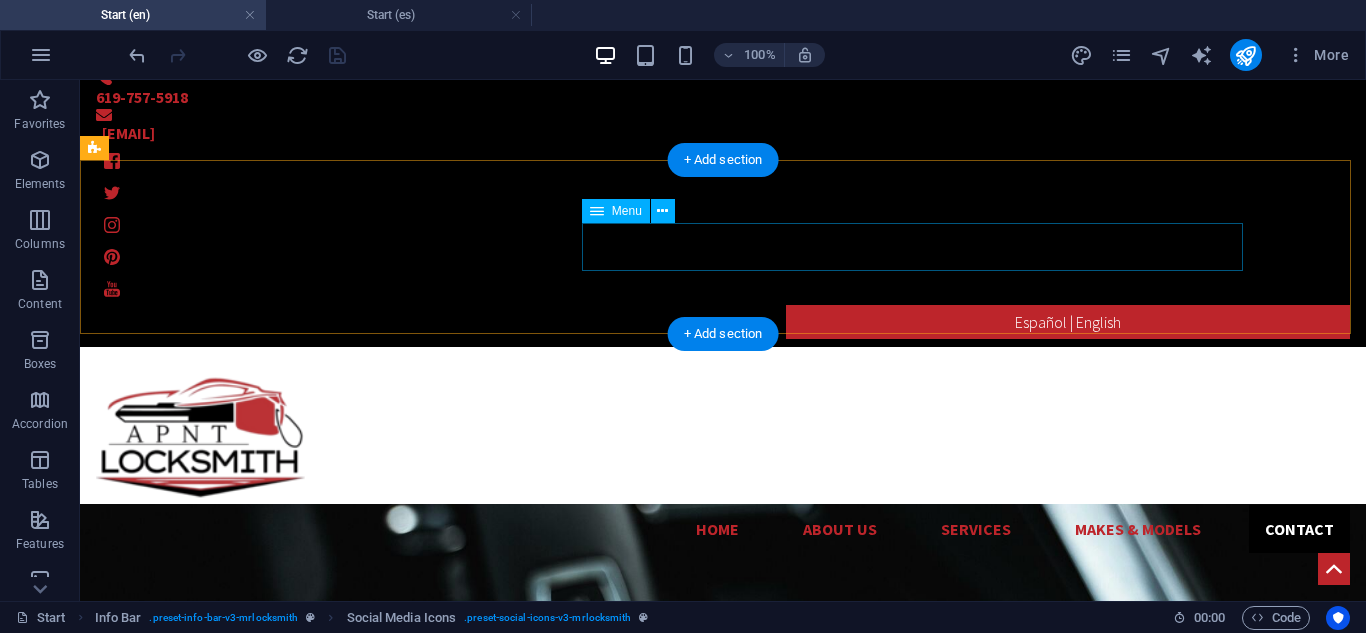 scroll, scrollTop: 100, scrollLeft: 0, axis: vertical 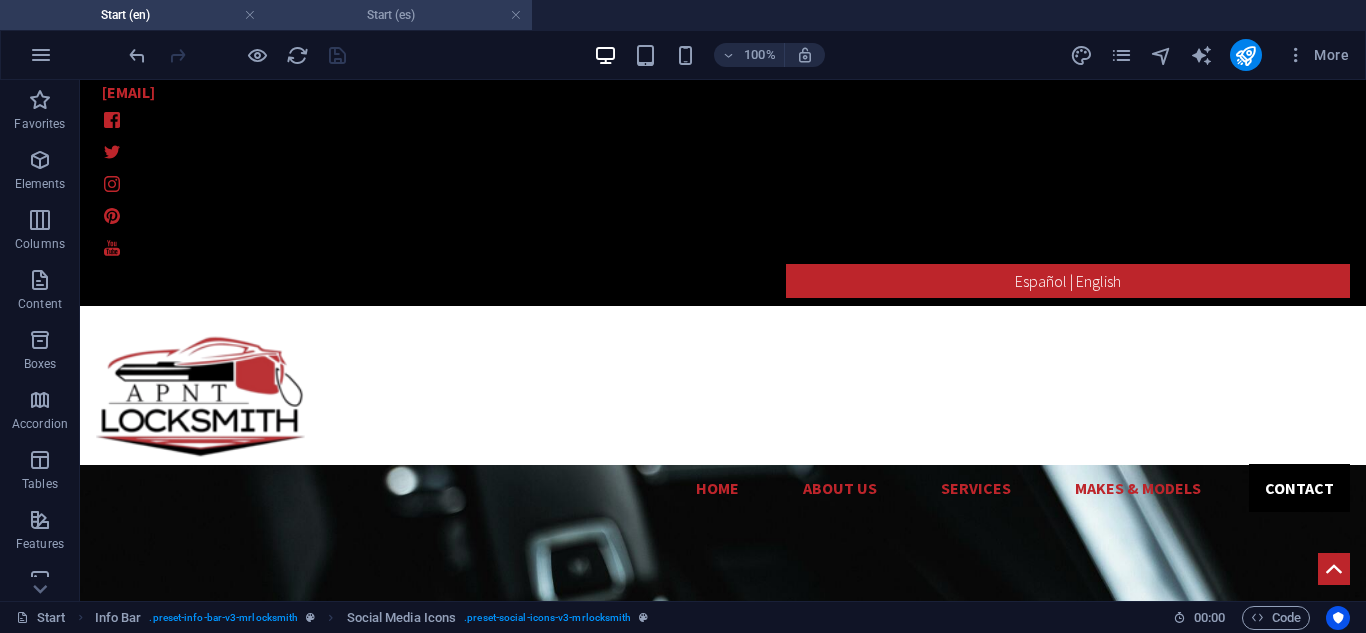 click on "Start (es)" at bounding box center (399, 15) 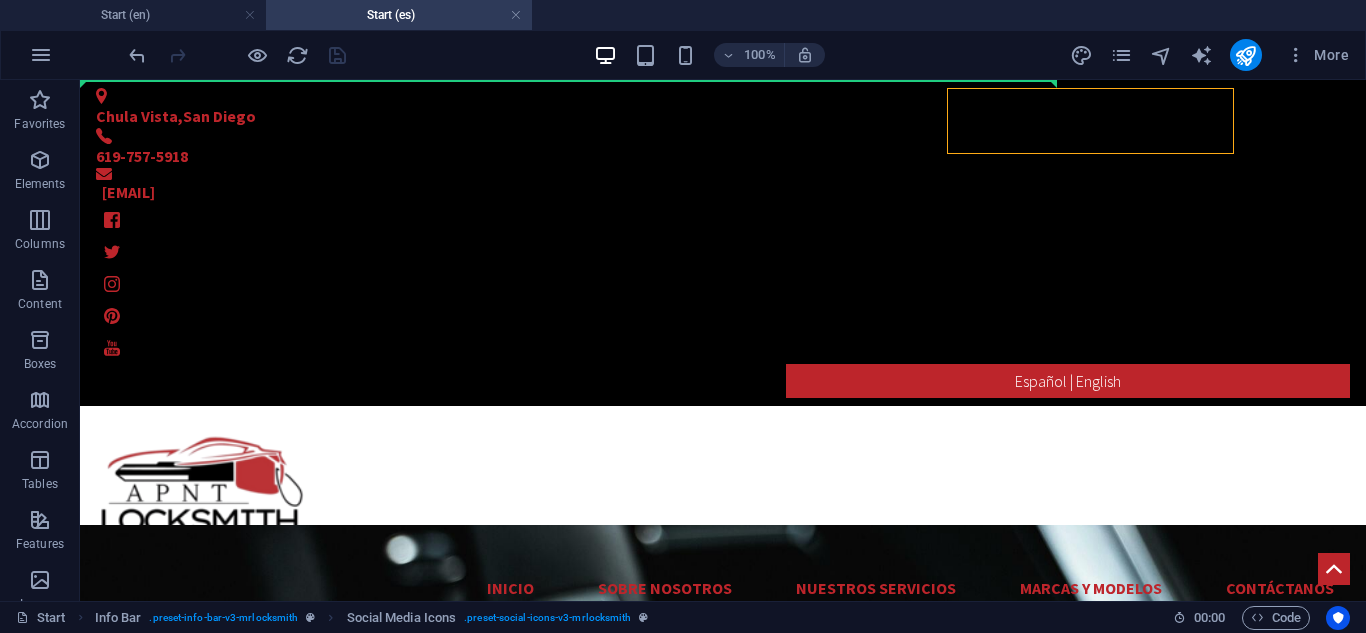 scroll, scrollTop: 0, scrollLeft: 0, axis: both 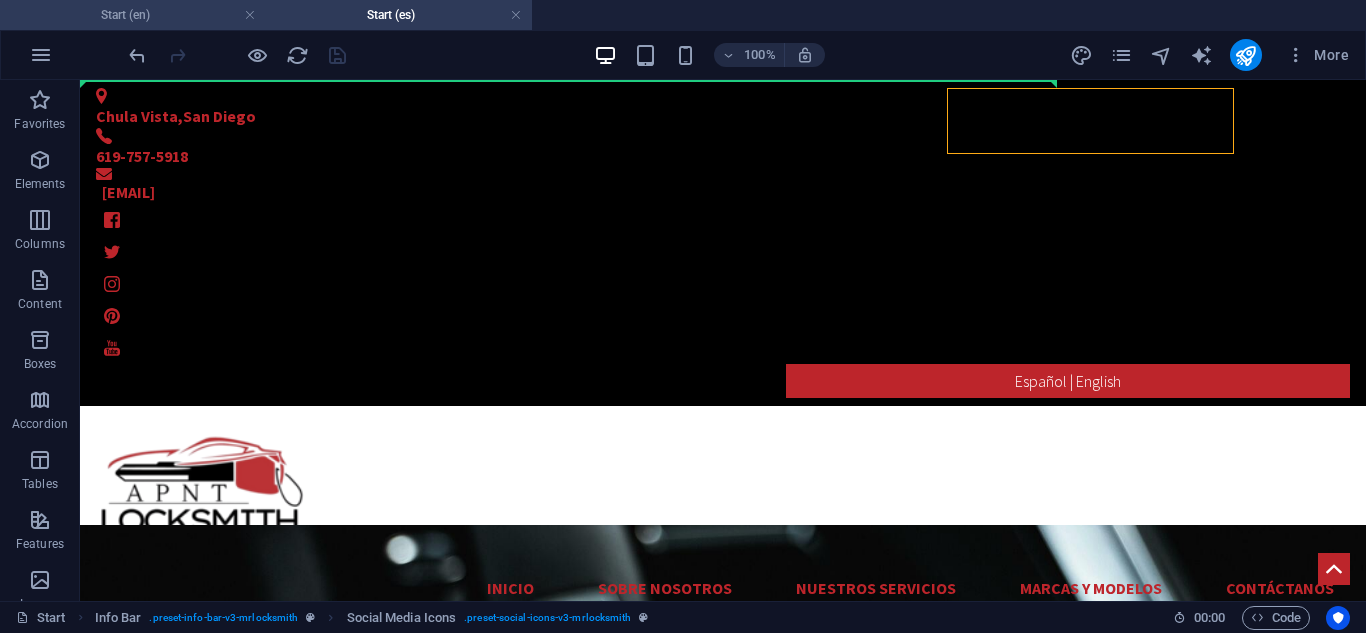 click on "Start (en)" at bounding box center [133, 15] 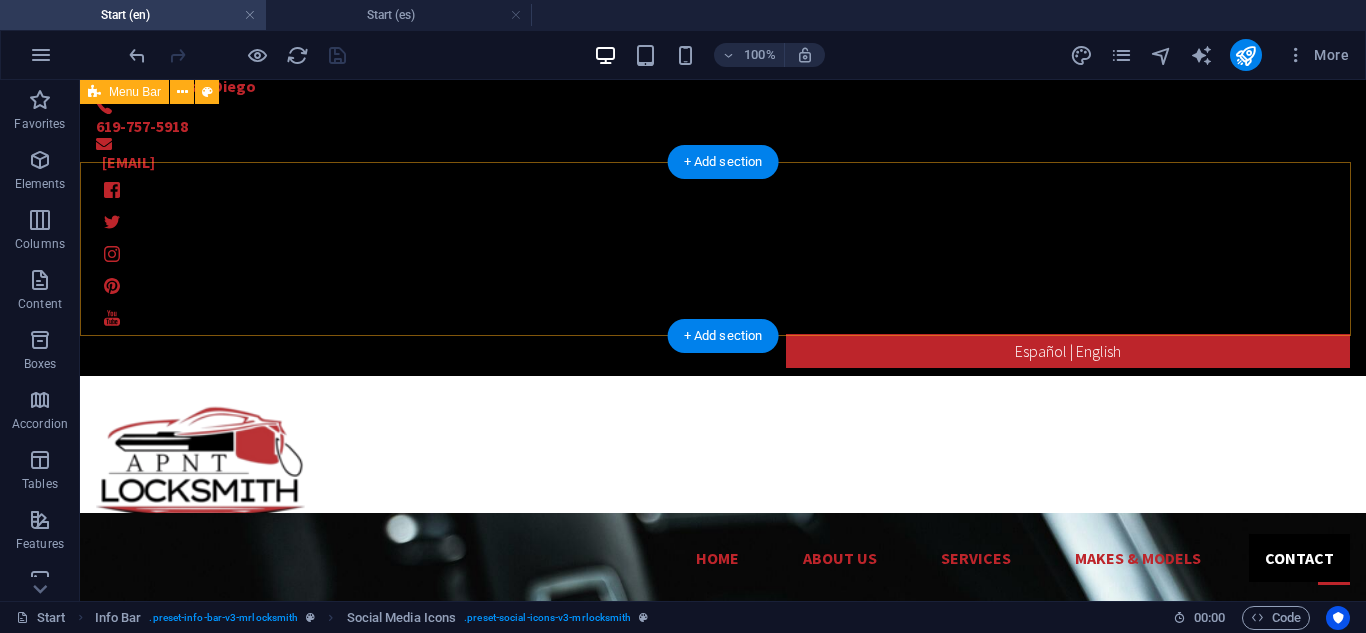 scroll, scrollTop: 0, scrollLeft: 0, axis: both 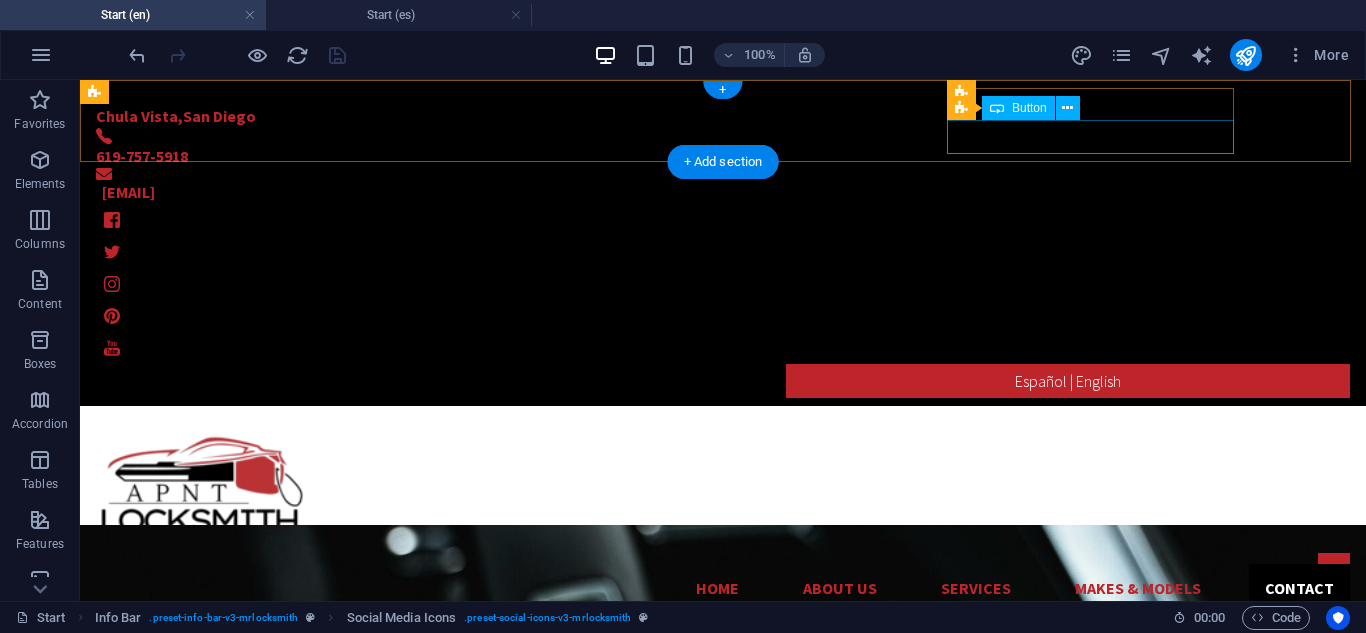click on "Español | English" at bounding box center (723, 381) 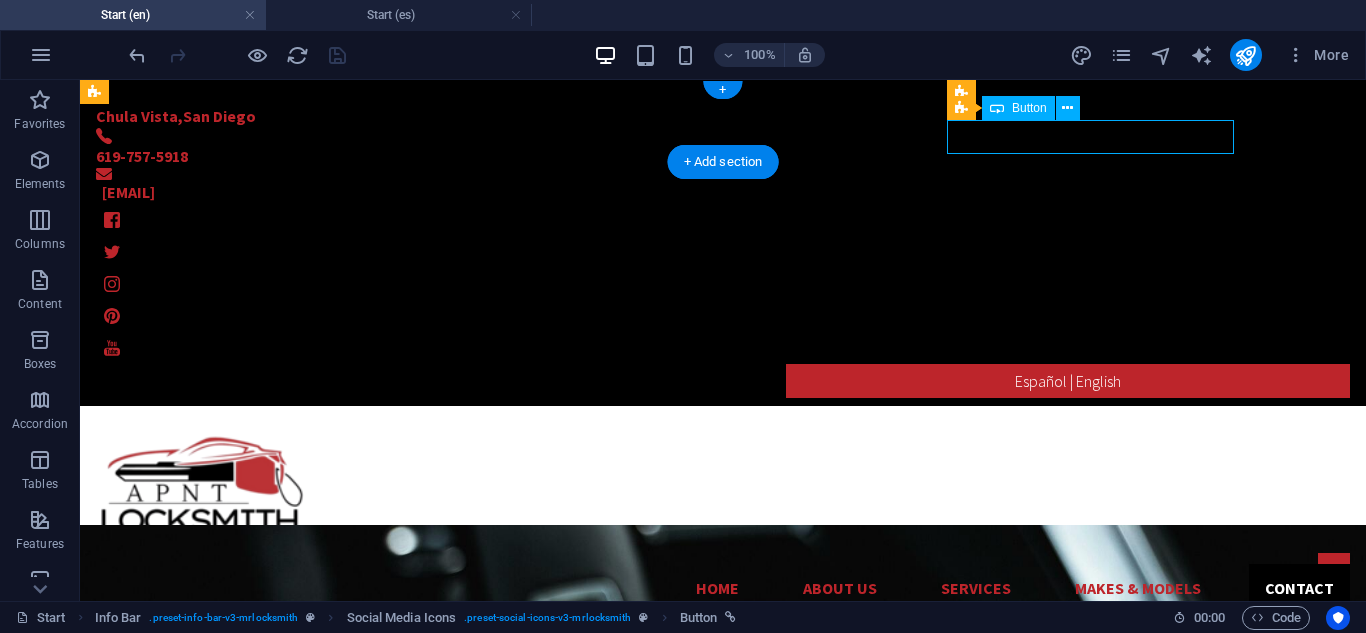 click on "Español | English" at bounding box center (723, 381) 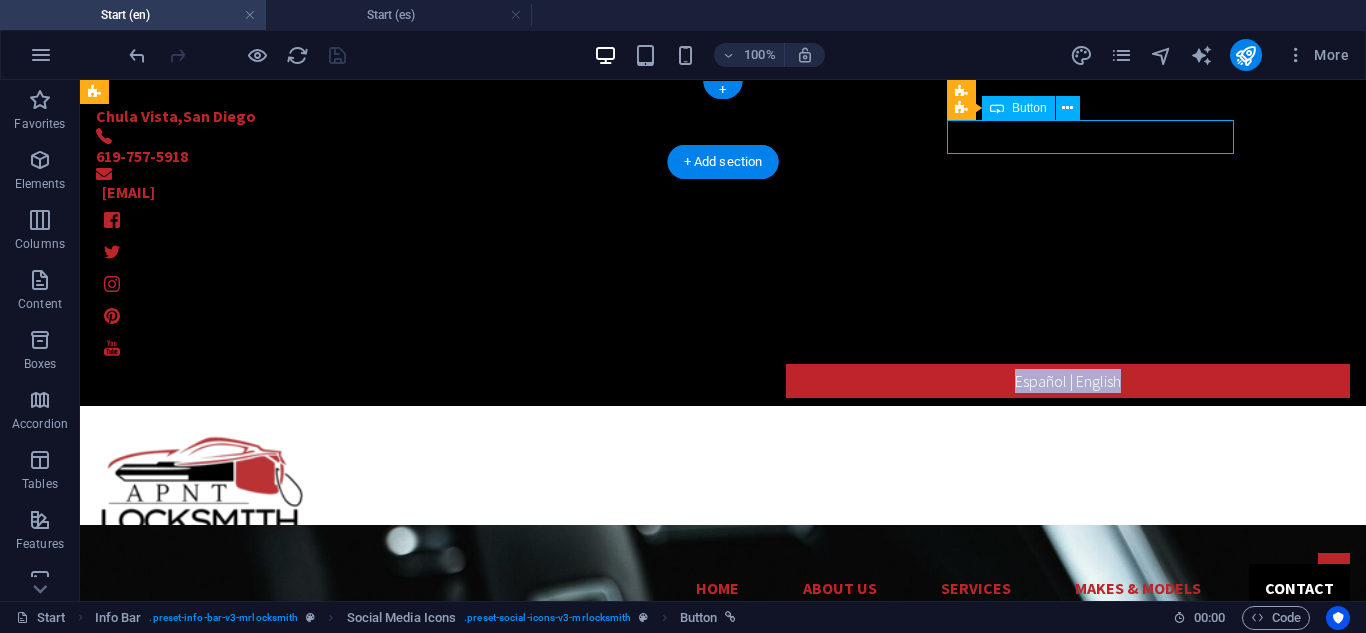 select on "4" 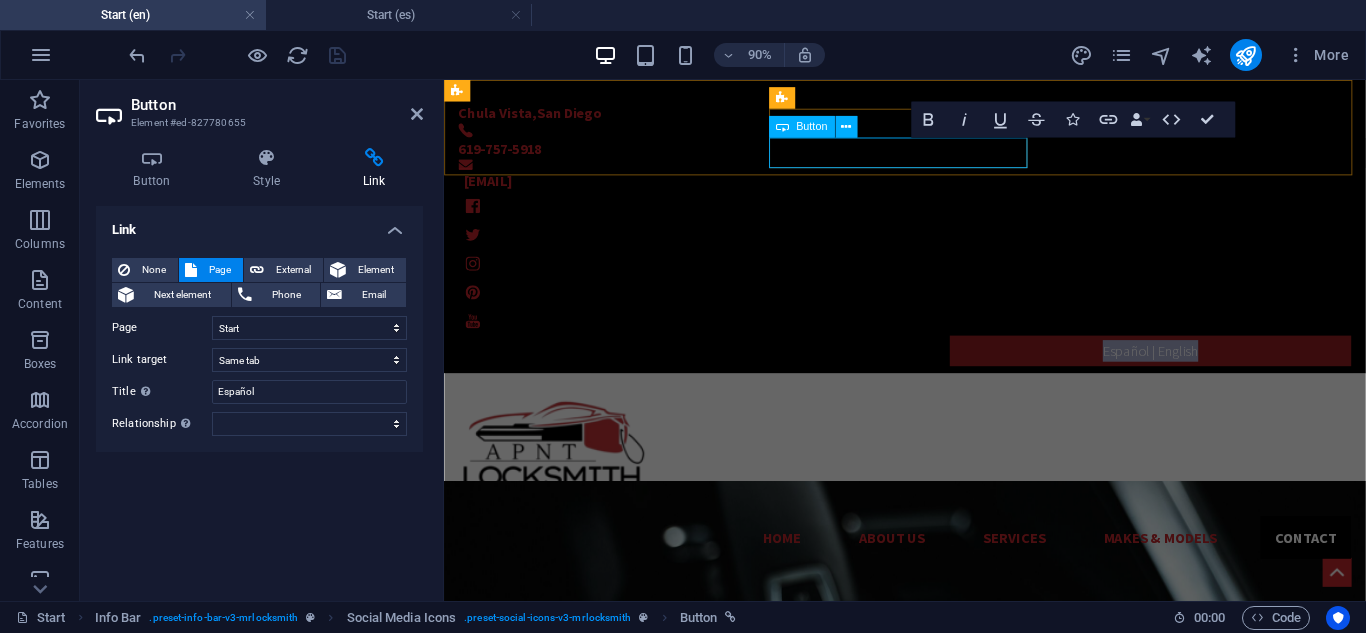 click on "Español | English" at bounding box center [1229, 381] 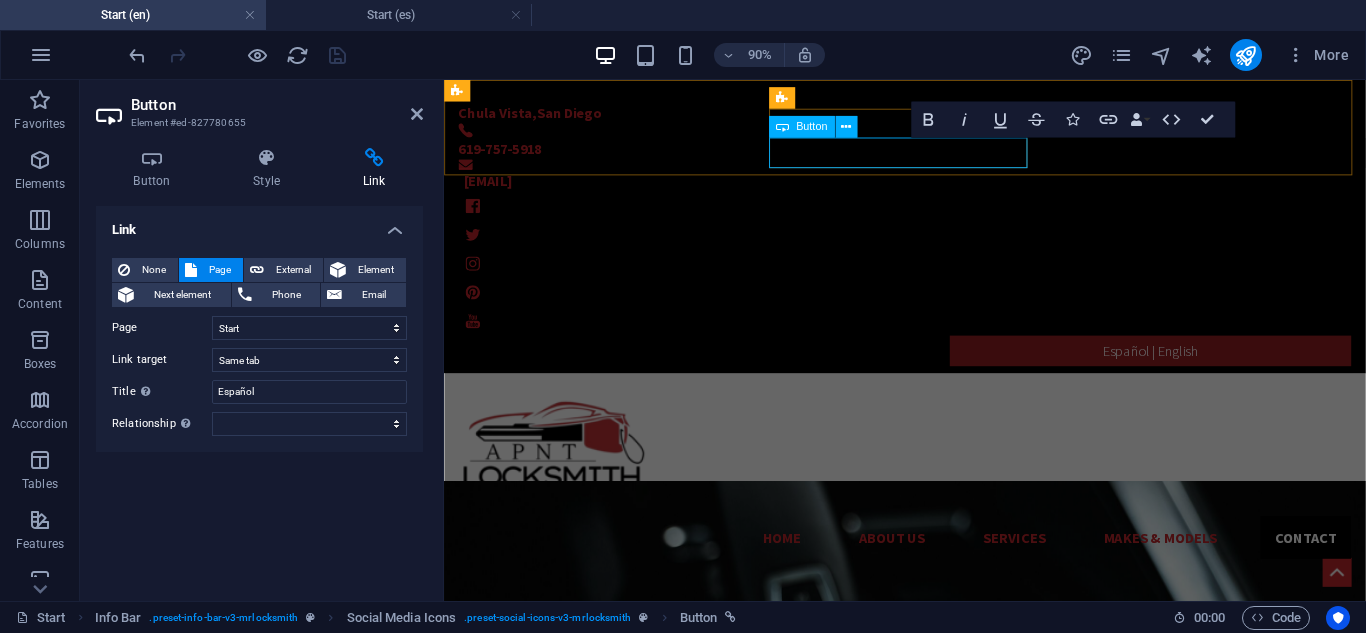click on "Español | English" at bounding box center (1229, 381) 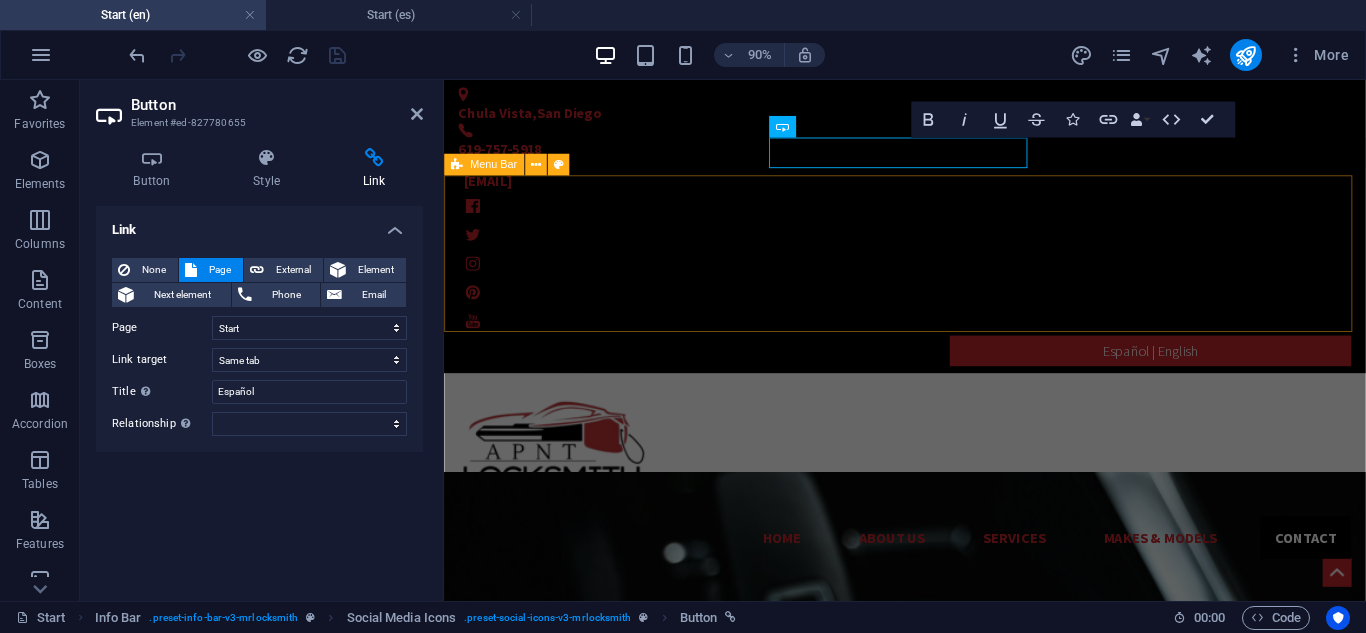 click on "Home About us Services Makes & Models Contact" at bounding box center (956, 517) 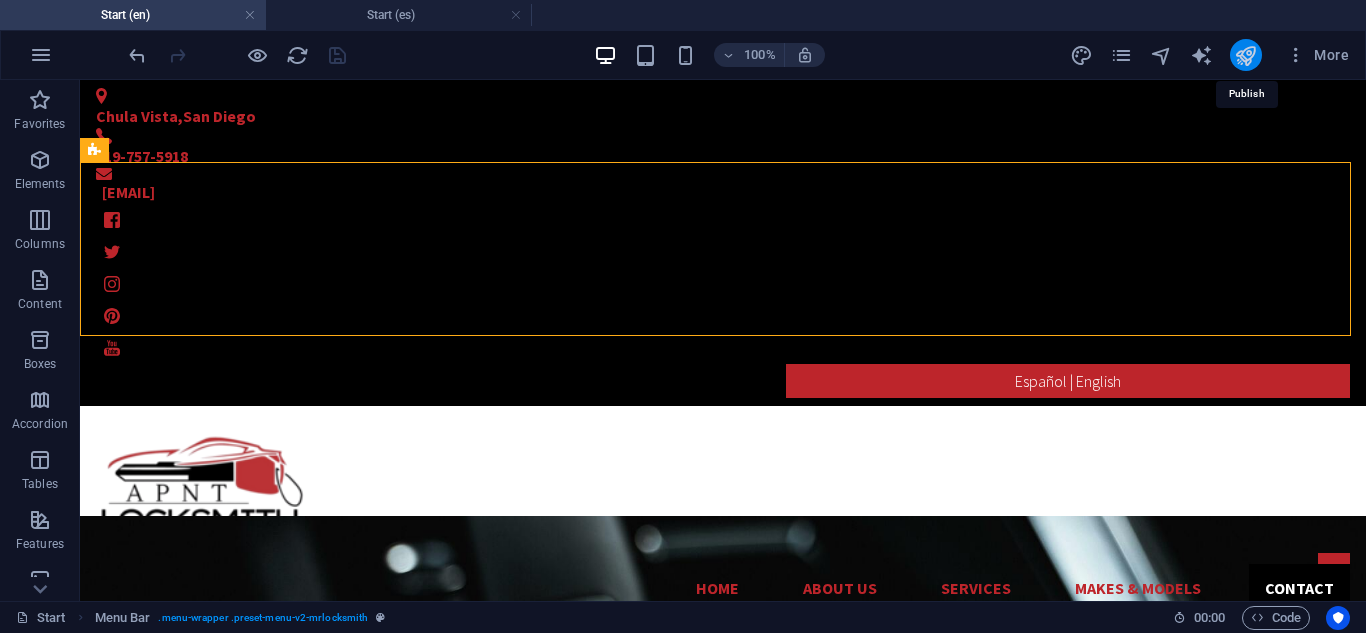 click at bounding box center [1245, 55] 